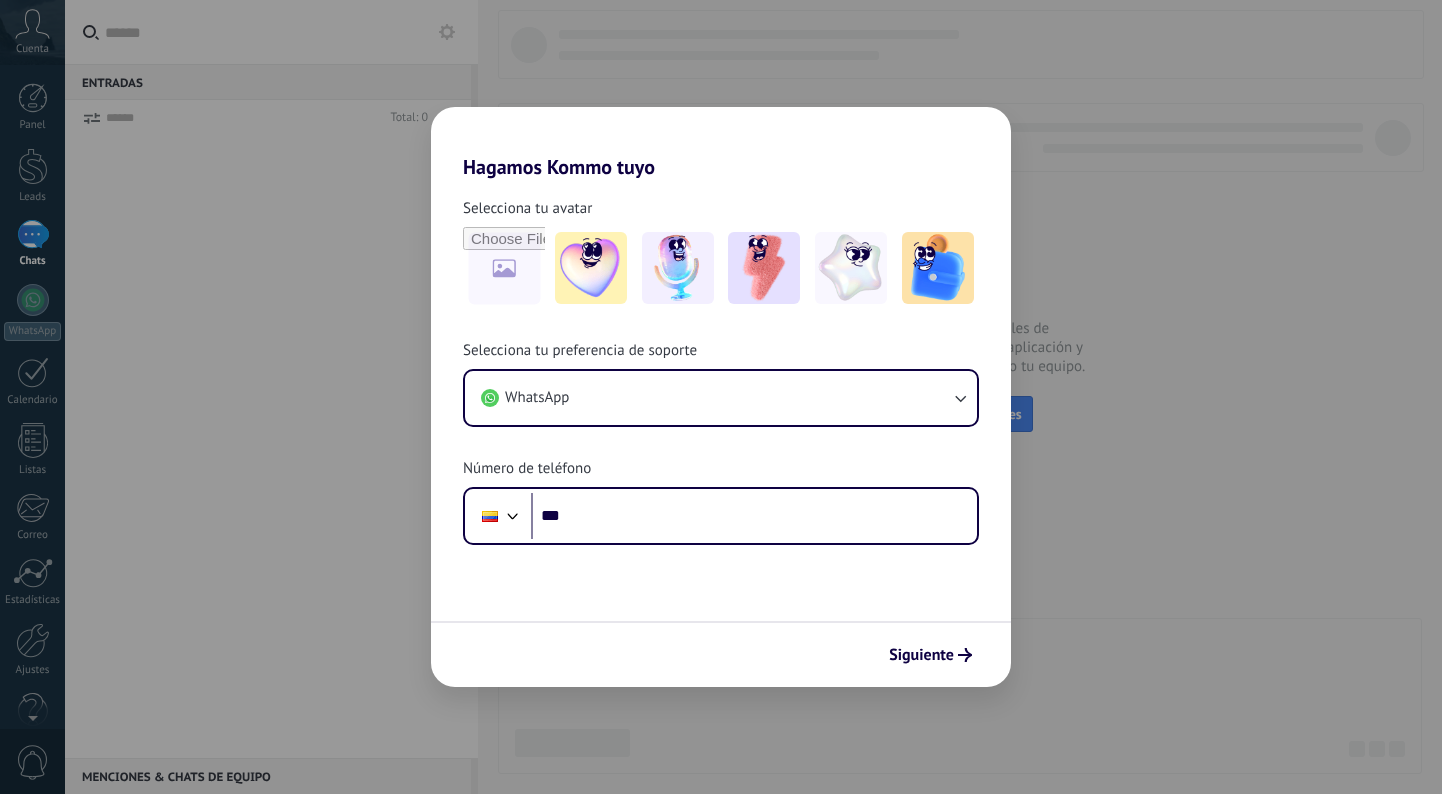 scroll, scrollTop: 0, scrollLeft: 0, axis: both 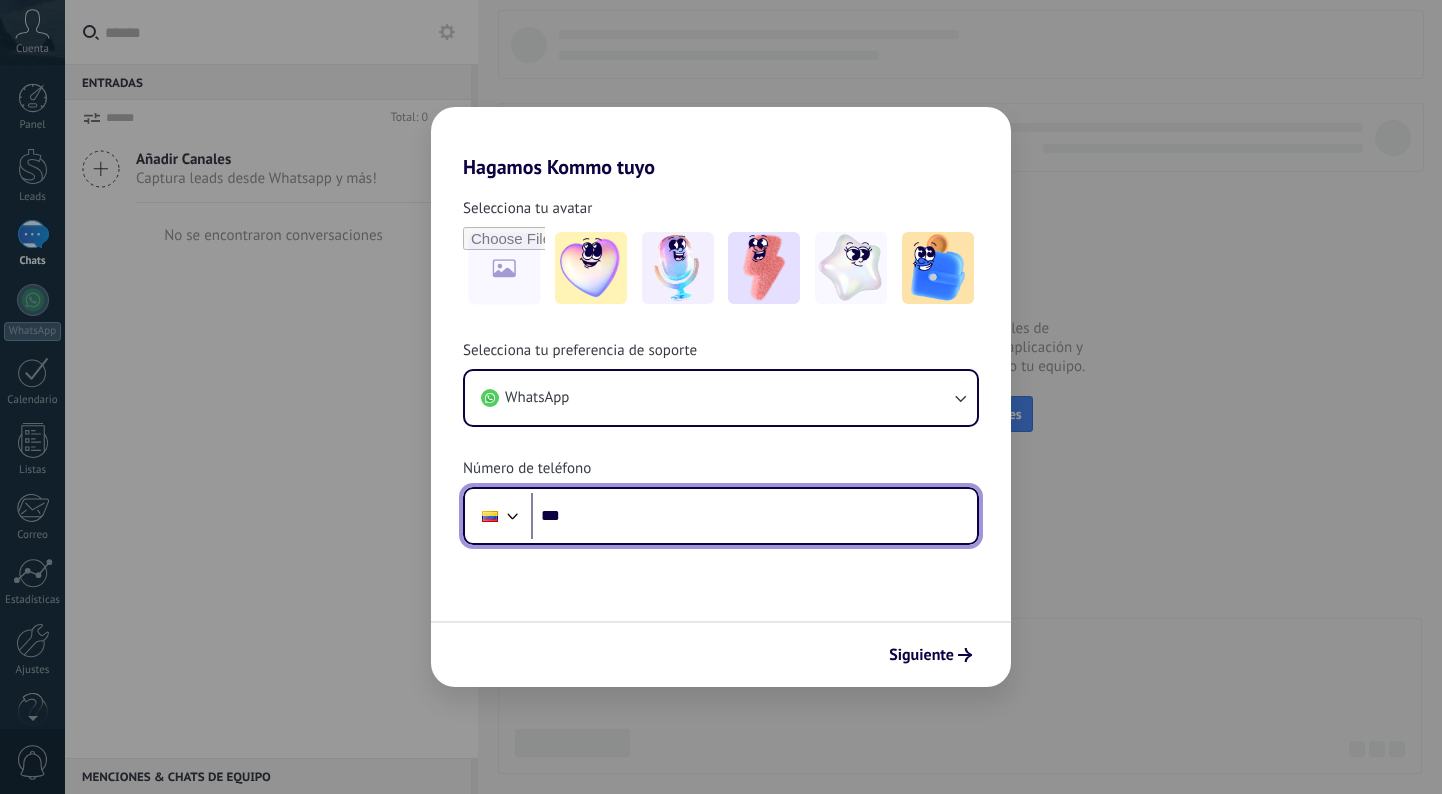 click on "***" at bounding box center (754, 516) 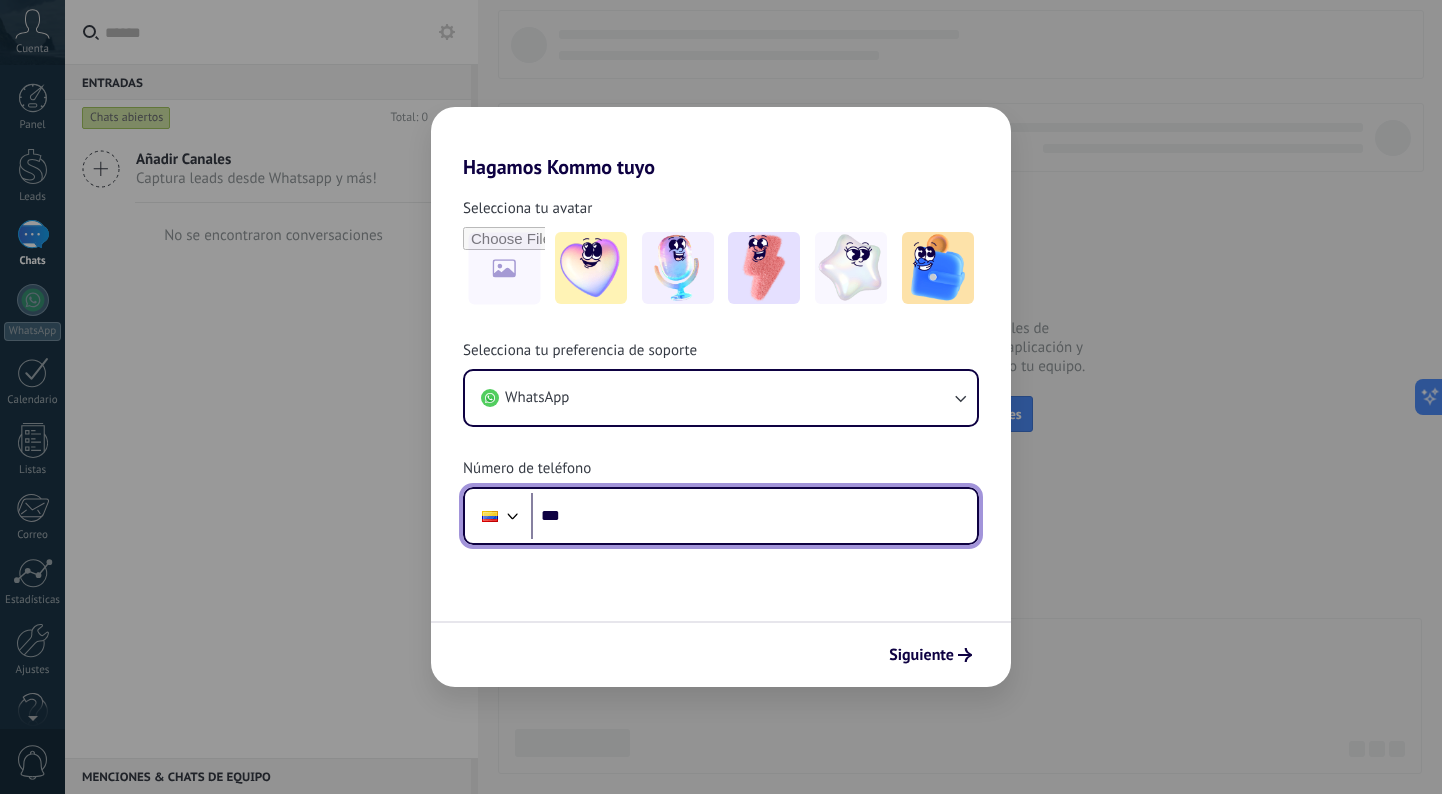 click on "***" at bounding box center (754, 516) 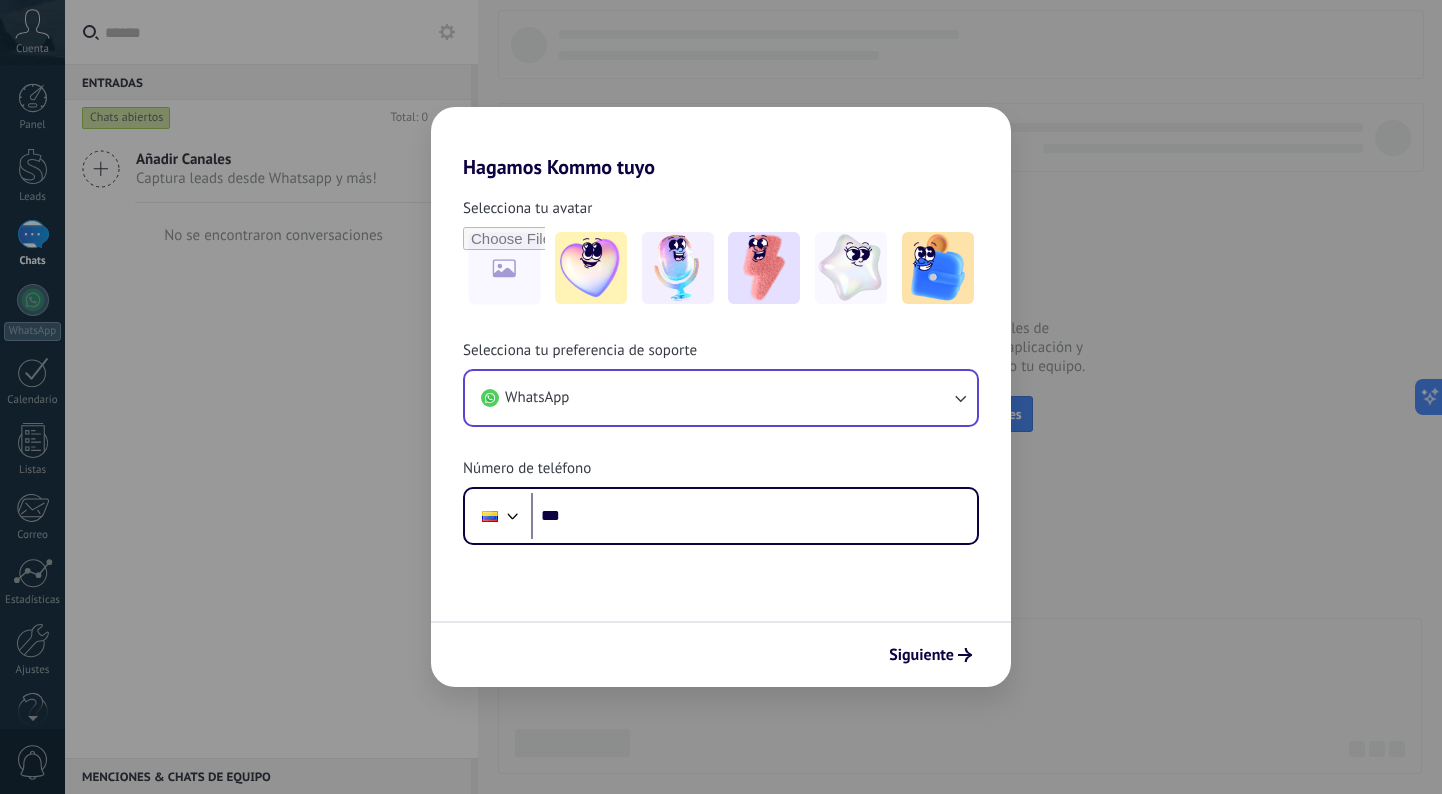 click on "WhatsApp" at bounding box center (721, 398) 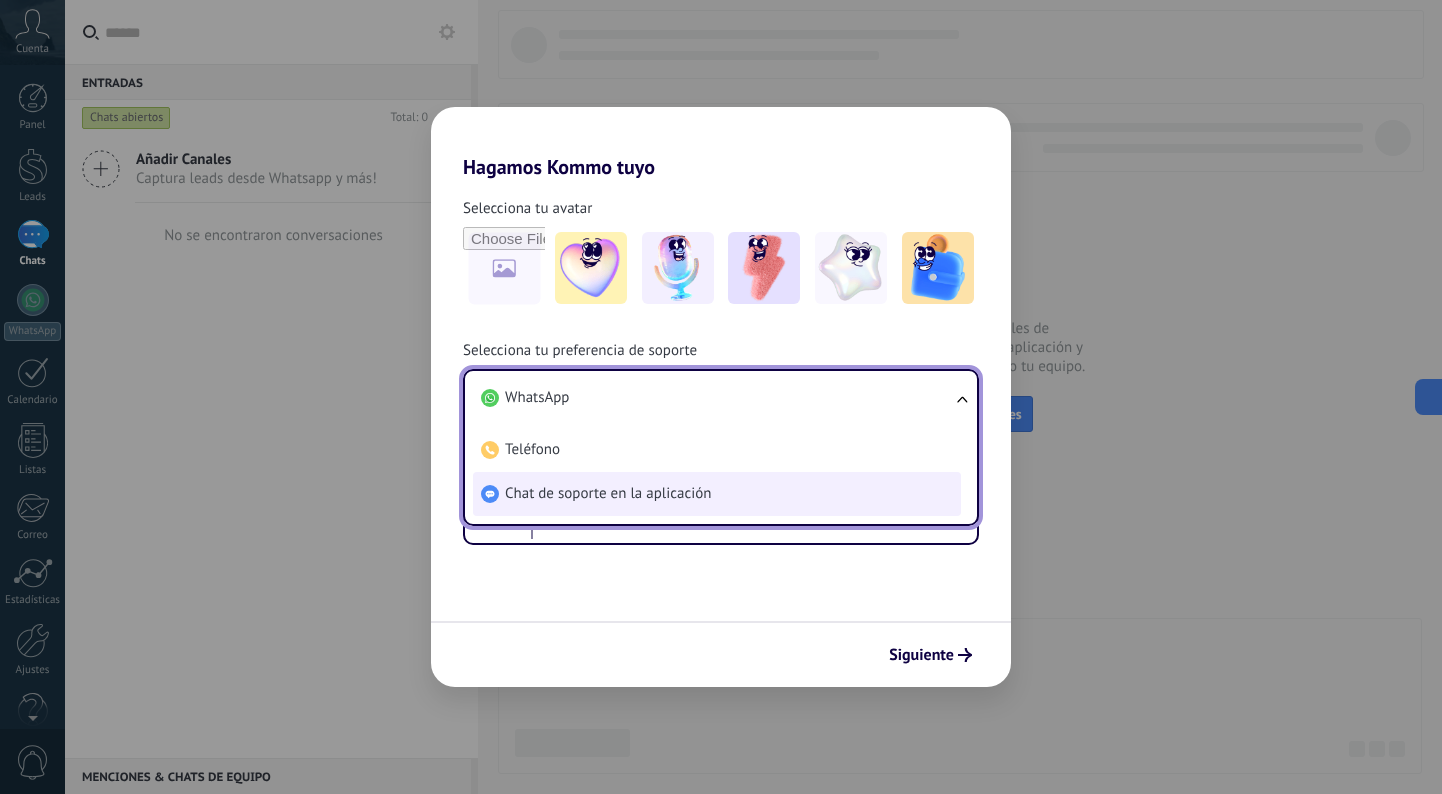 click on "Chat de soporte en la aplicación" at bounding box center [608, 494] 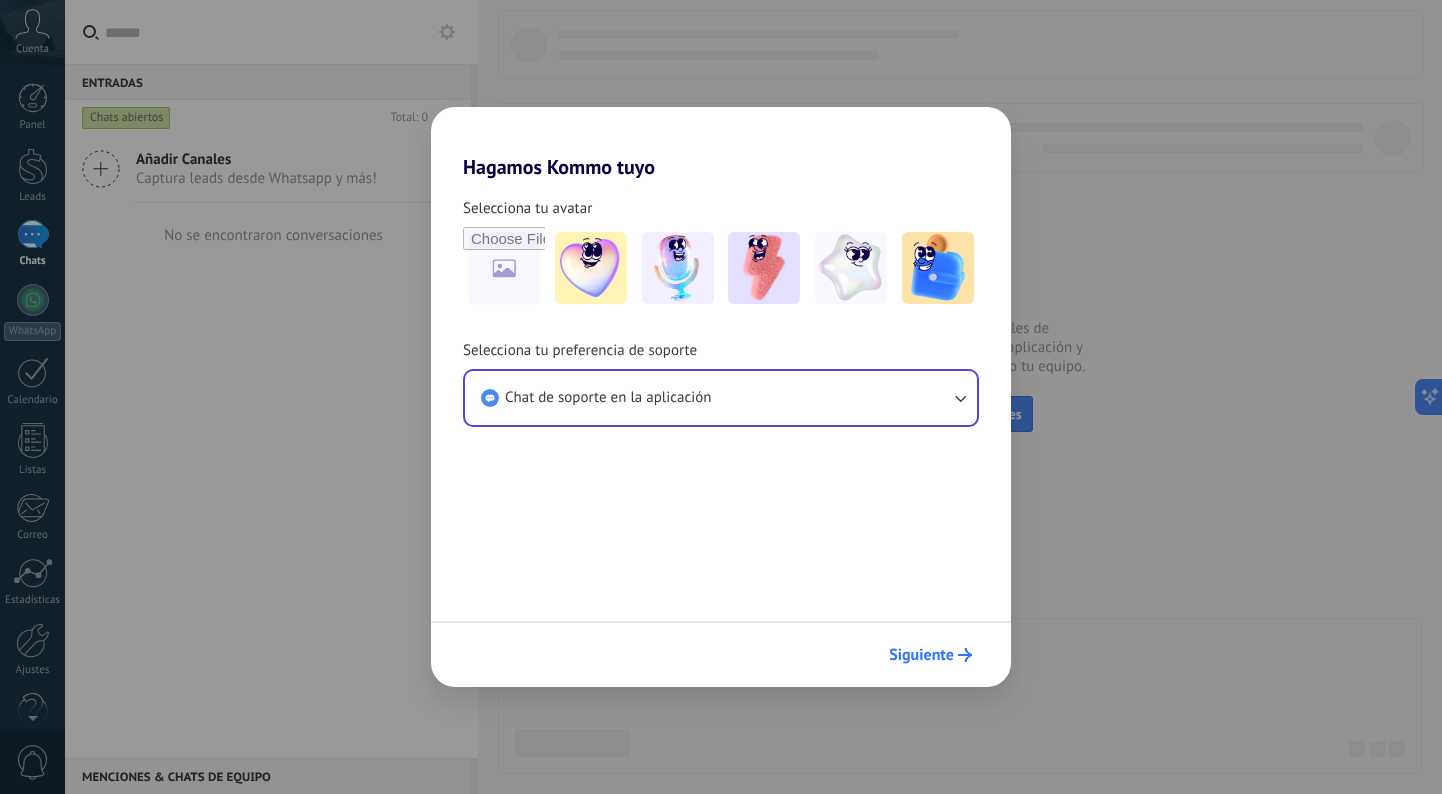 click on "Siguiente" at bounding box center (921, 655) 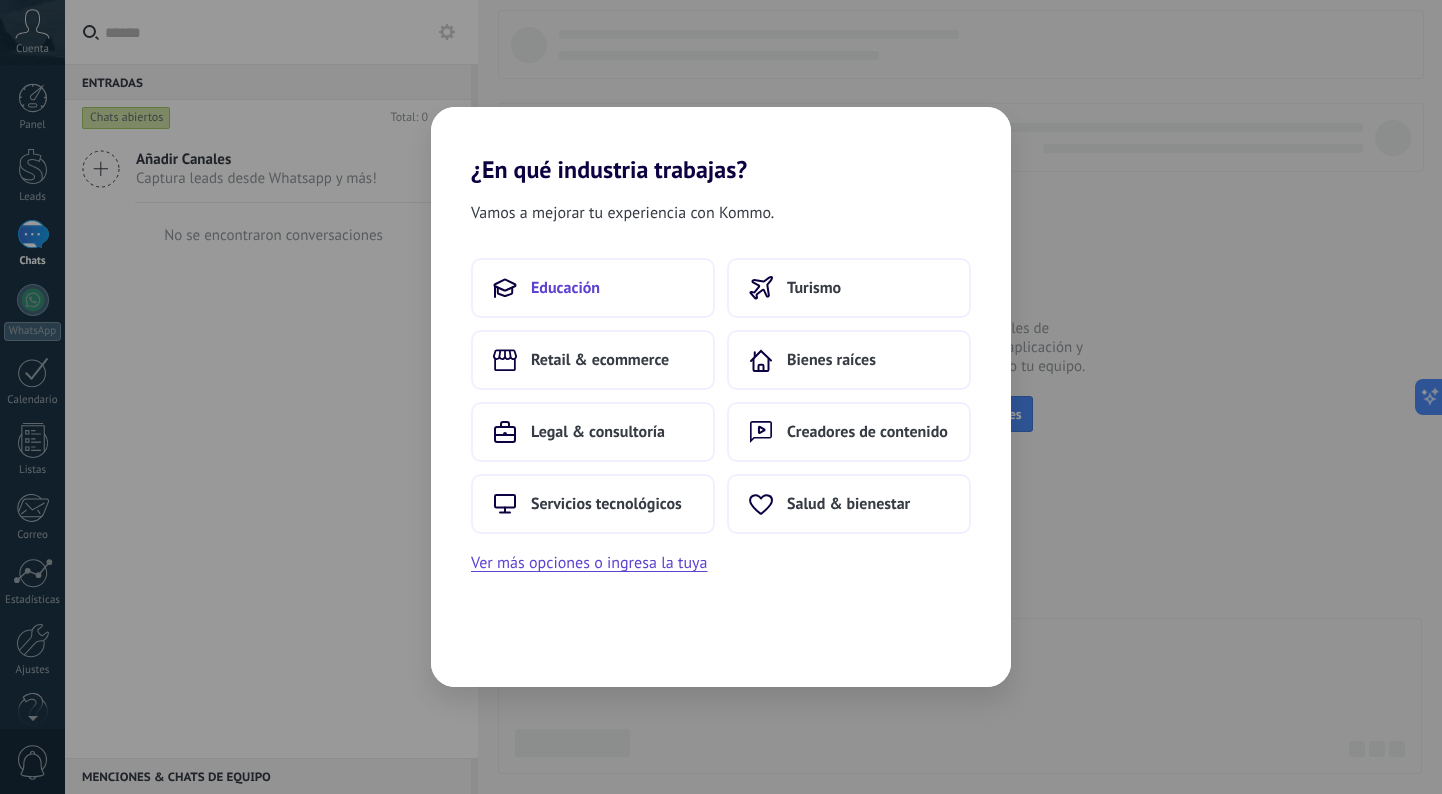 click on "Educación" at bounding box center (565, 288) 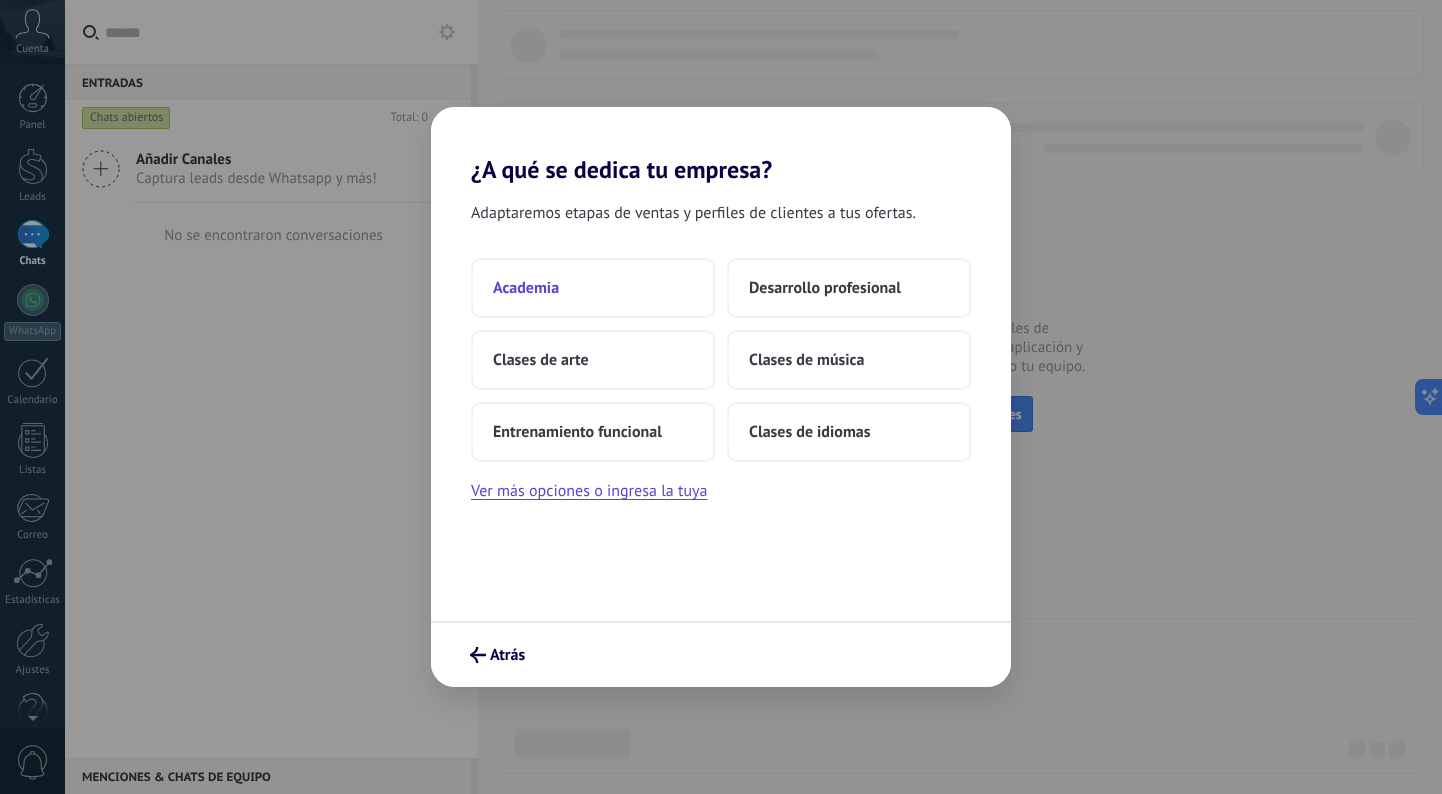 click on "Academia" at bounding box center [593, 288] 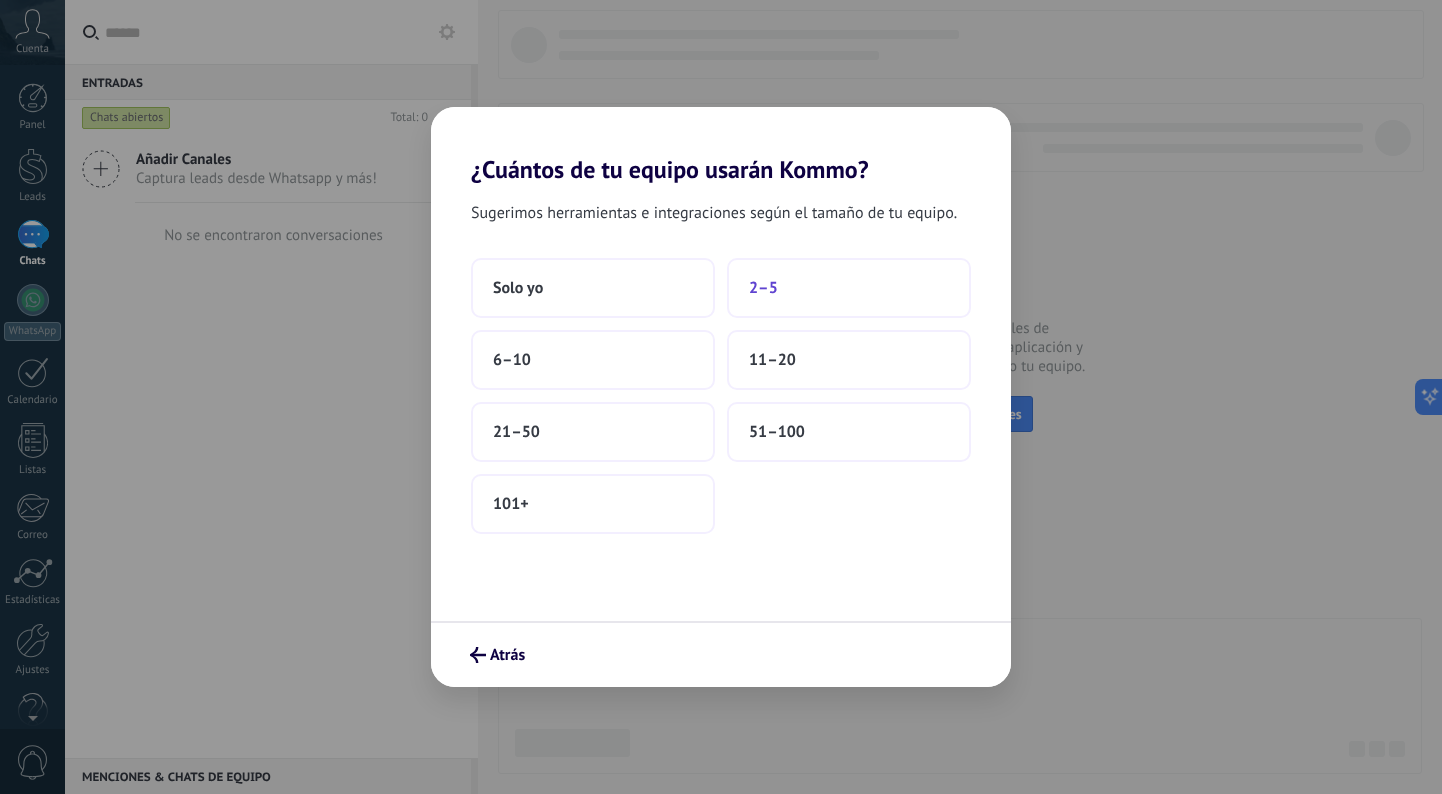 click on "2–5" at bounding box center [849, 288] 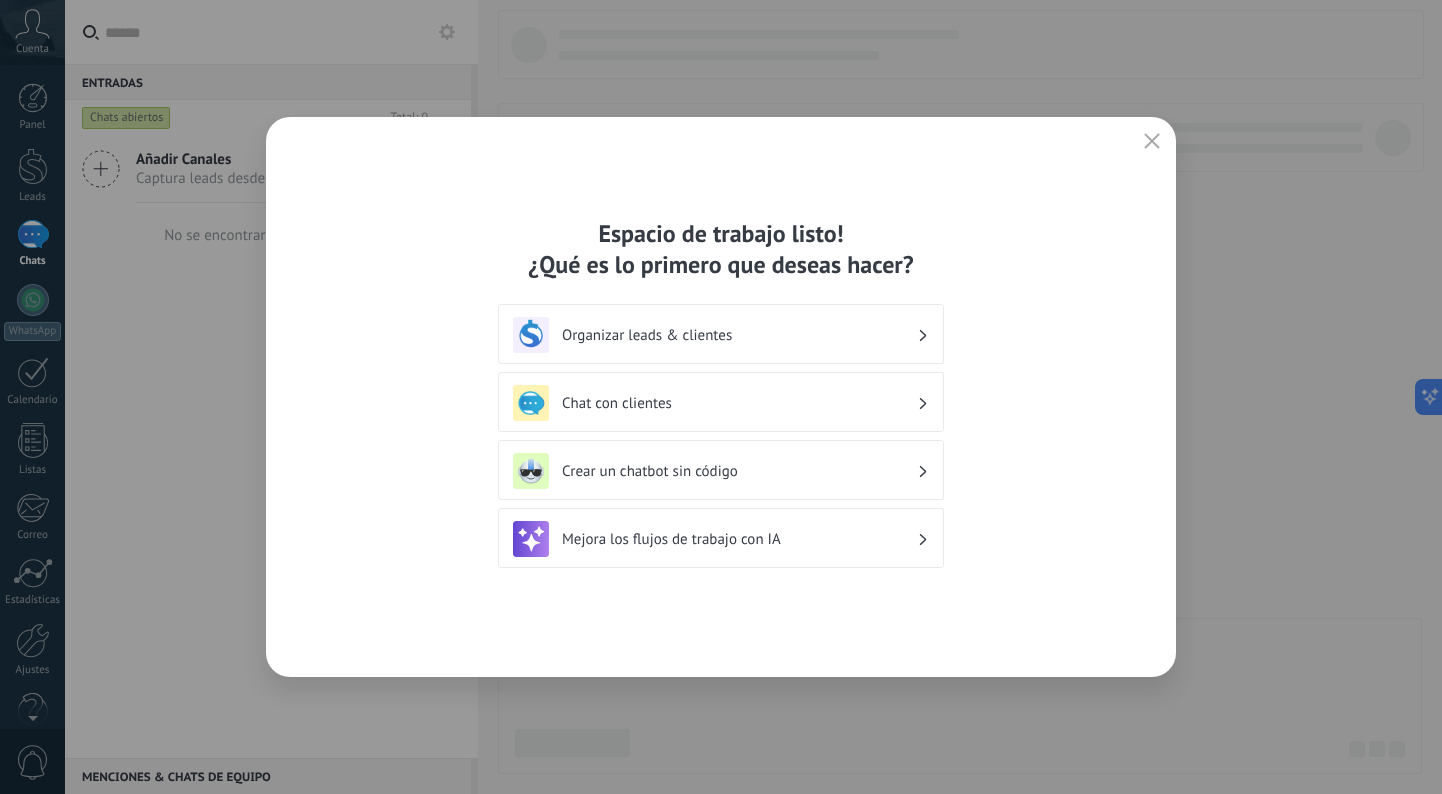 click at bounding box center [1152, 142] 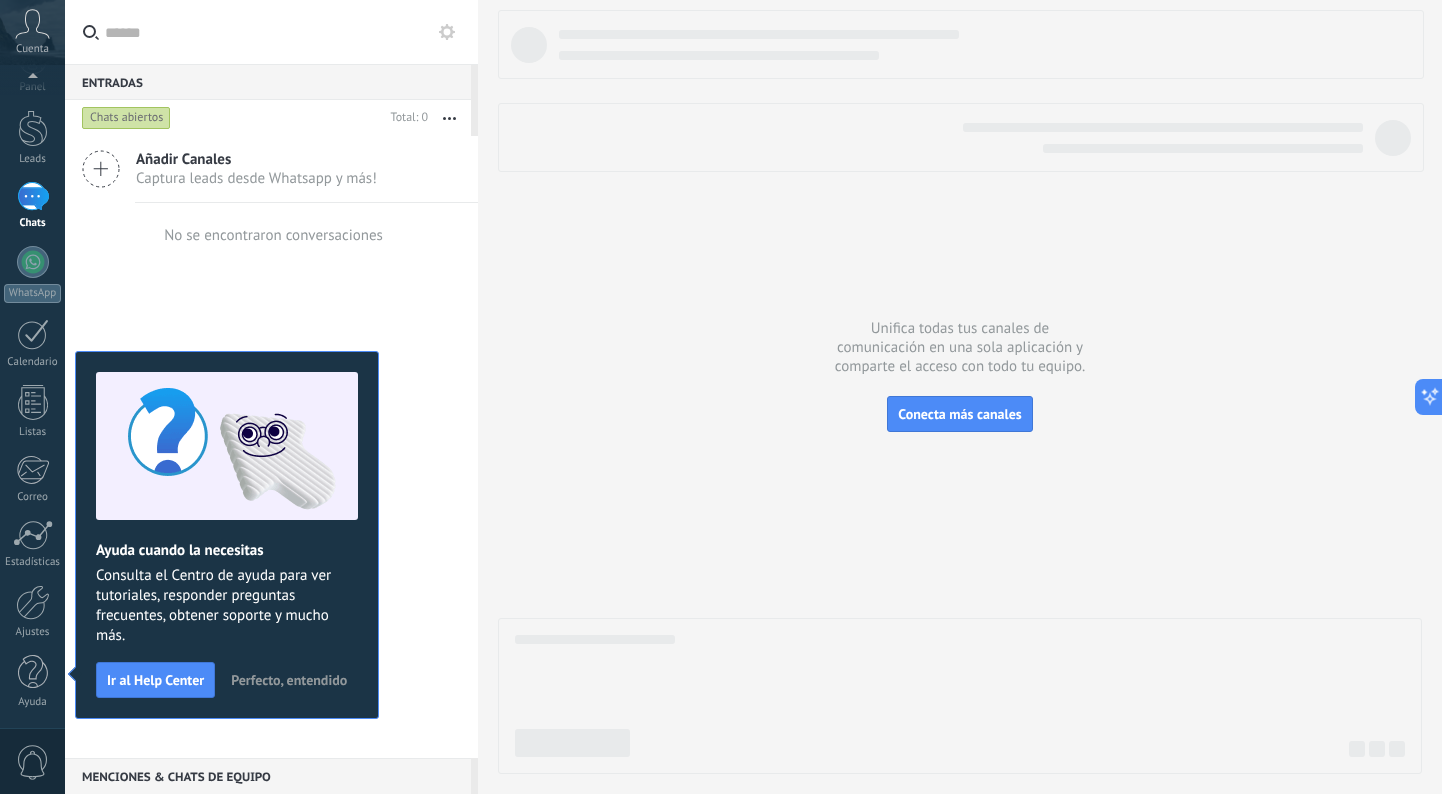 scroll, scrollTop: 0, scrollLeft: 0, axis: both 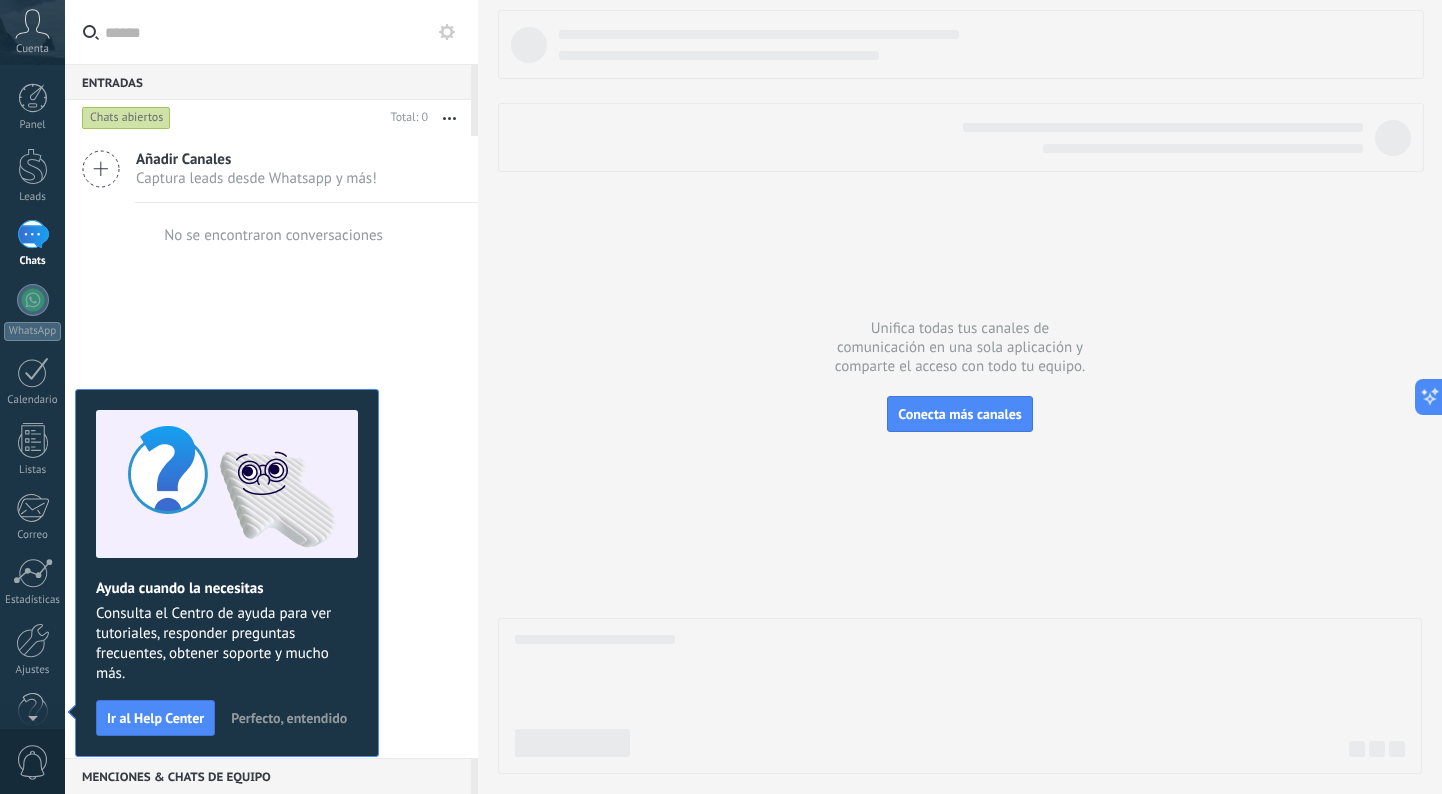 click on "Perfecto, entendido" at bounding box center [289, 718] 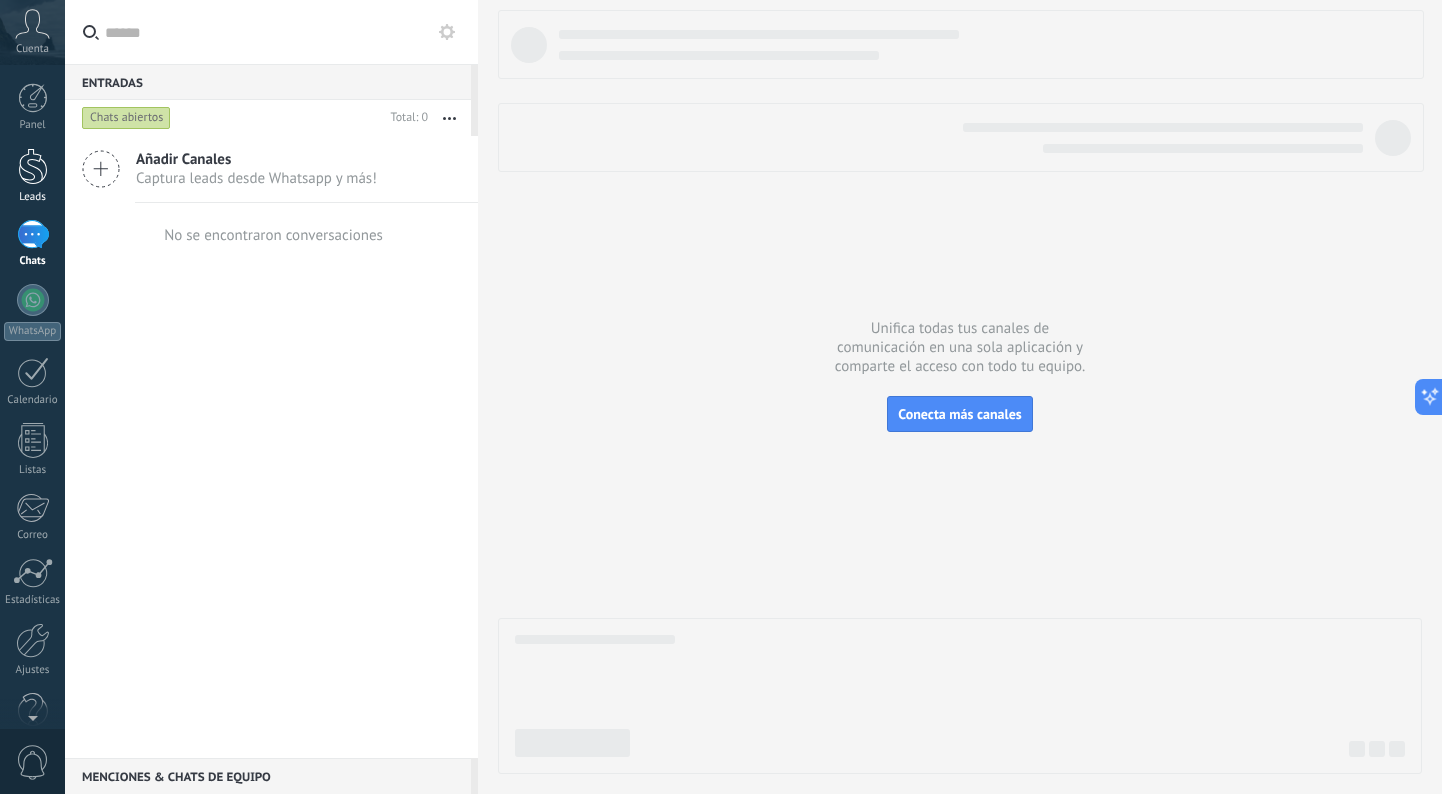 click on "Leads" at bounding box center (32, 176) 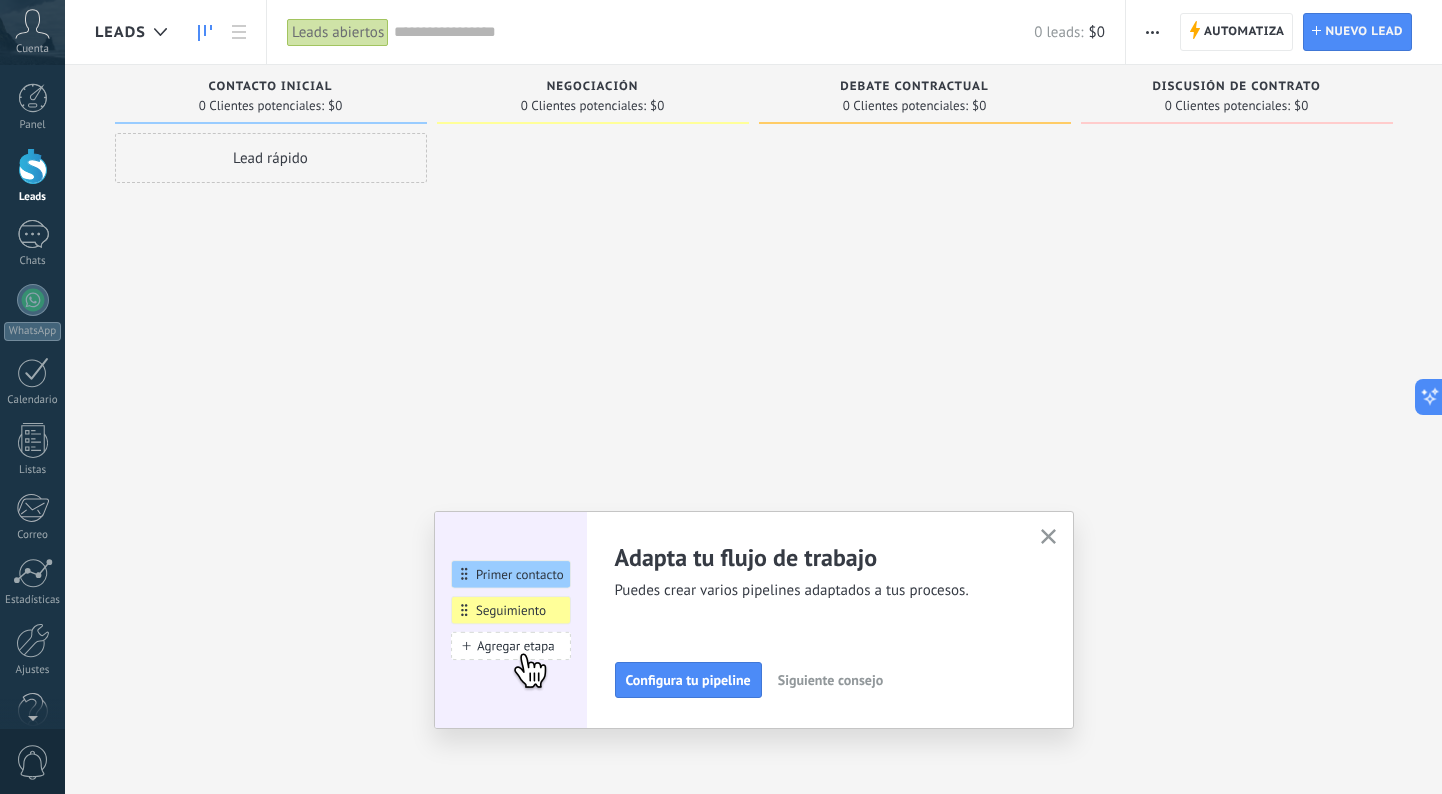 click 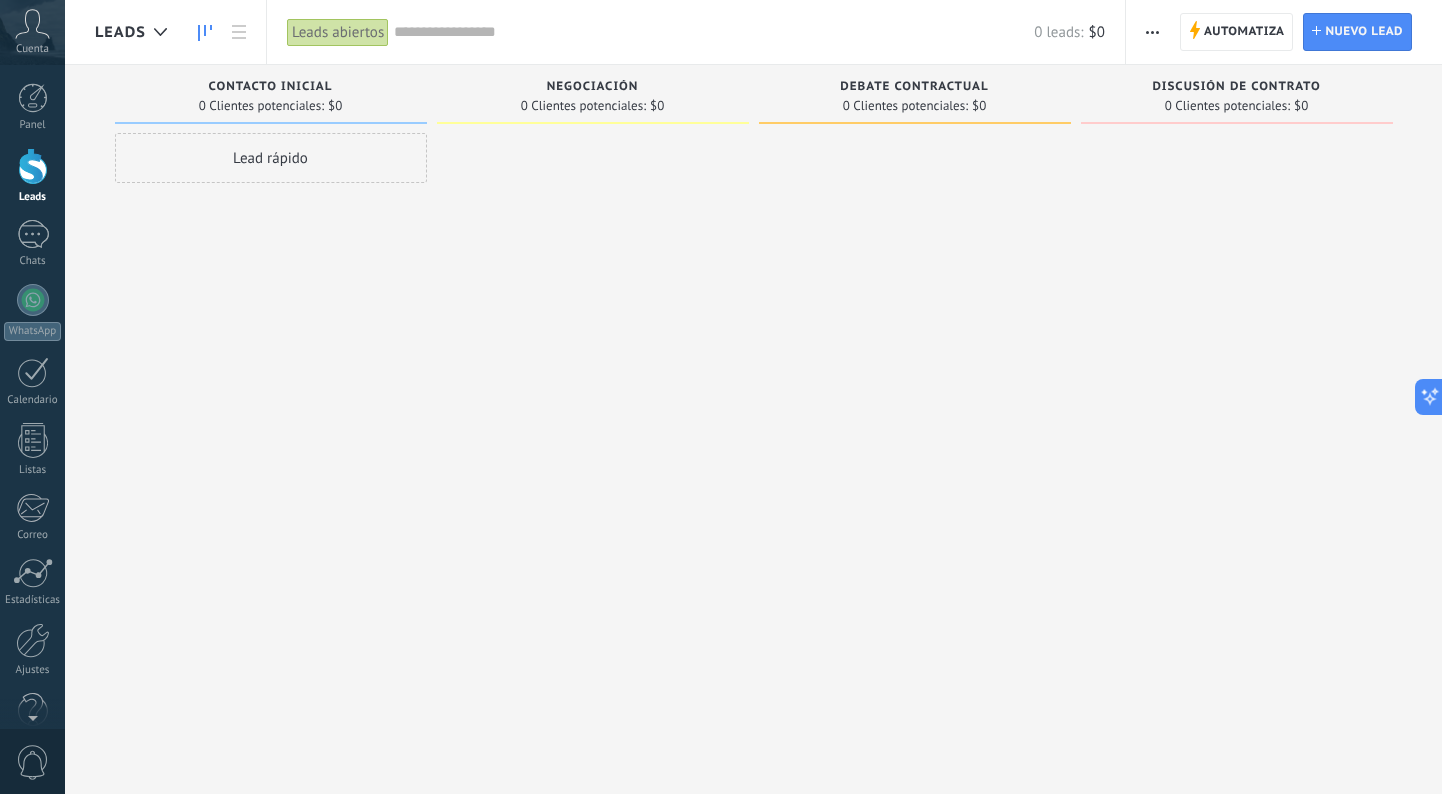 click at bounding box center (1152, 32) 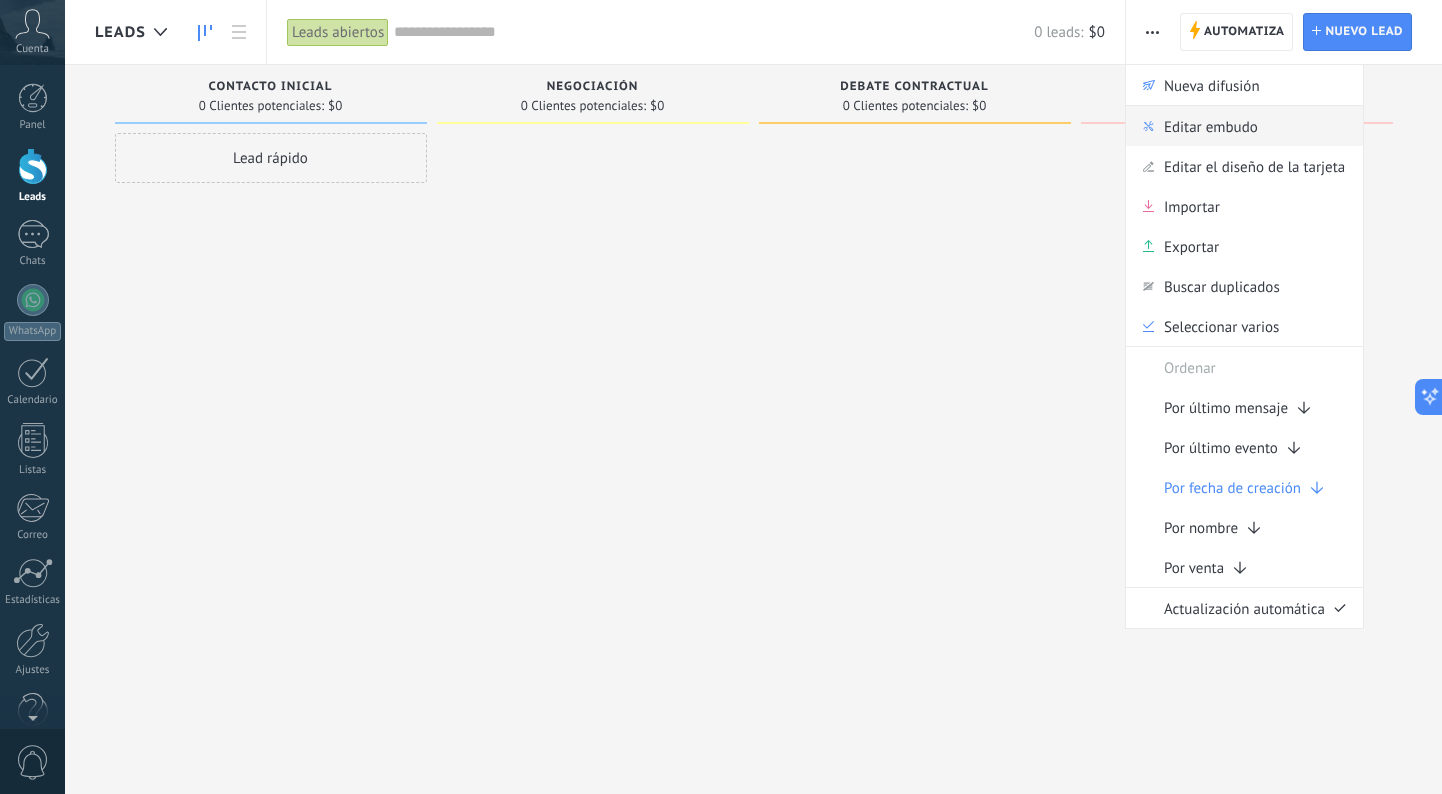 click on "Editar embudo" at bounding box center (1244, 126) 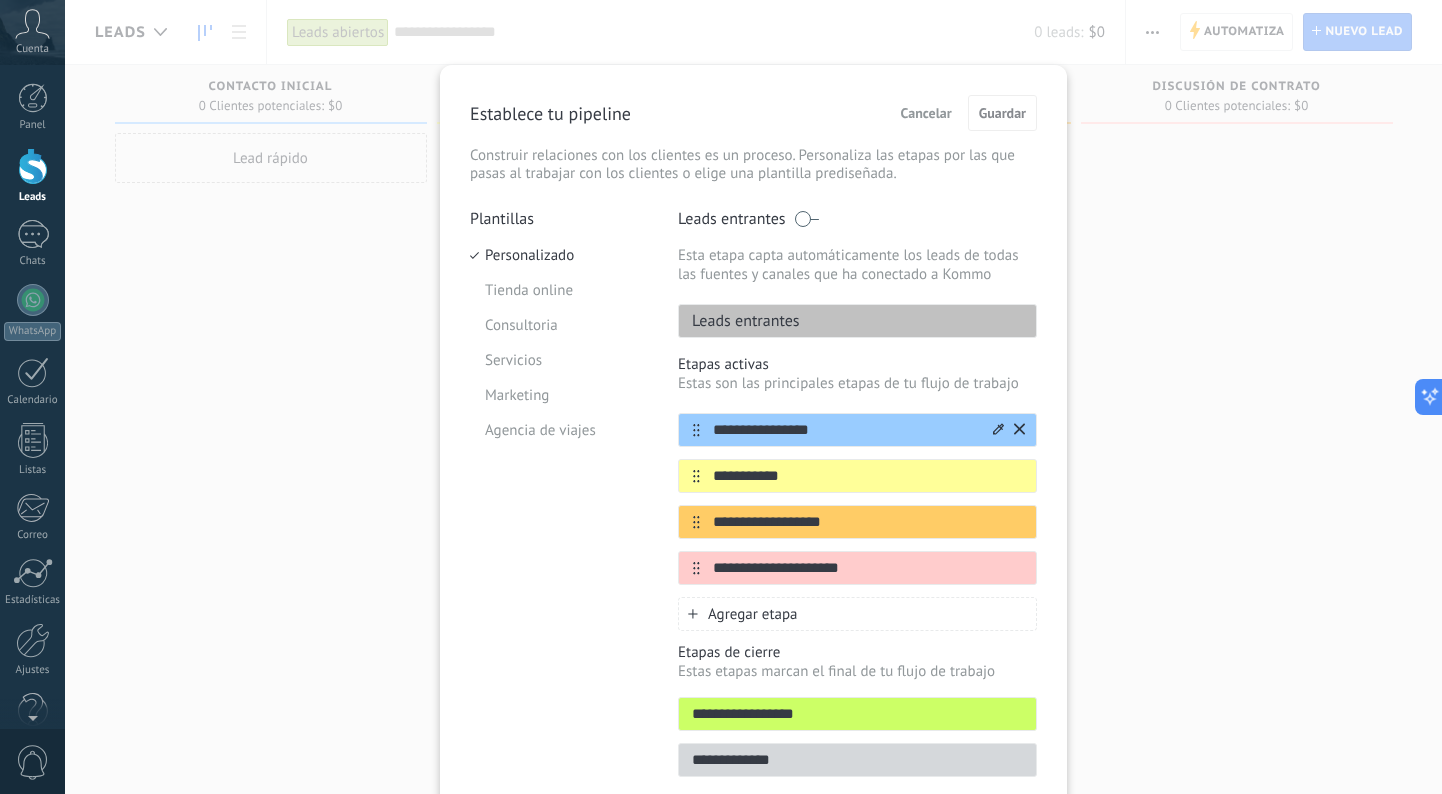 click on "**********" at bounding box center [845, 430] 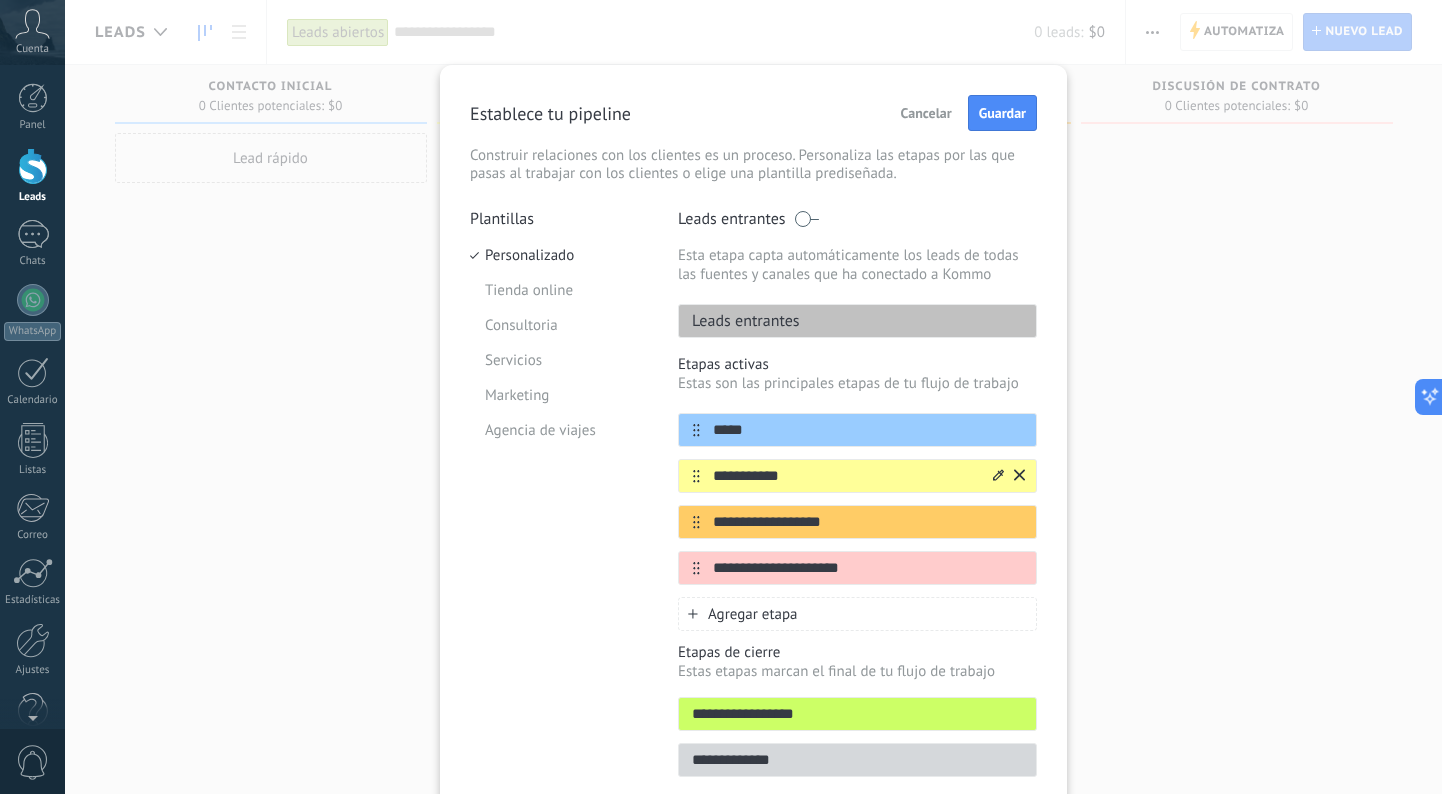 type on "*****" 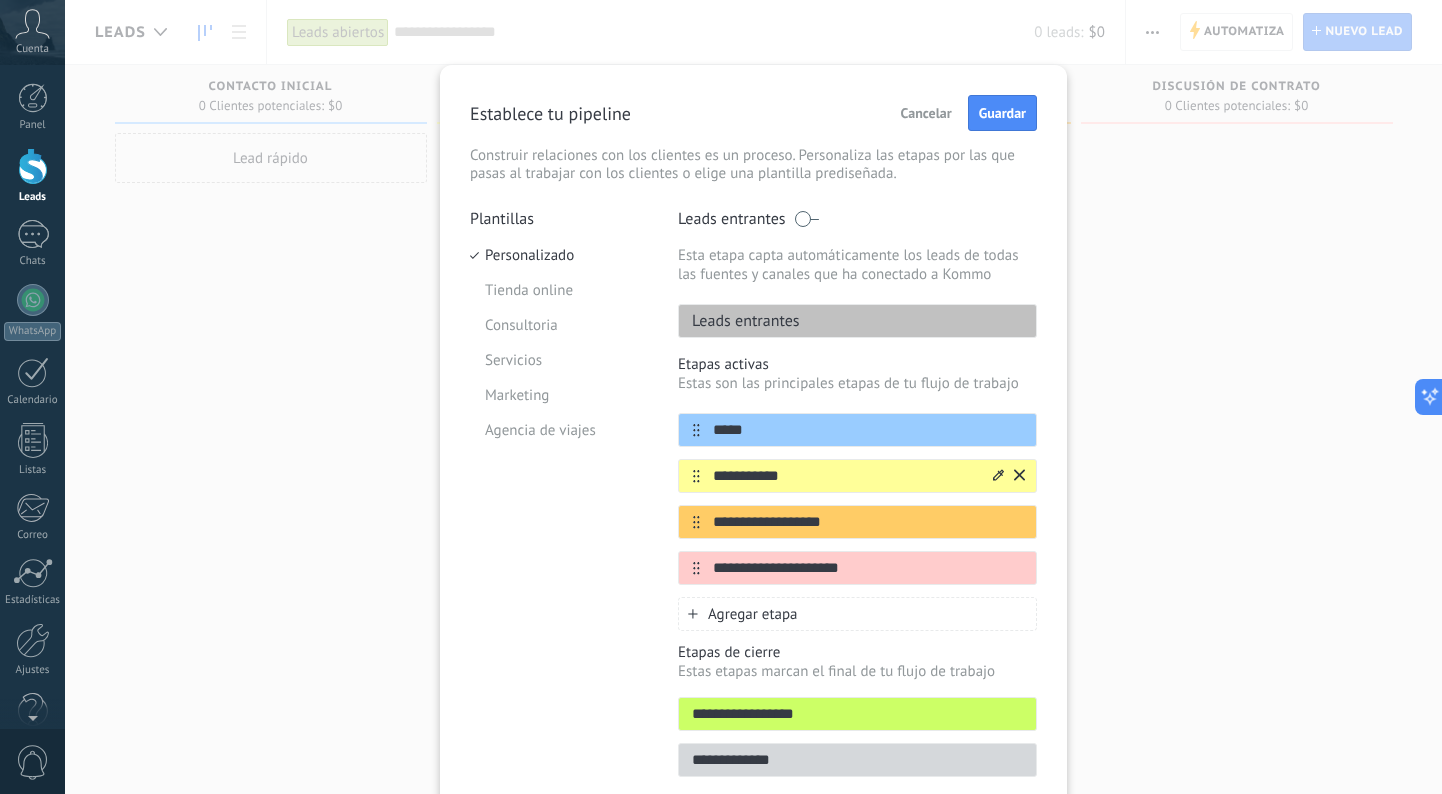 click on "**********" at bounding box center (845, 476) 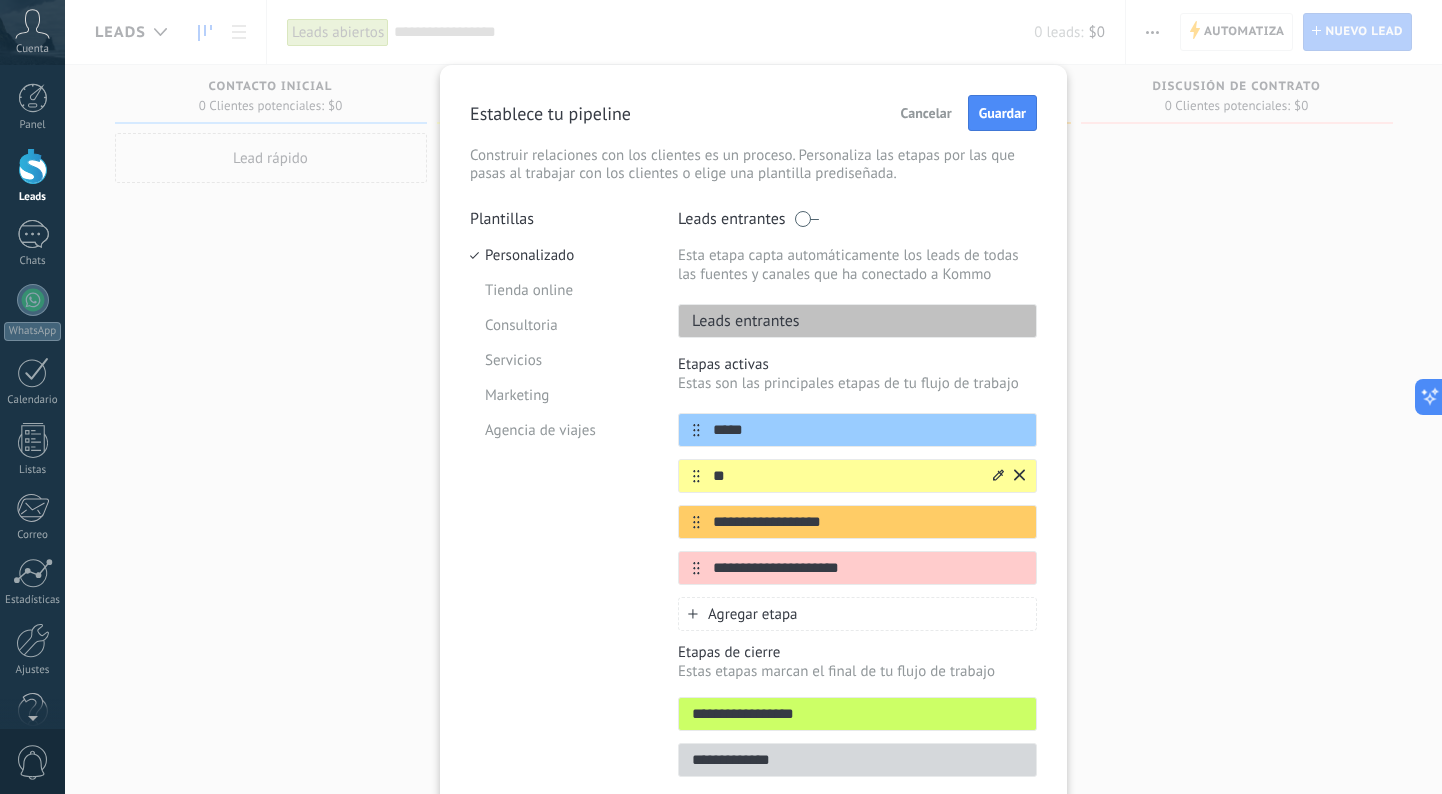 type on "*" 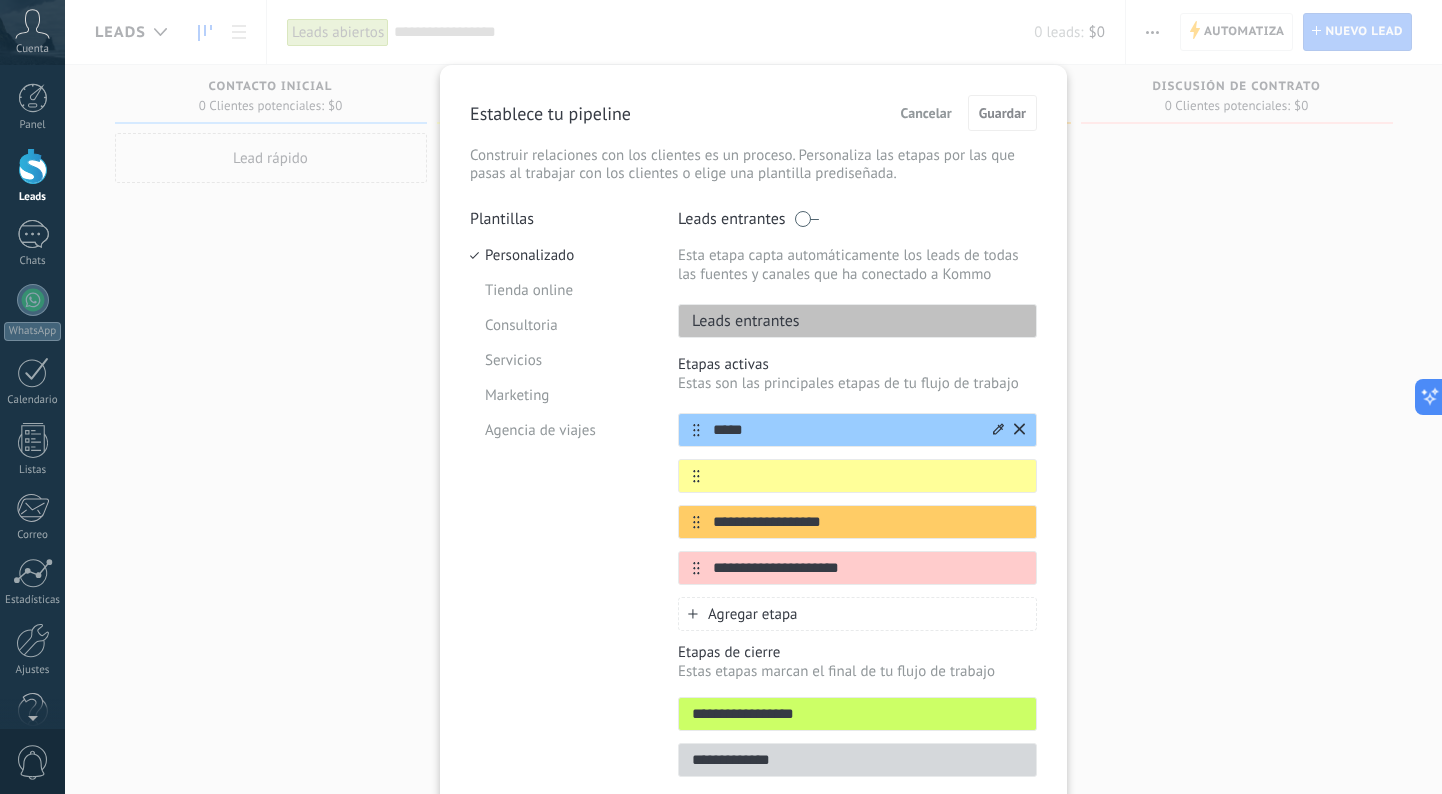 type 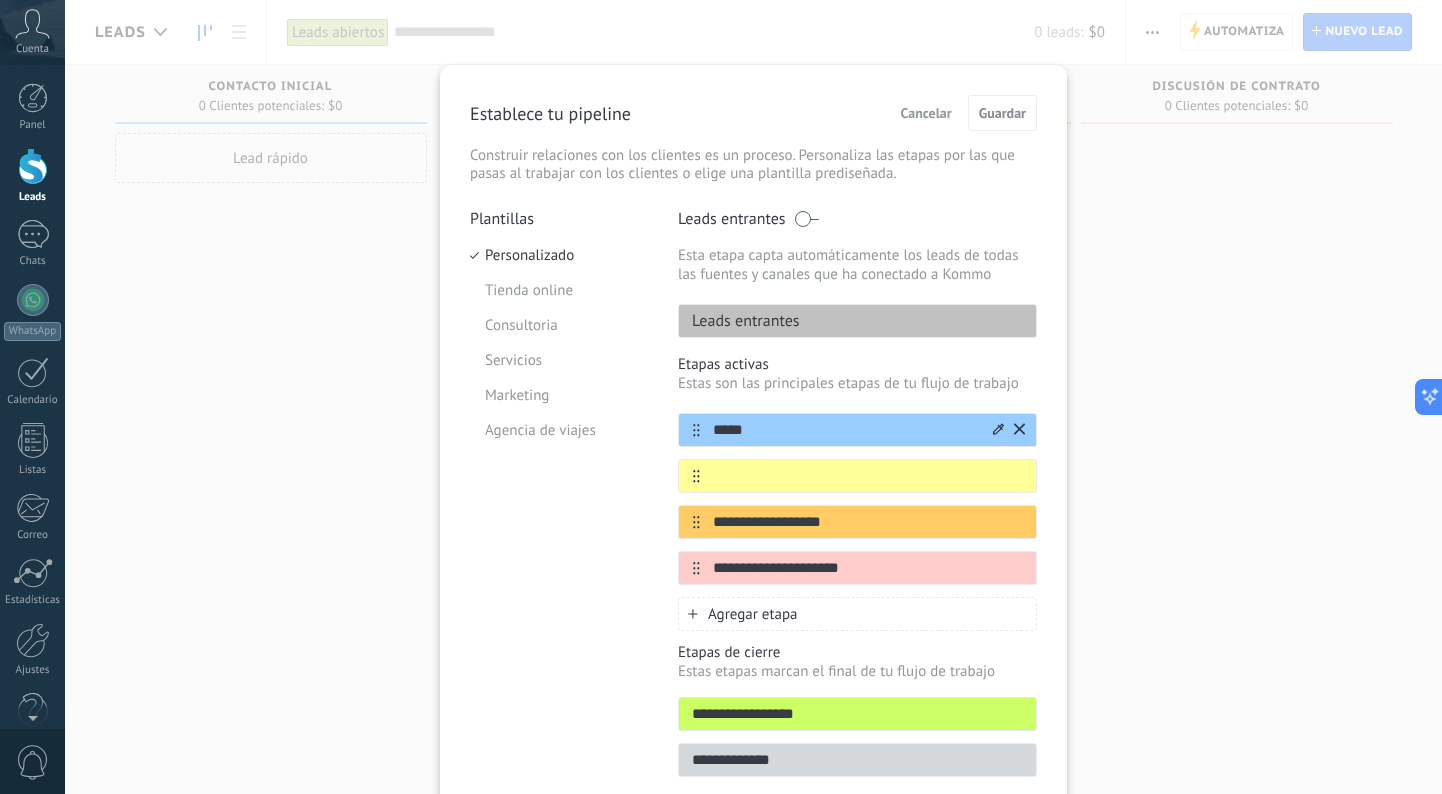 click on "*****" at bounding box center [845, 430] 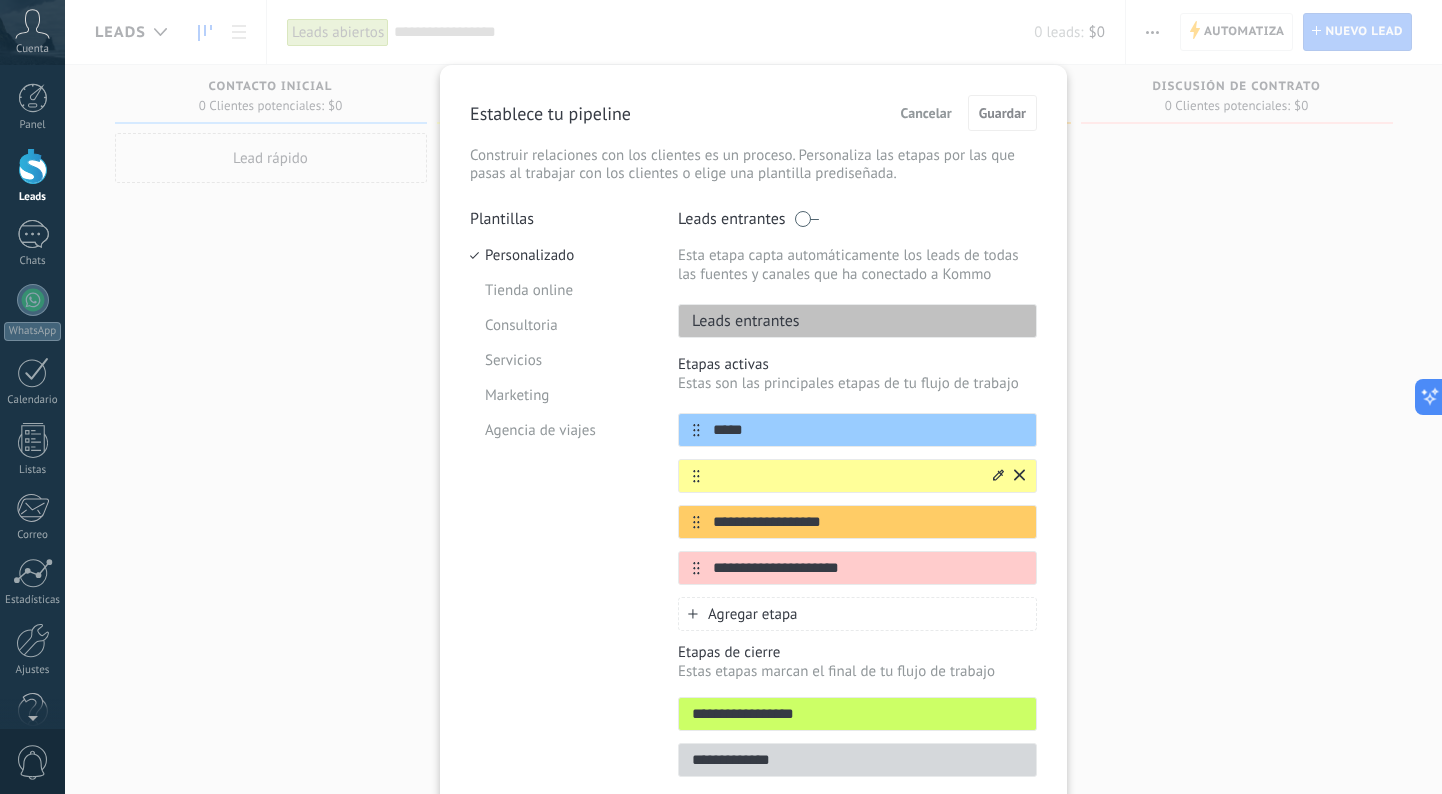 type on "*****" 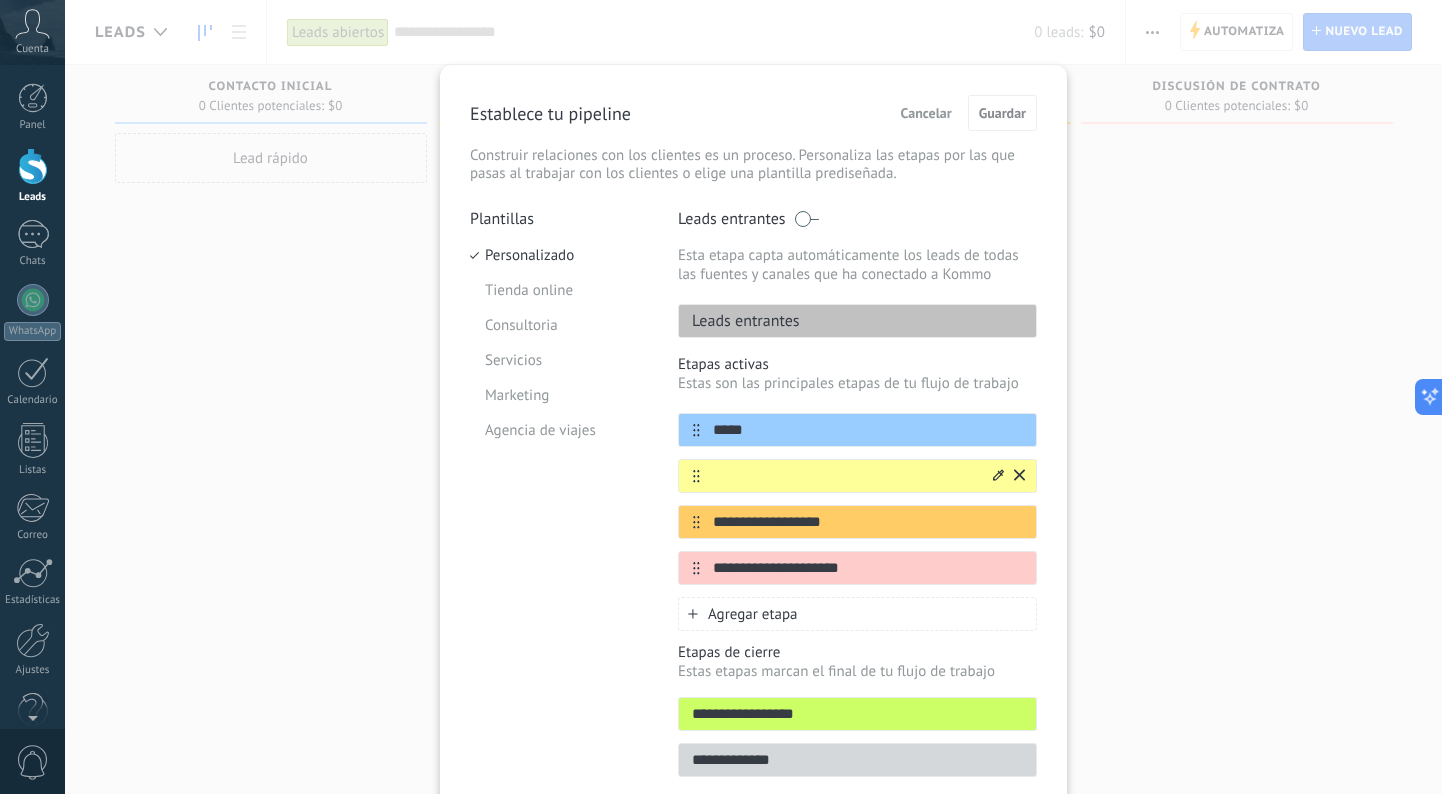 click at bounding box center [845, 476] 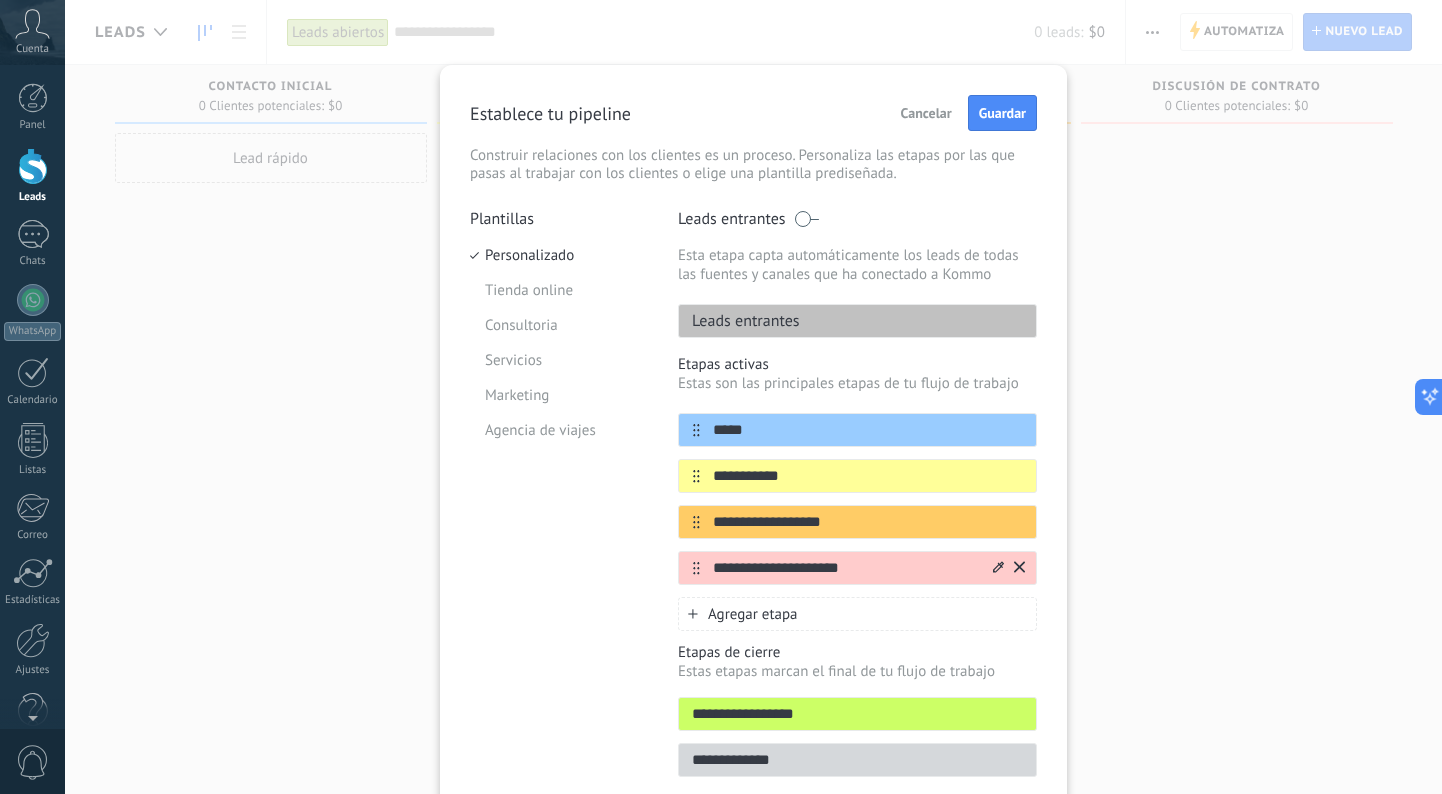 type on "**********" 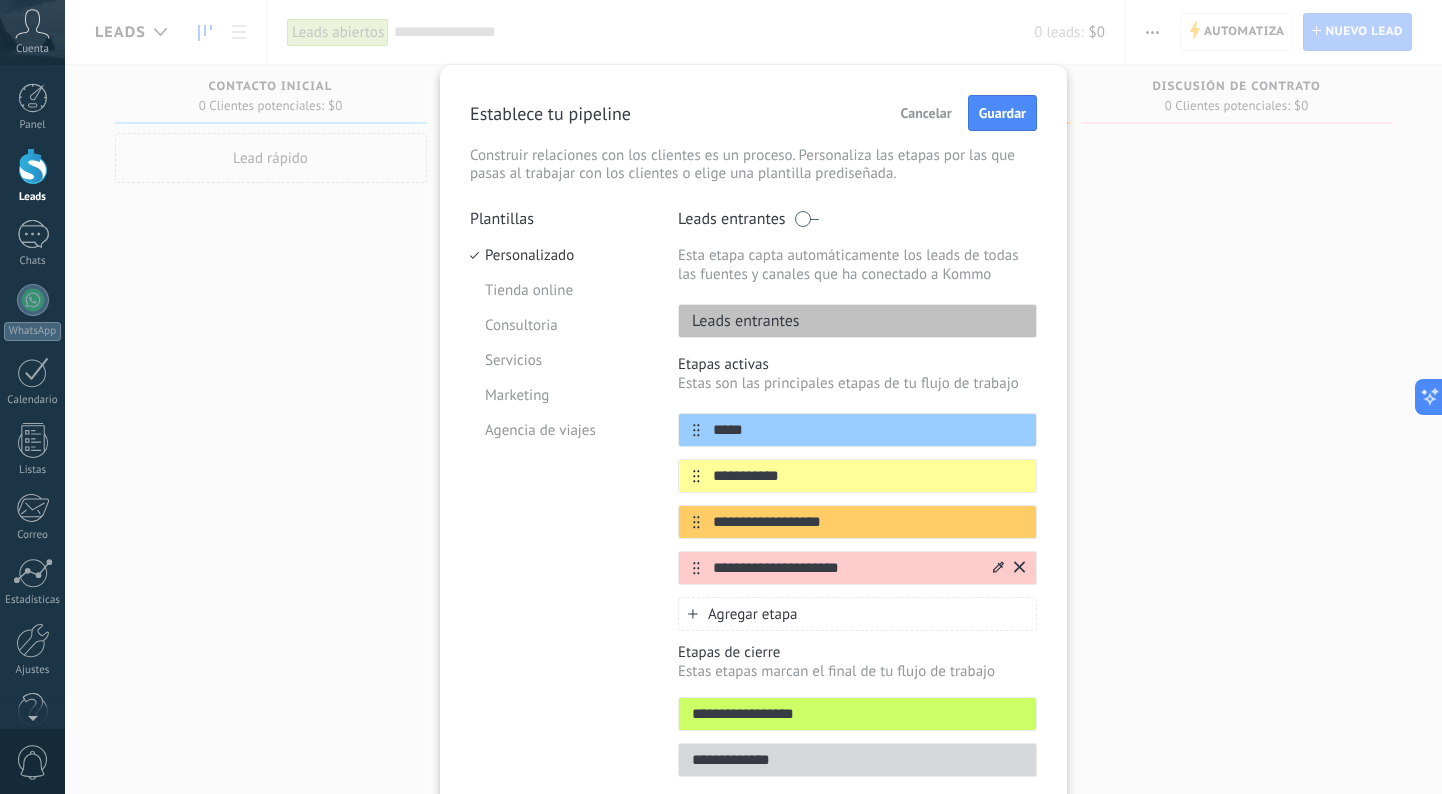 click 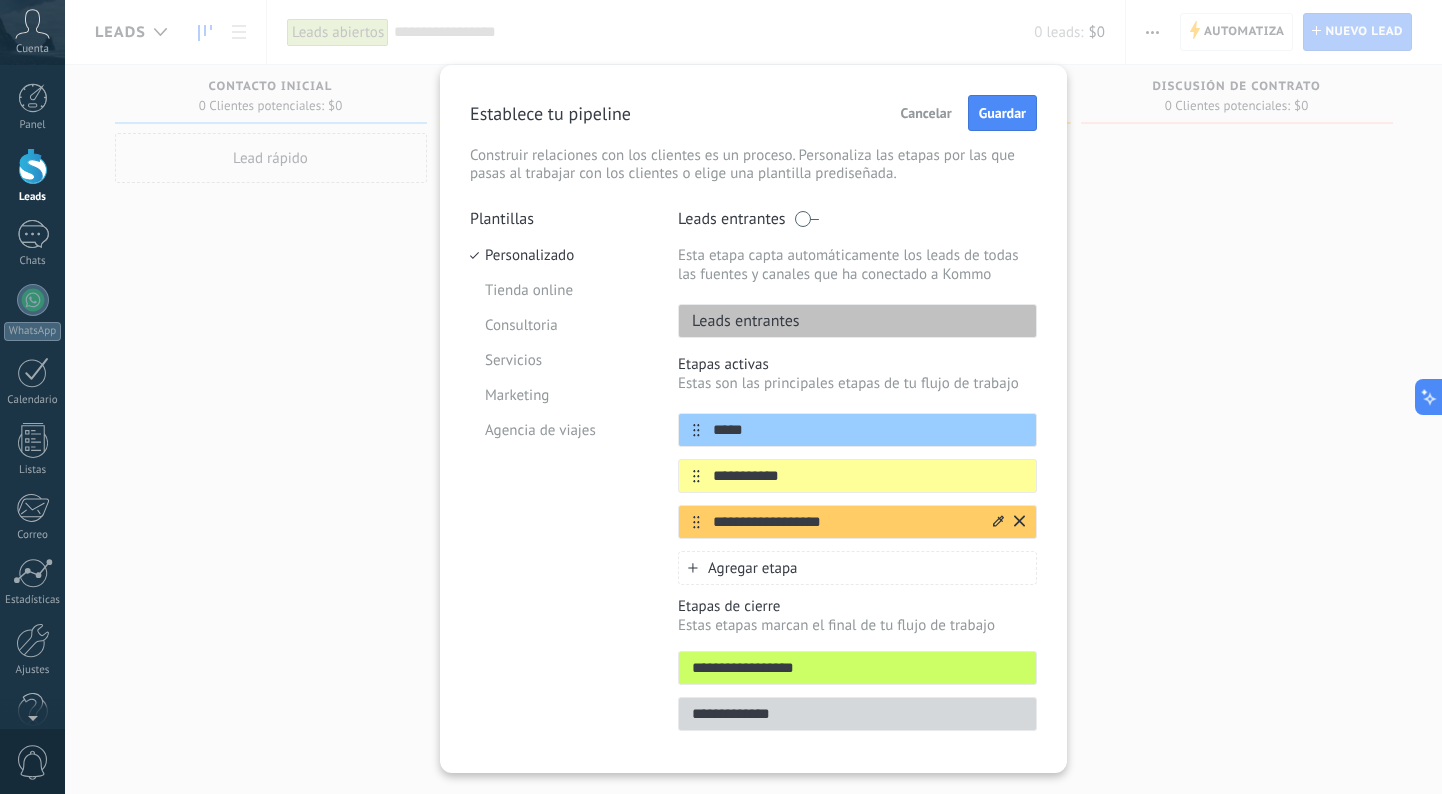 click on "**********" at bounding box center [845, 522] 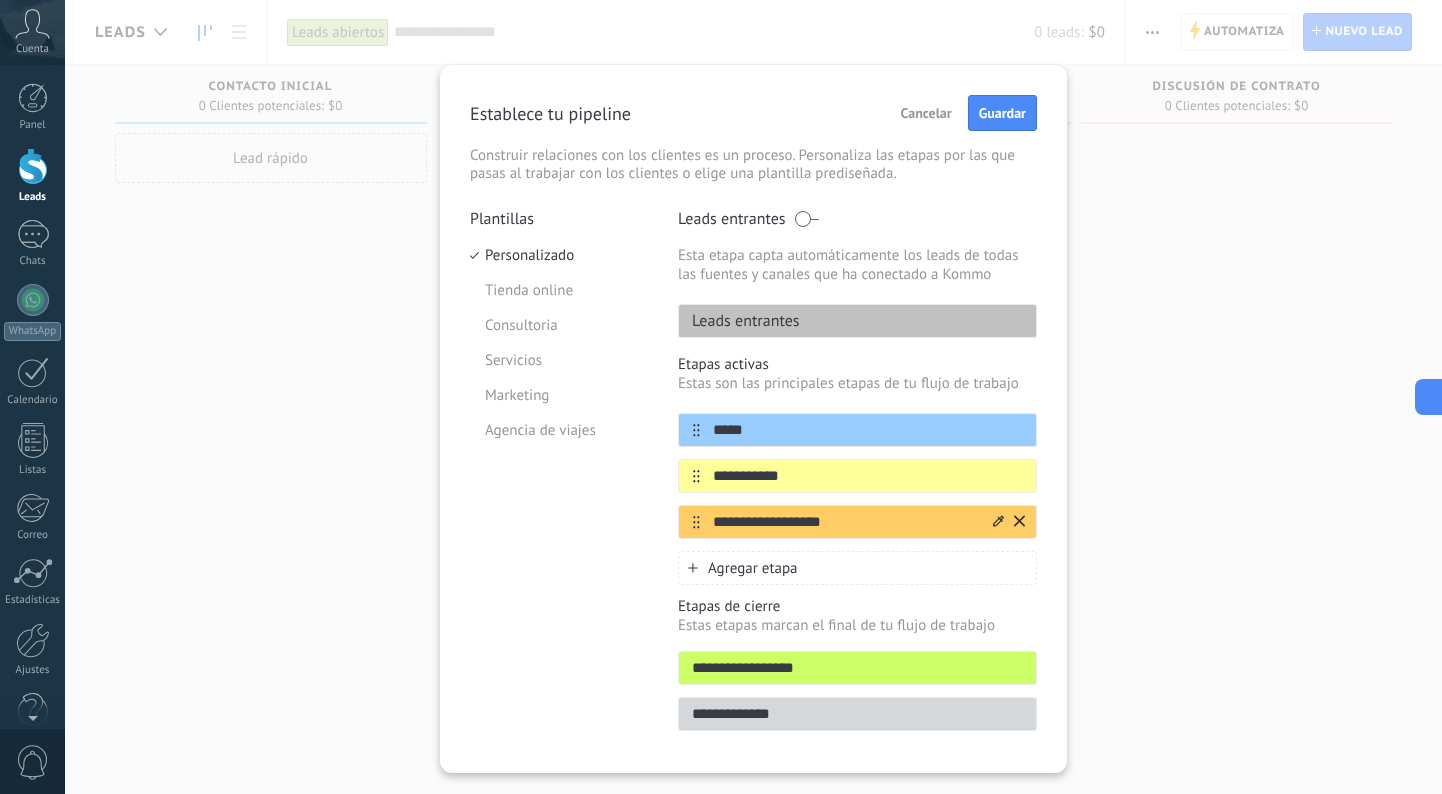 click on "**********" at bounding box center (845, 522) 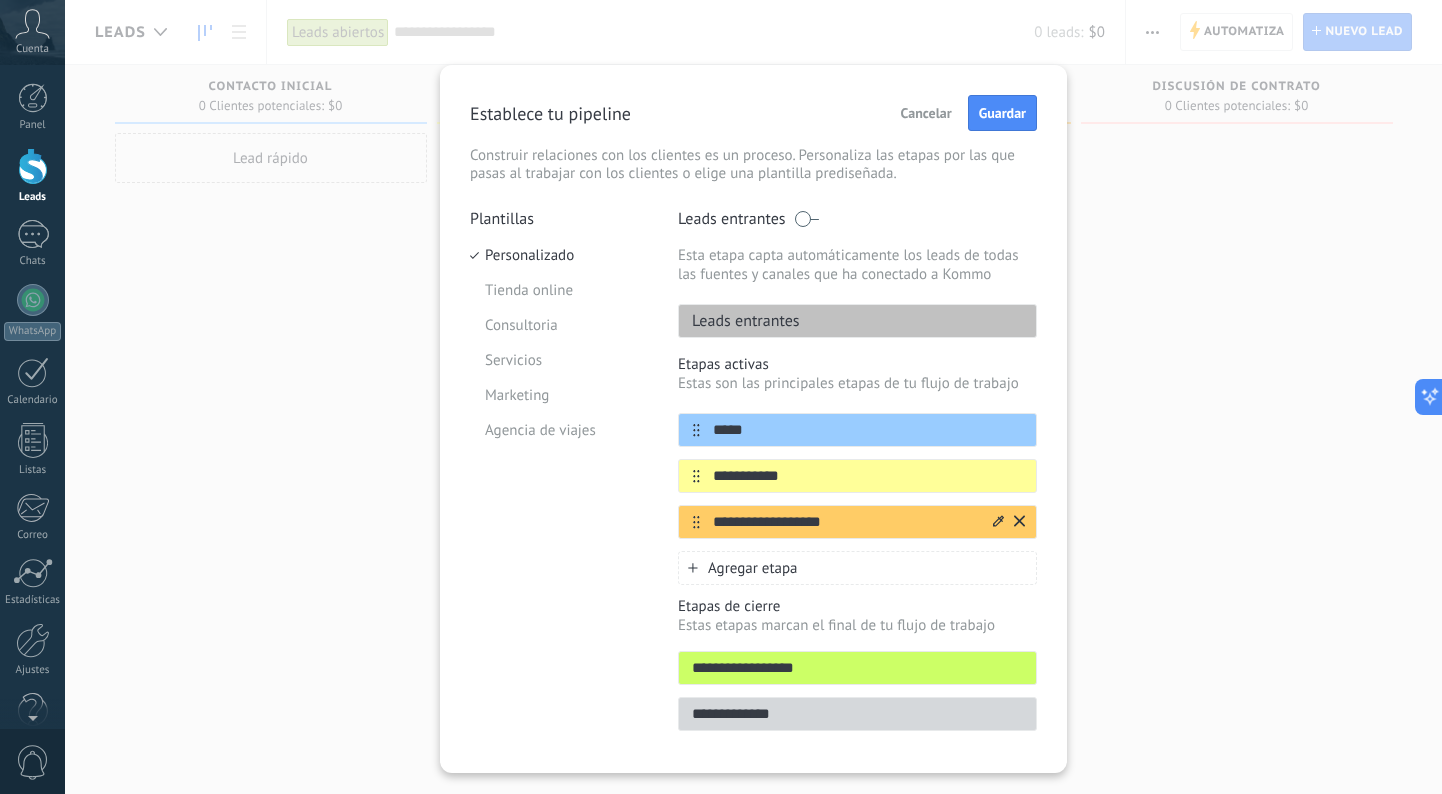 click on "**********" at bounding box center (845, 522) 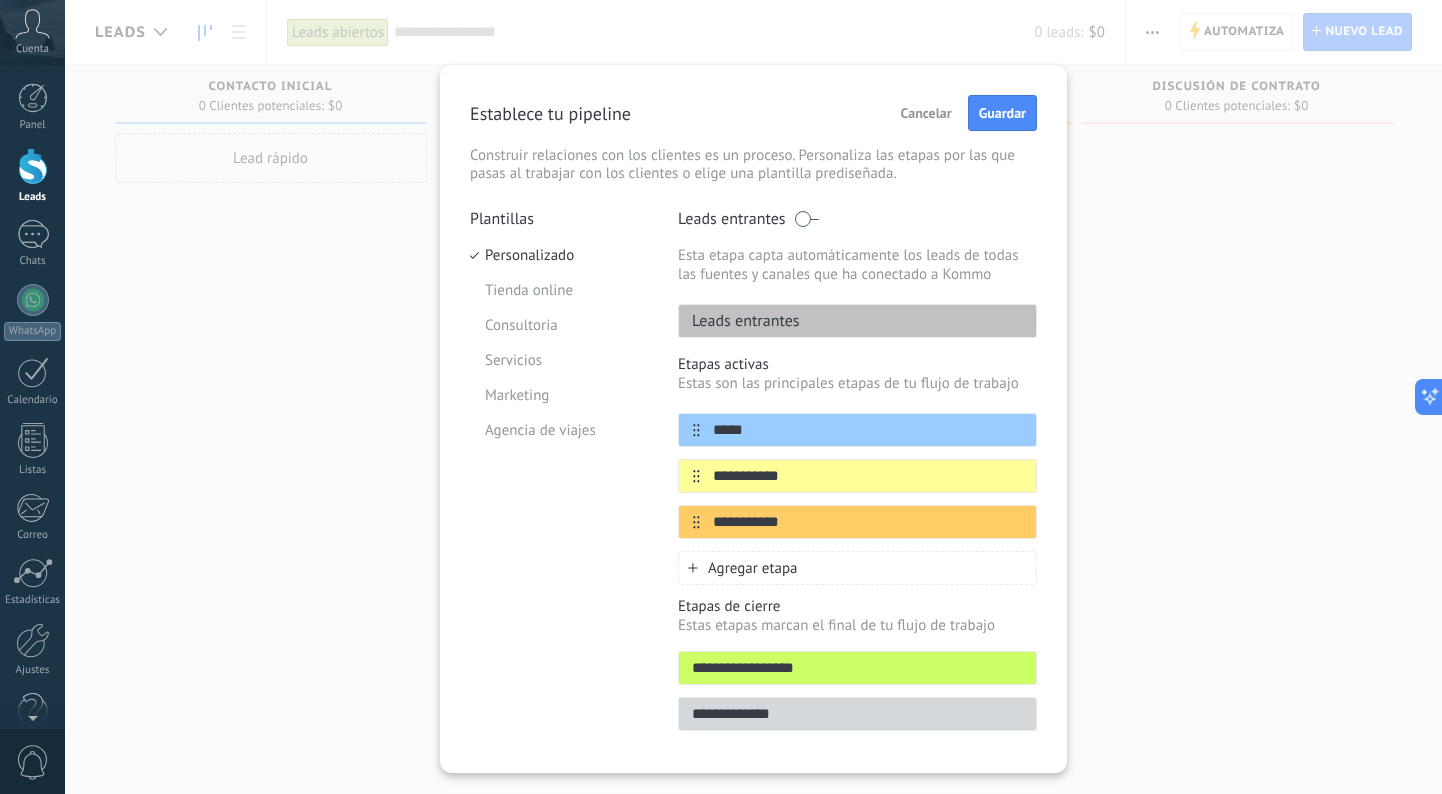 type on "**********" 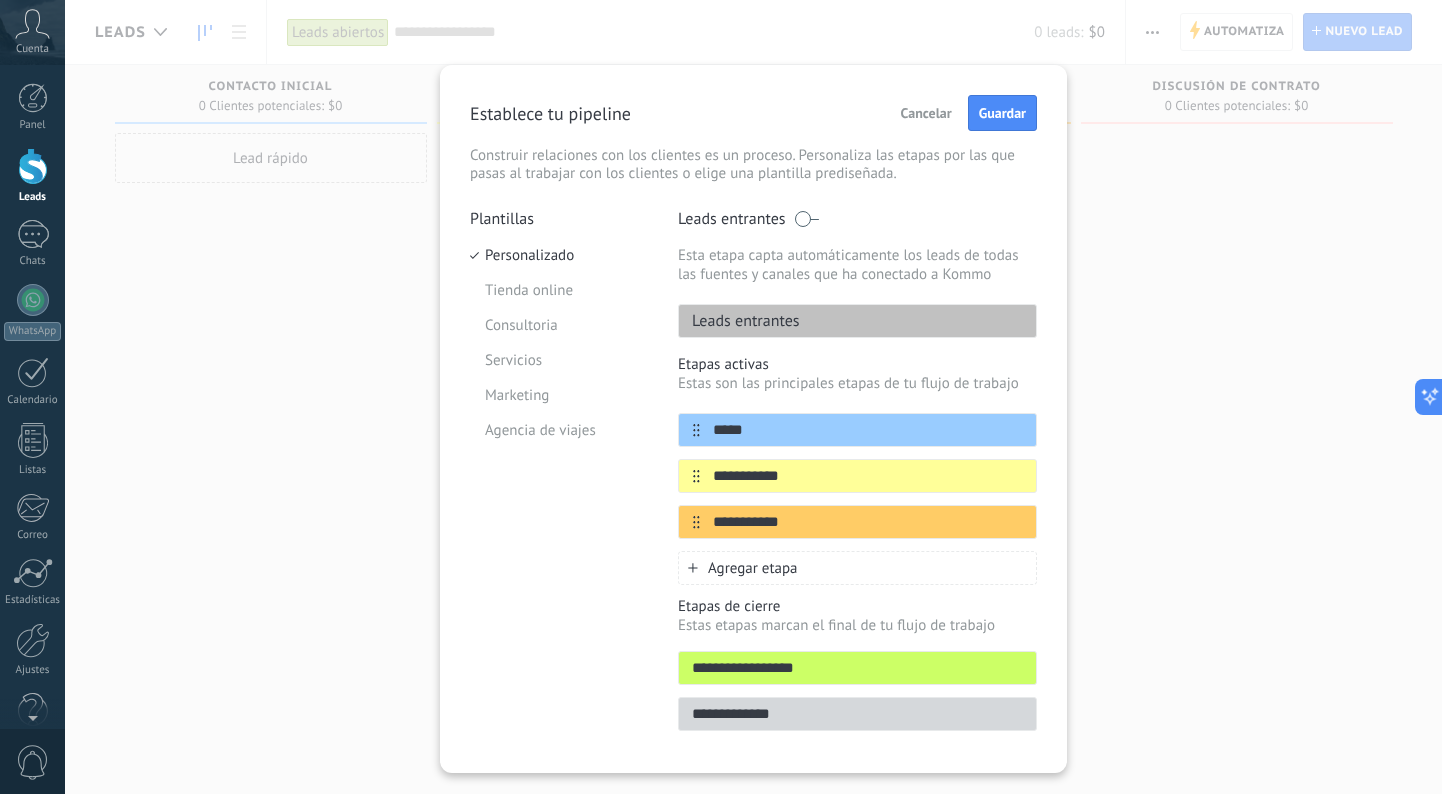 click on "Agregar etapa" at bounding box center [857, 568] 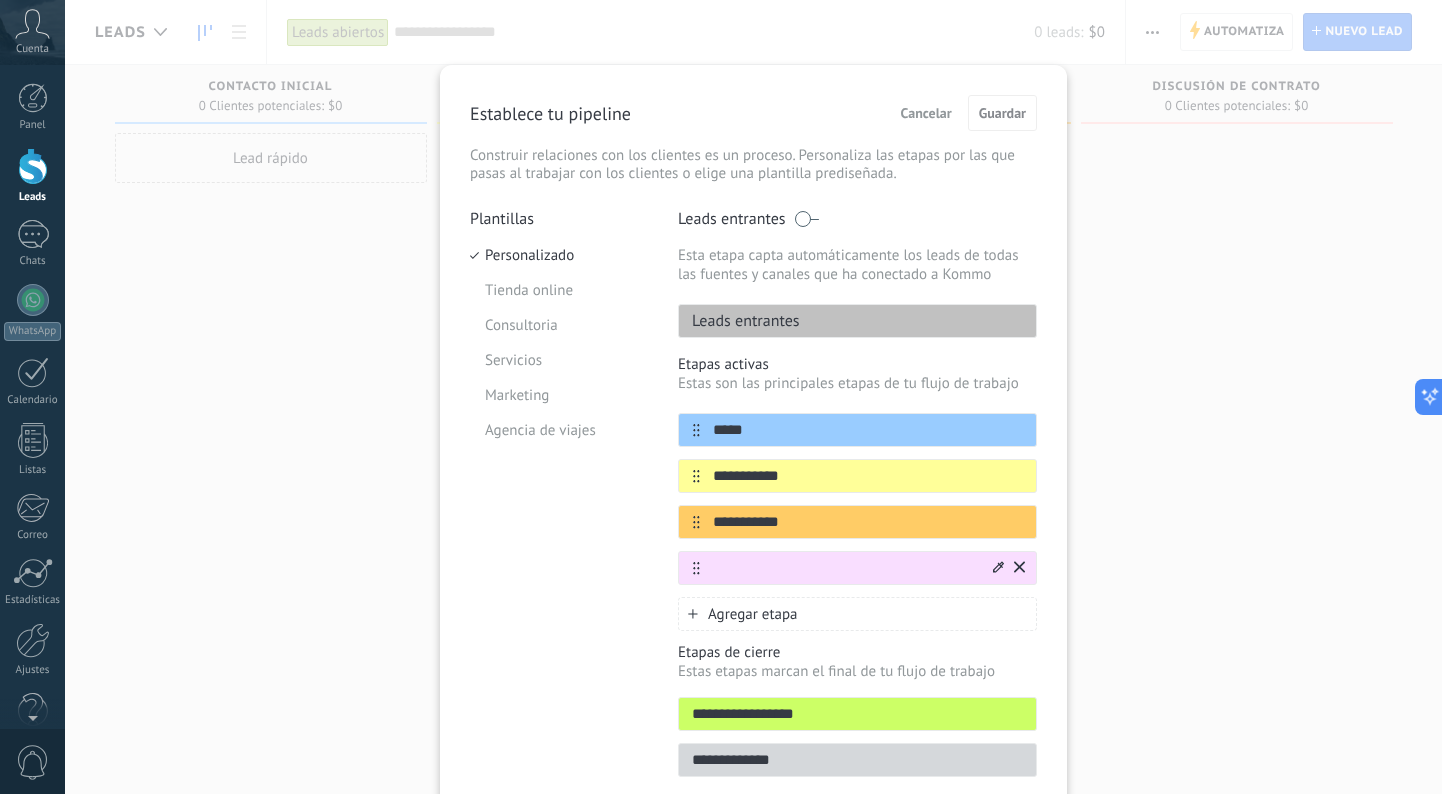 click at bounding box center (857, 568) 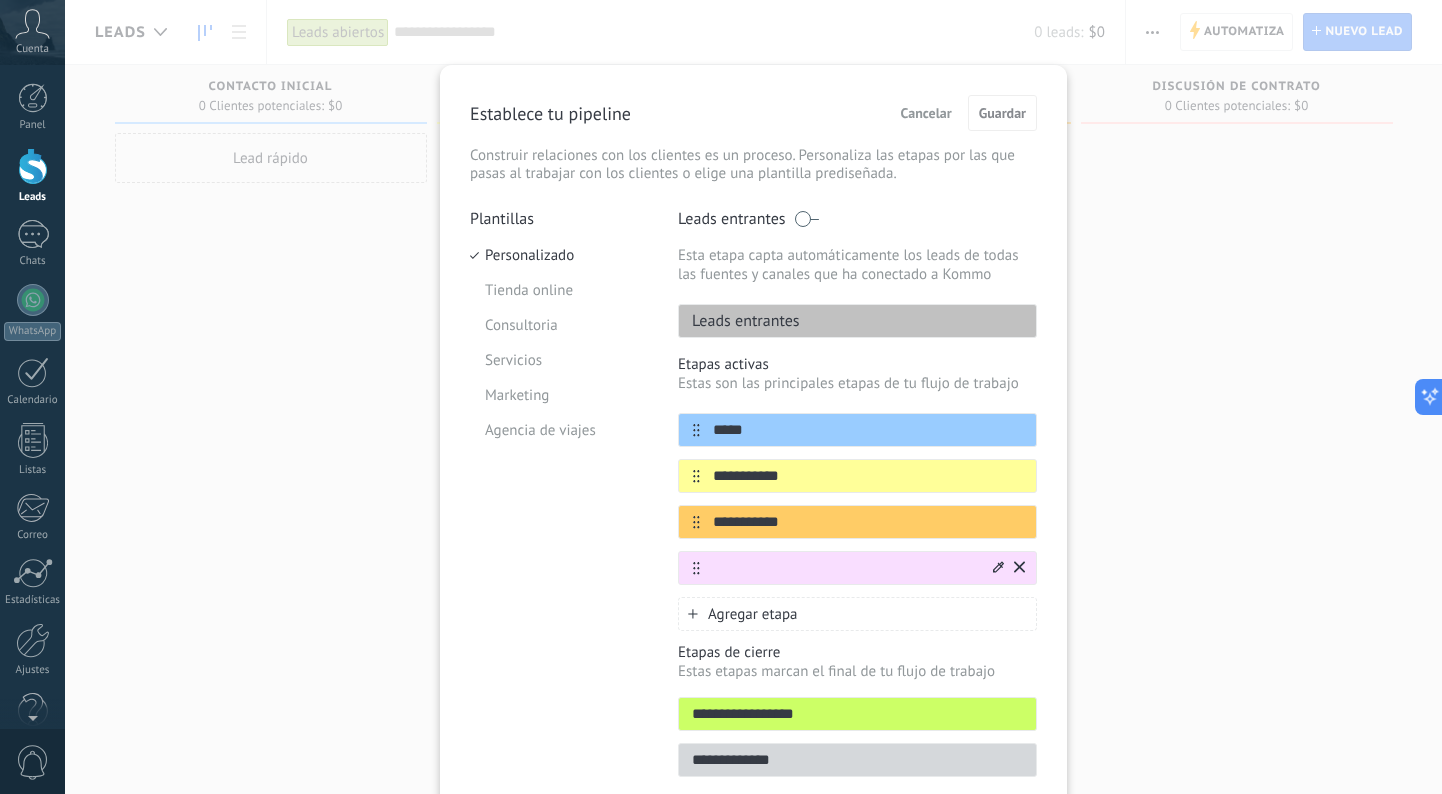 click at bounding box center (857, 568) 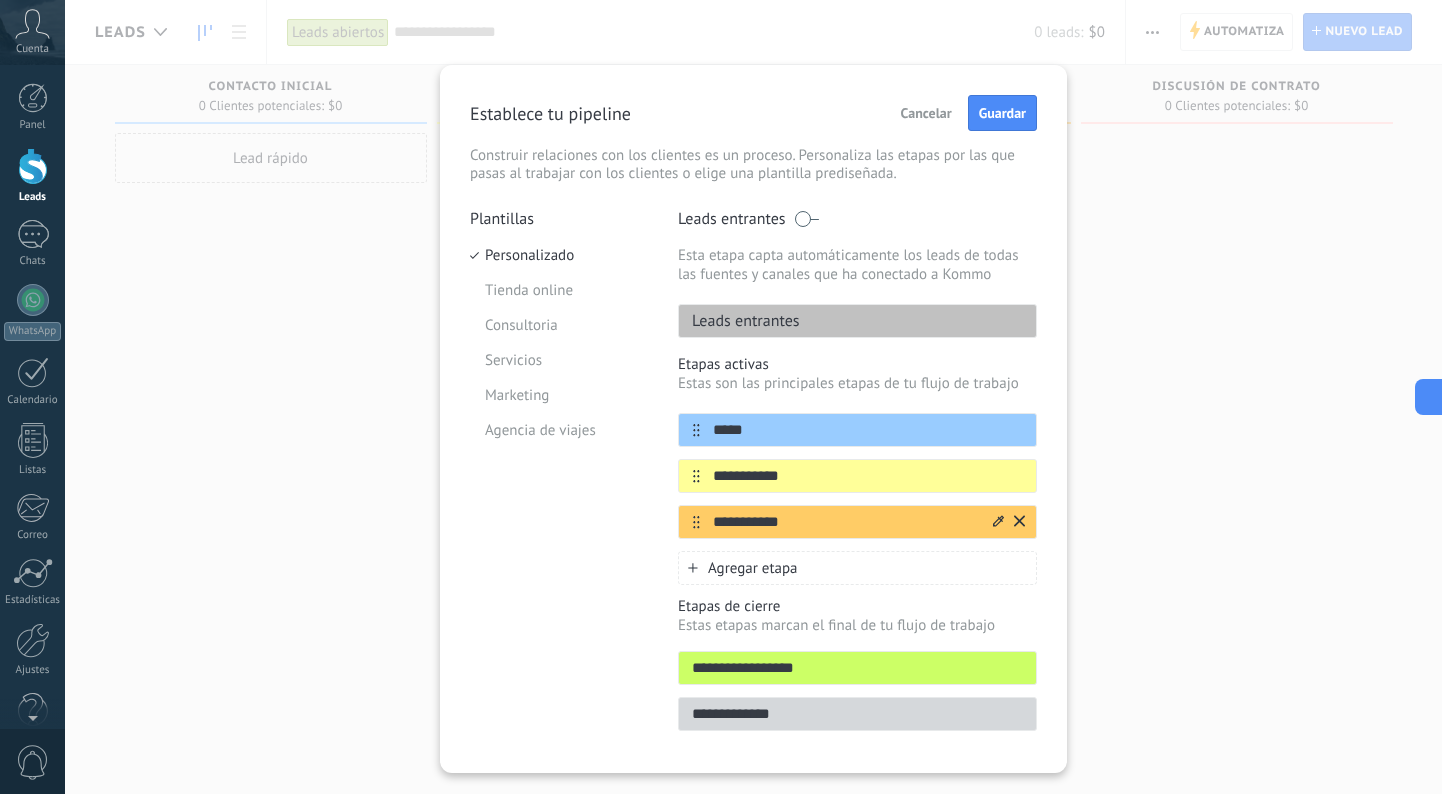 click 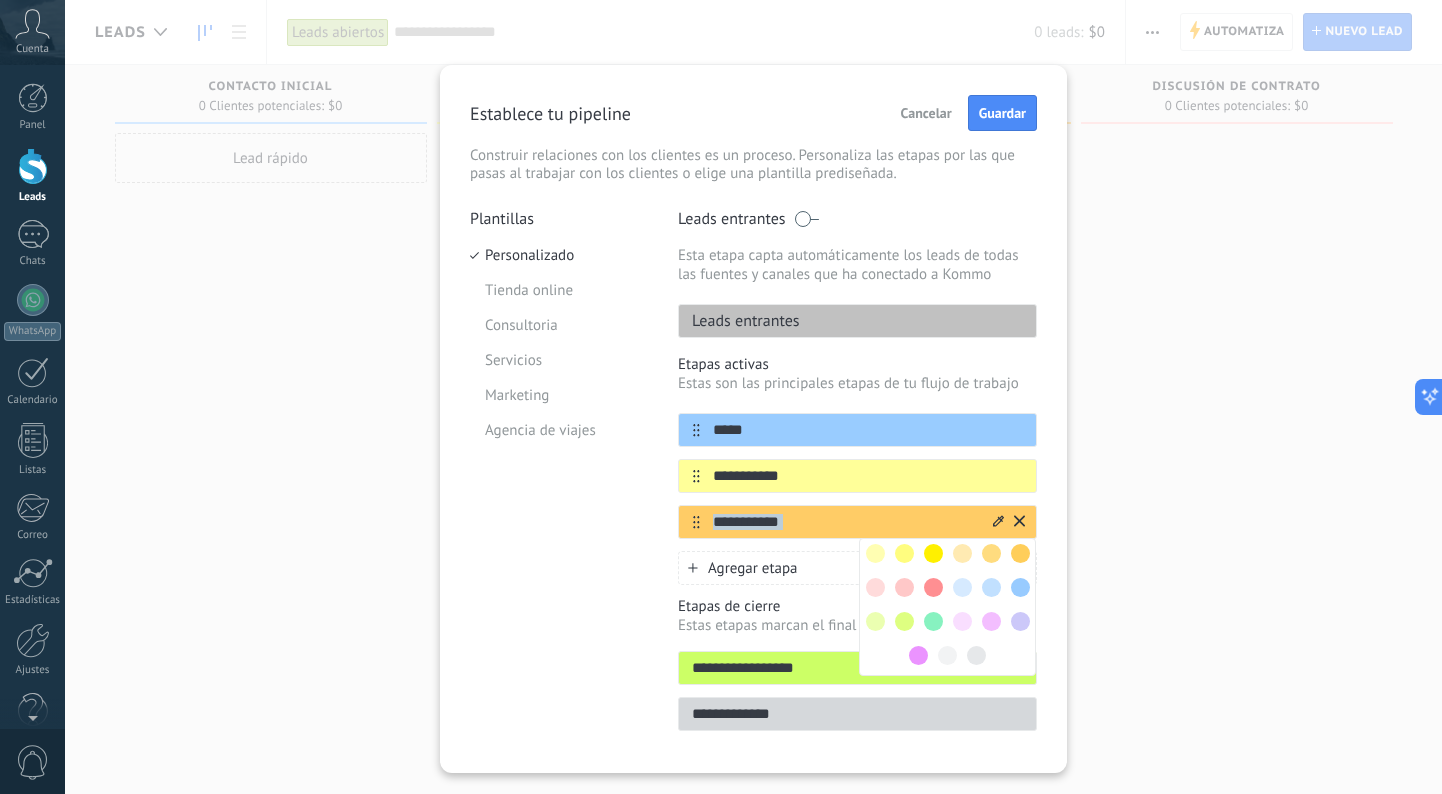 click at bounding box center (933, 621) 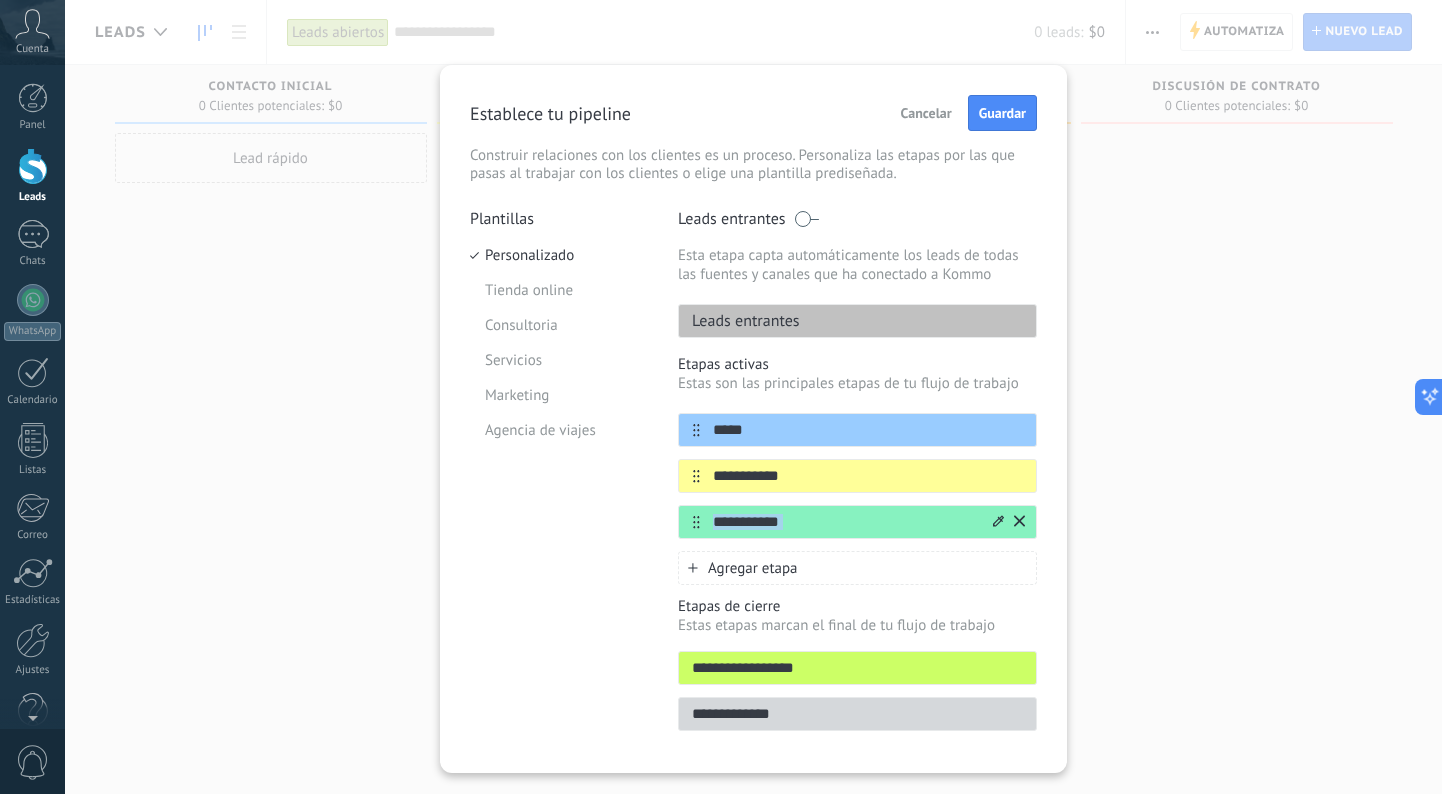click on "**********" at bounding box center (753, 397) 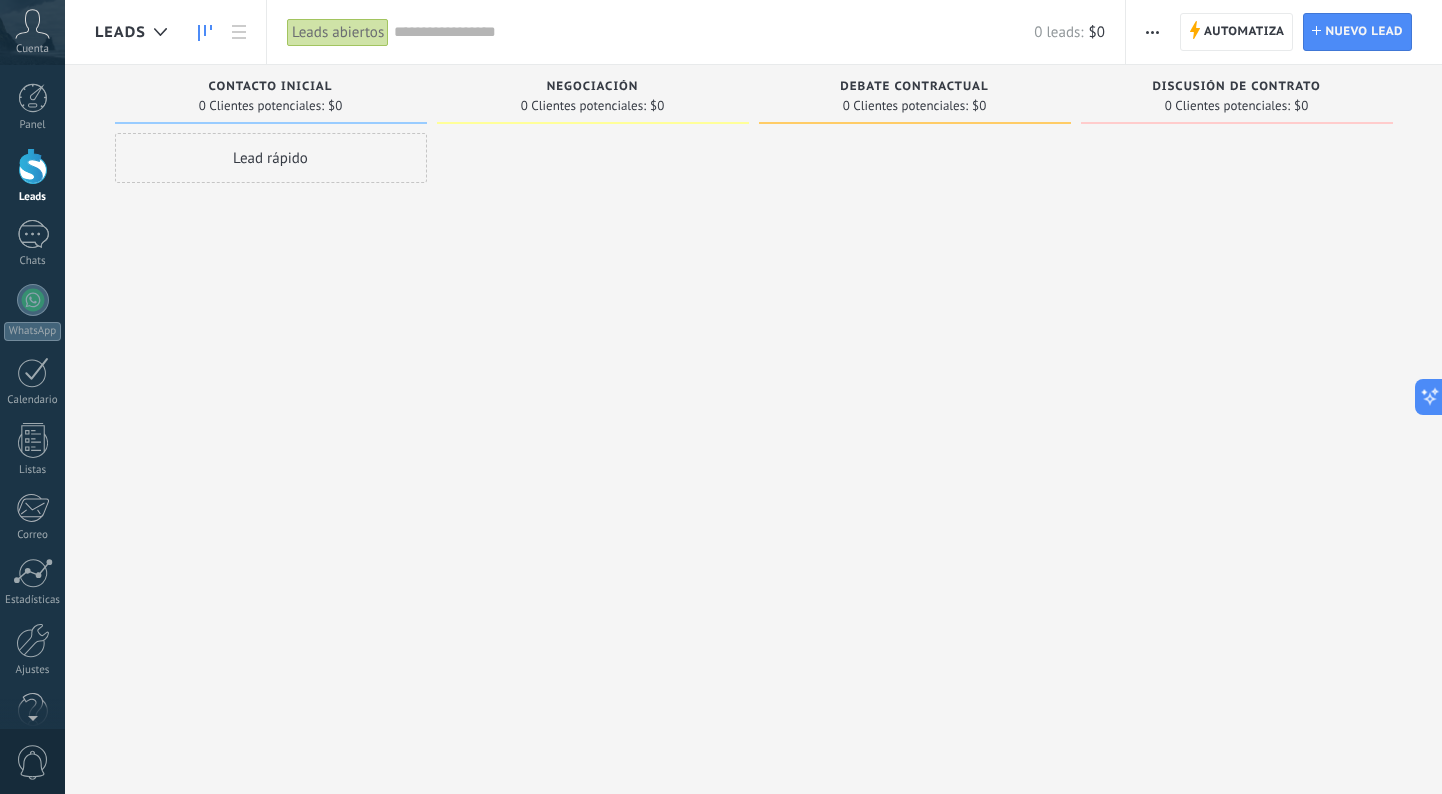 click 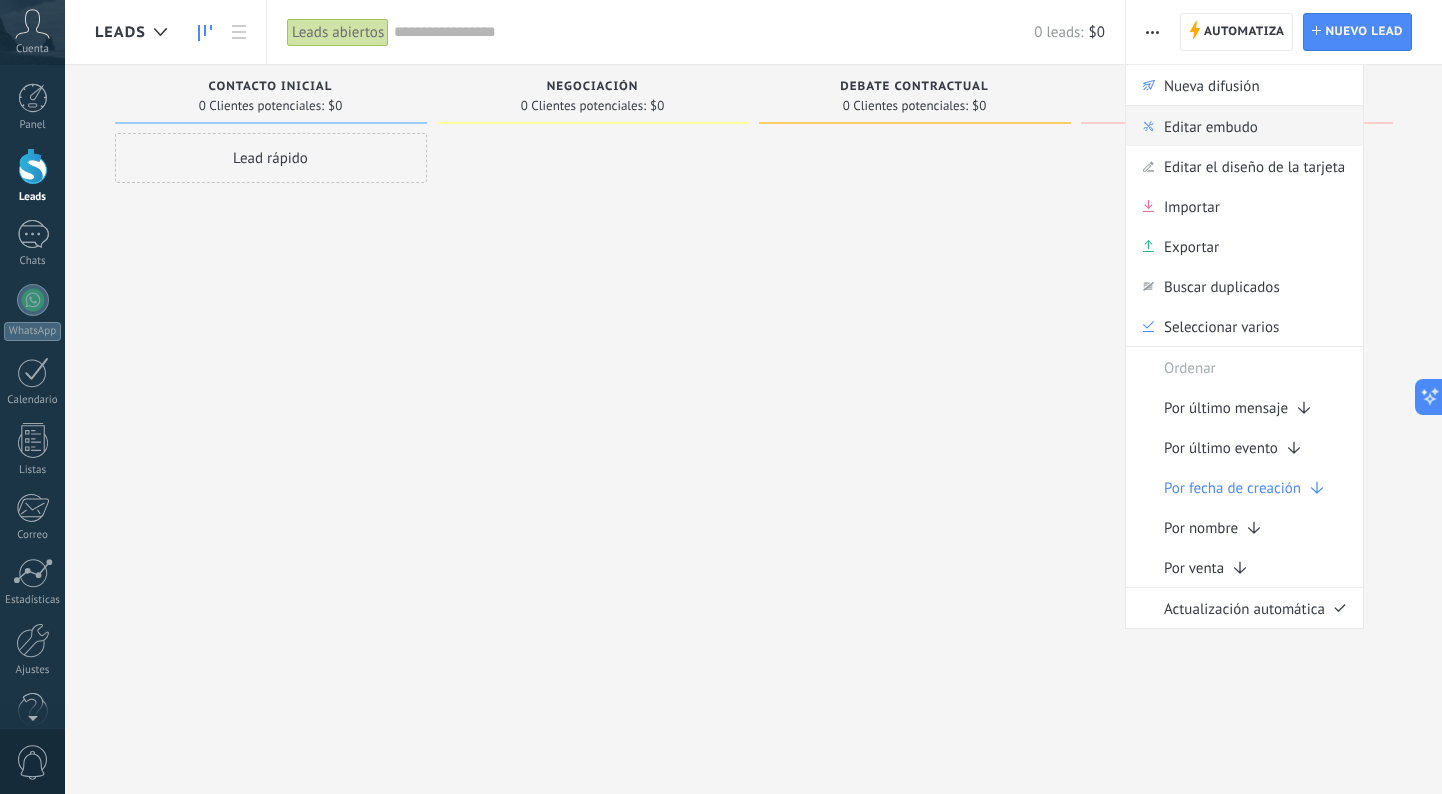 click on "Editar embudo" at bounding box center [1211, 126] 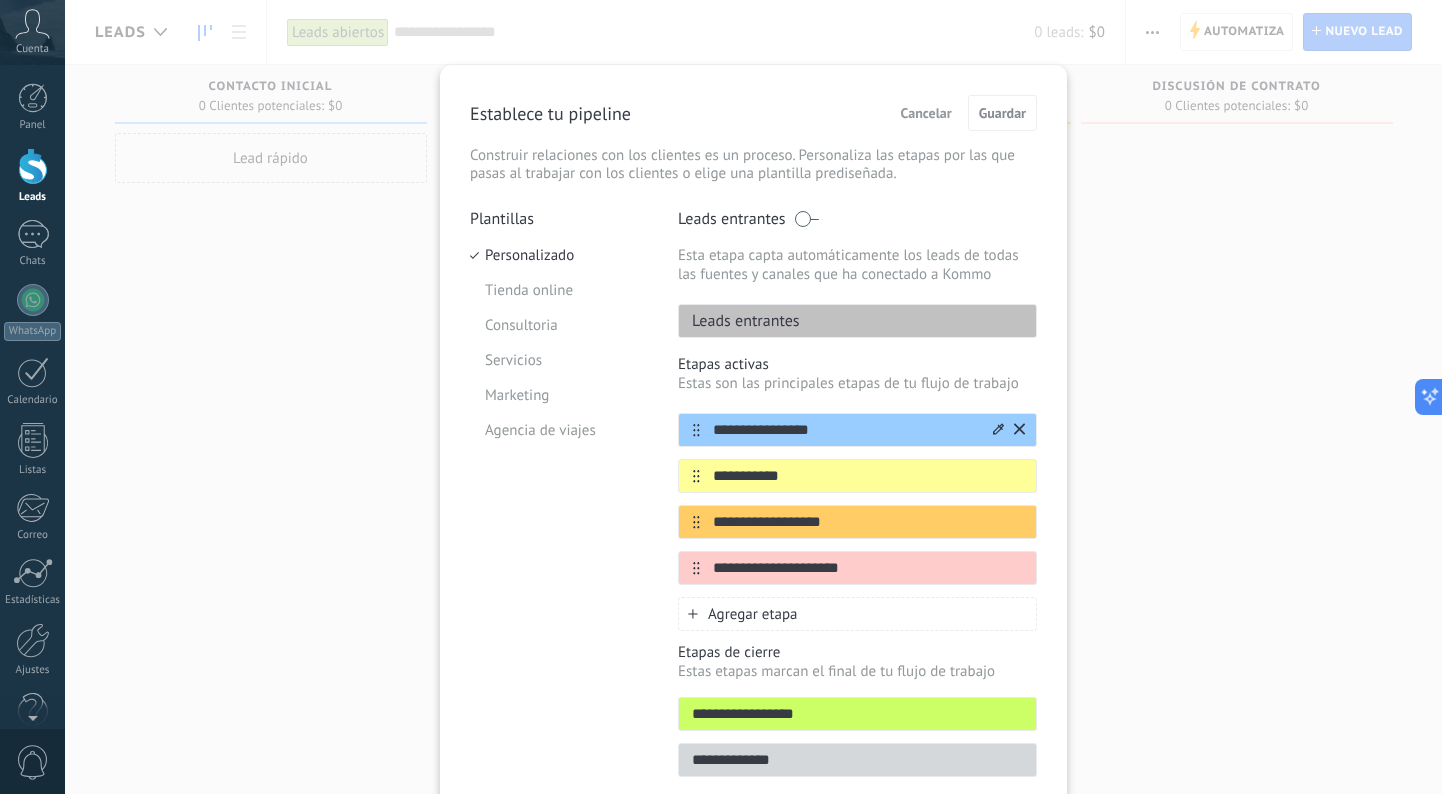 click on "**********" at bounding box center [845, 430] 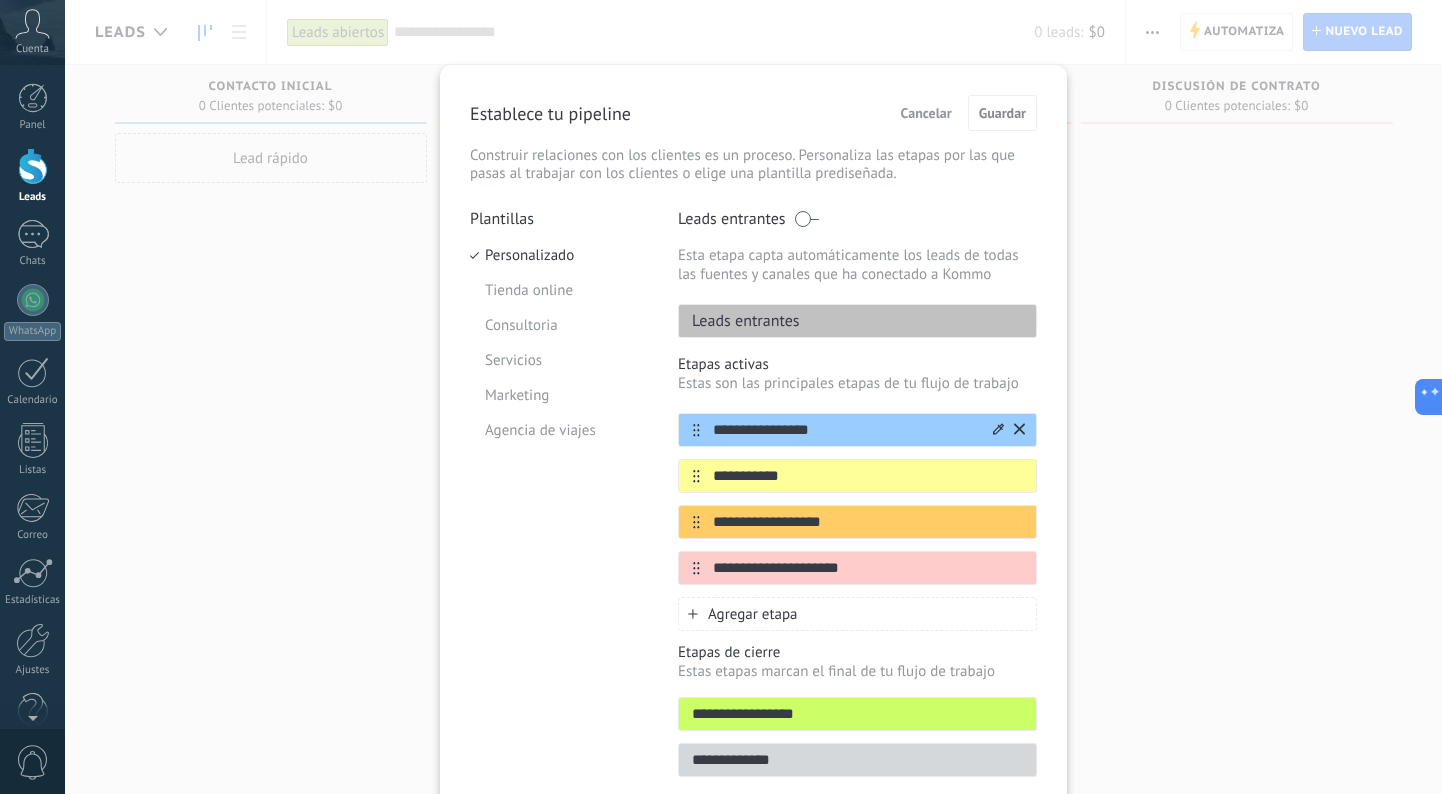 click on "**********" at bounding box center (845, 430) 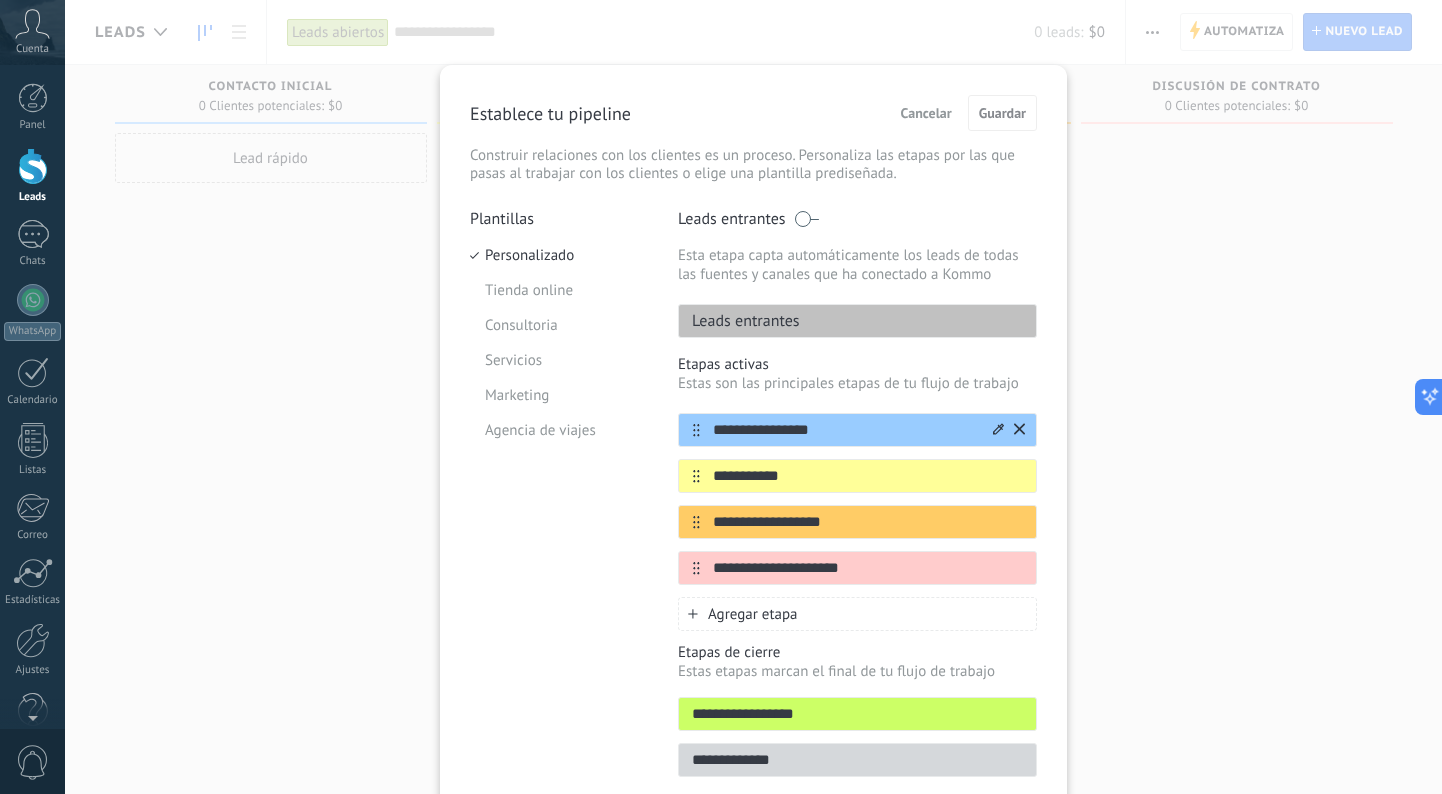 click on "**********" at bounding box center [845, 430] 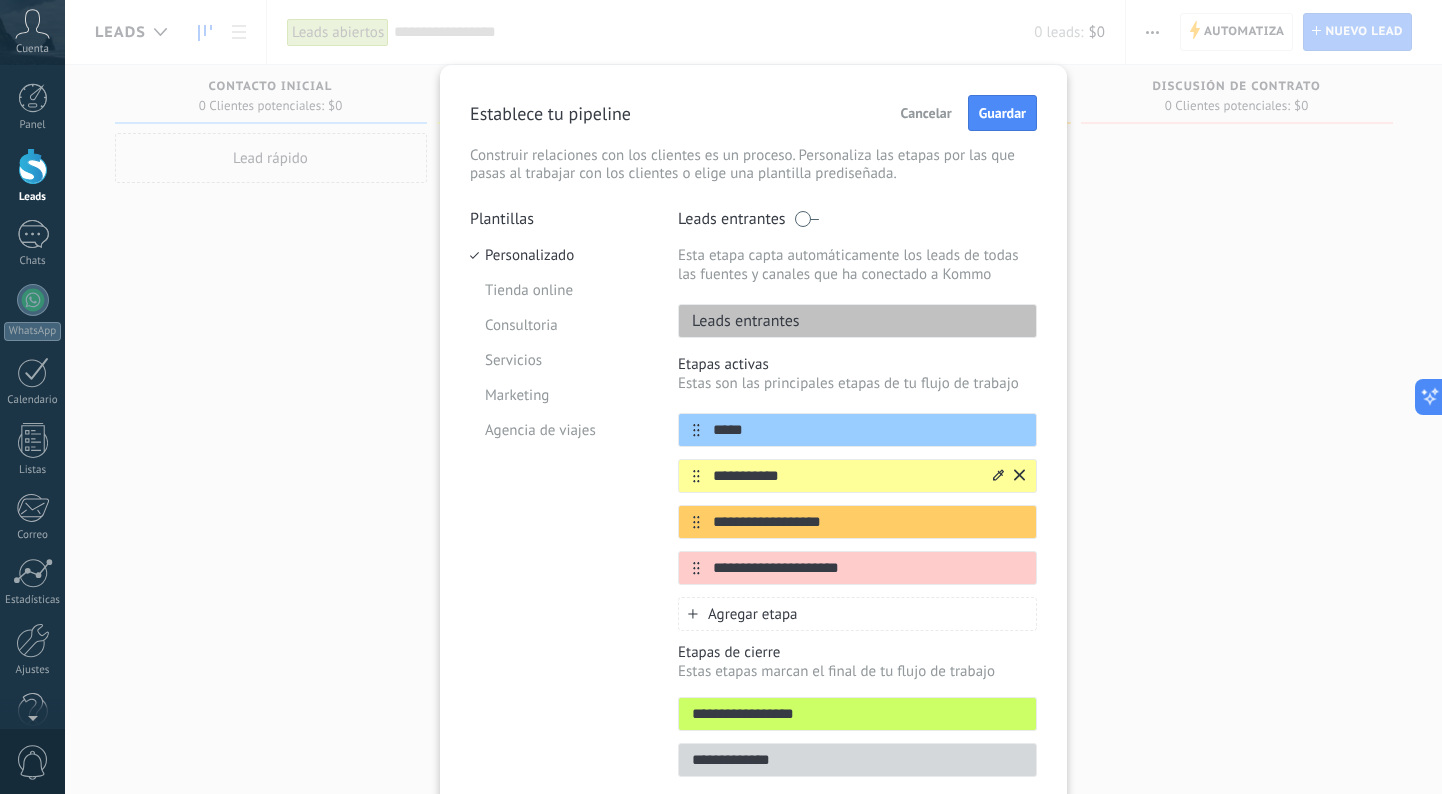 type on "*****" 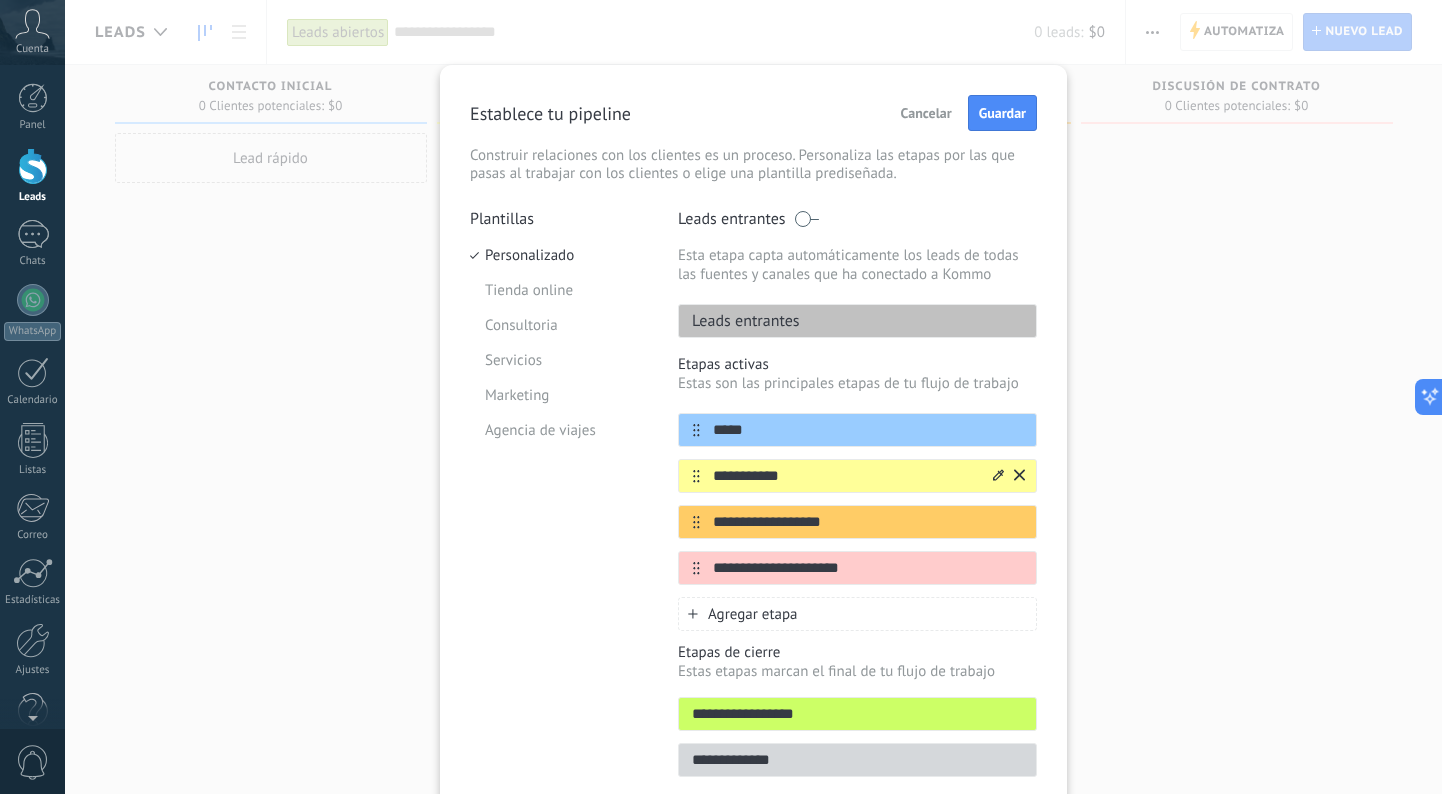click on "**********" at bounding box center (845, 476) 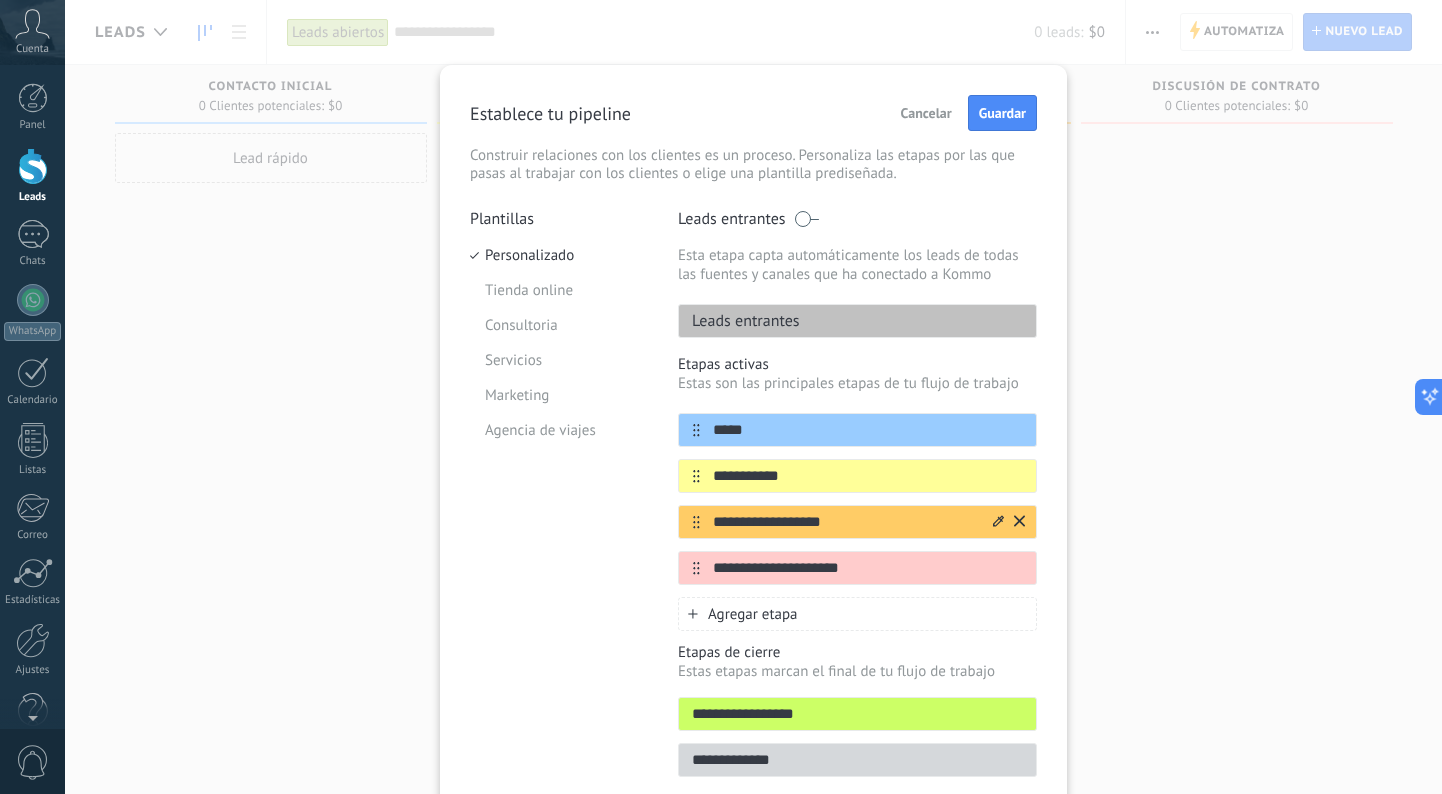 type on "**********" 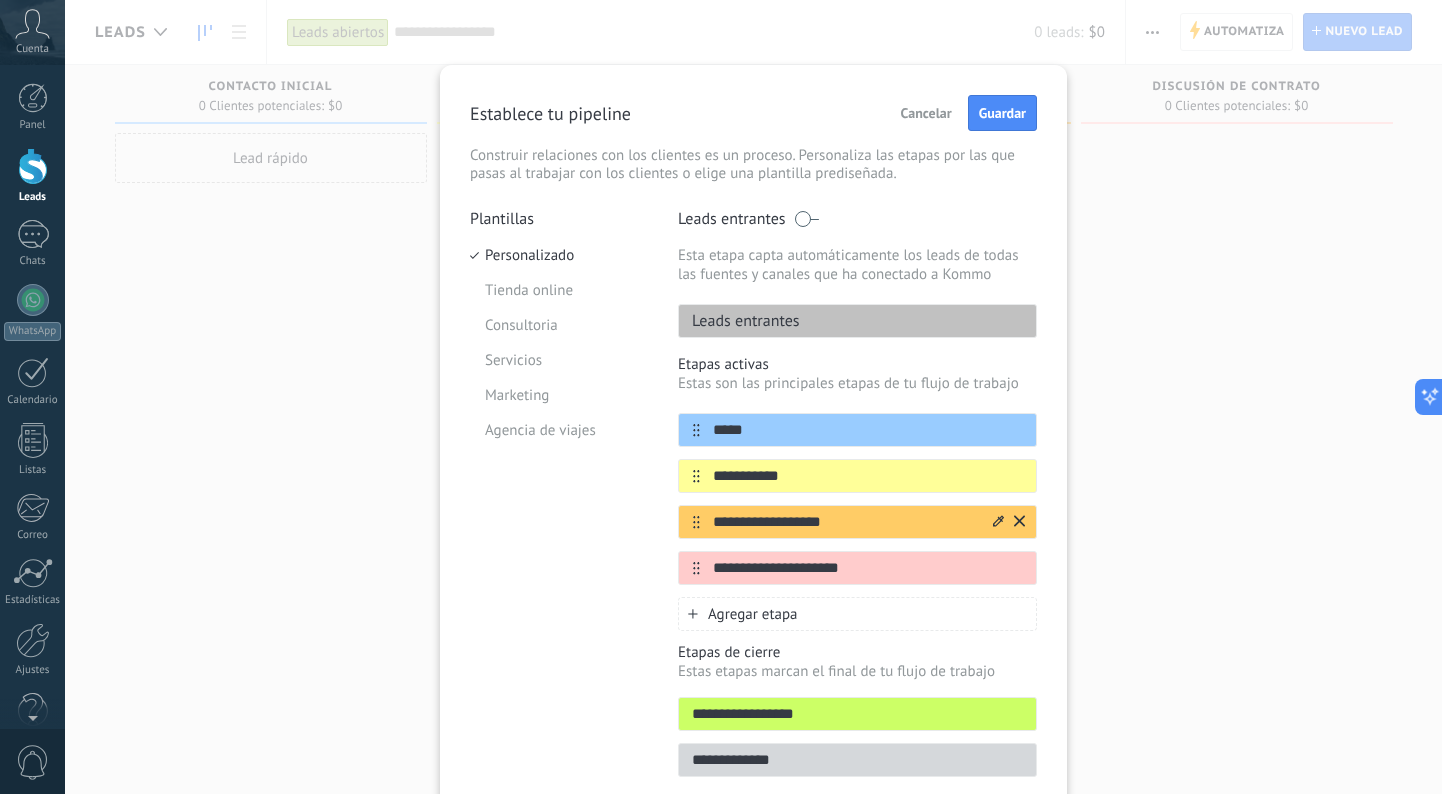 click on "**********" at bounding box center [845, 522] 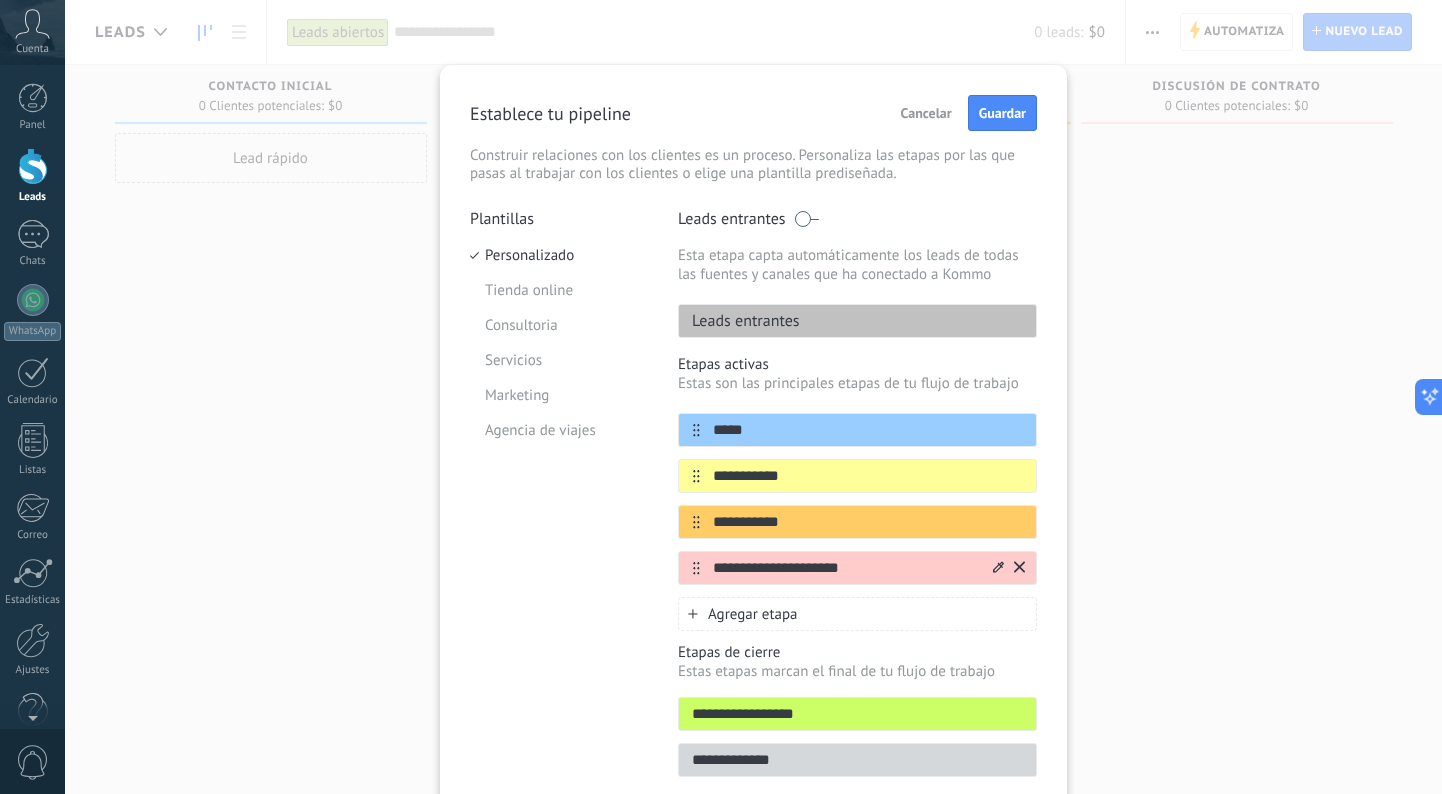 type on "**********" 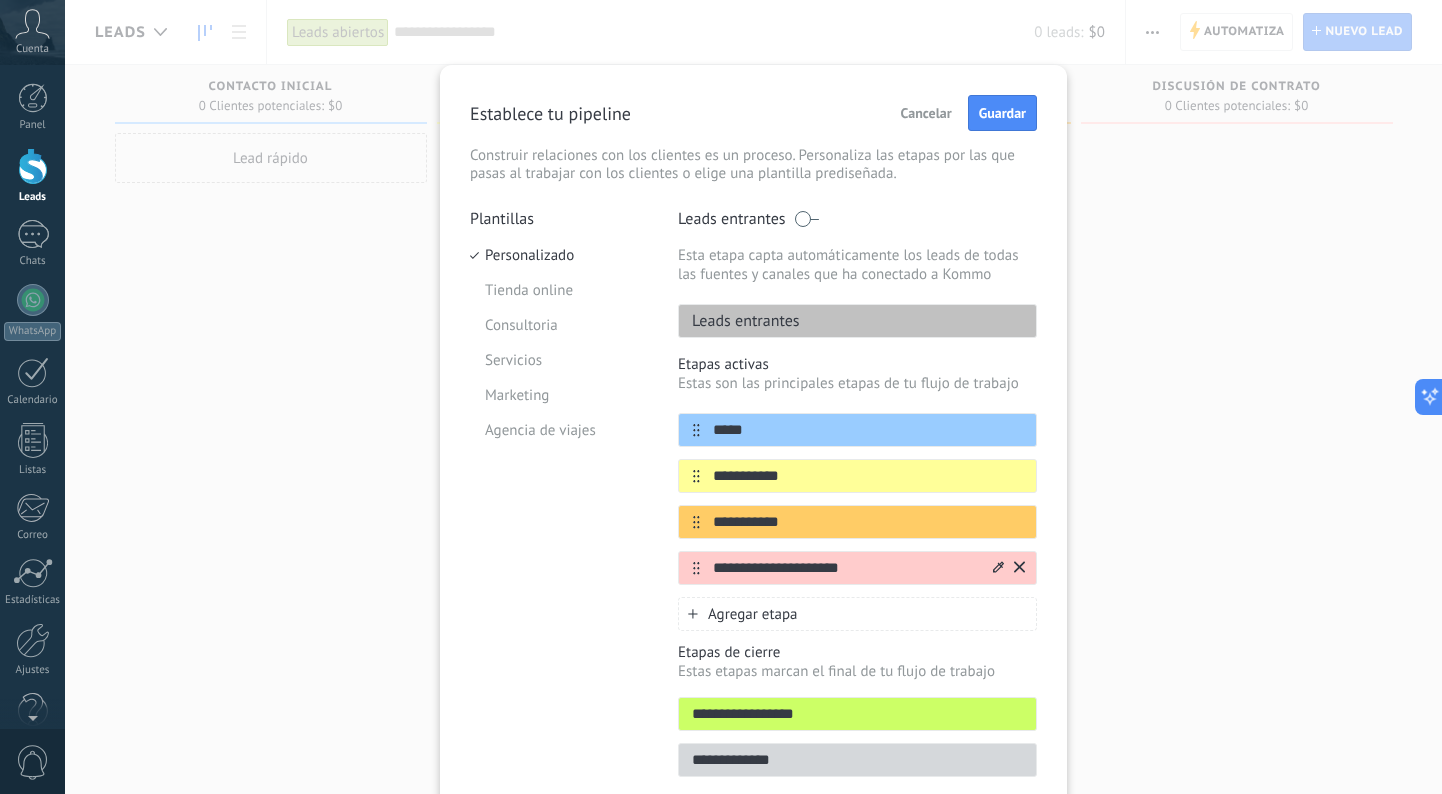 click 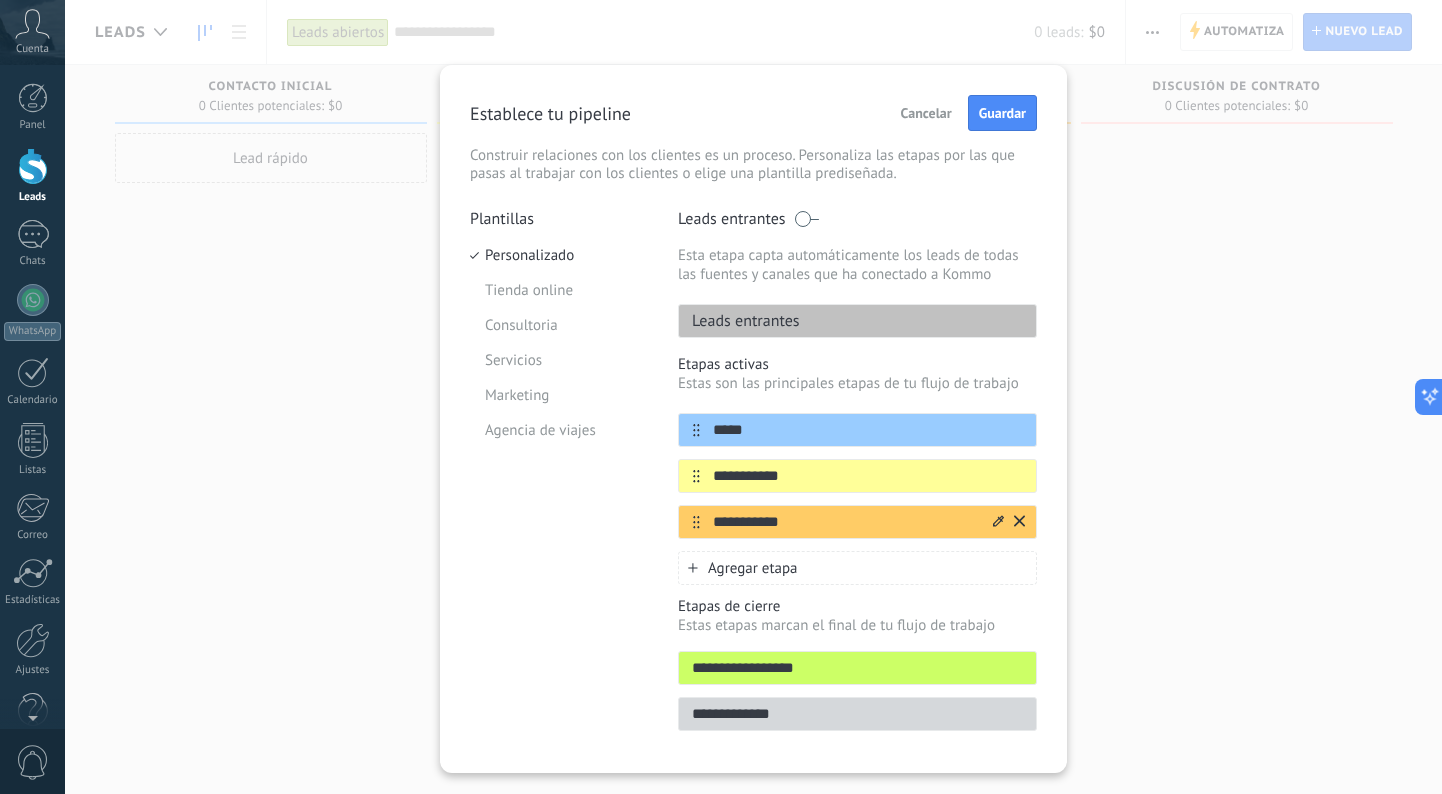 click 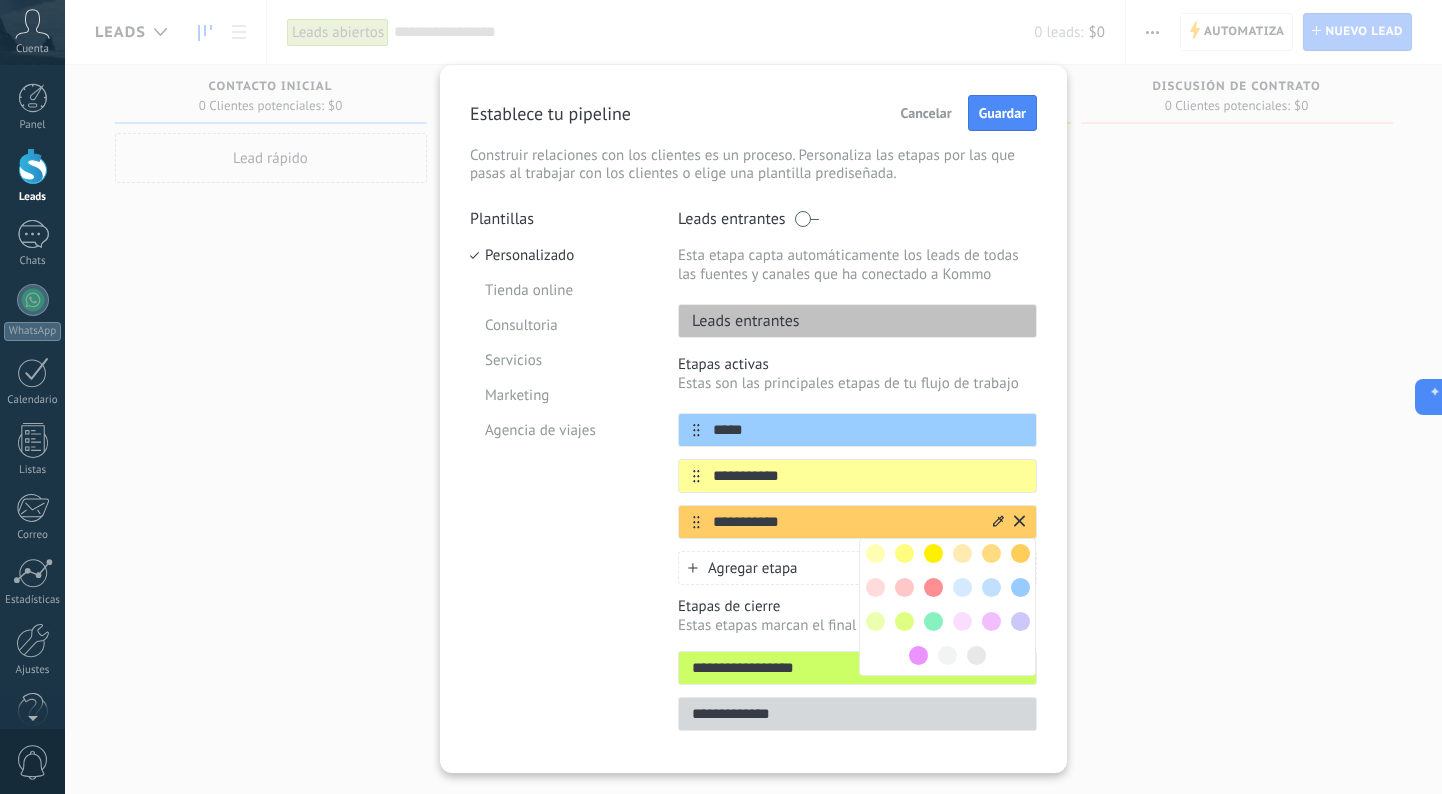 click at bounding box center (933, 621) 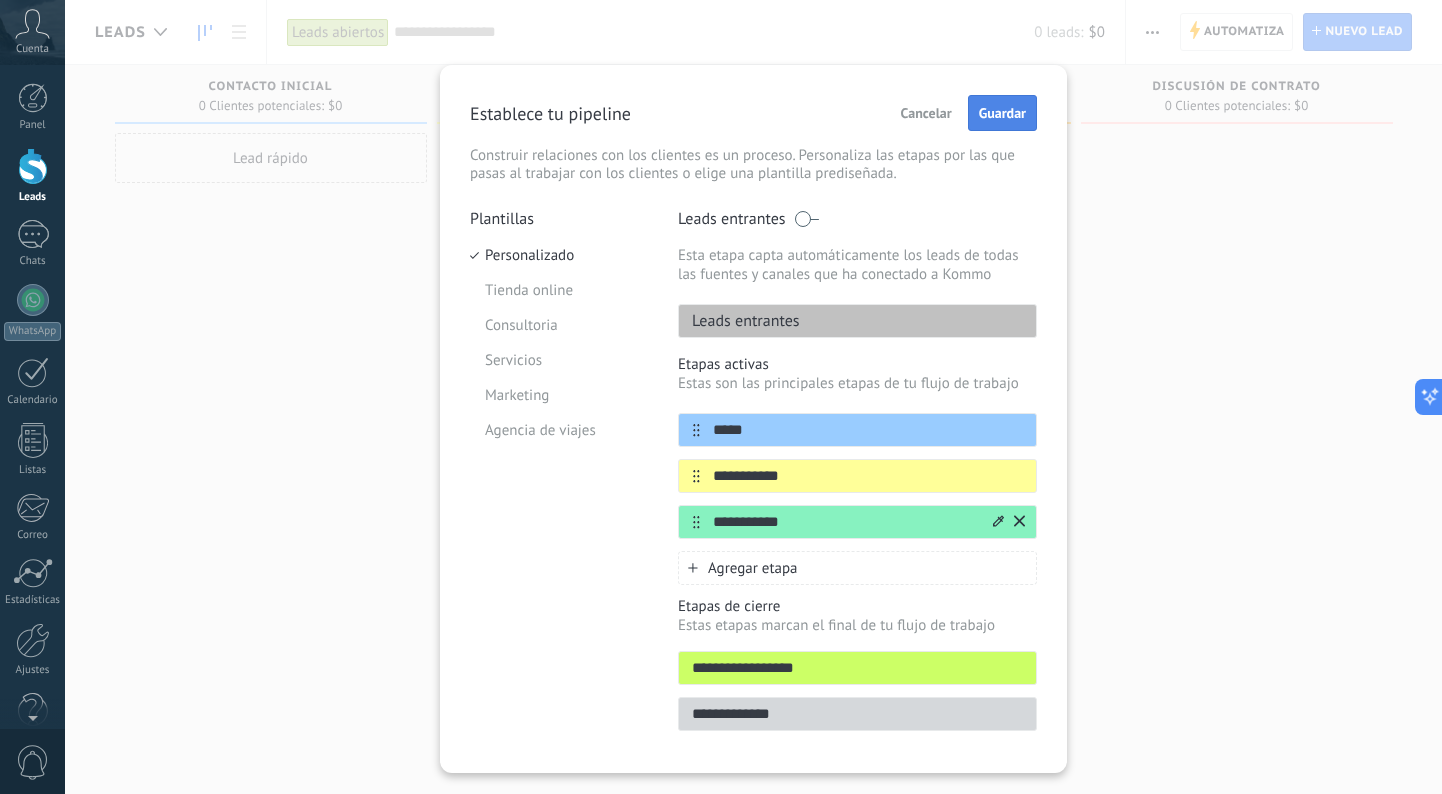 click on "Guardar" at bounding box center (1002, 113) 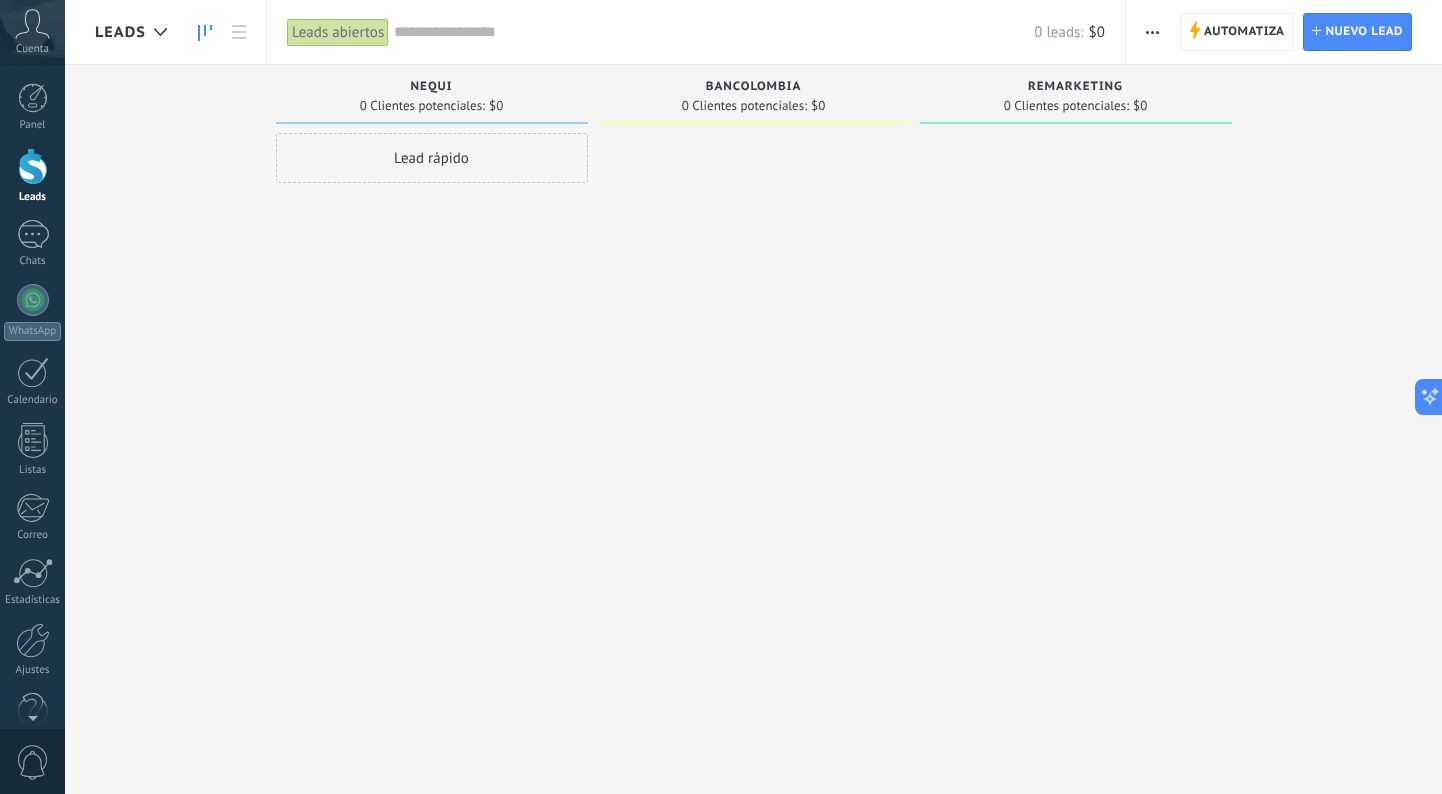 click on "Lead rápido" at bounding box center (432, 399) 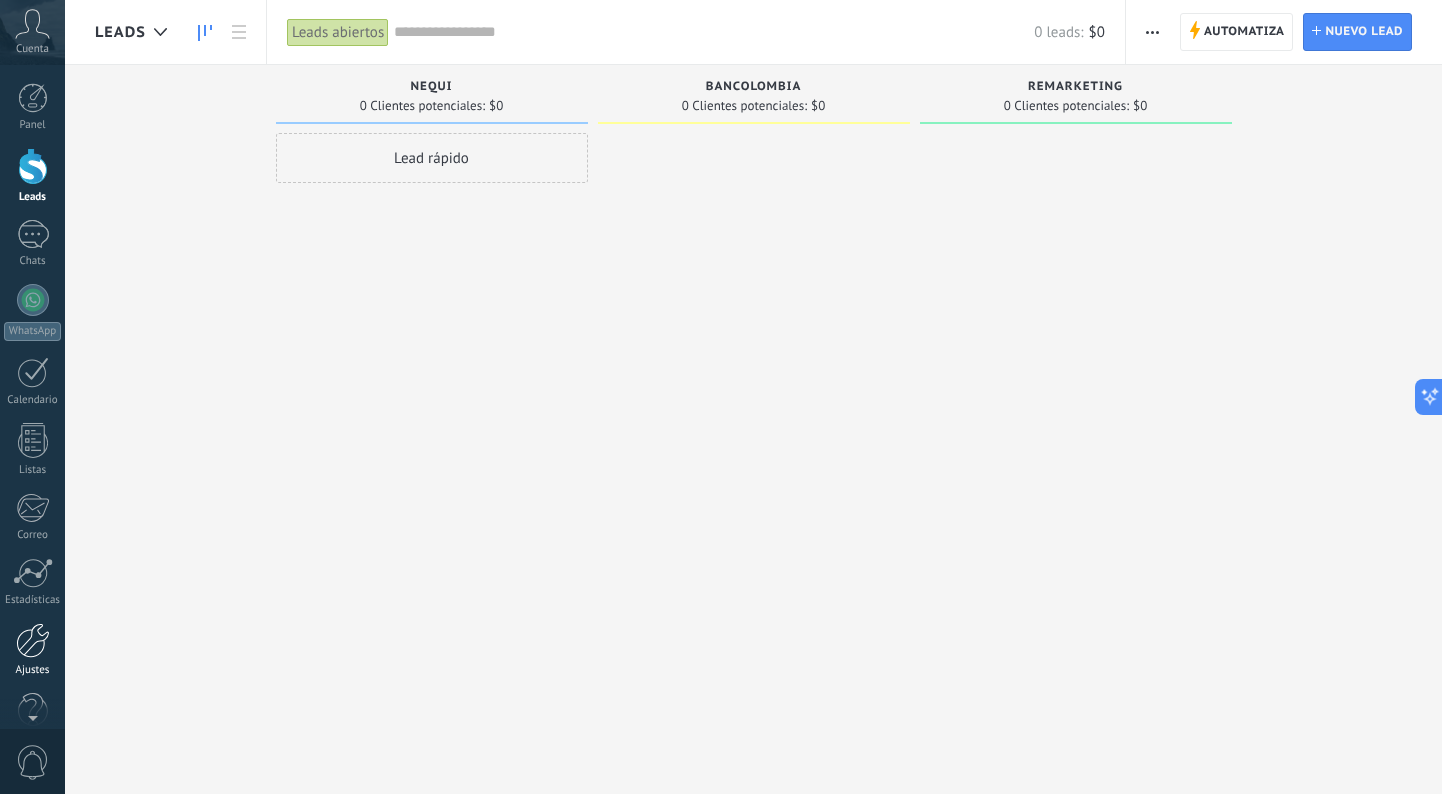 click at bounding box center [33, 640] 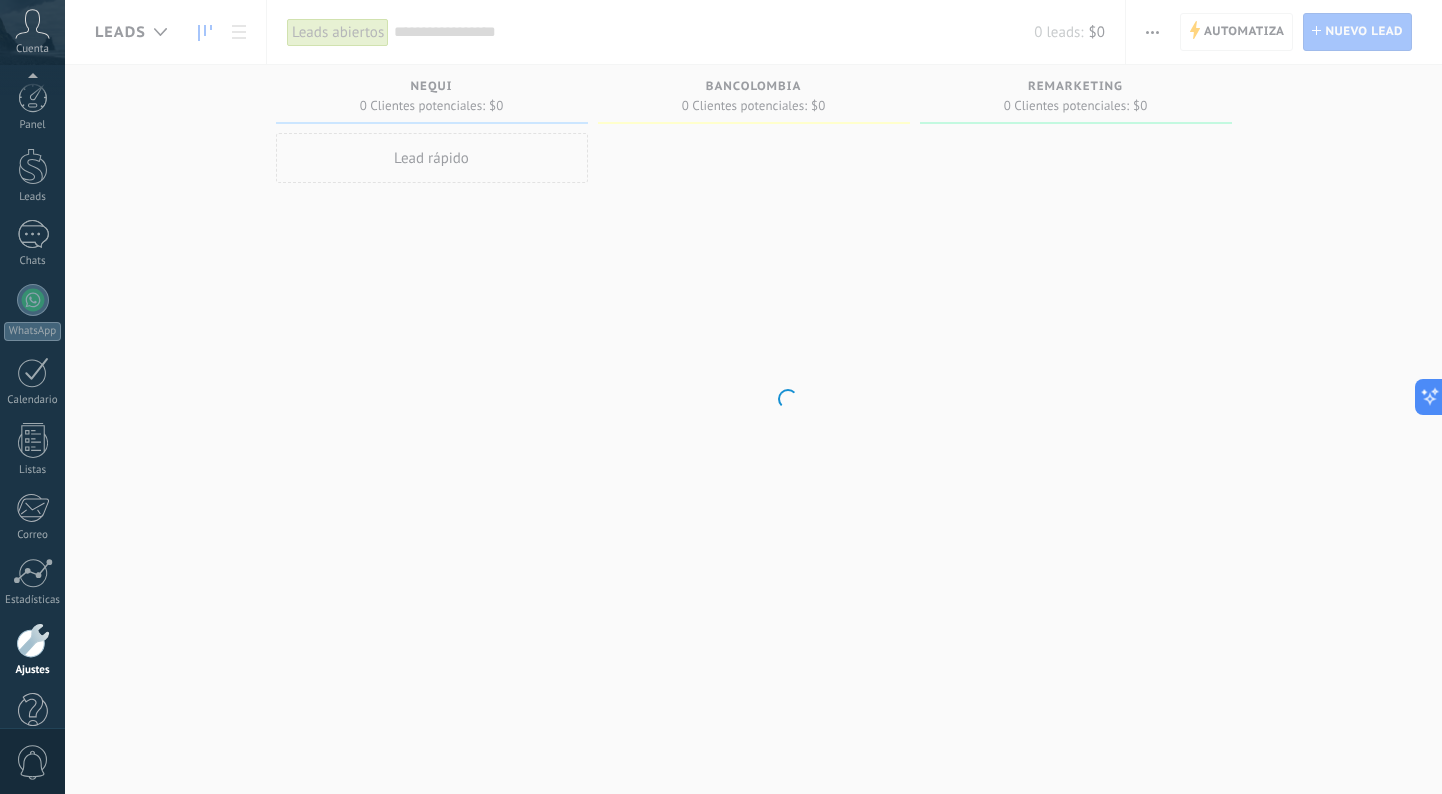 scroll, scrollTop: 38, scrollLeft: 0, axis: vertical 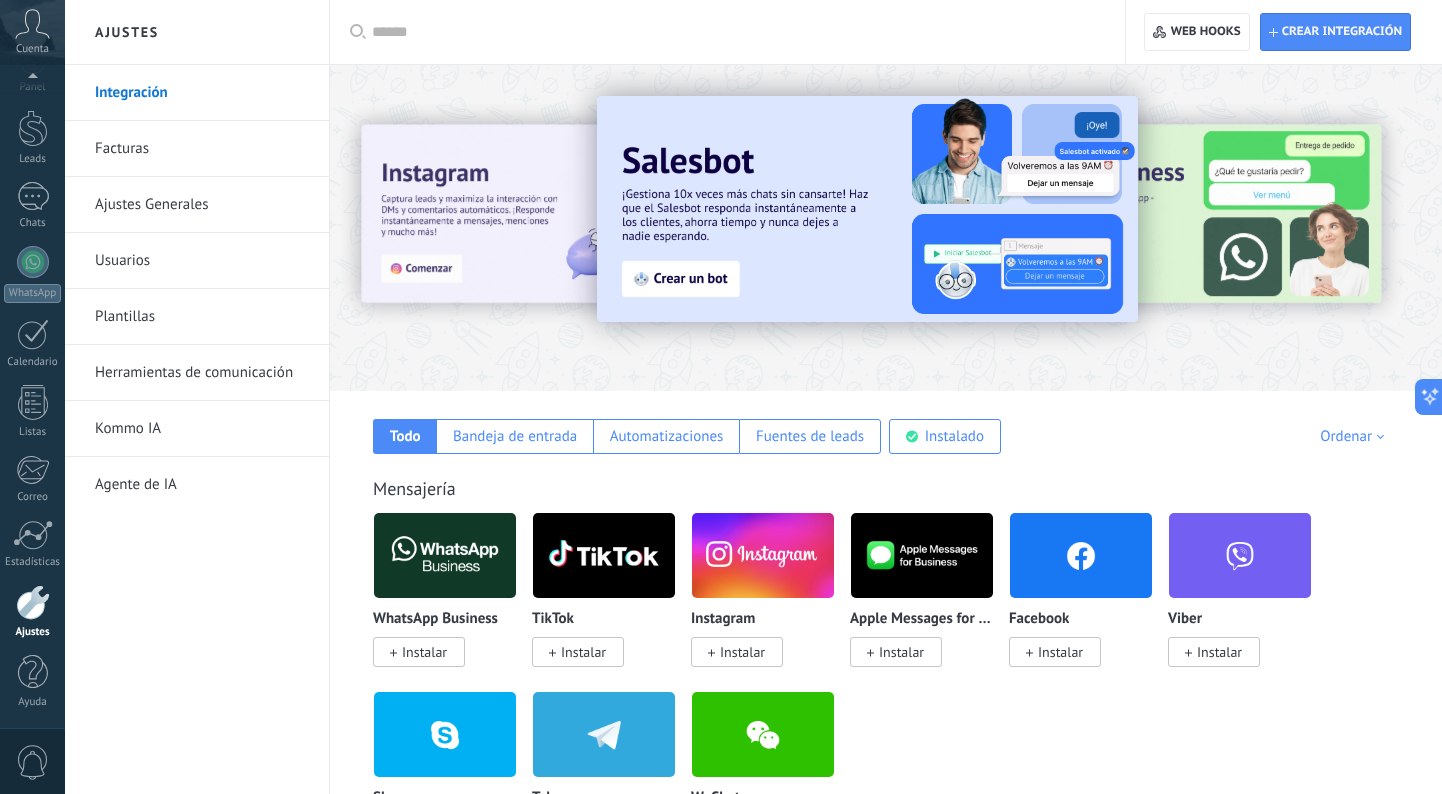 click on "Herramientas de comunicación" at bounding box center [202, 373] 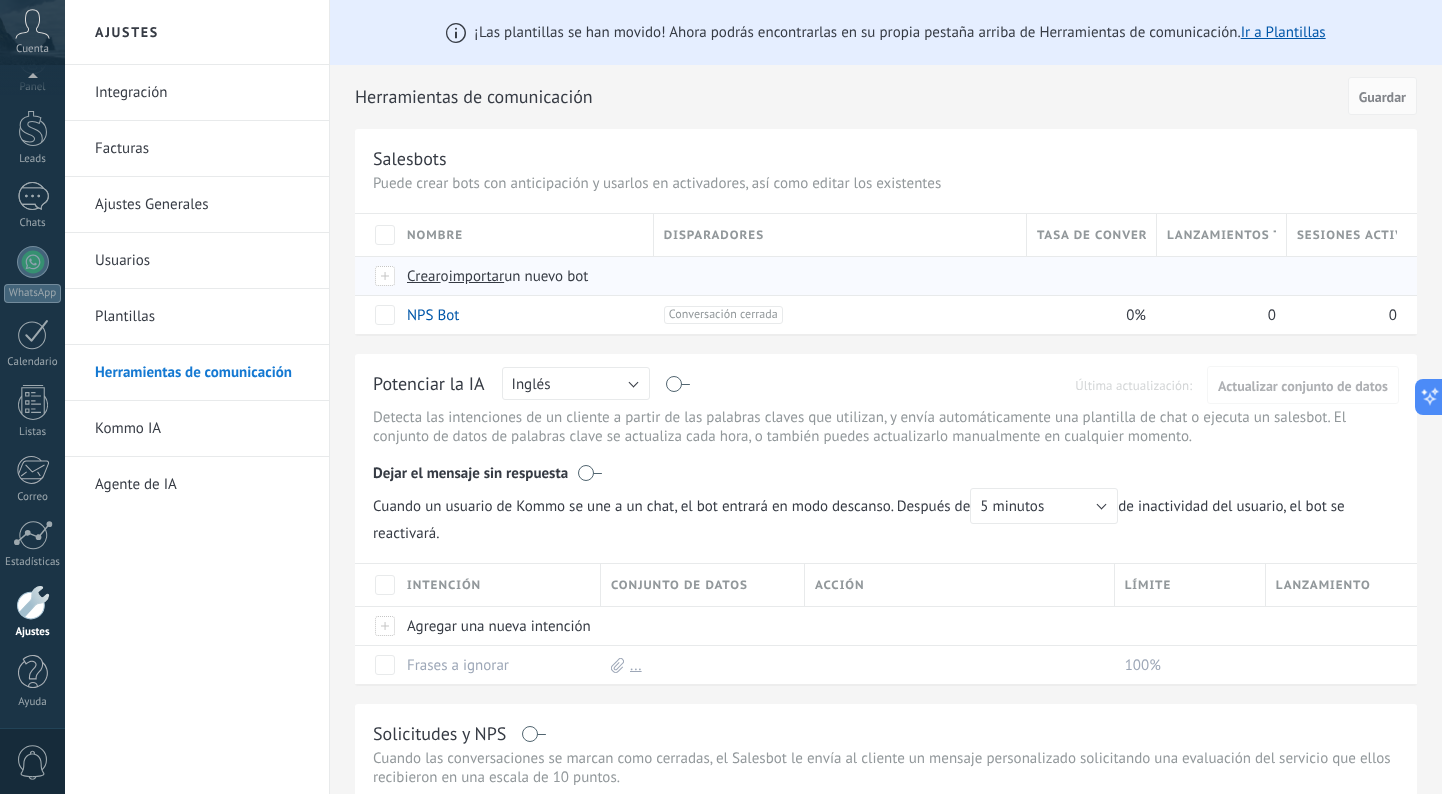 click on "importar" at bounding box center (477, 276) 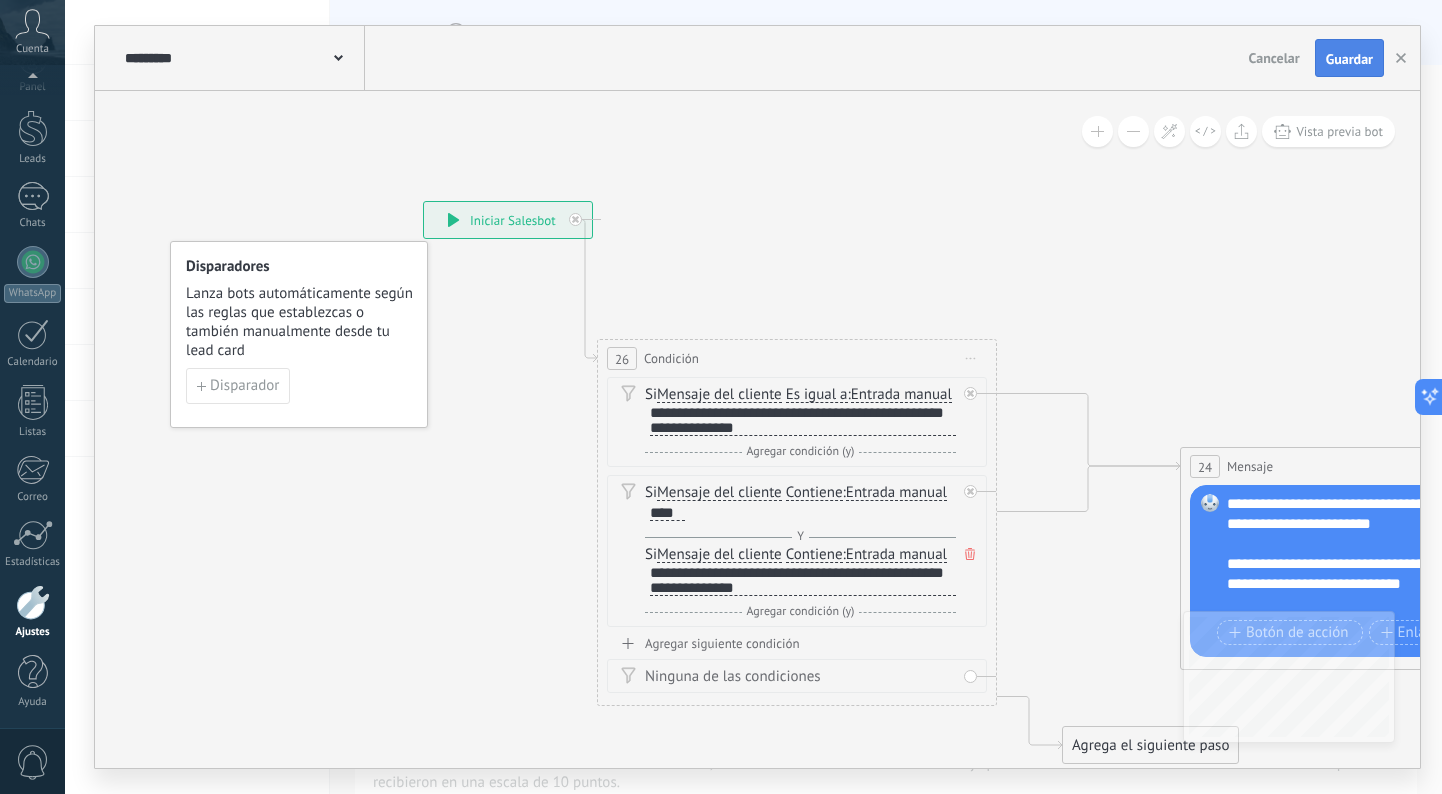 click on "Guardar" at bounding box center (1349, 58) 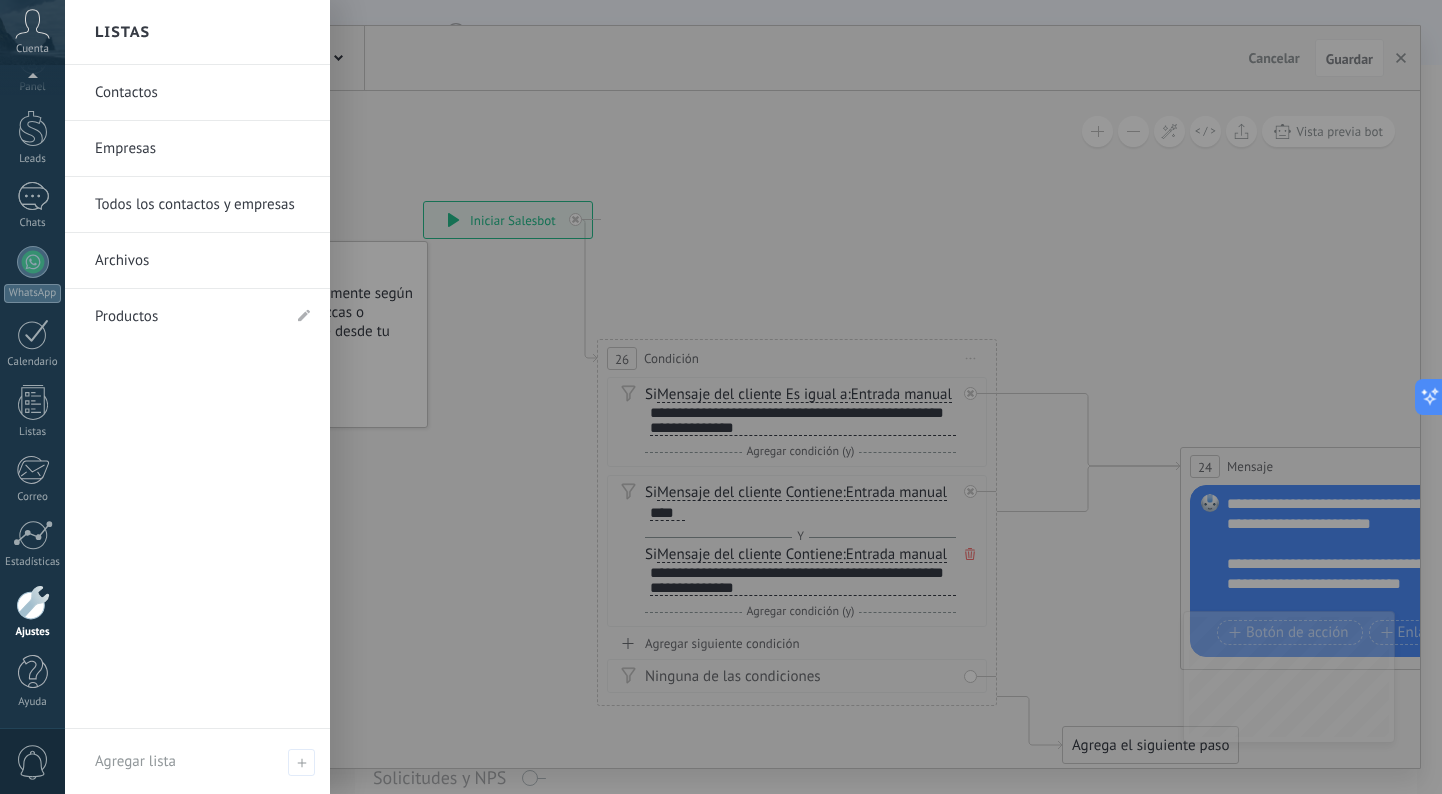 click on "Ajustes" at bounding box center [32, 612] 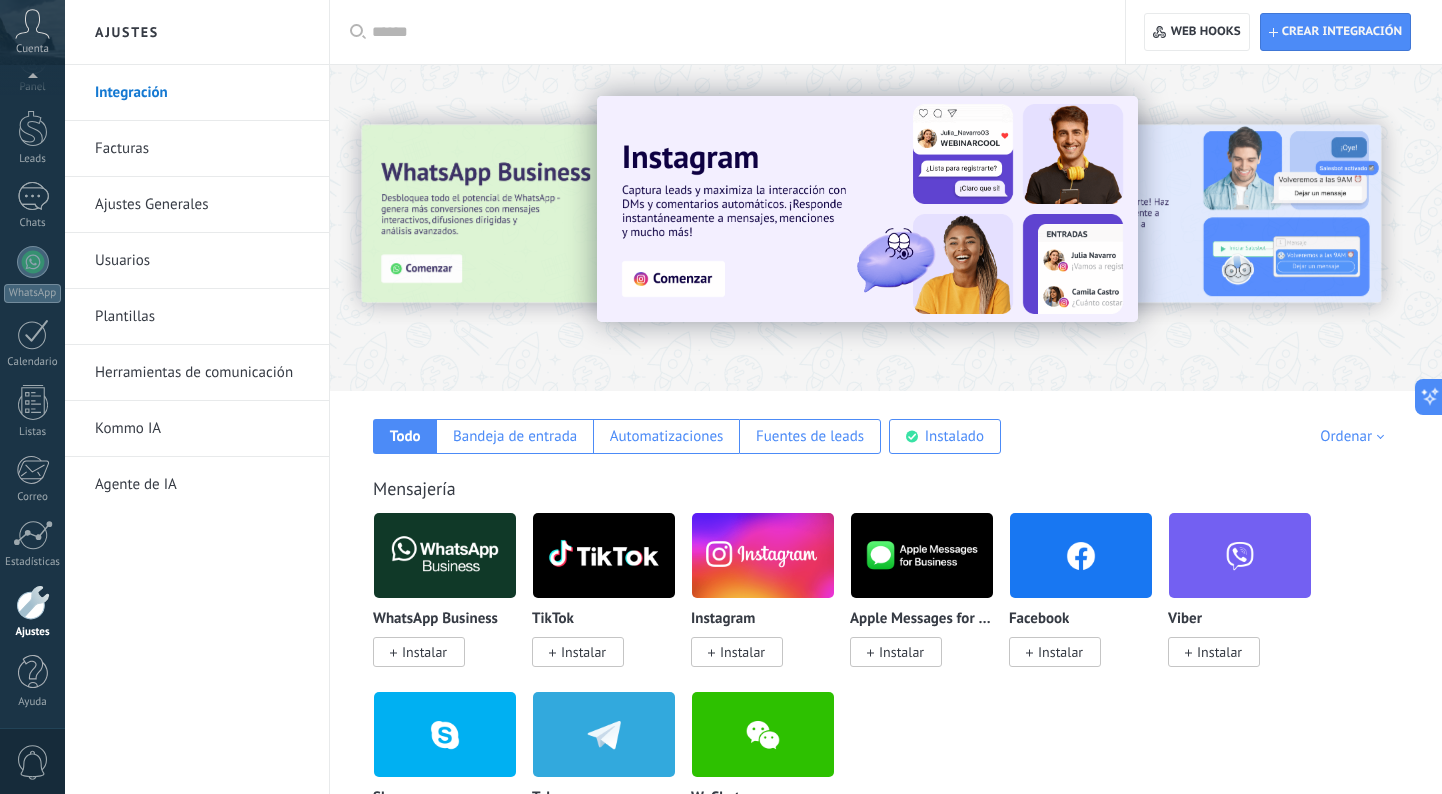 click on "Herramientas de comunicación" at bounding box center (202, 373) 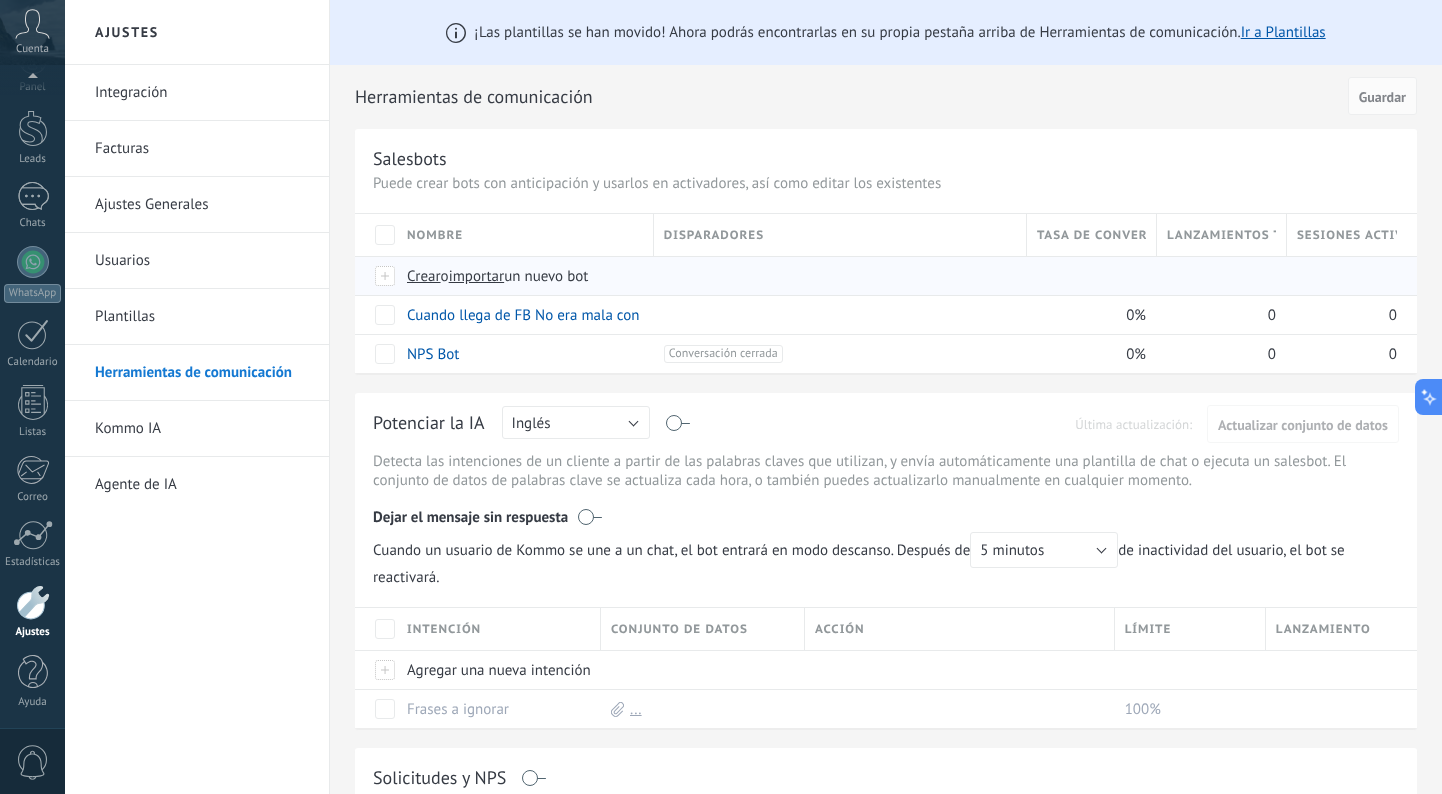 click on "importar" at bounding box center (477, 276) 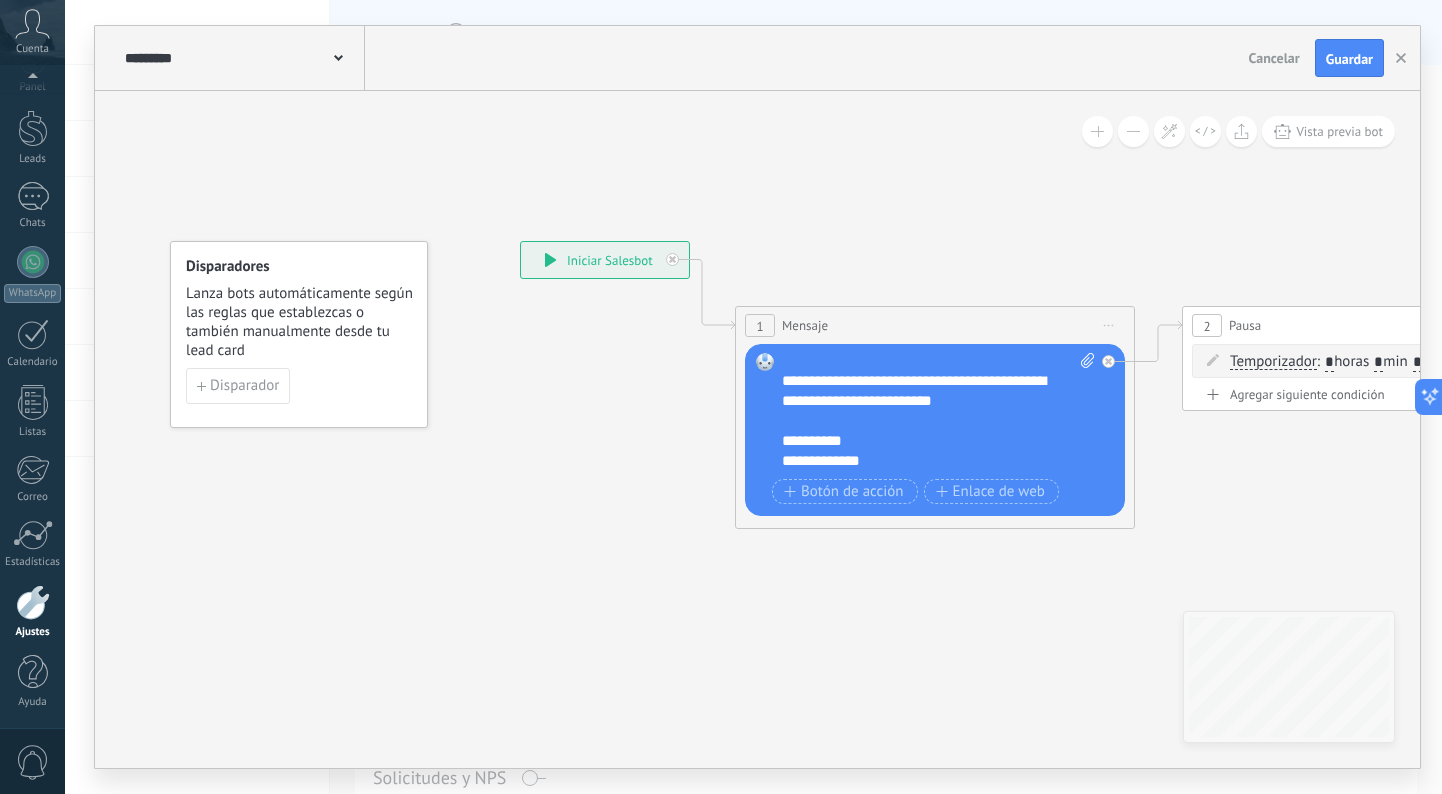 scroll, scrollTop: 62, scrollLeft: 0, axis: vertical 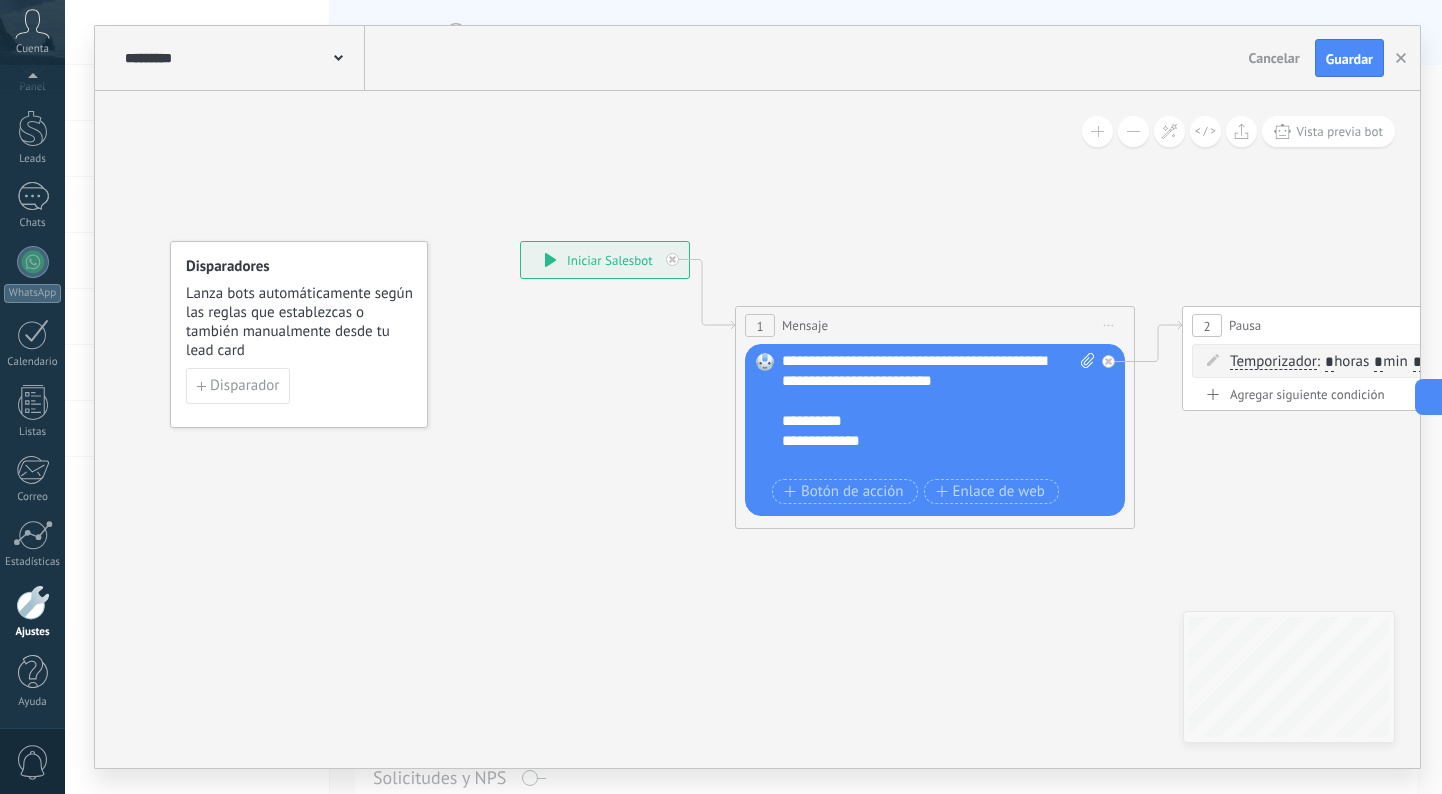 click on "**********" at bounding box center [938, 413] 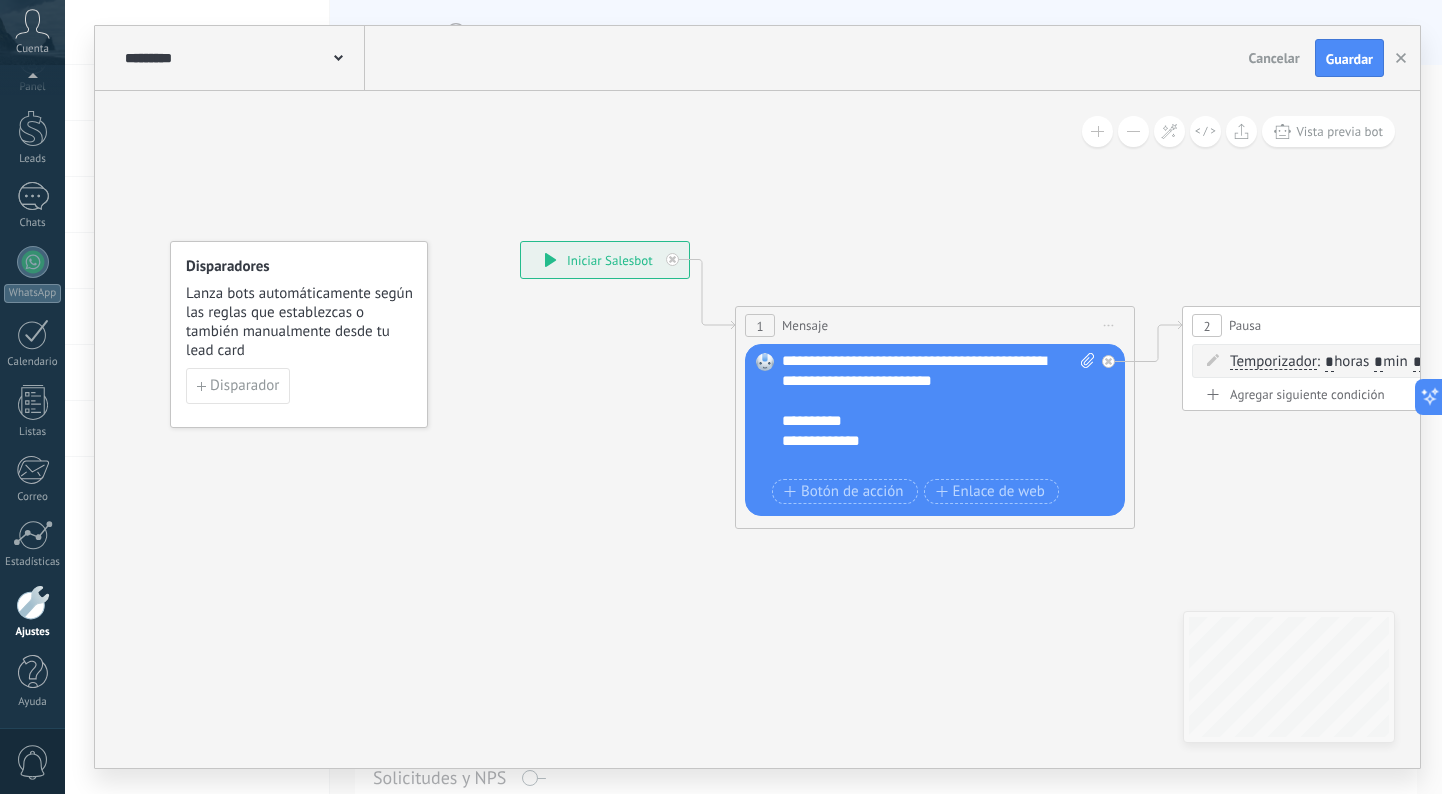 click on "**********" at bounding box center [938, 413] 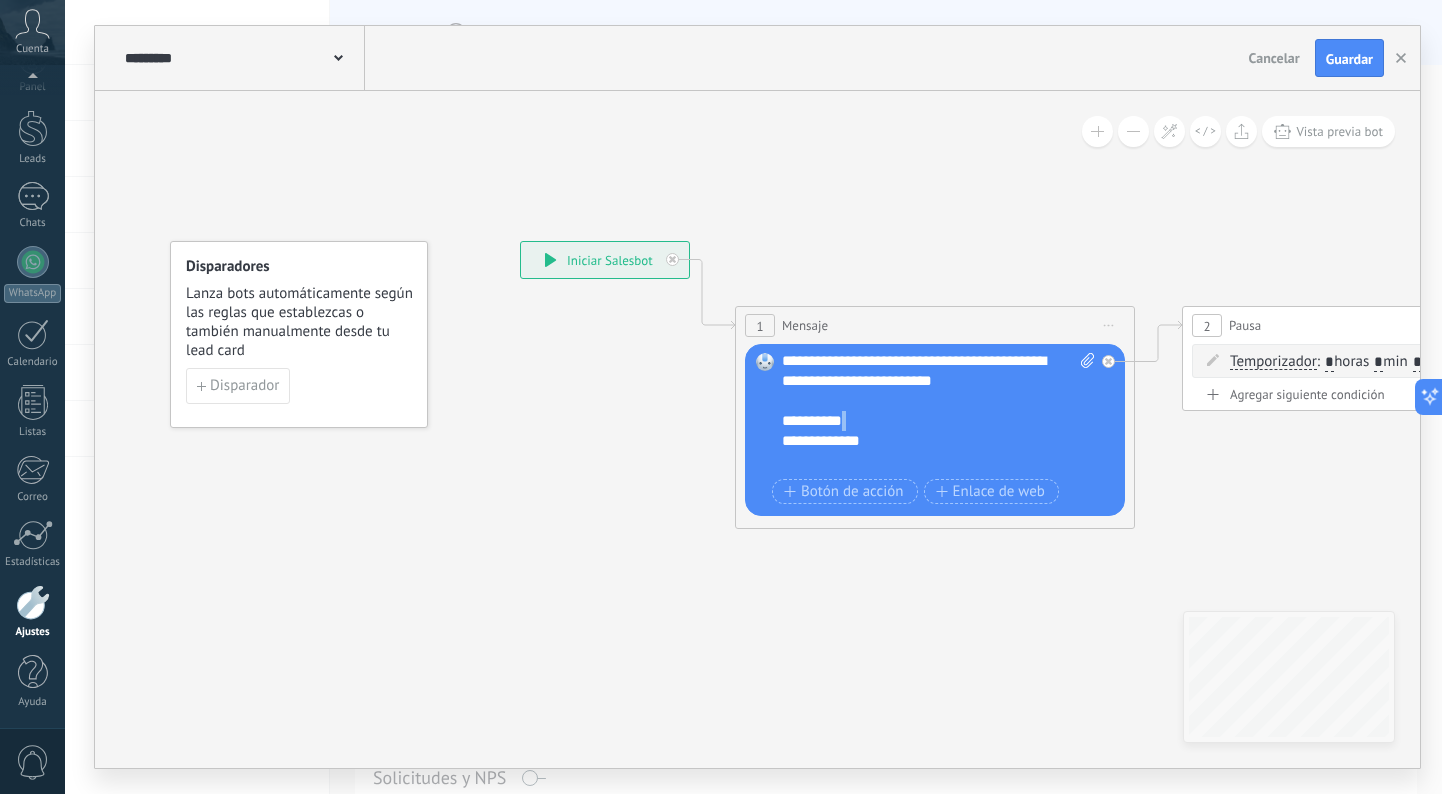 type 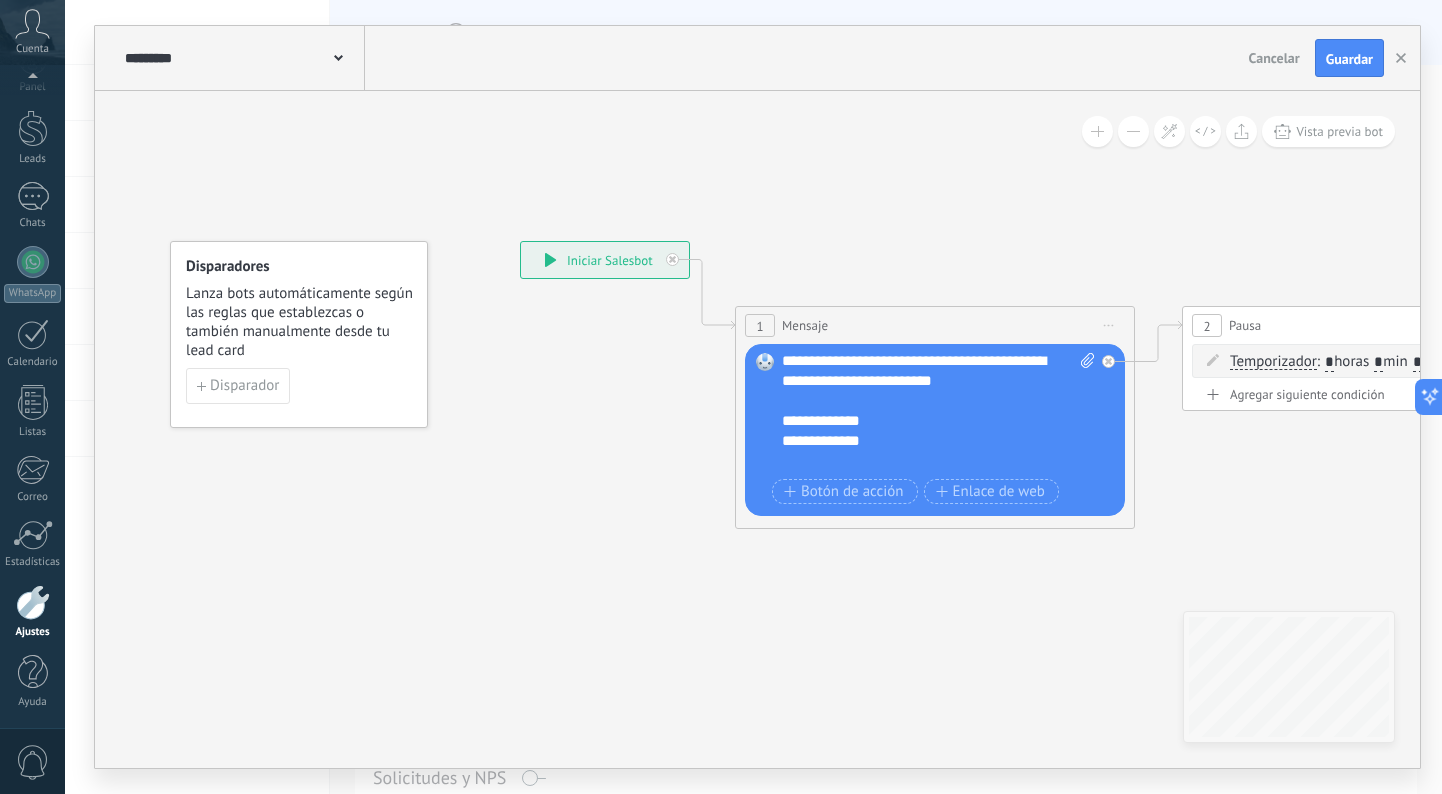 click on "**********" at bounding box center [928, 481] 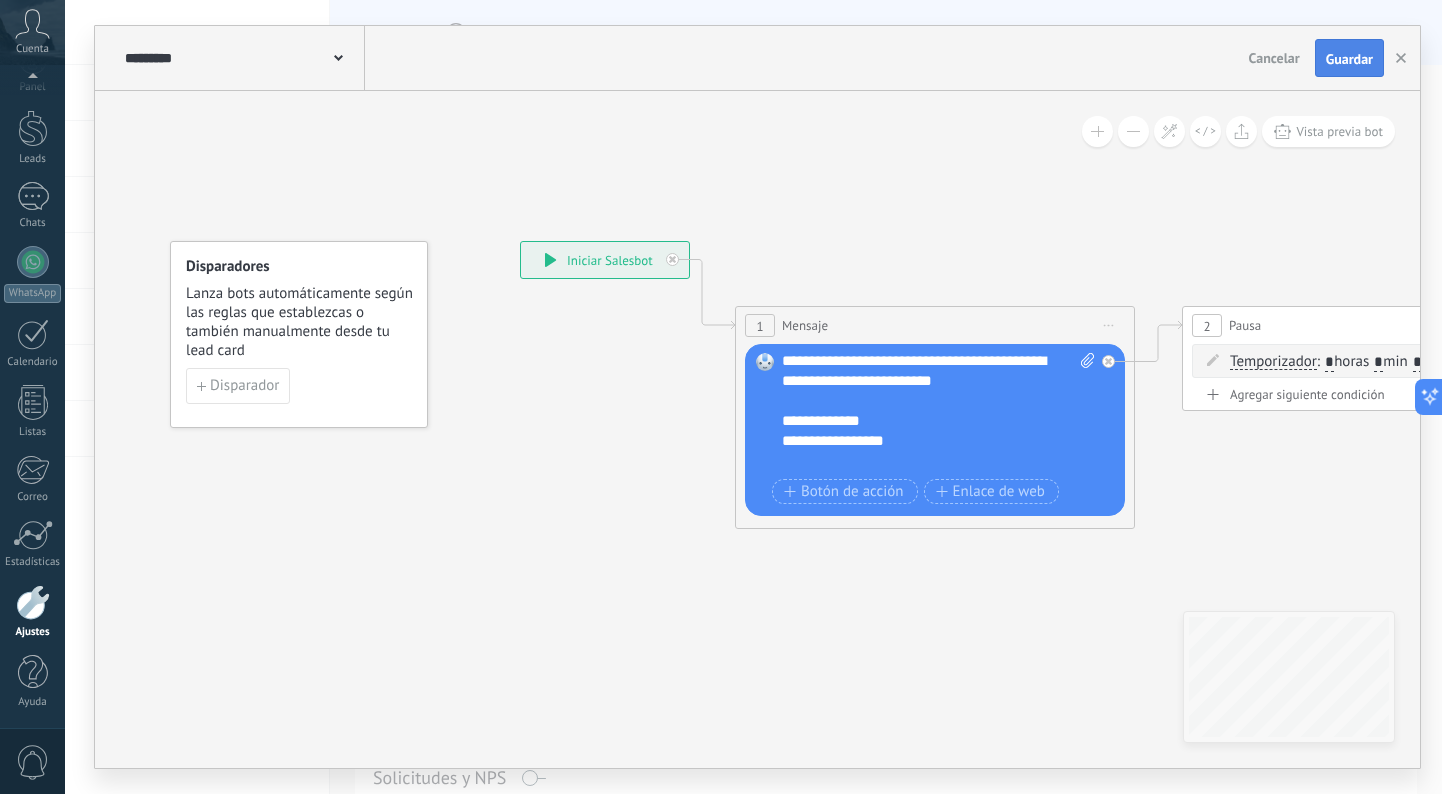 click on "Guardar" at bounding box center (1349, 59) 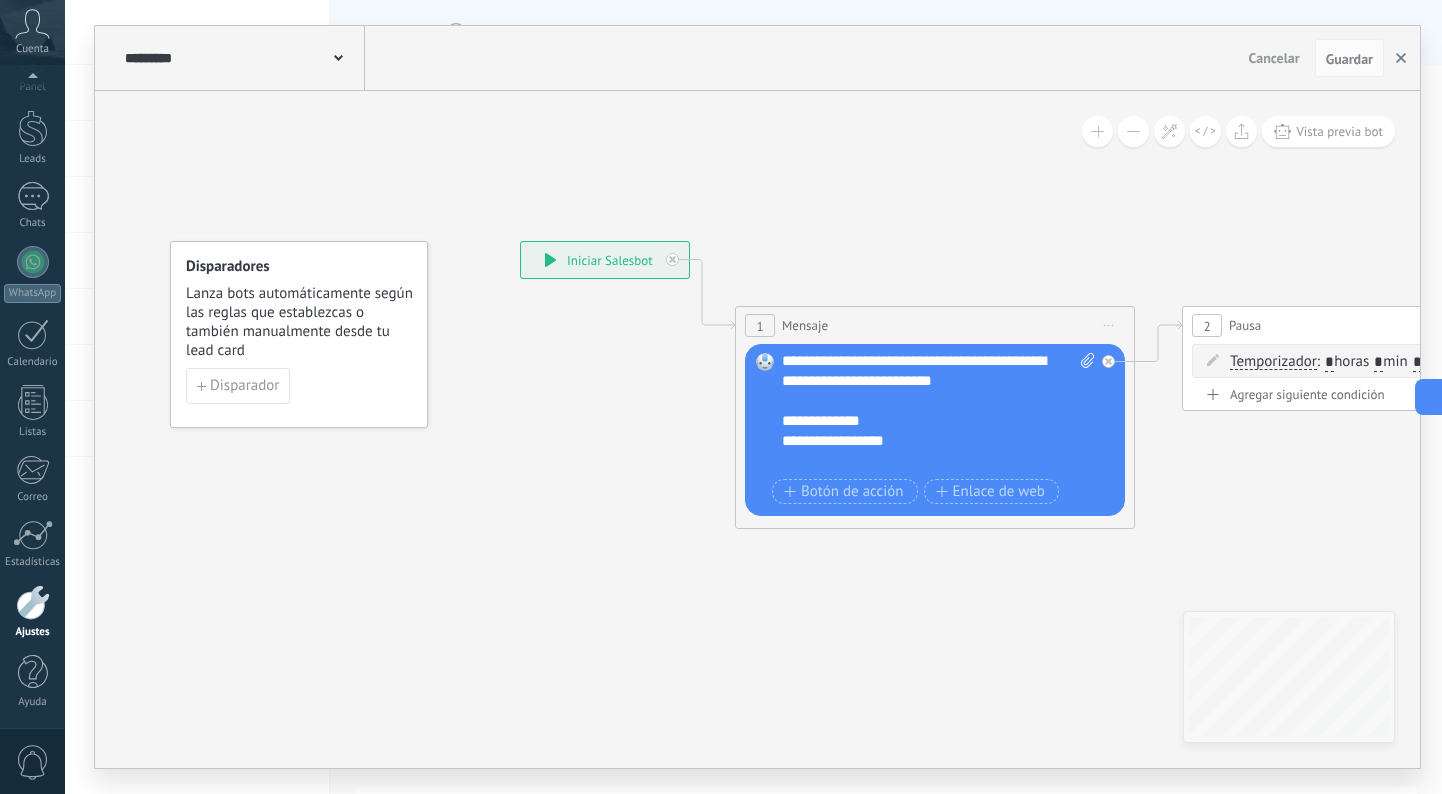 click 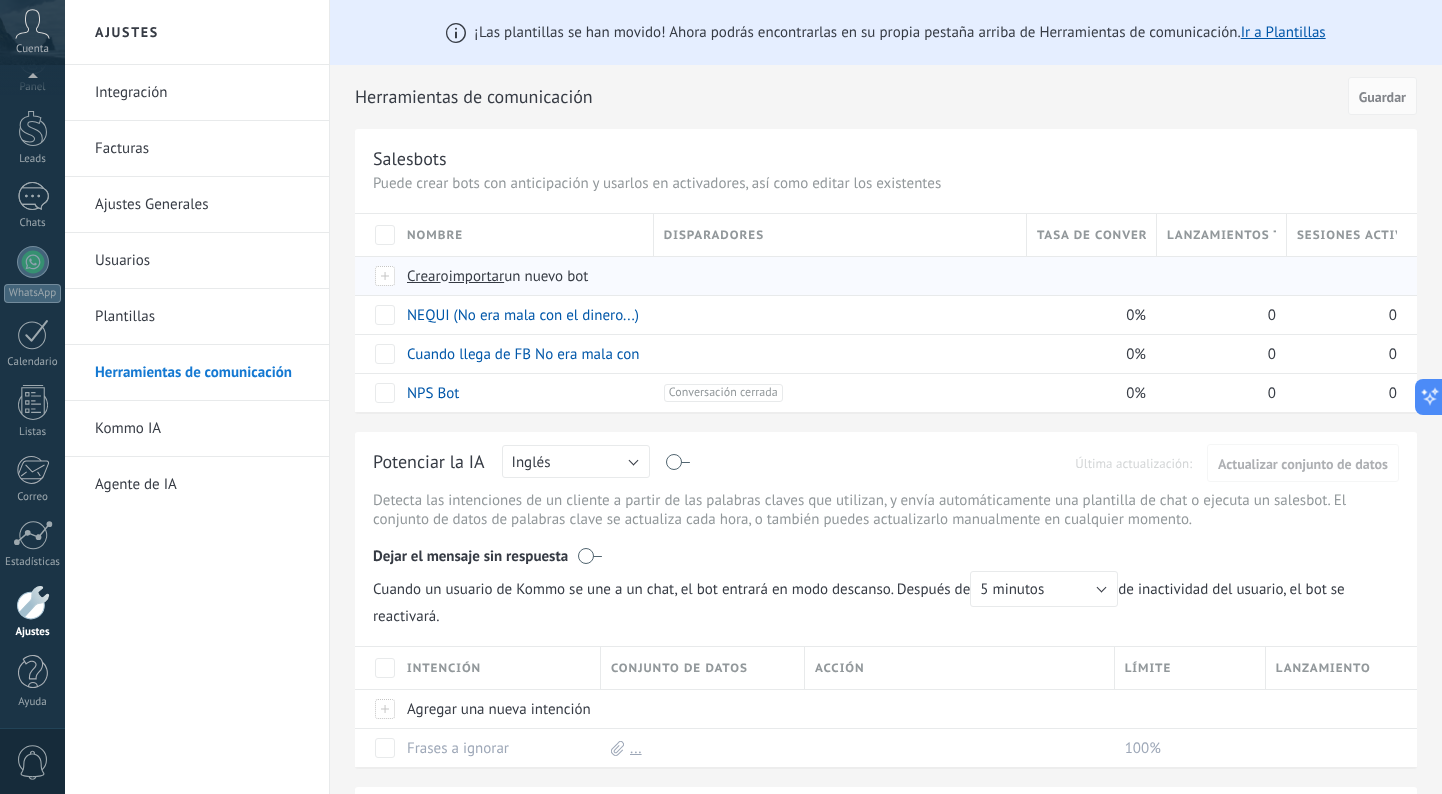 click on "importar" at bounding box center (477, 276) 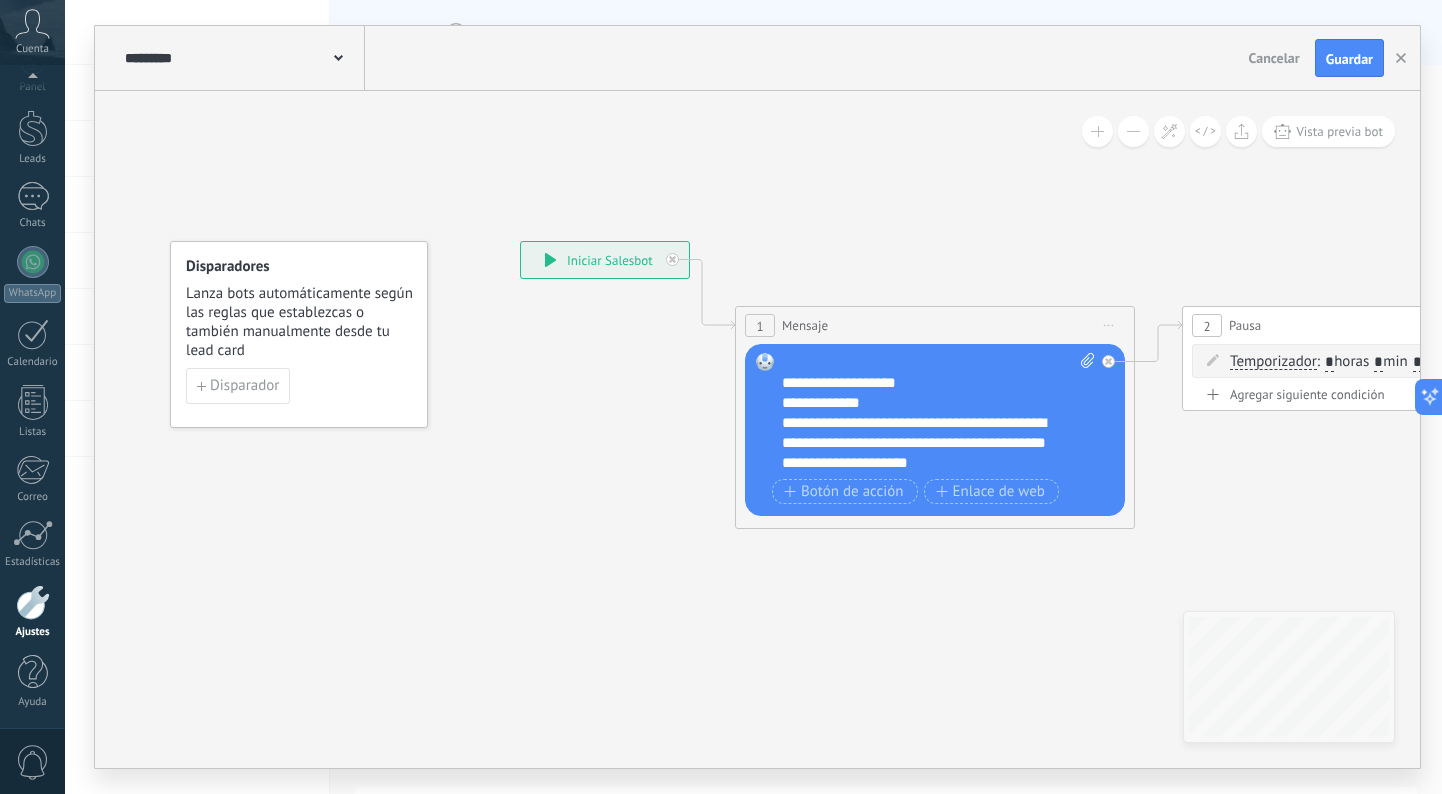 scroll, scrollTop: 100, scrollLeft: 0, axis: vertical 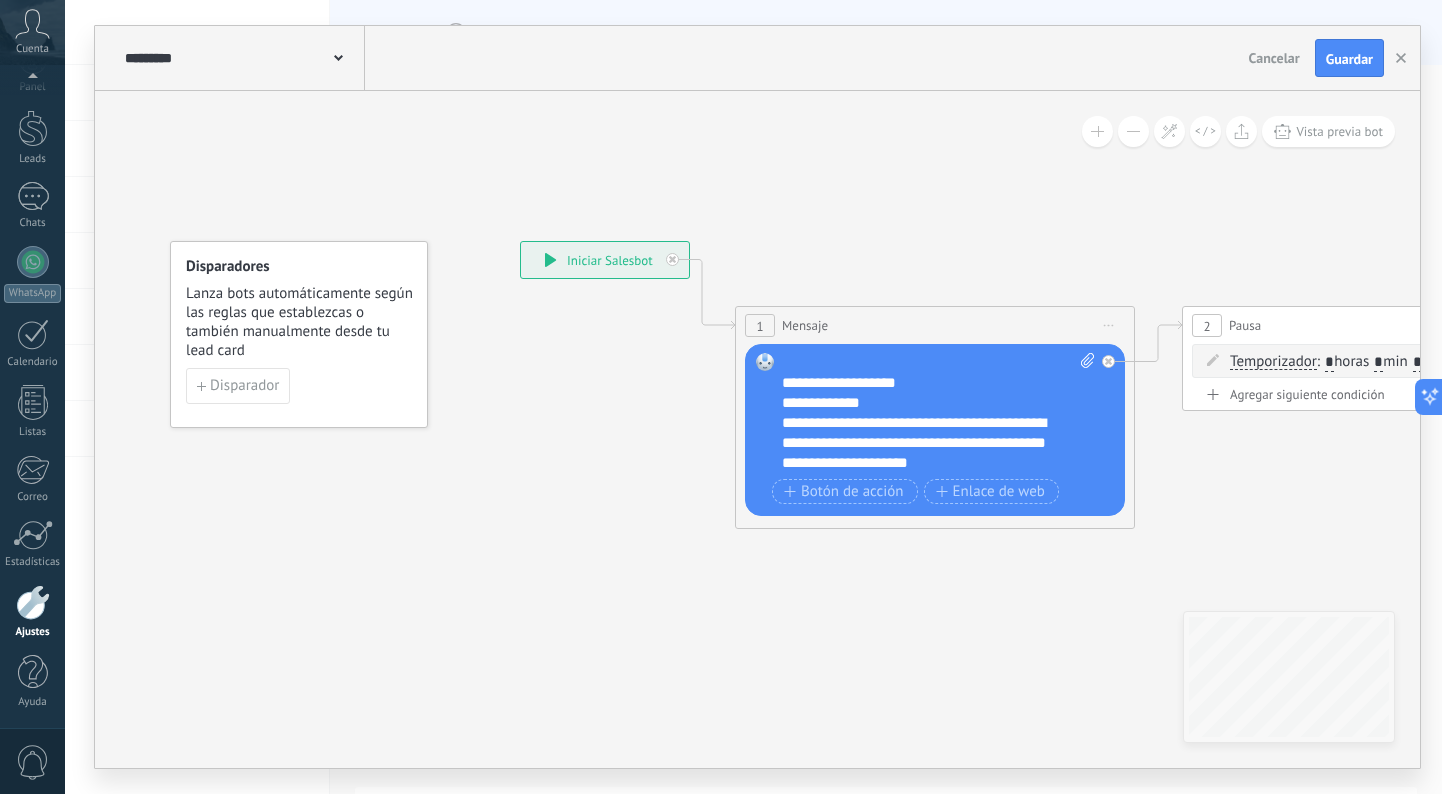 type 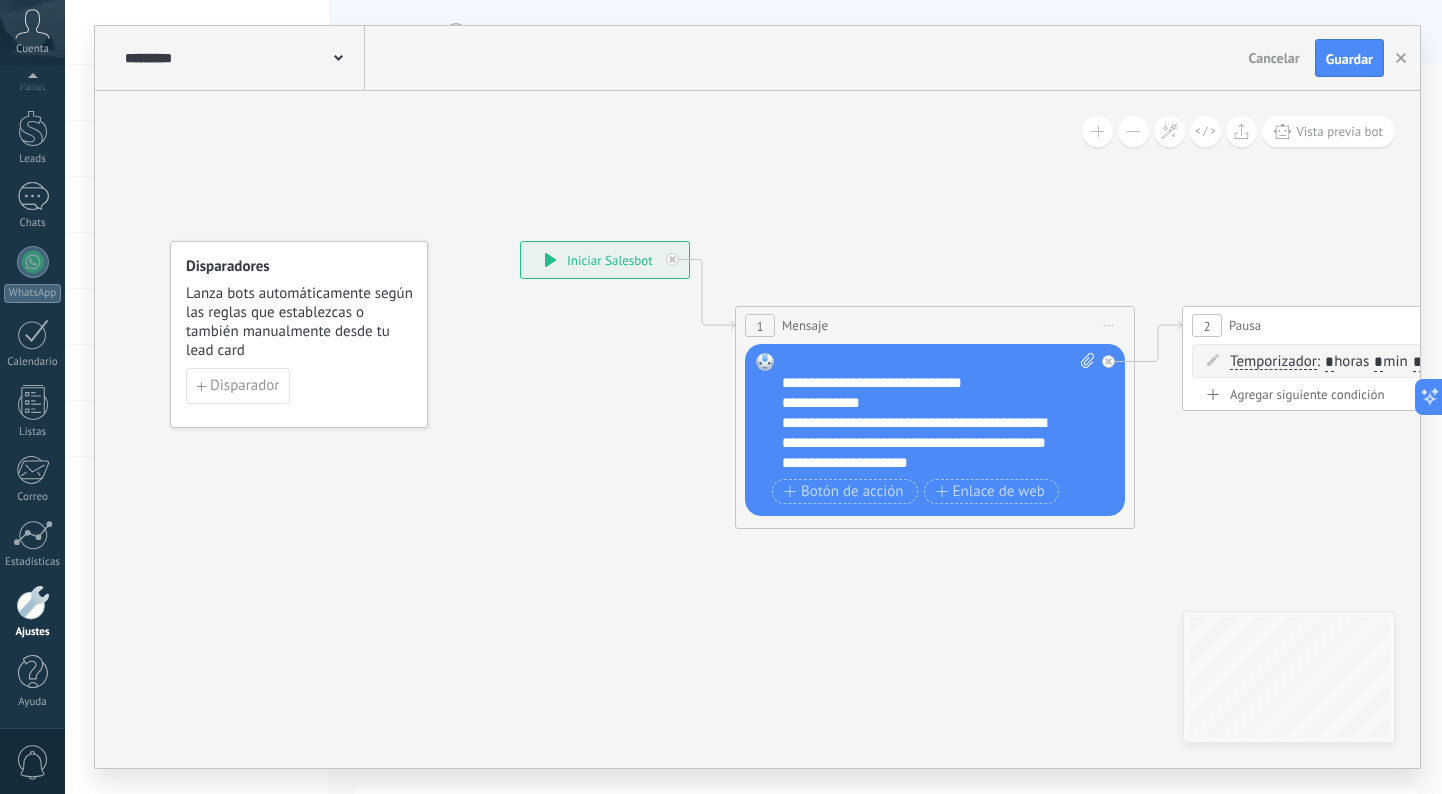 click on "**********" at bounding box center (938, 413) 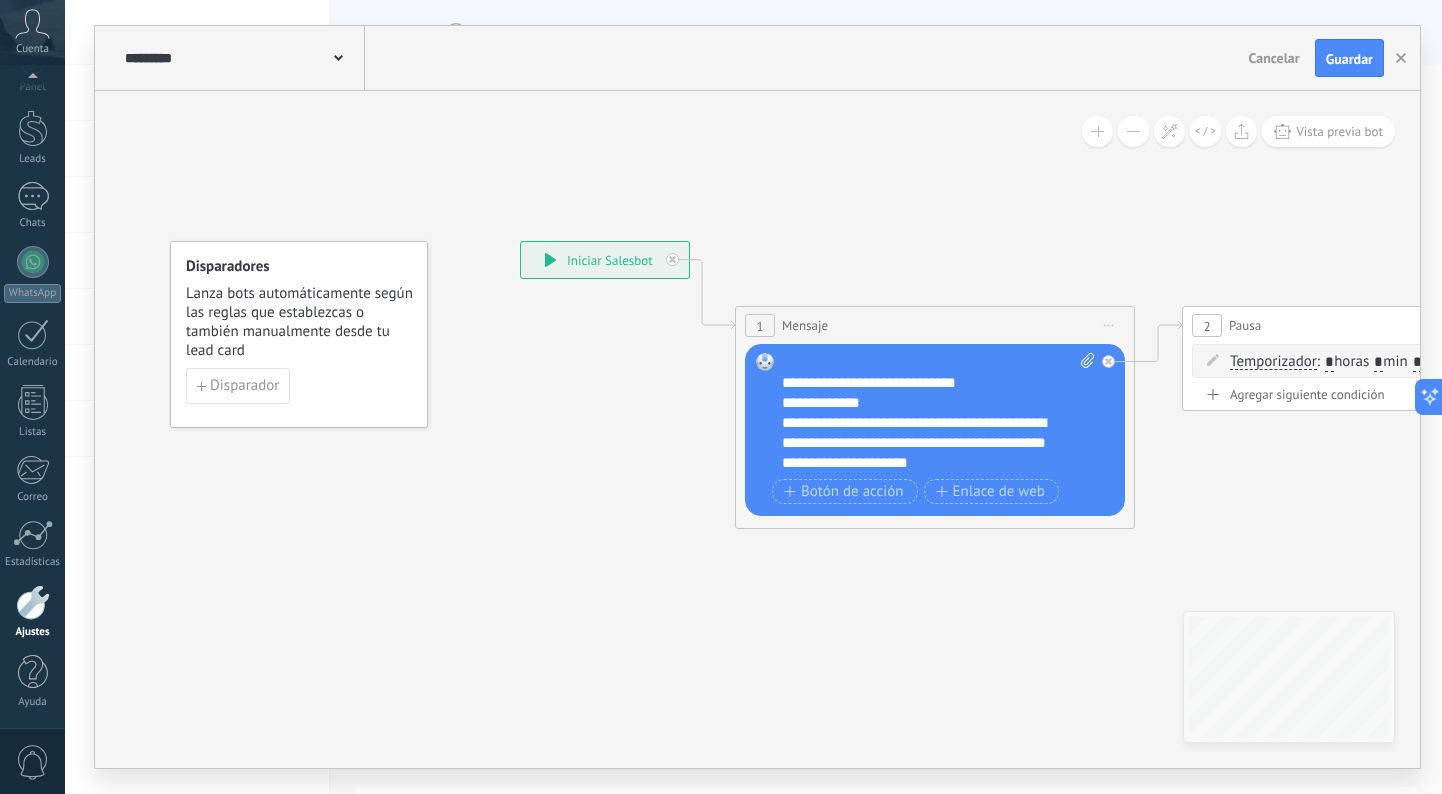 click on "**********" at bounding box center [938, 413] 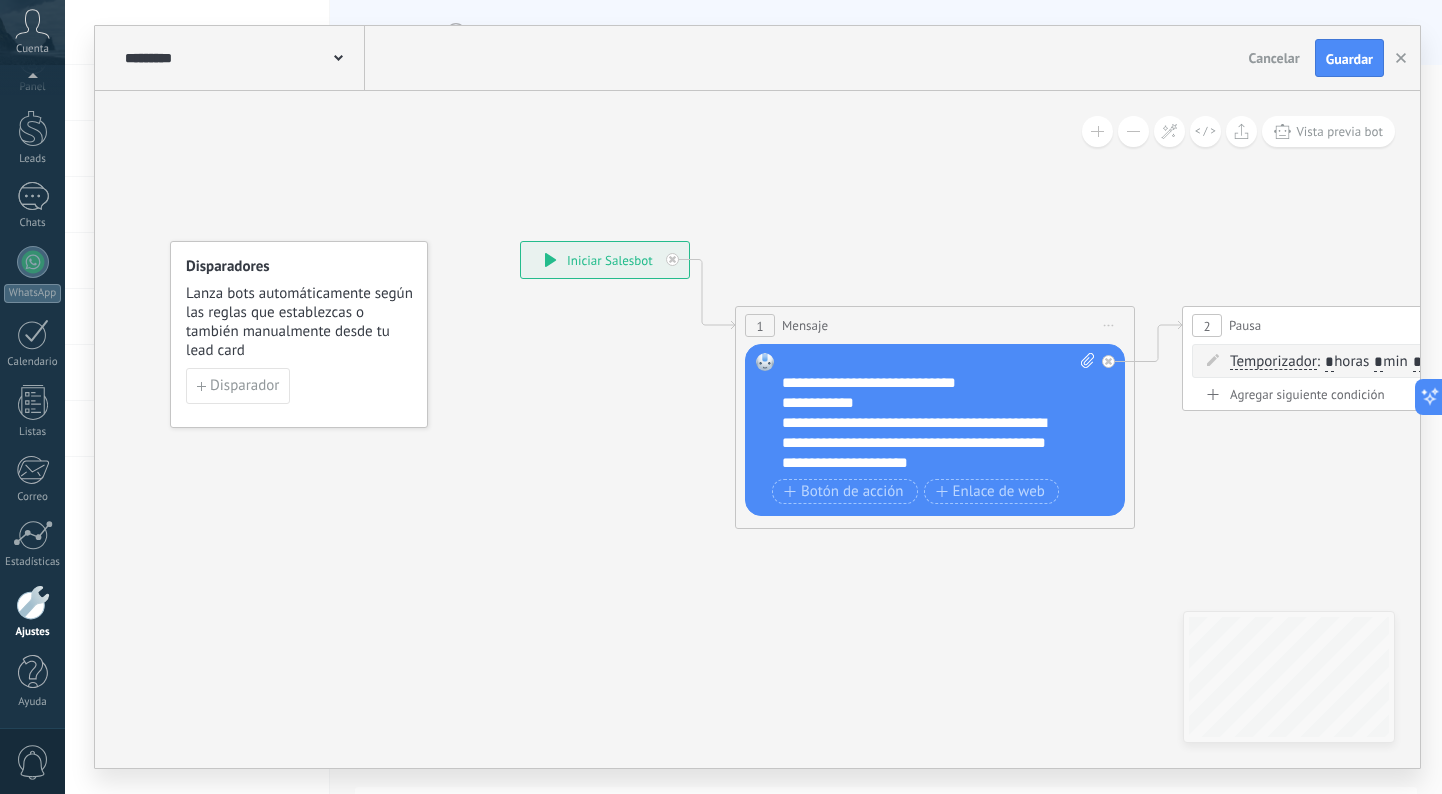 click on "**********" at bounding box center [938, 413] 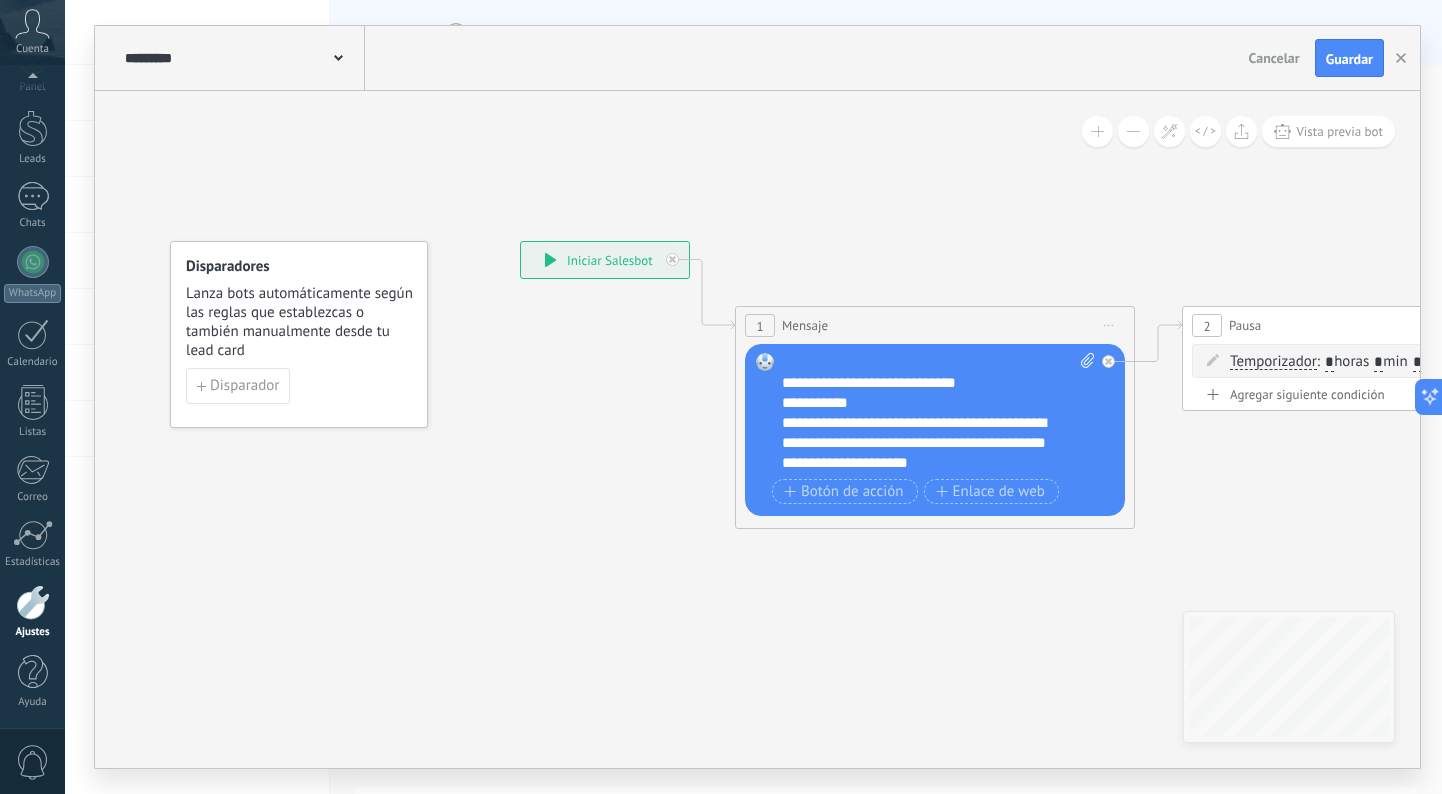 click on "**********" at bounding box center (938, 413) 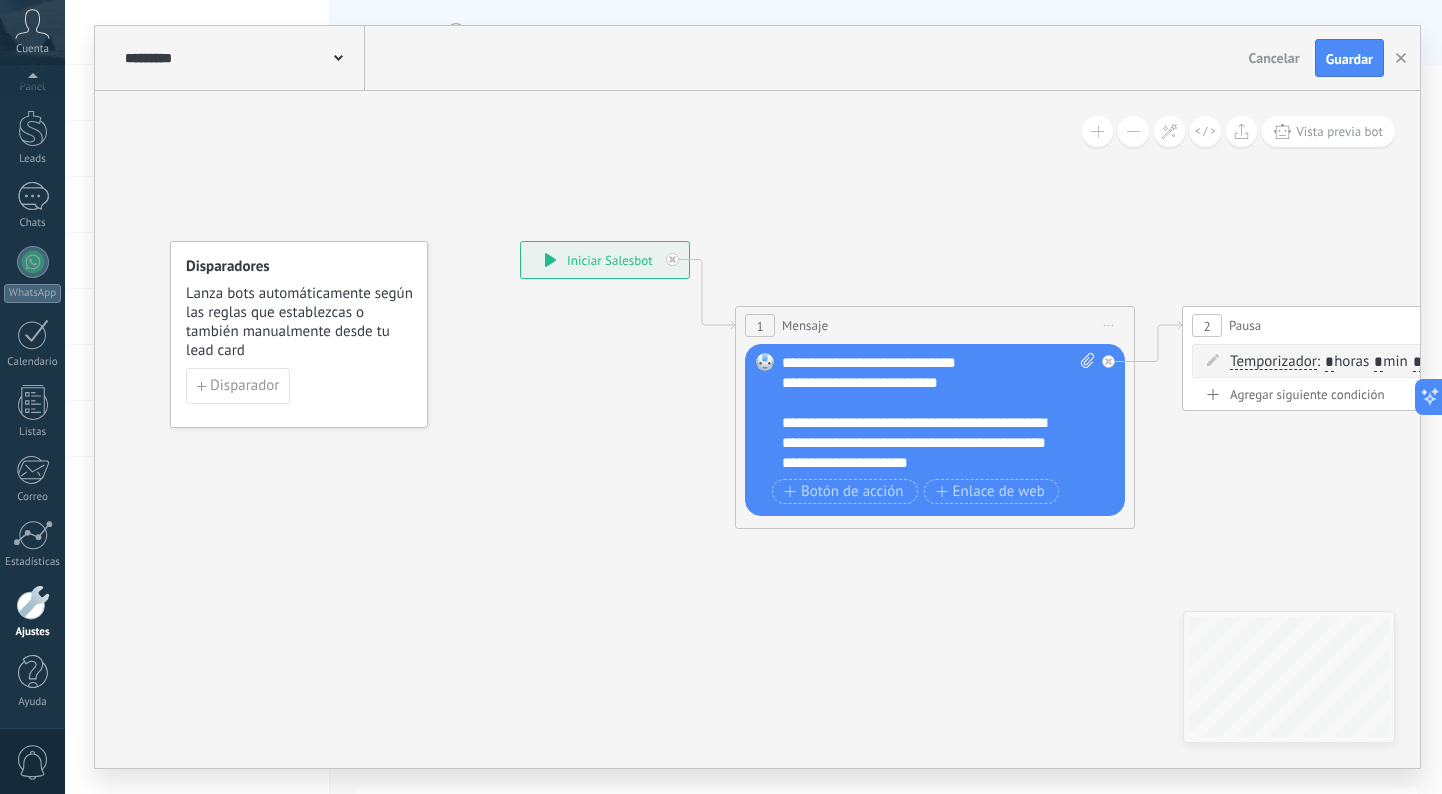 scroll, scrollTop: 120, scrollLeft: 0, axis: vertical 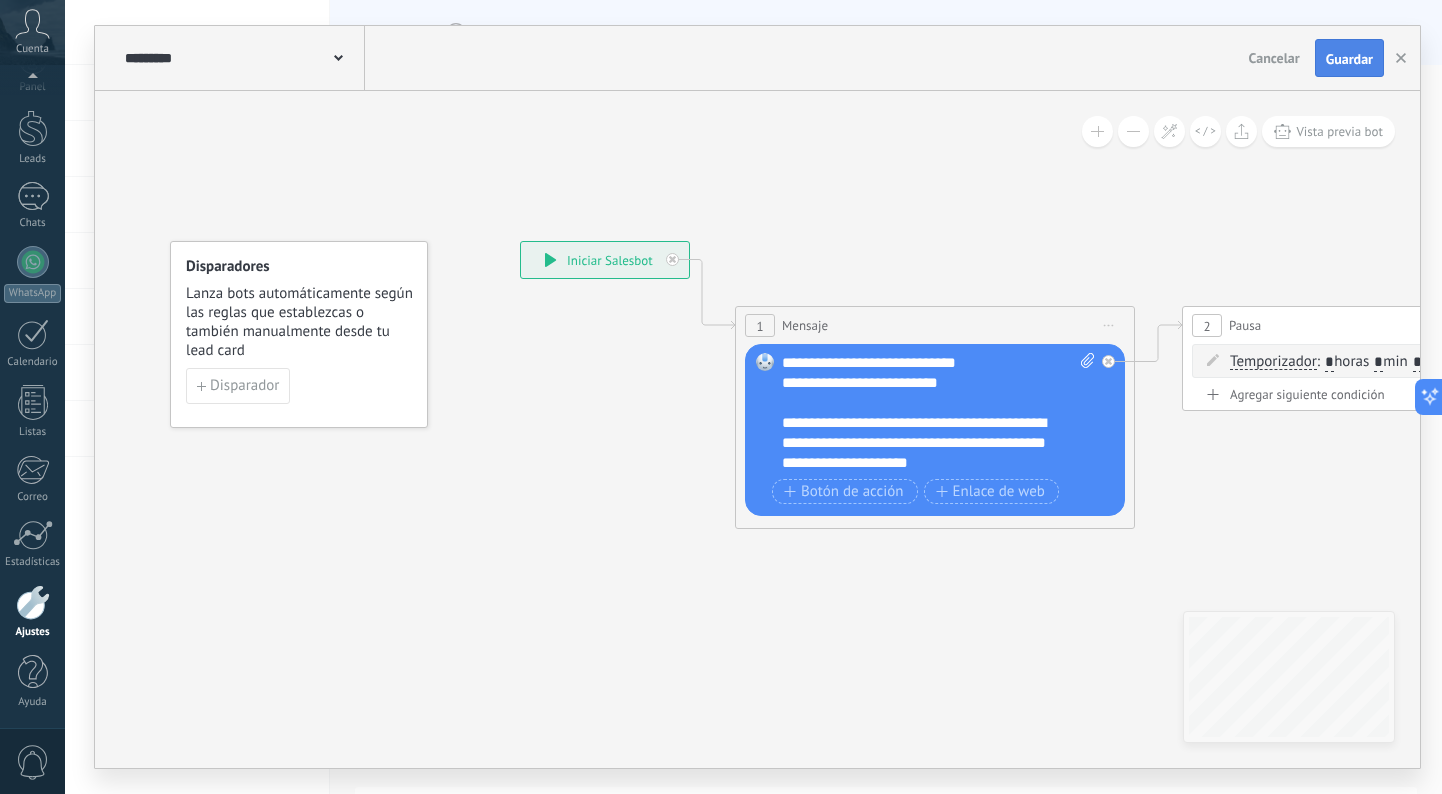 click on "Guardar" at bounding box center [1349, 59] 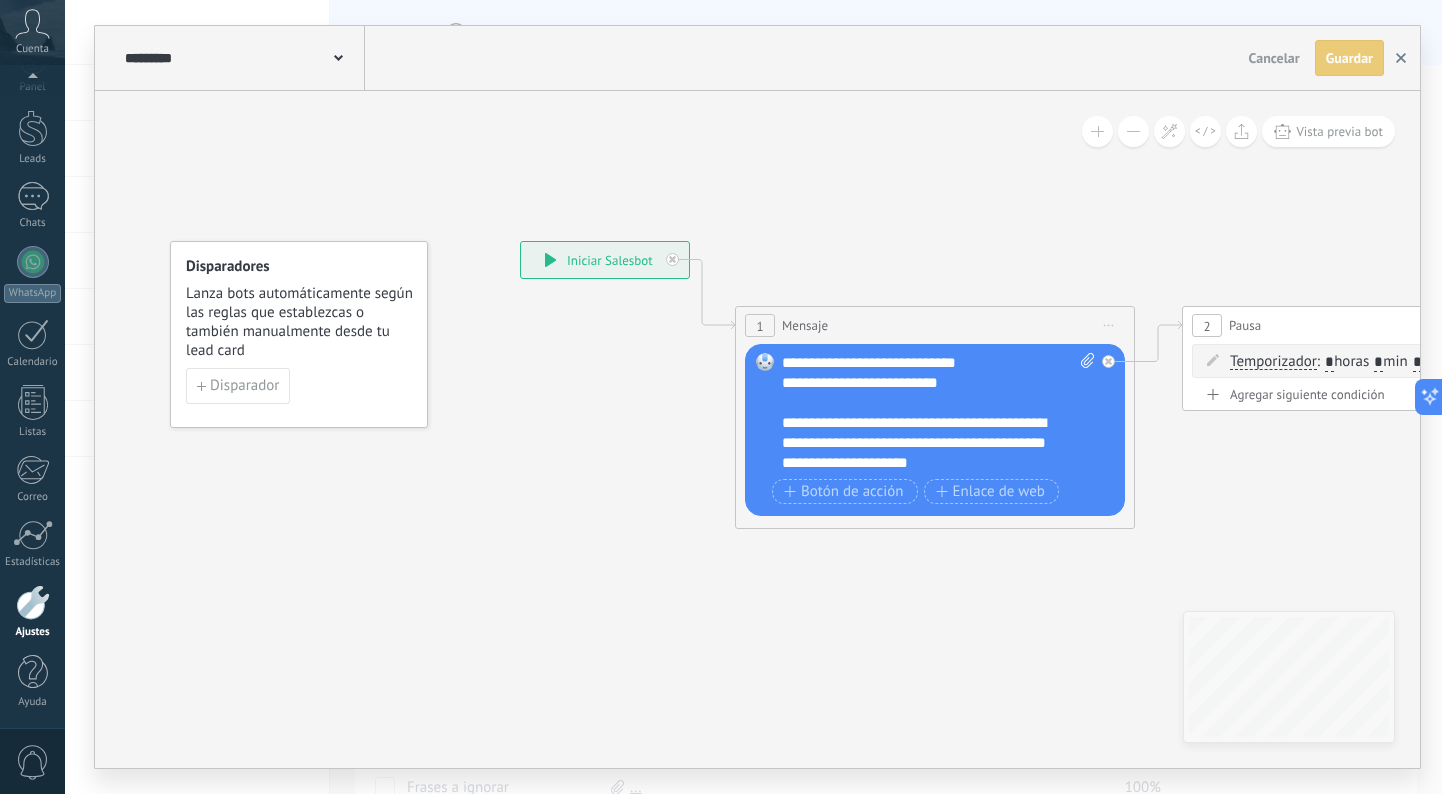 click at bounding box center (1401, 58) 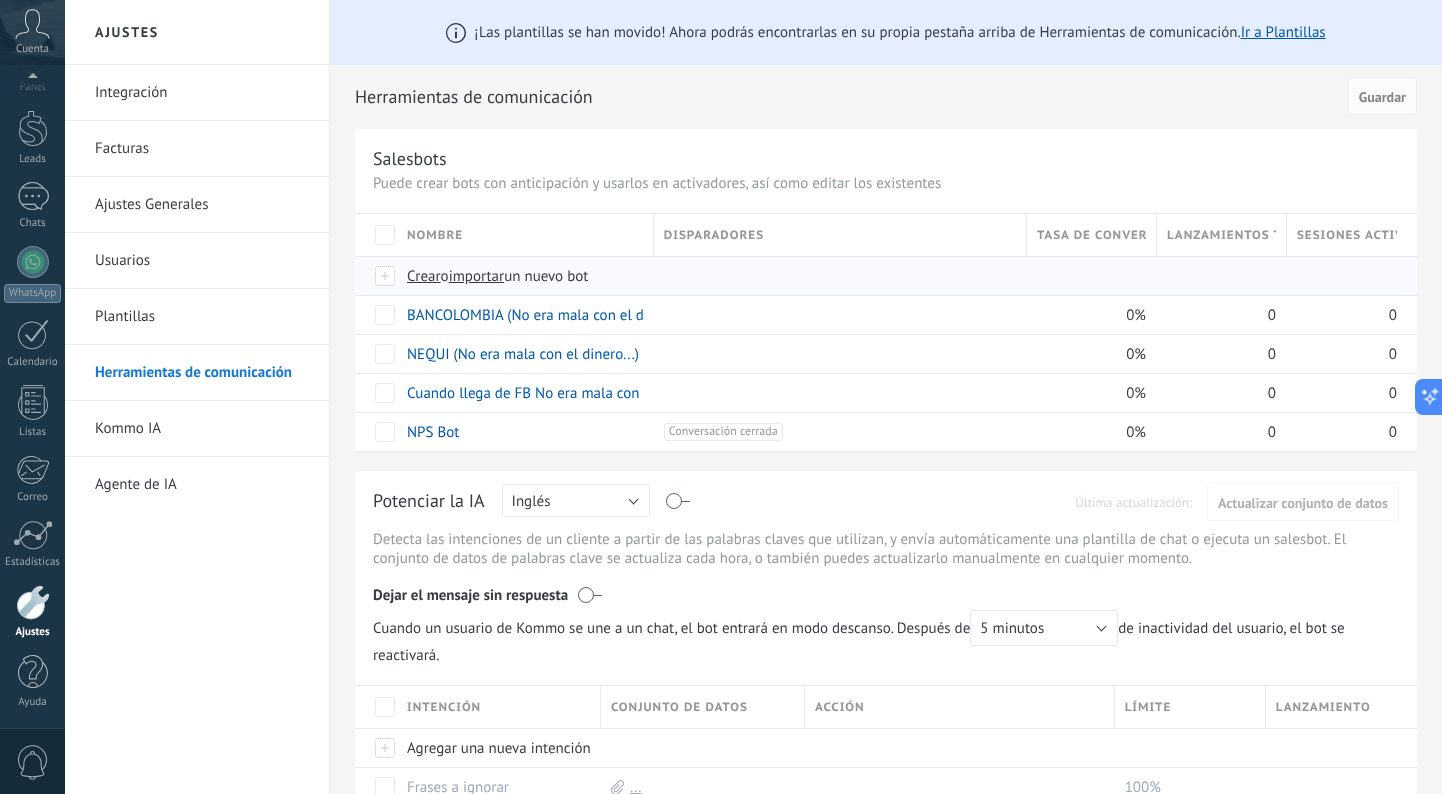 click on "importar" at bounding box center [477, 276] 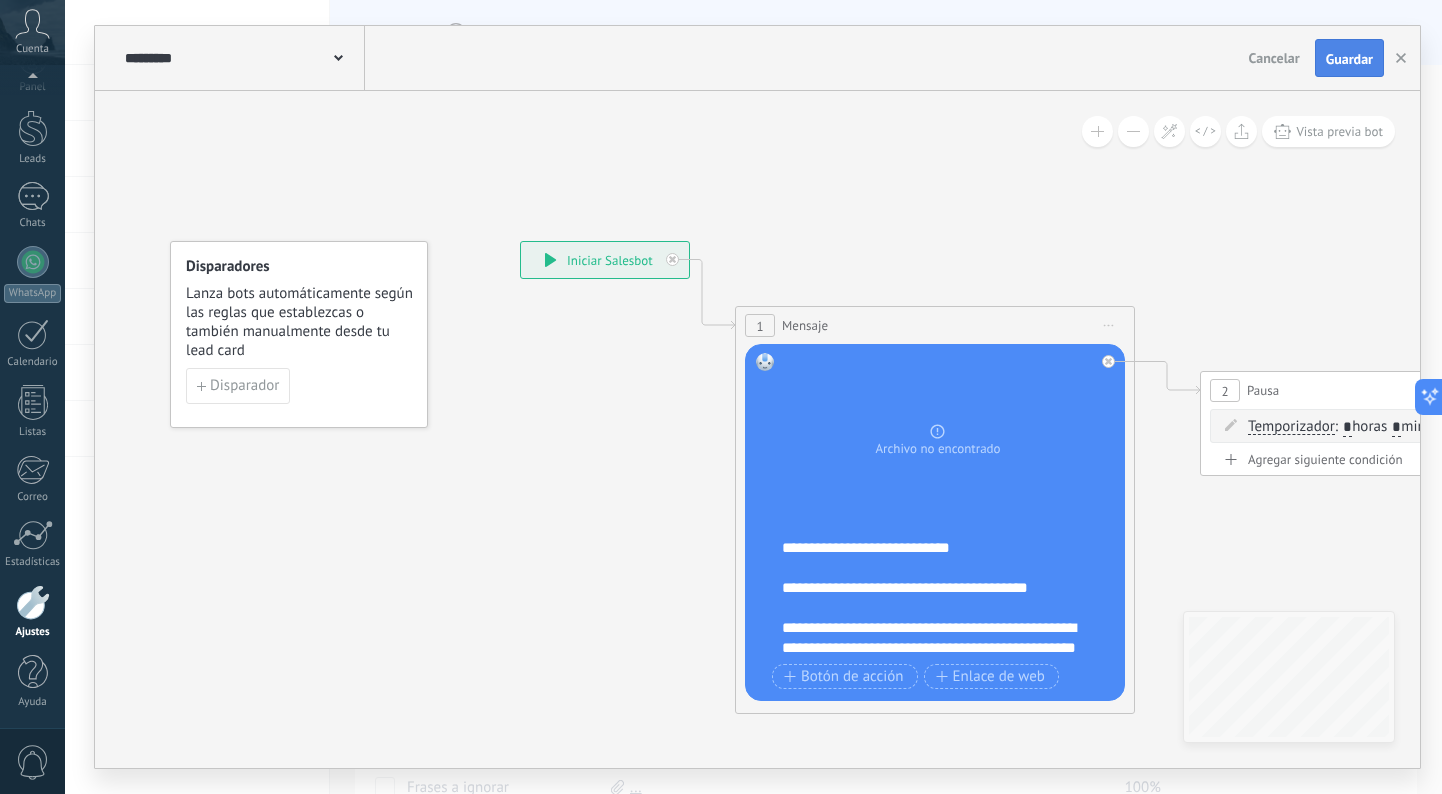 click on "Guardar" at bounding box center (1349, 59) 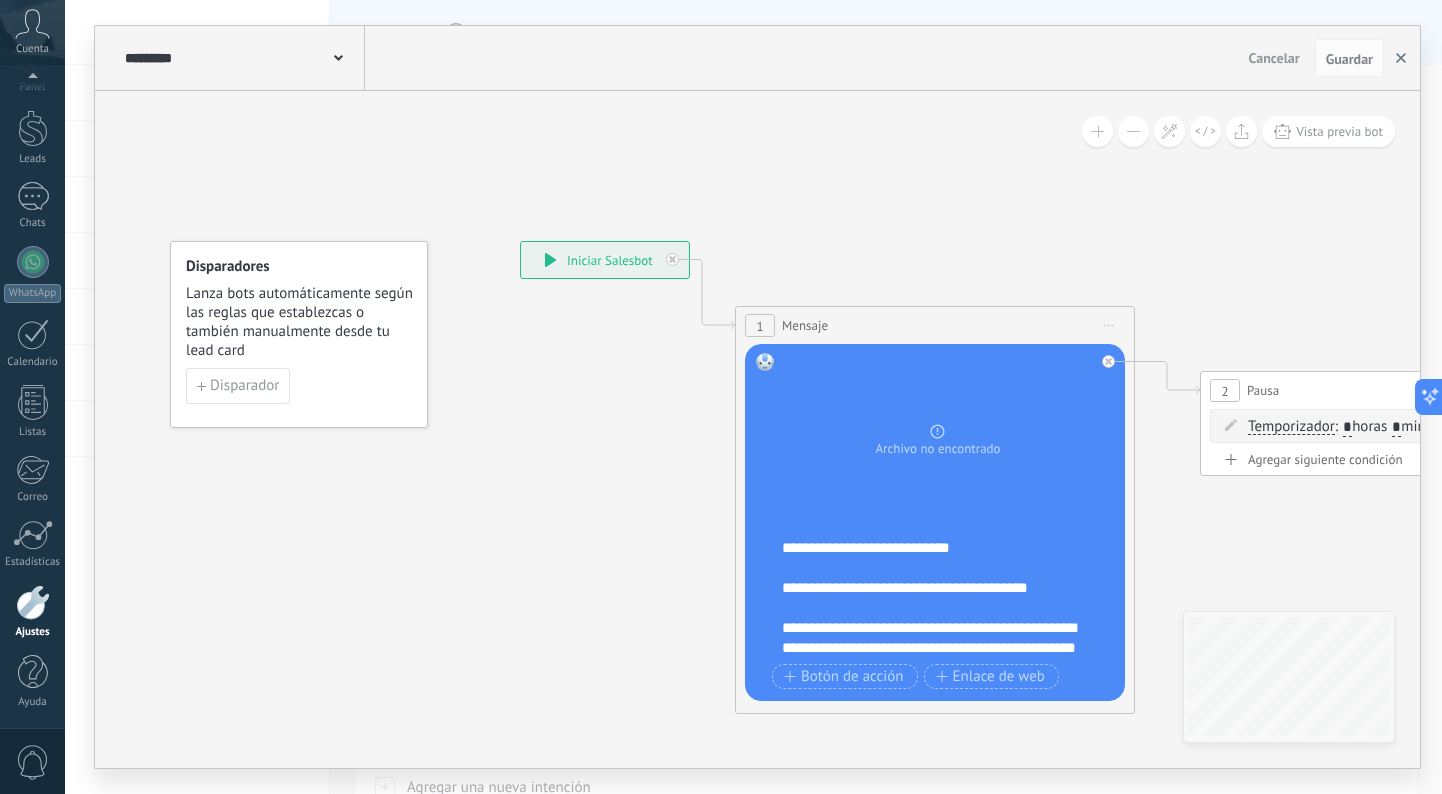 click 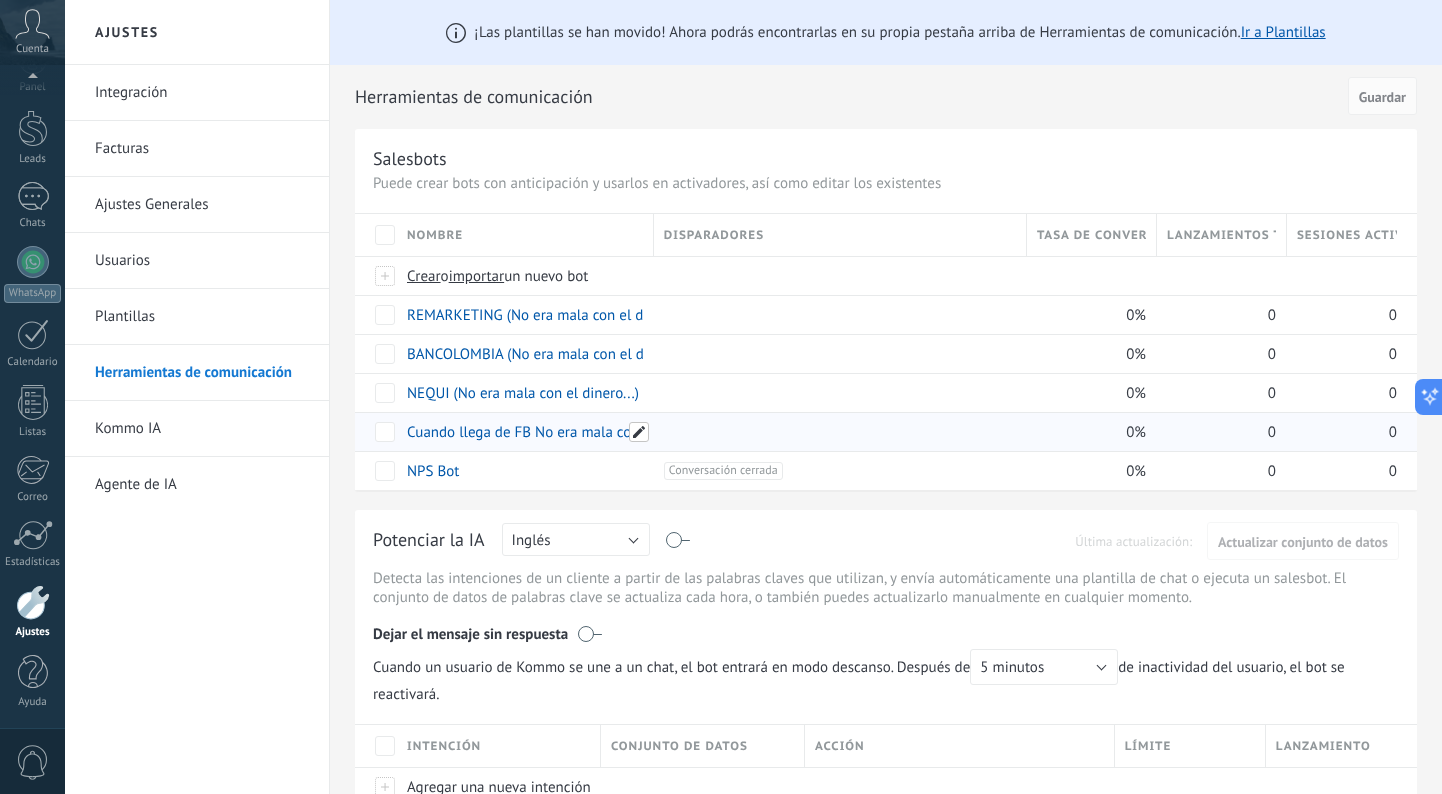 click at bounding box center [639, 432] 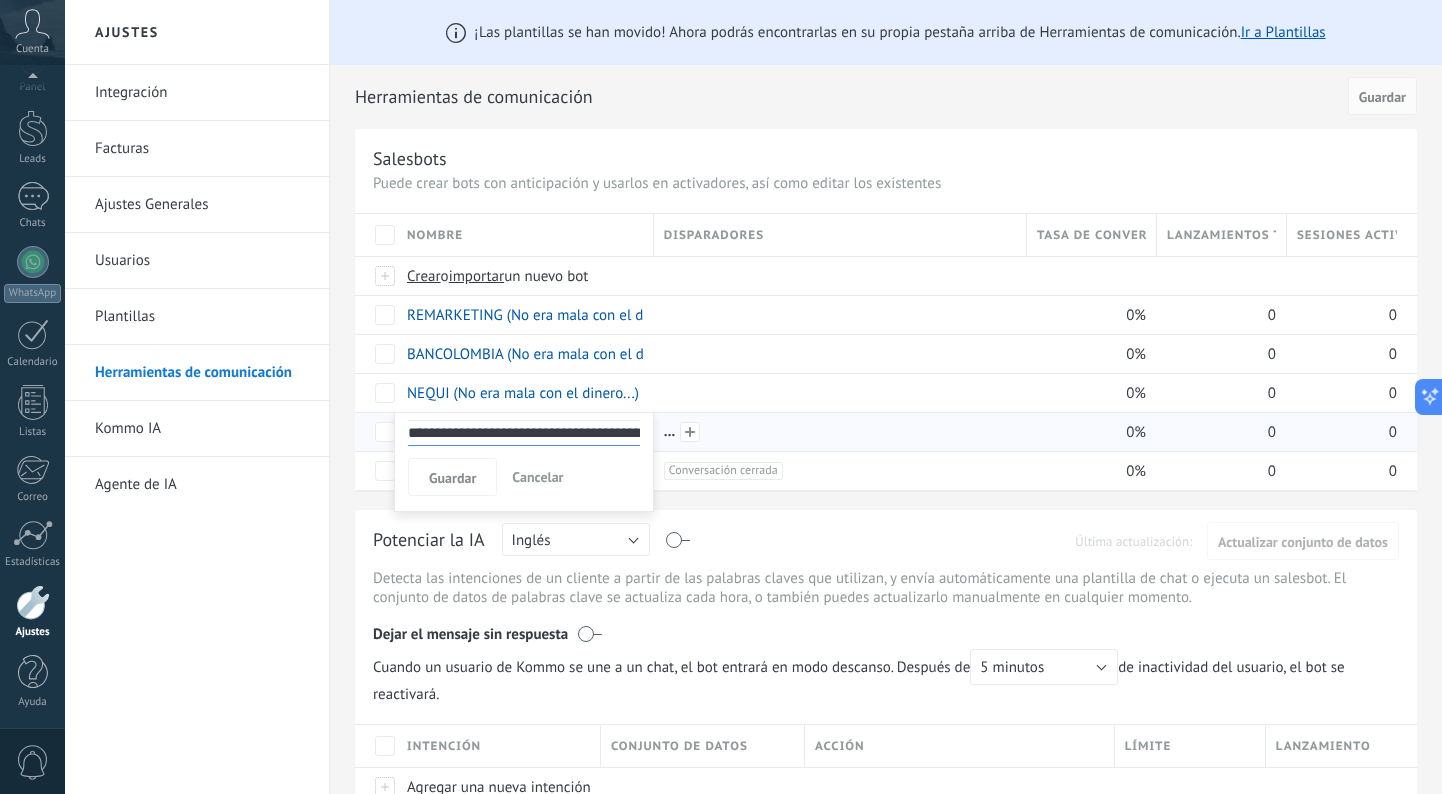 click at bounding box center [835, 432] 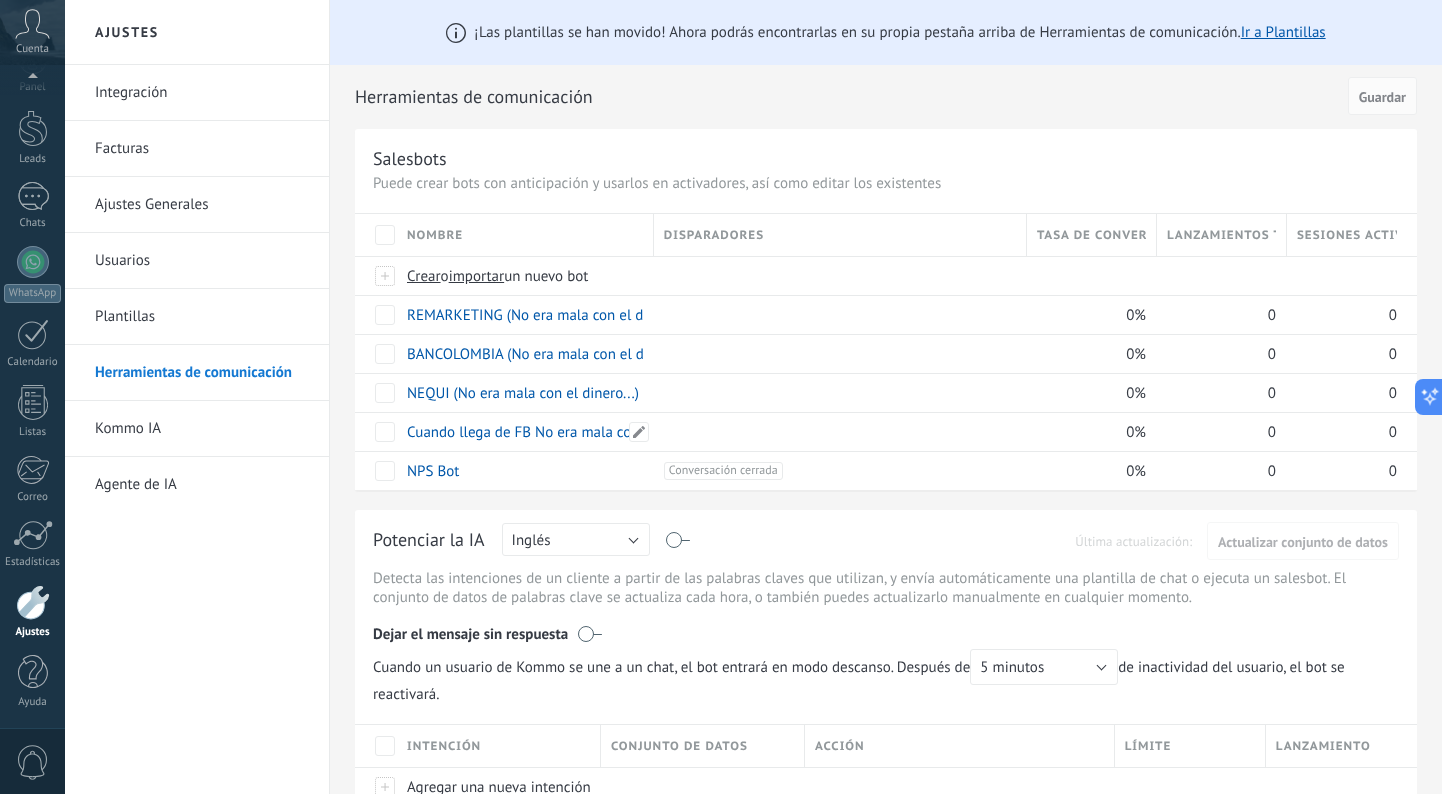click on "Cuando llega de FB No era mala con el dinero..." at bounding box center (559, 432) 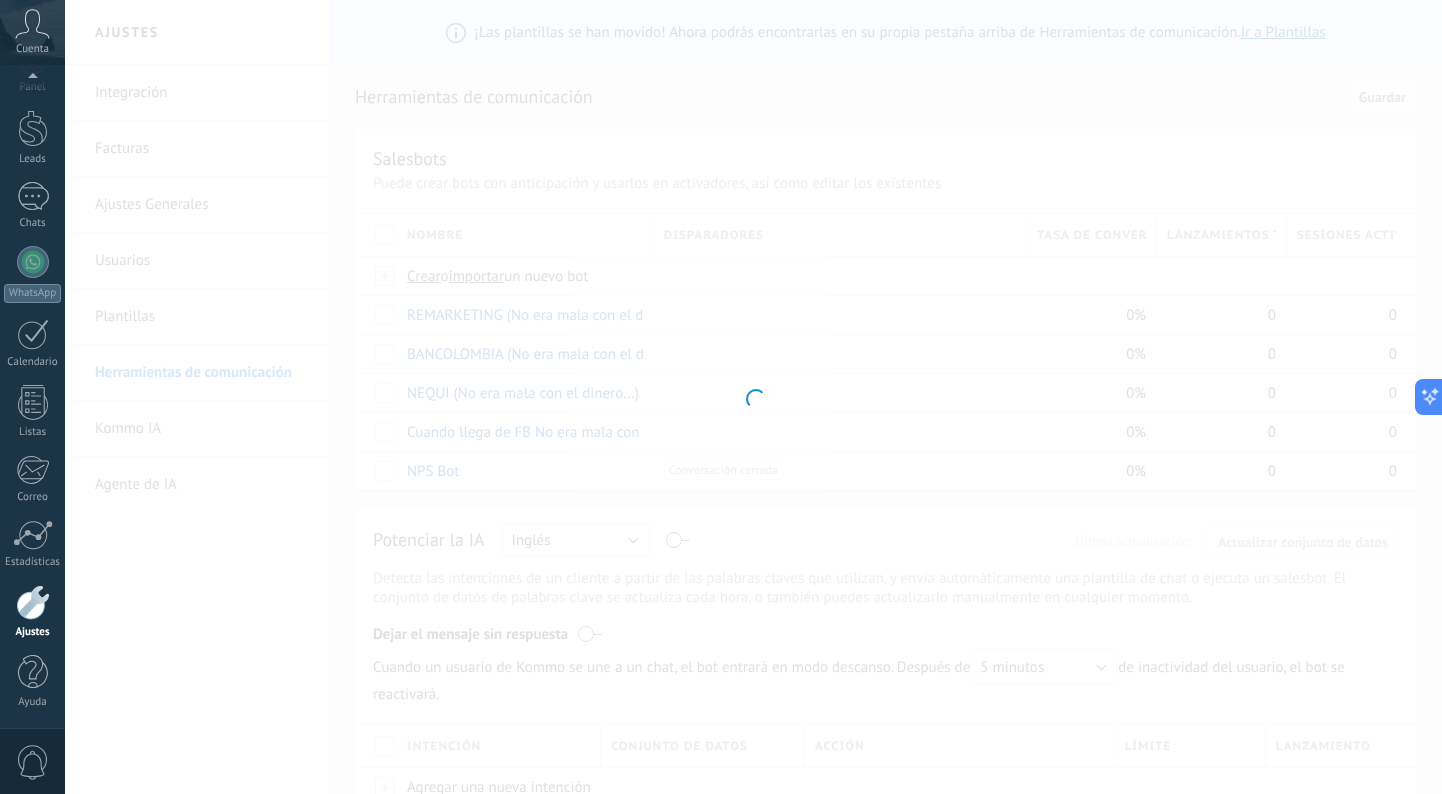 type on "**********" 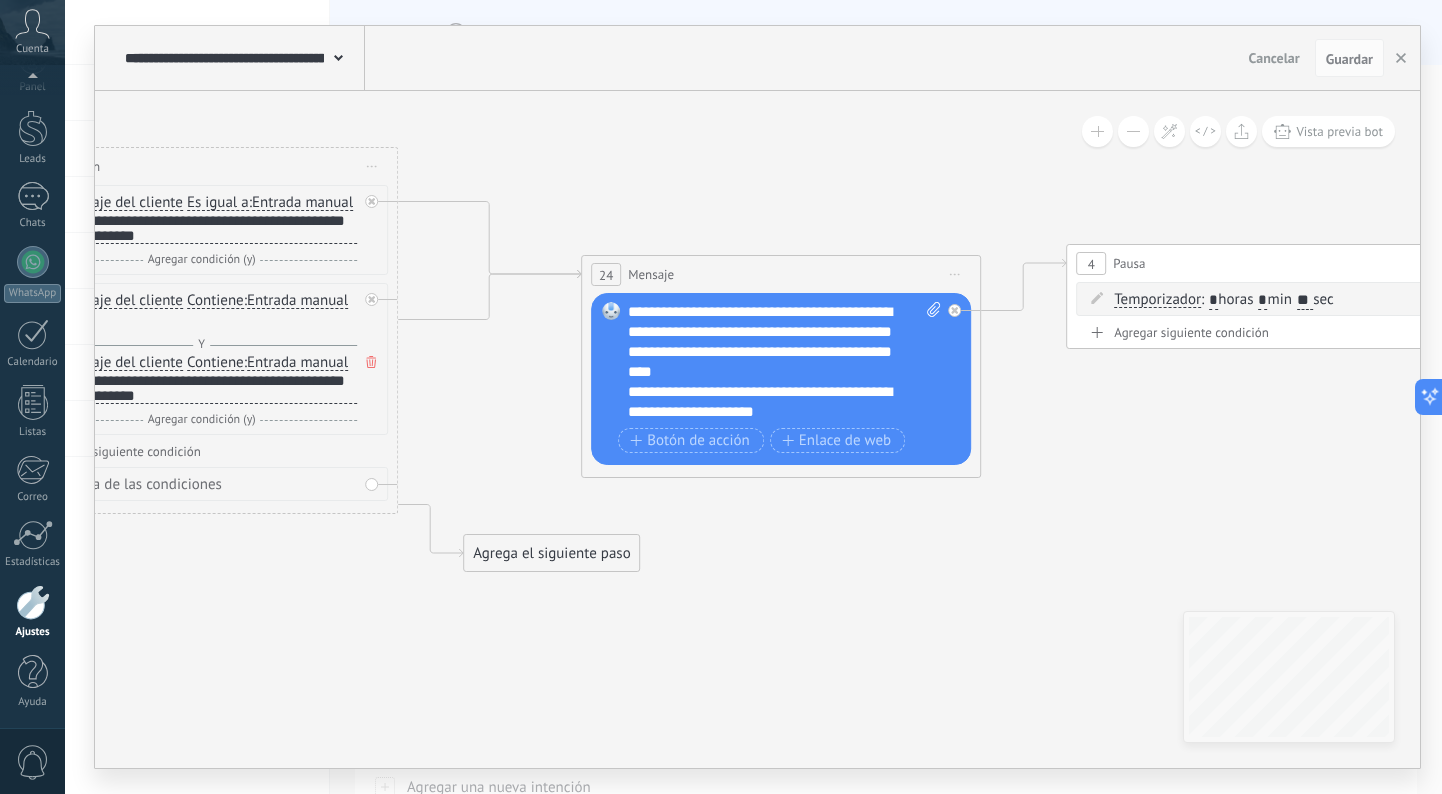 scroll, scrollTop: 120, scrollLeft: 0, axis: vertical 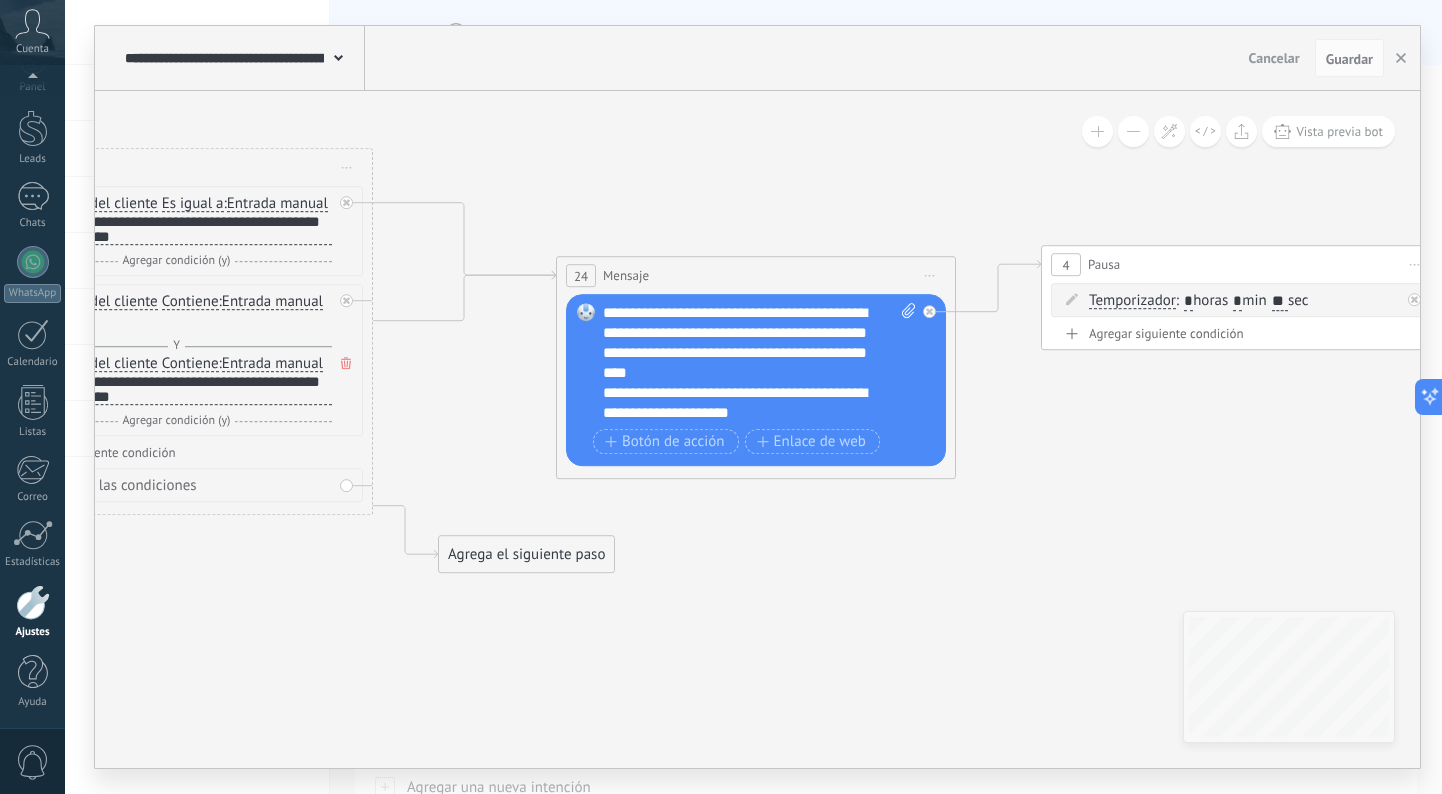 click on "**********" at bounding box center [759, 363] 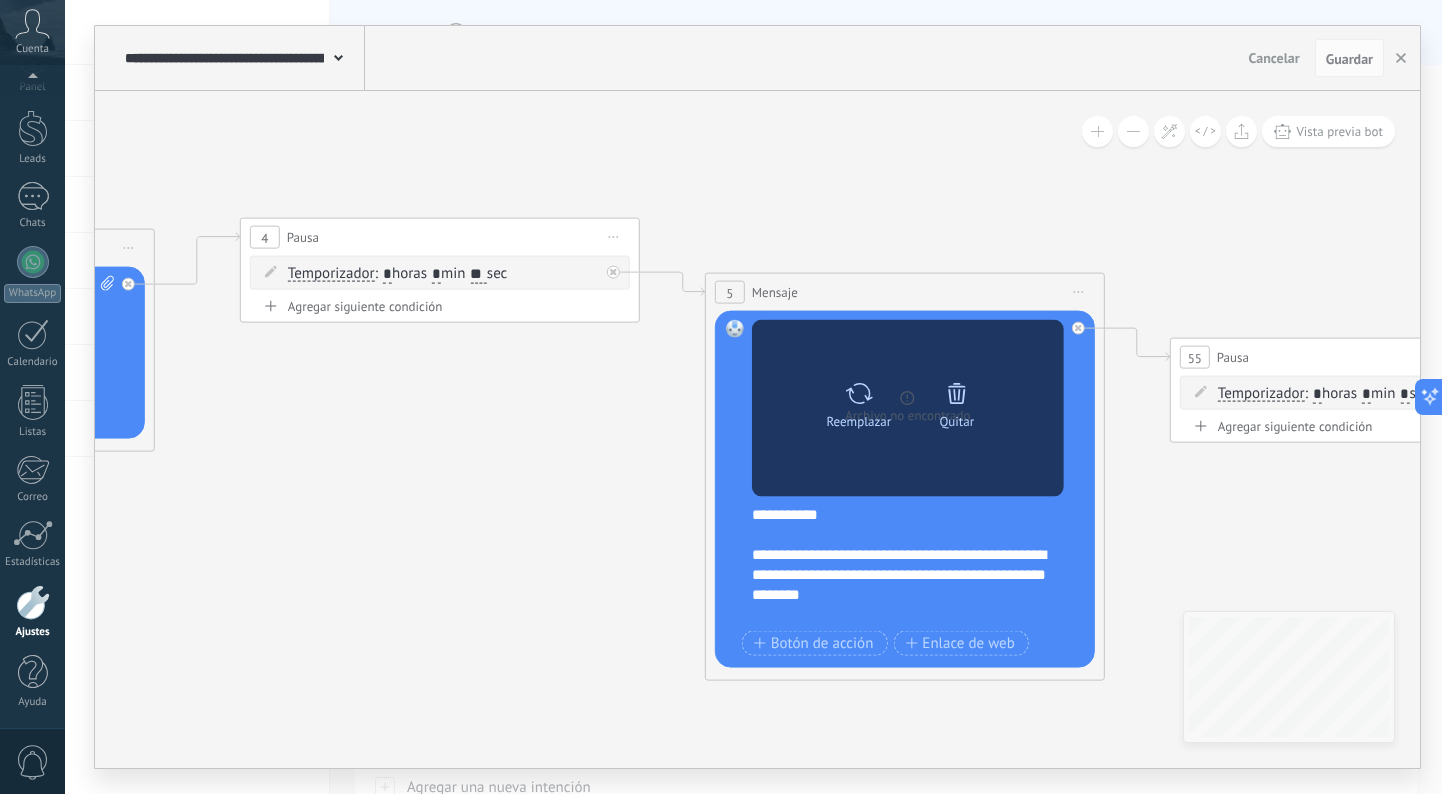 click at bounding box center (858, 393) 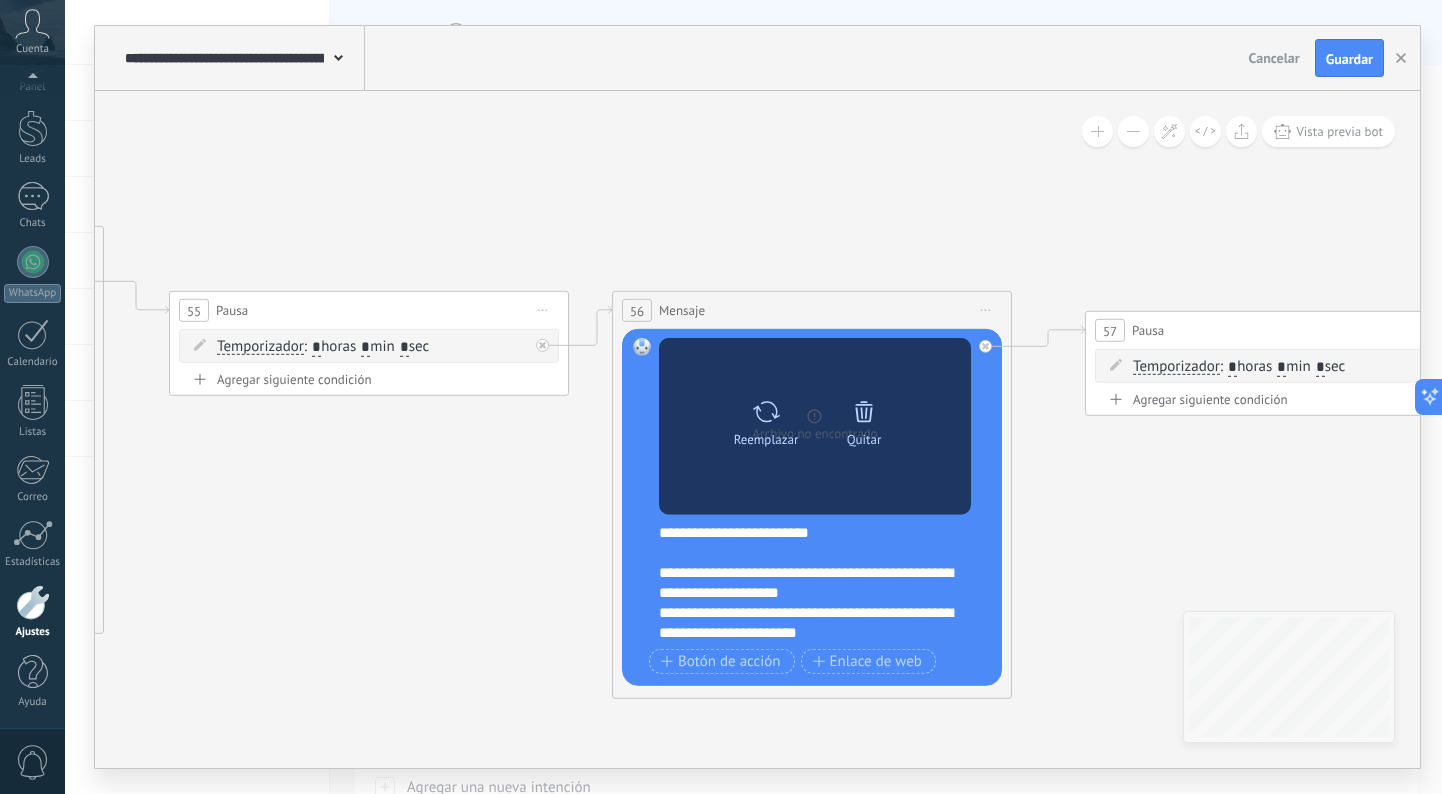 click 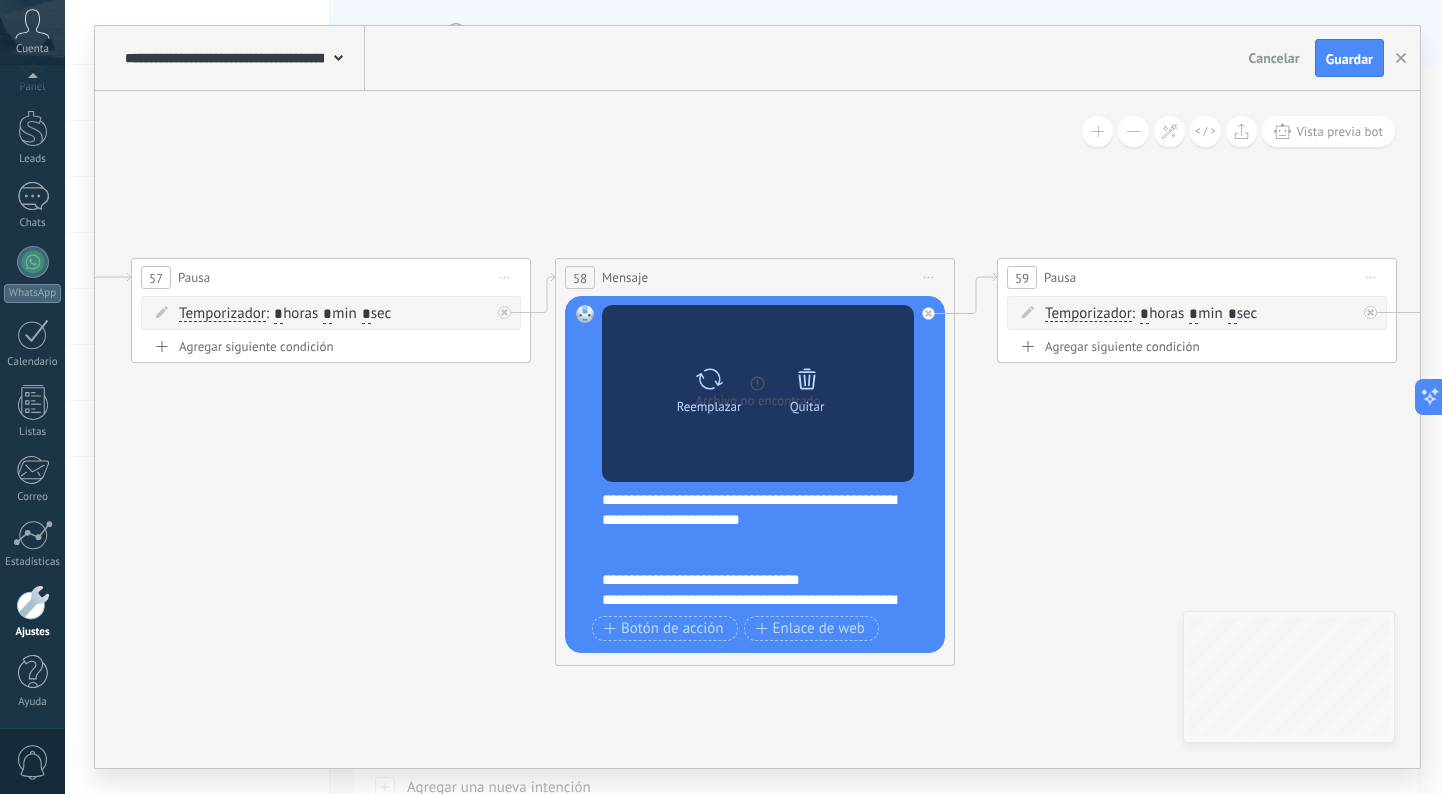 click 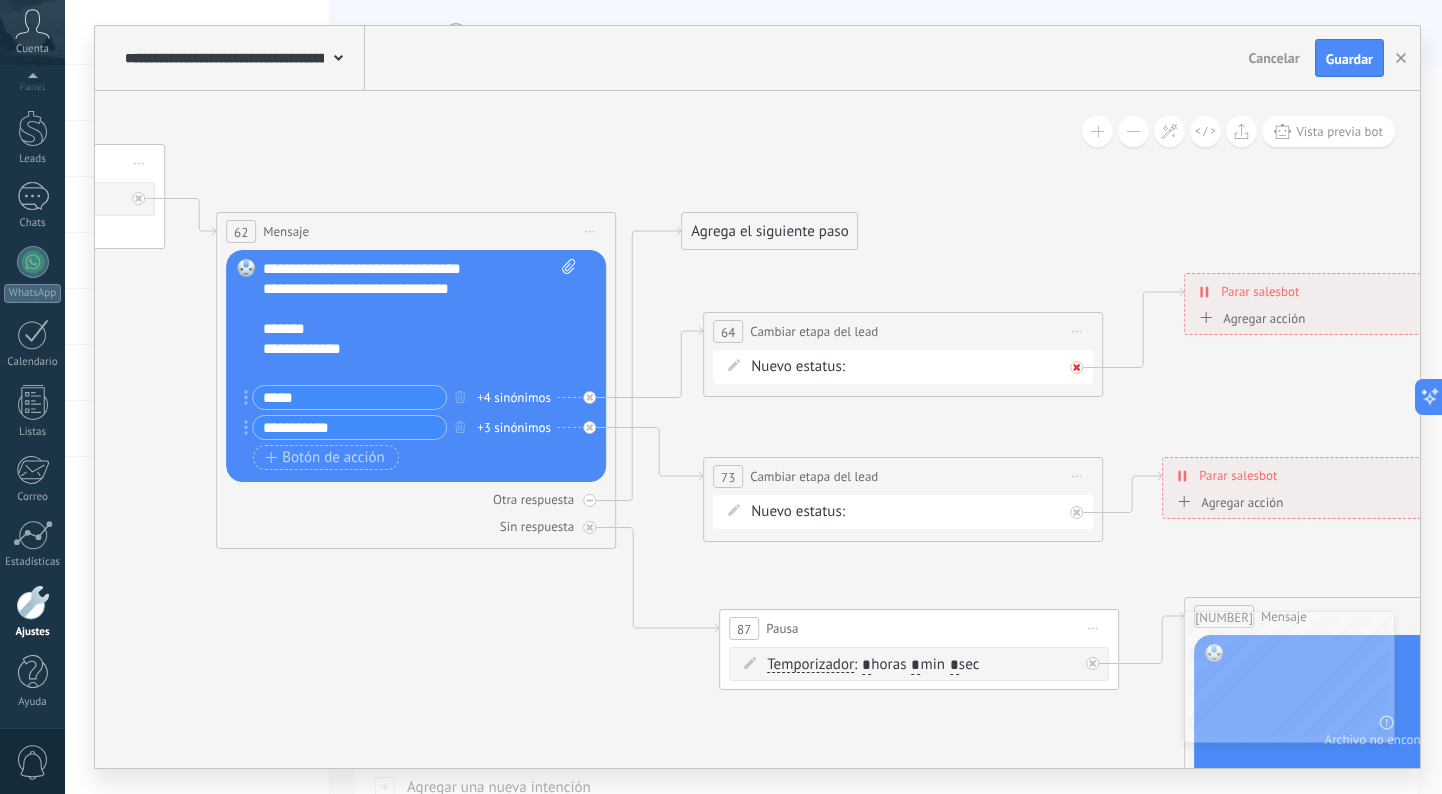 click 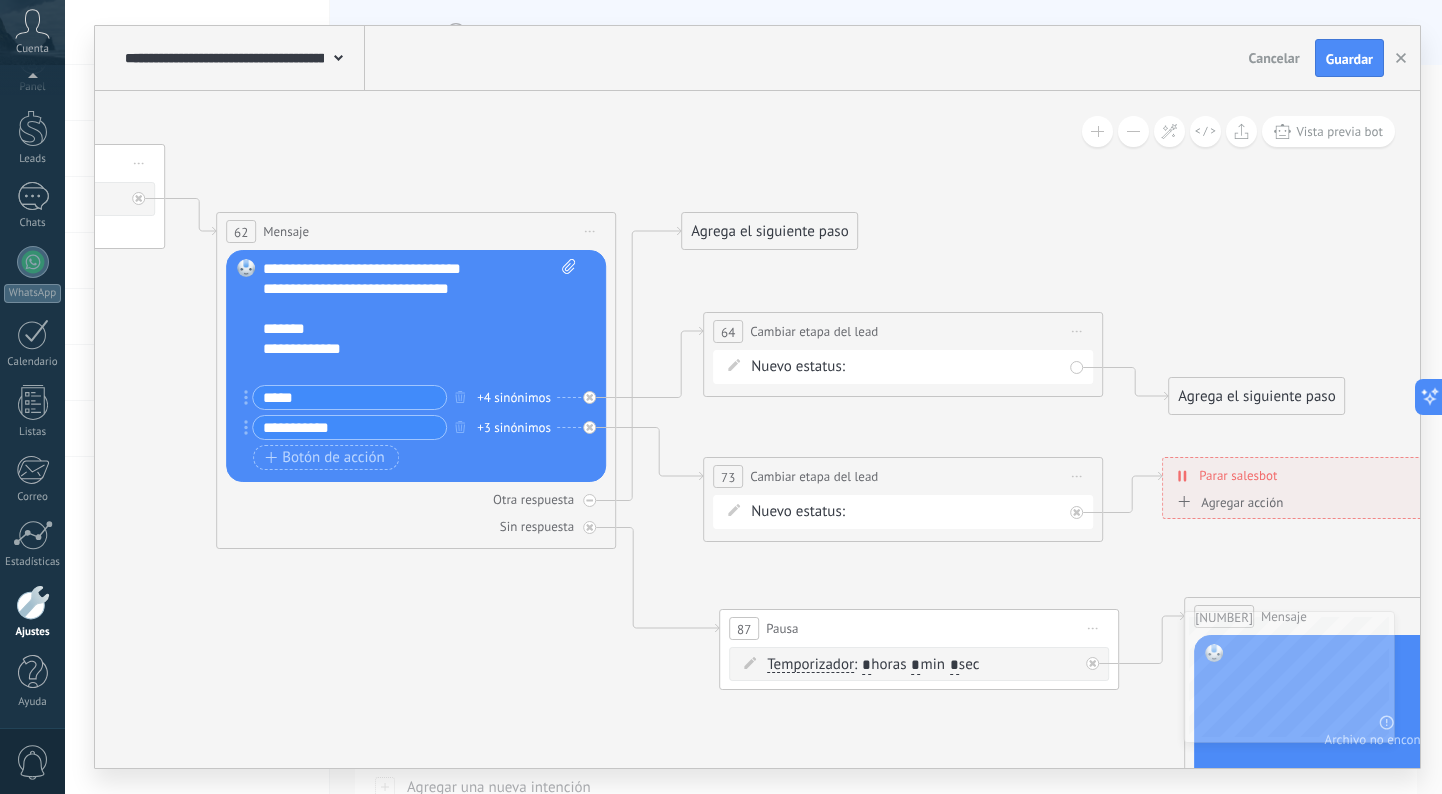 click on "Nuevo estatus: NEQUI BANCOLOMBIA REMARKETING Logrado con éxito Venta Perdido" at bounding box center (906, 367) 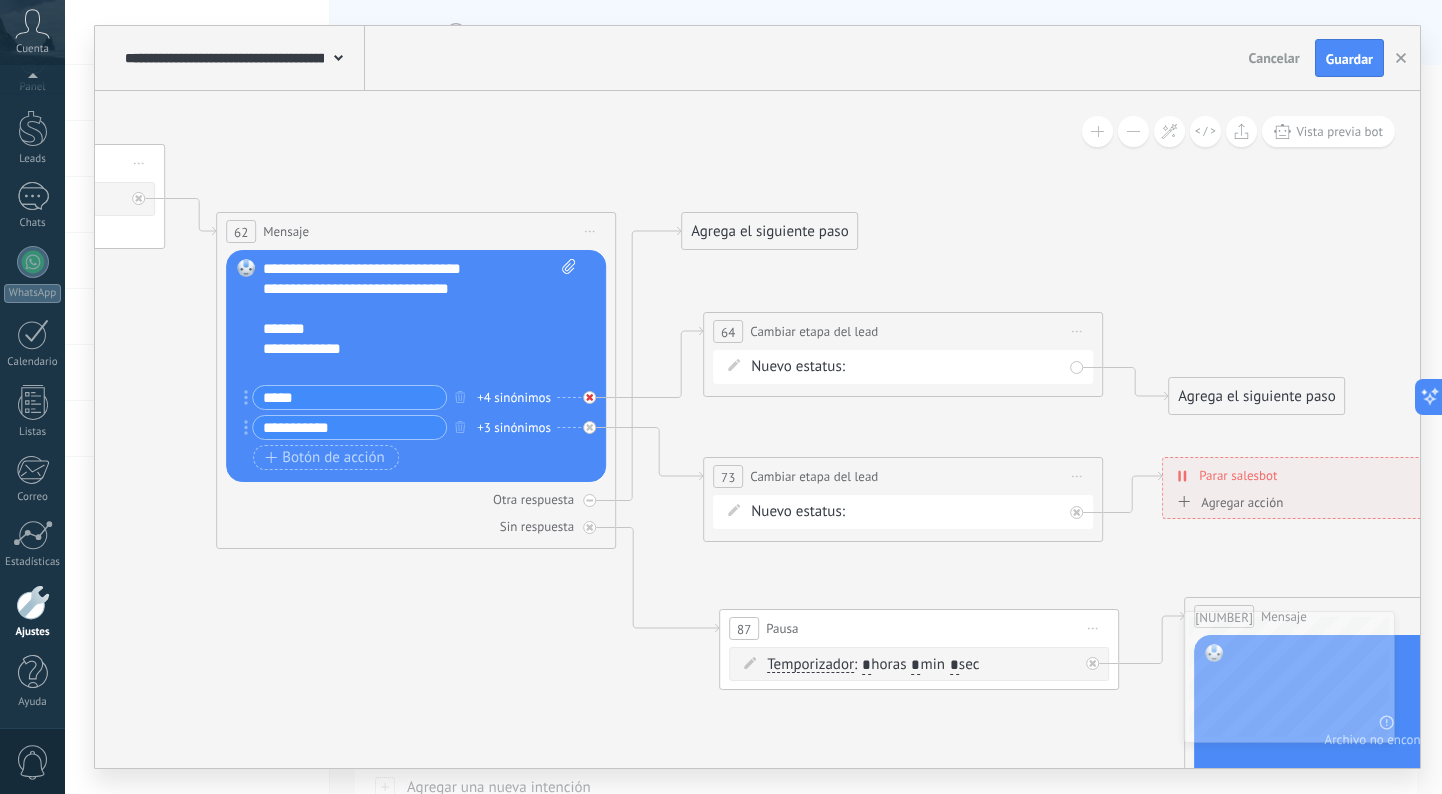 click 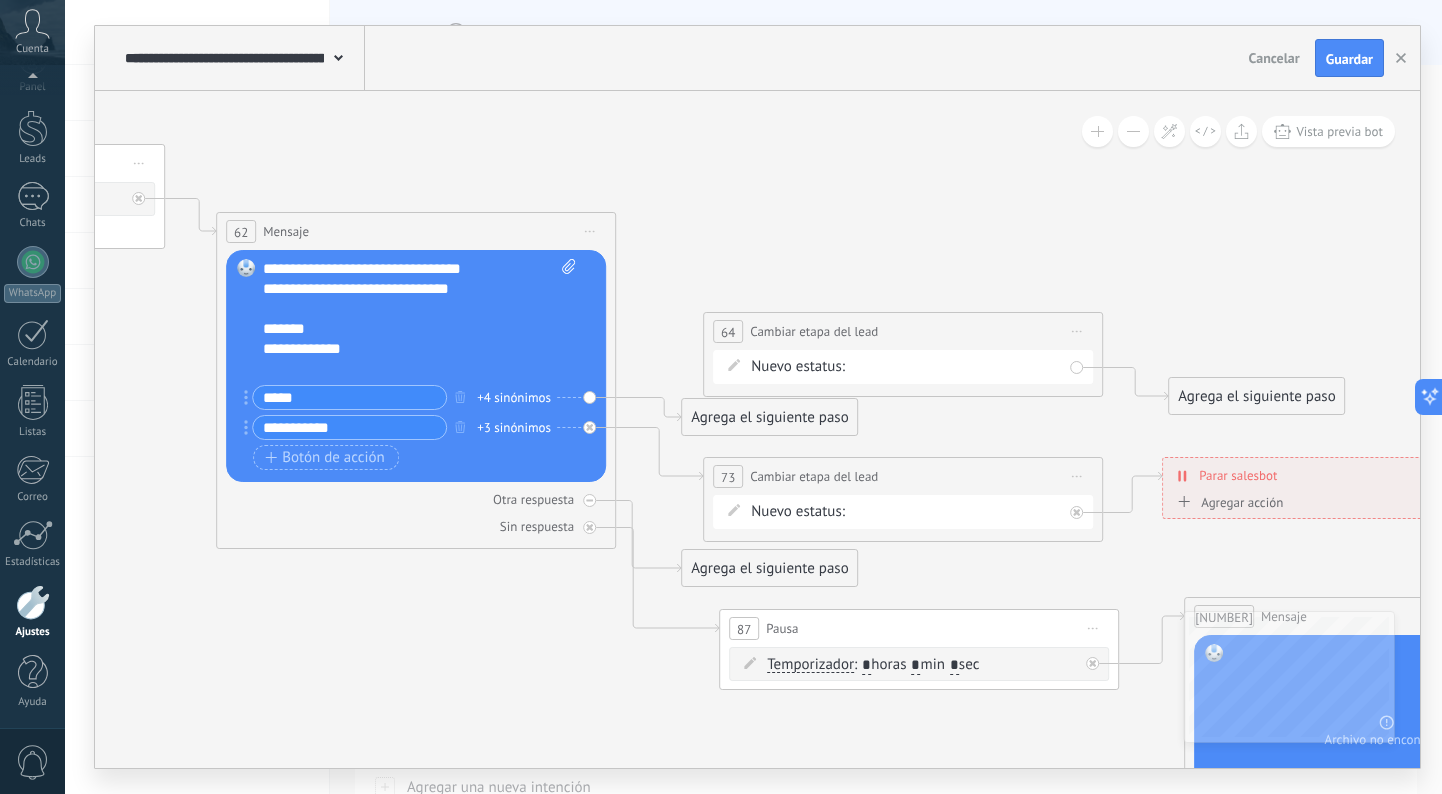 click on "Reemplazar
Quitar
Convertir a mensaje de voz
Arrastre la imagen aquí para adjuntarla.
Añadir imagen
Subir
Arrastrar y soltar
Archivo no encontrado
Escribe tu mensaje..." at bounding box center (416, 366) 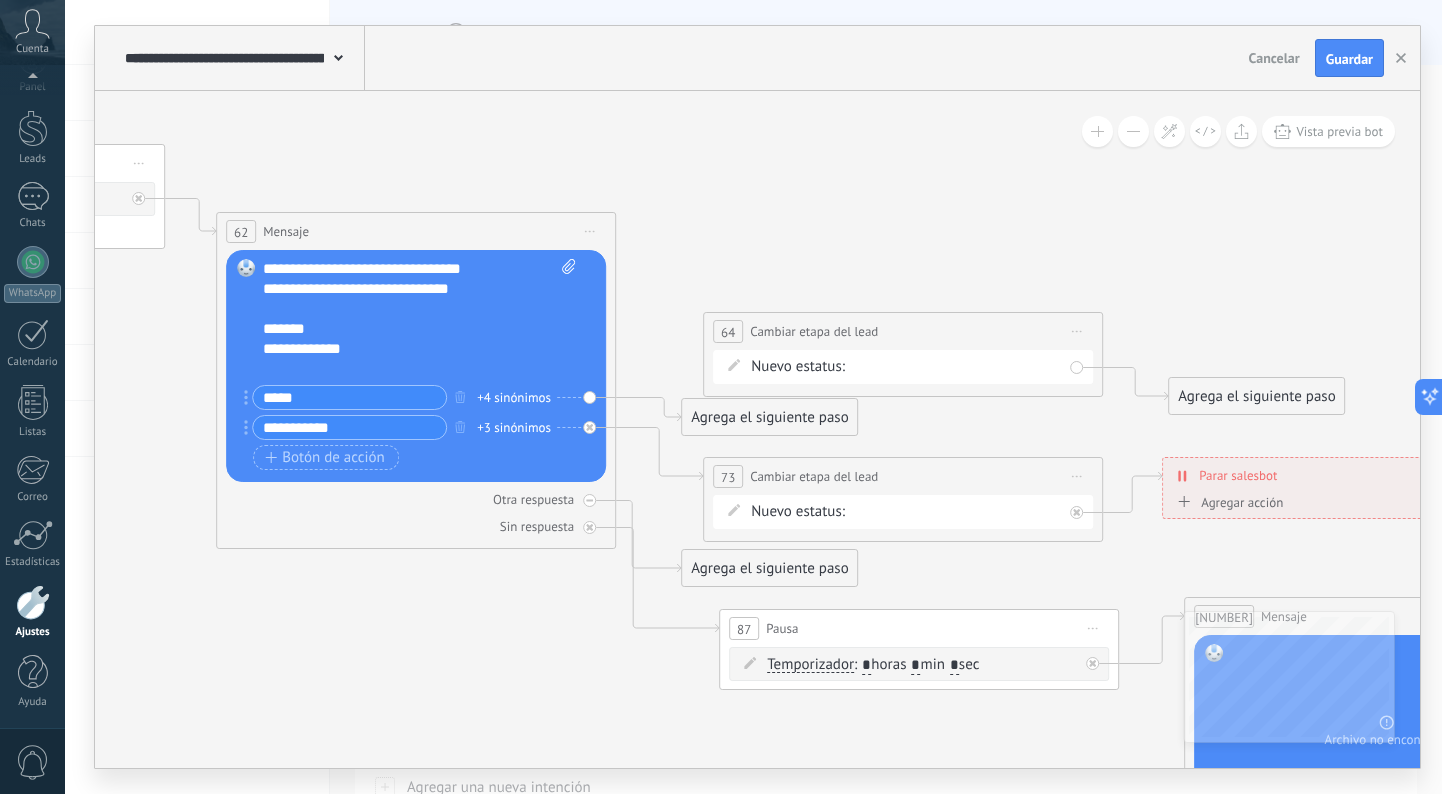 click on "Iniciar vista previa aquí
Cambiar nombre
Duplicar
Borrar" at bounding box center [1077, 331] 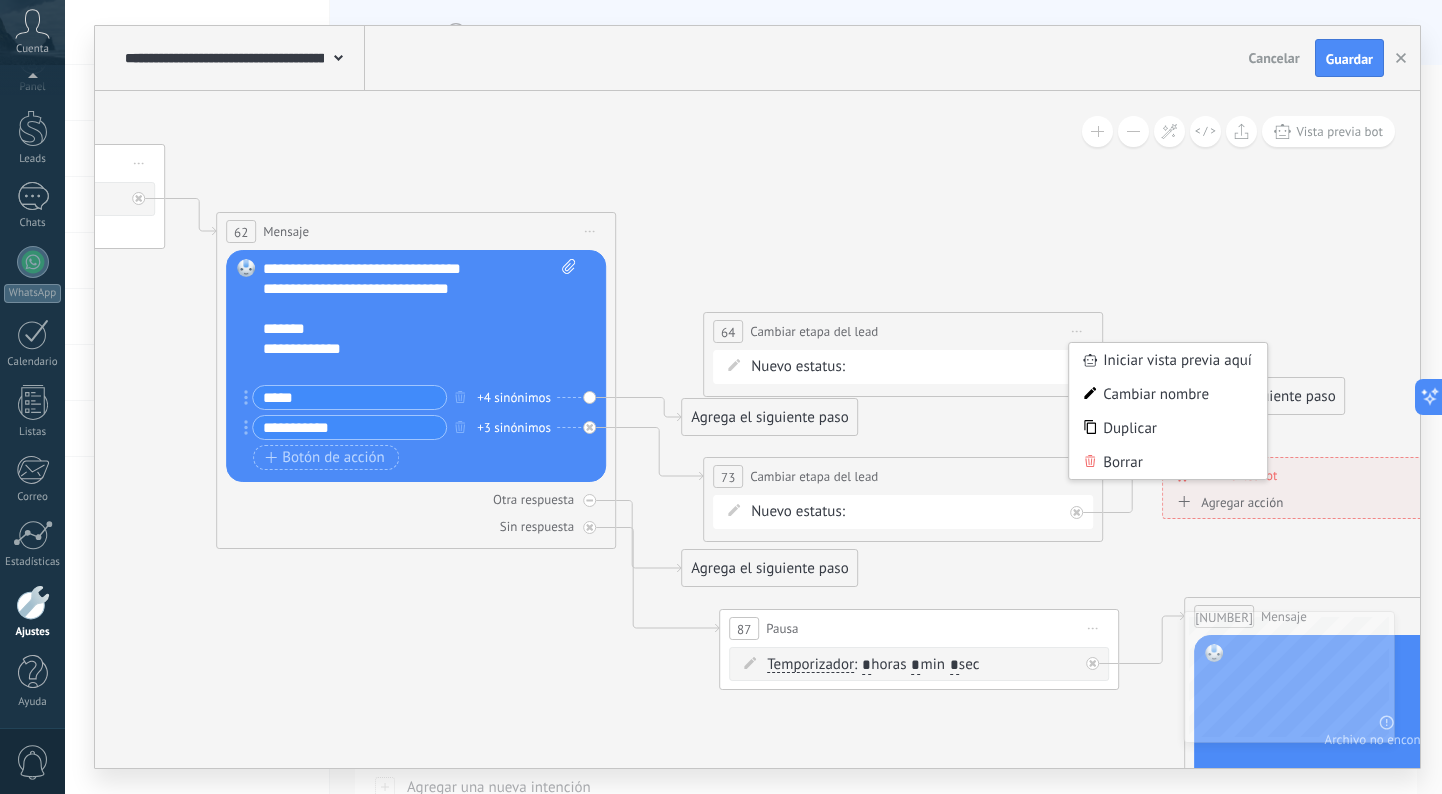 click 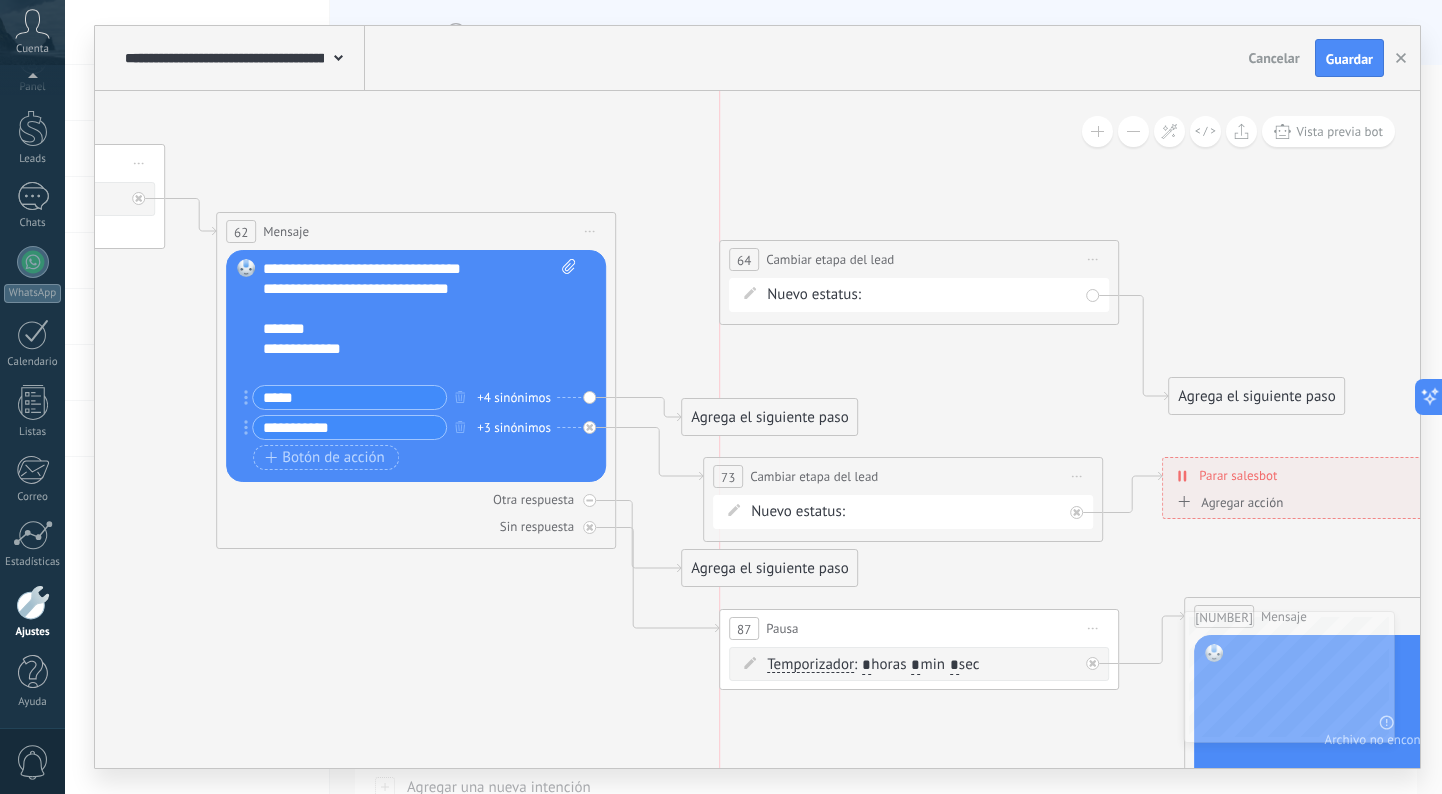 drag, startPoint x: 988, startPoint y: 328, endPoint x: 1010, endPoint y: 255, distance: 76.243034 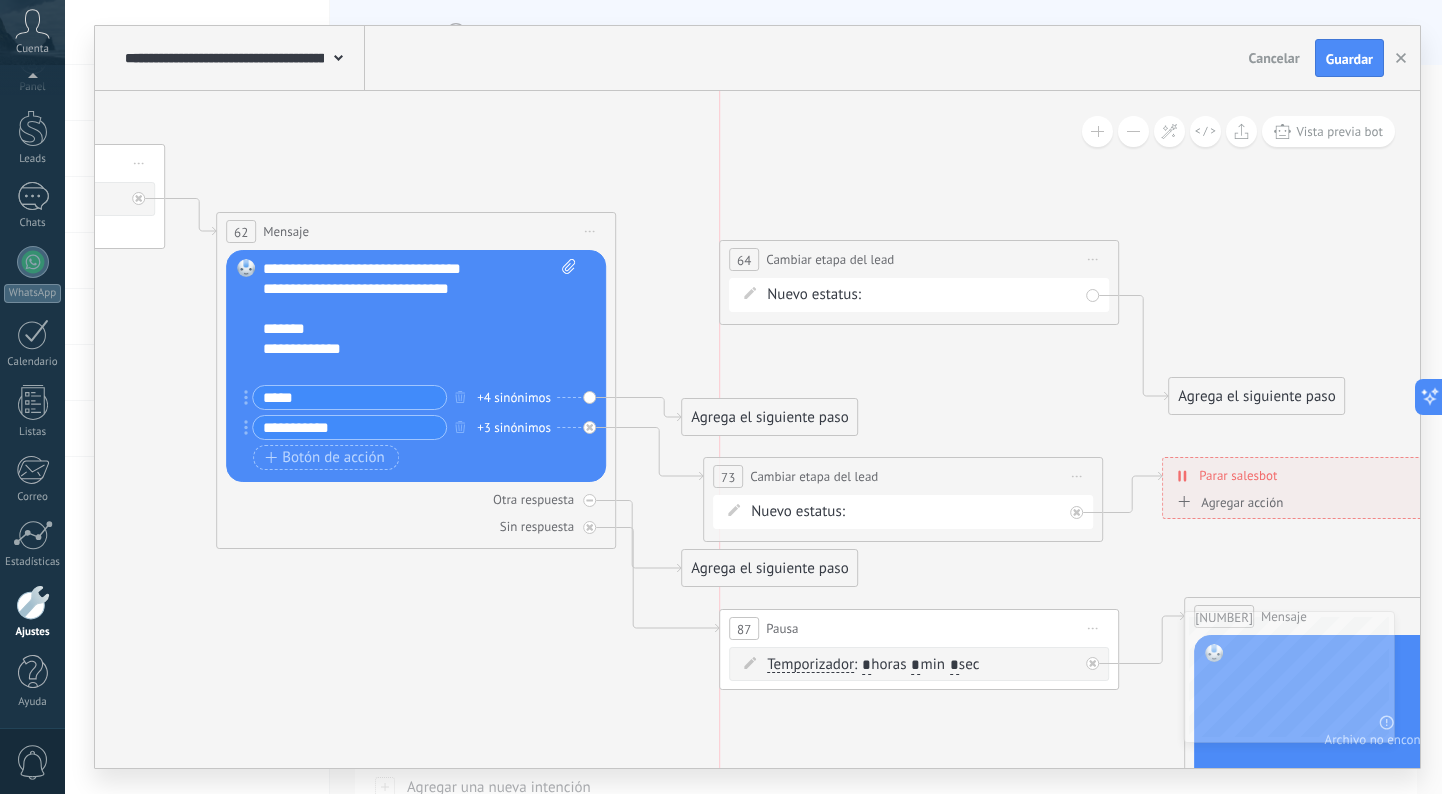 click on "**********" at bounding box center (919, 259) 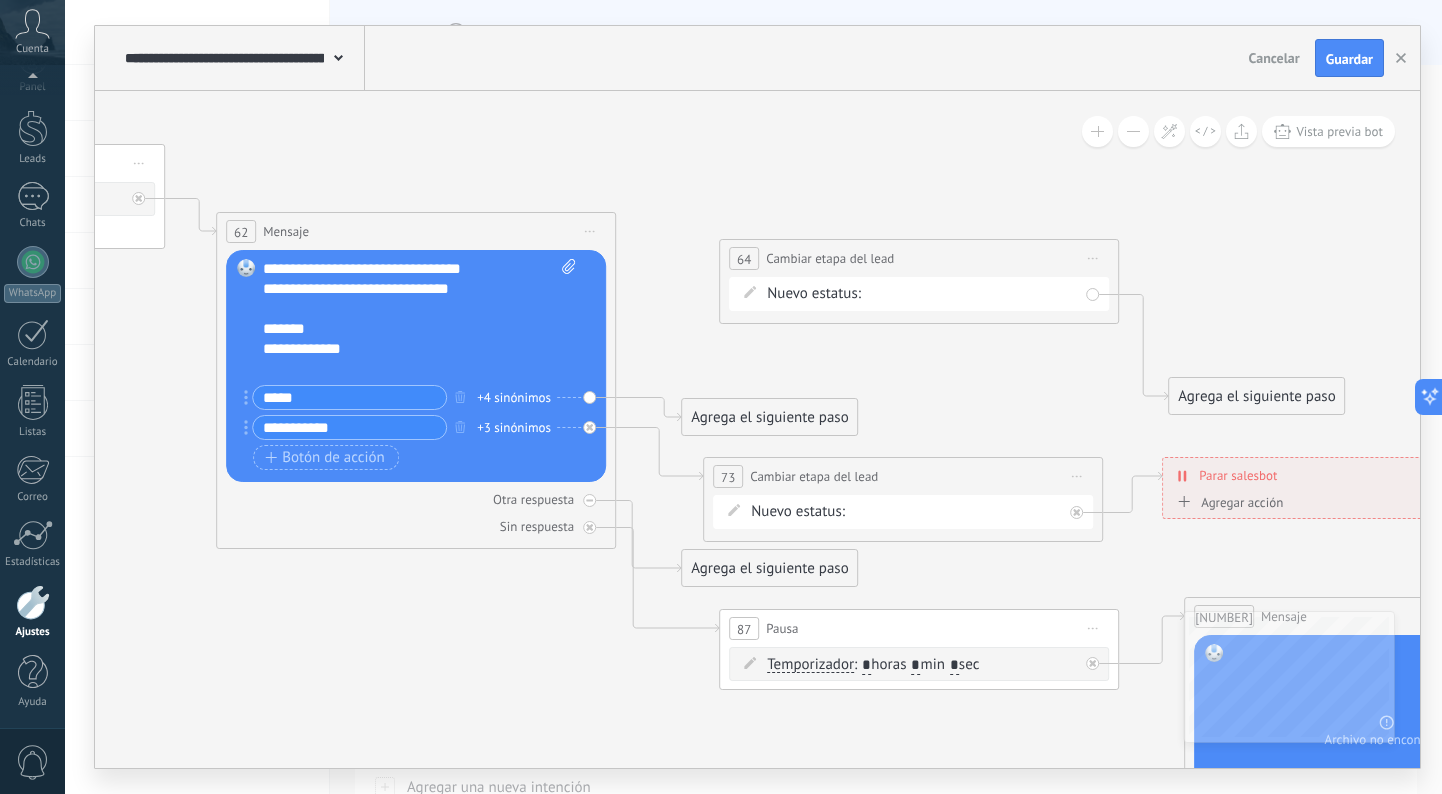 click on "Iniciar vista previa aquí
Cambiar nombre
Duplicar
Borrar" at bounding box center [1093, 258] 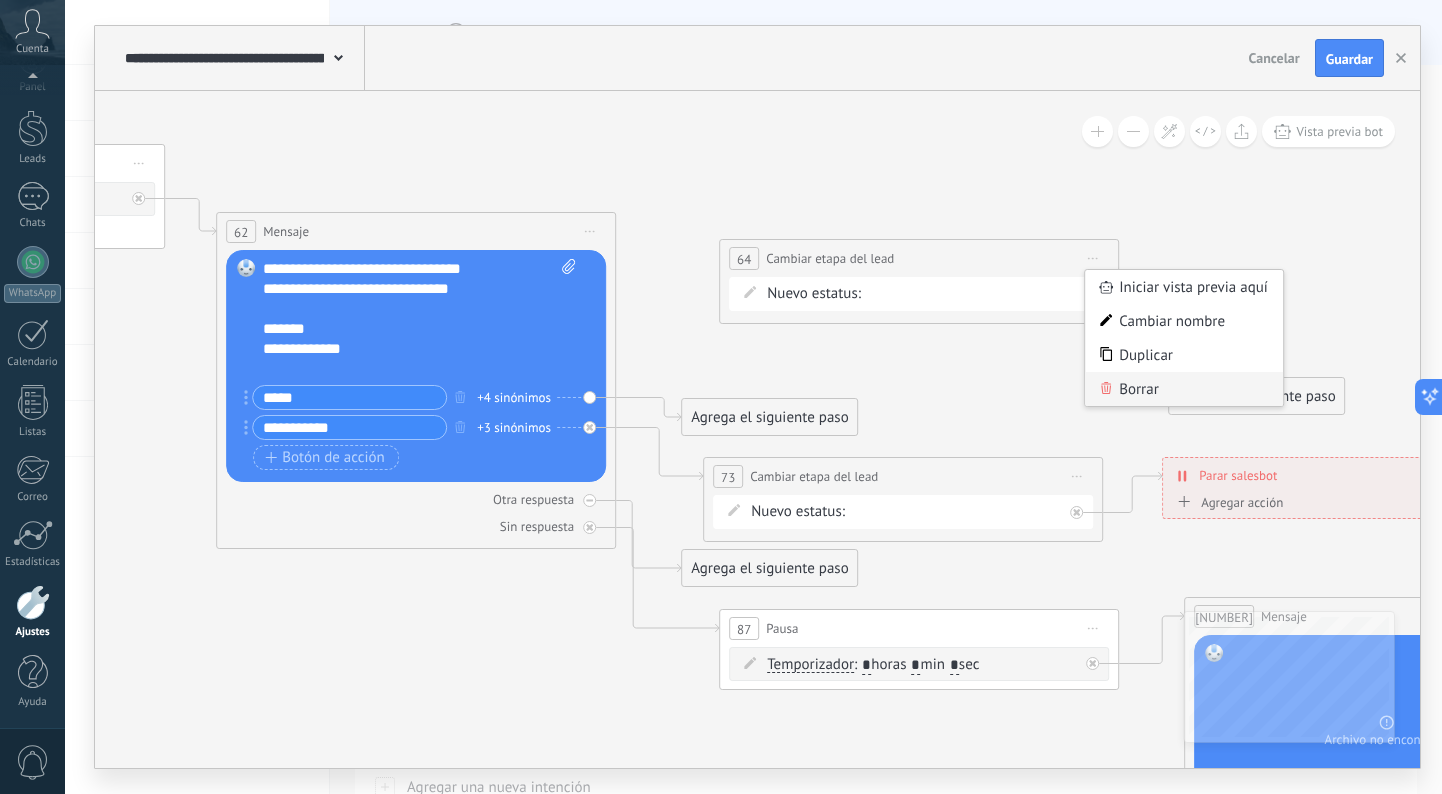 click on "Borrar" at bounding box center [1184, 389] 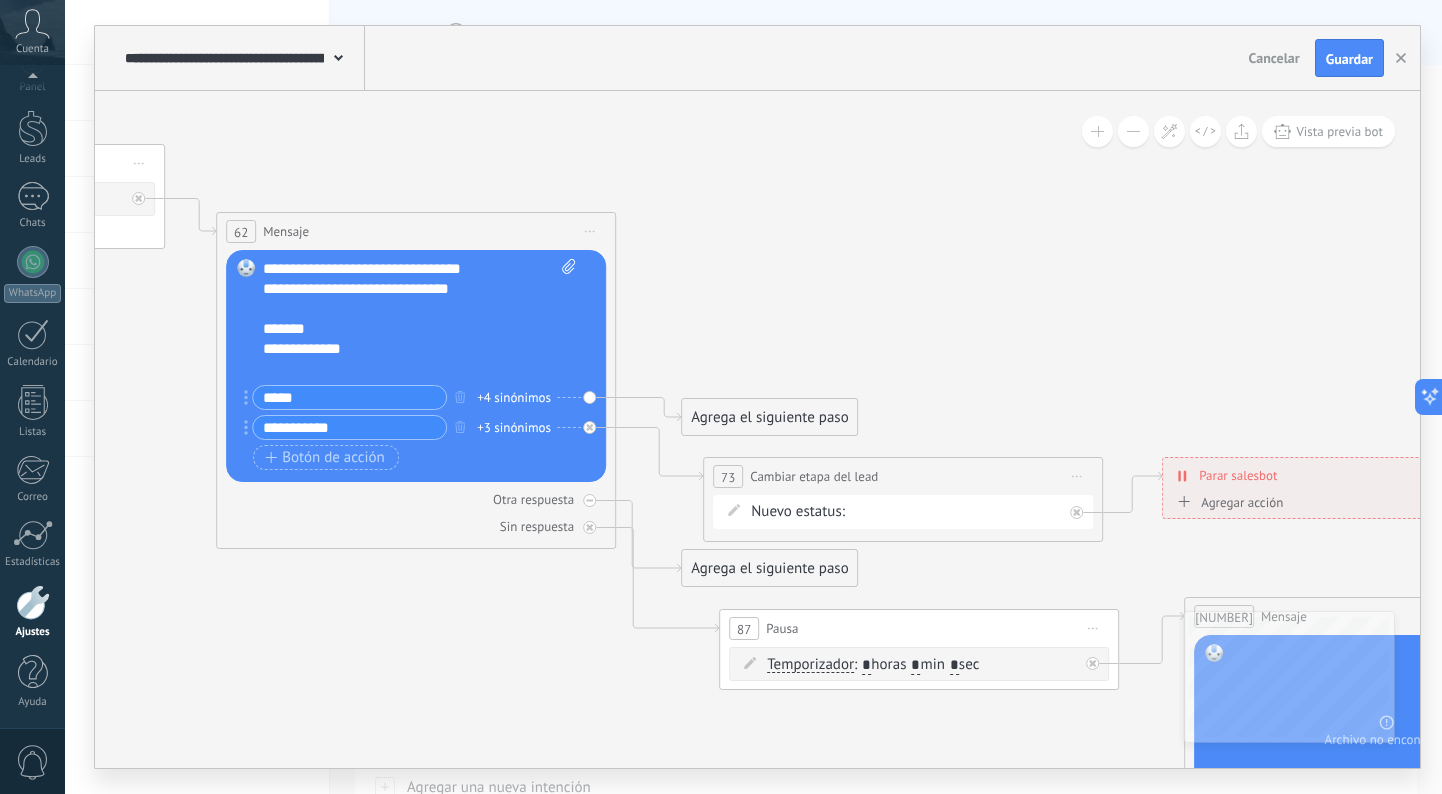 click on "Iniciar vista previa aquí
Cambiar nombre
Duplicar
Borrar" at bounding box center (1077, 476) 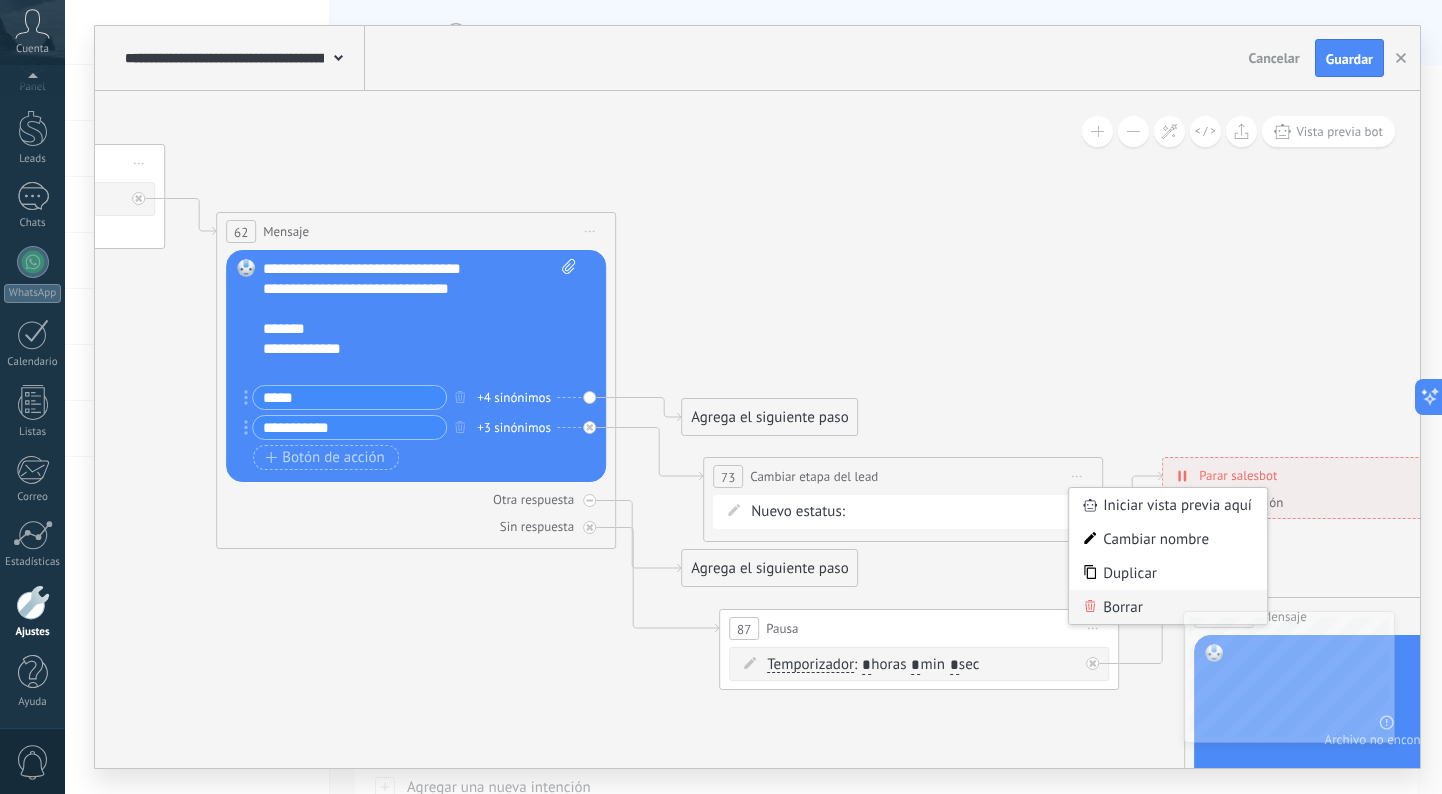 click on "Borrar" at bounding box center (1168, 607) 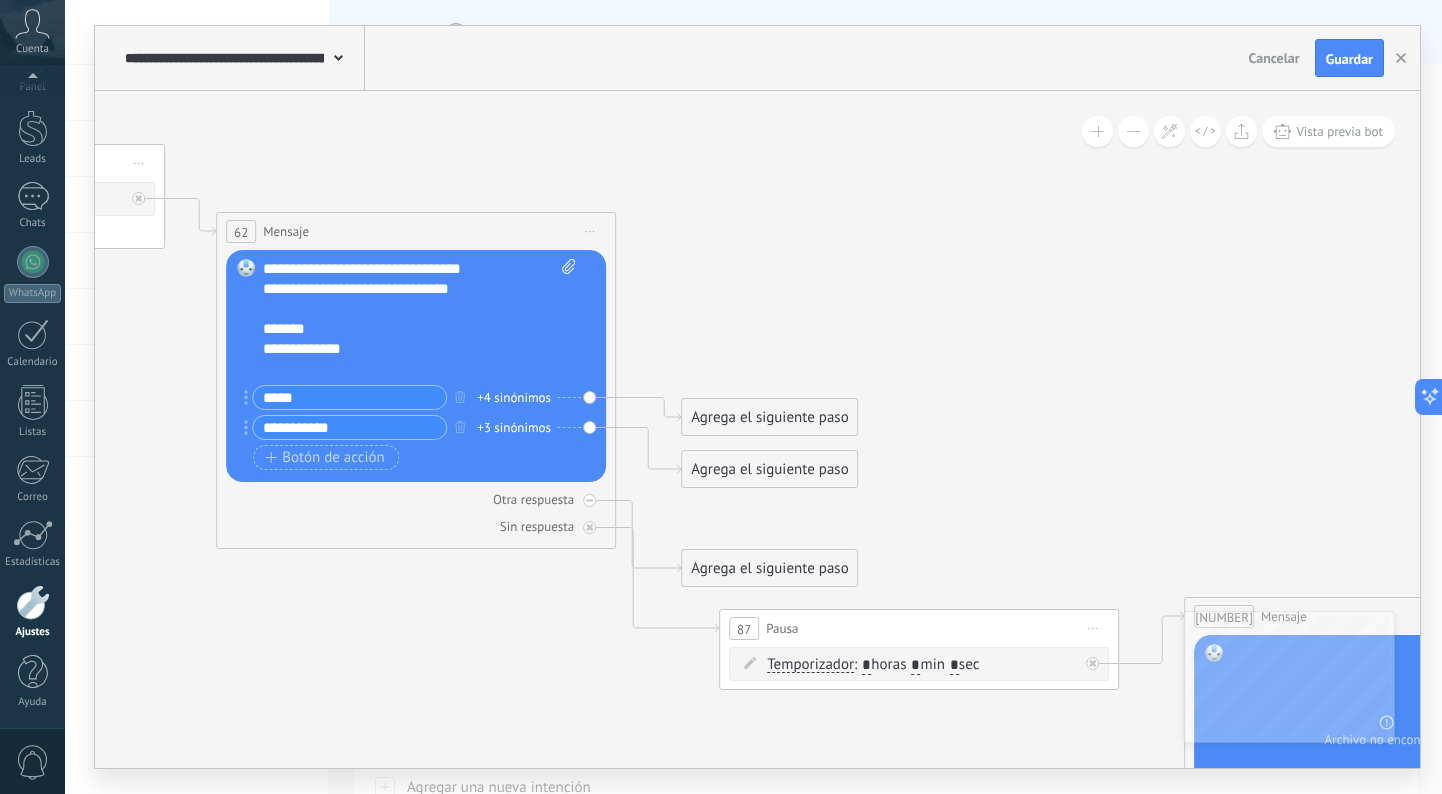 click on "Agrega el siguiente paso" at bounding box center [769, 417] 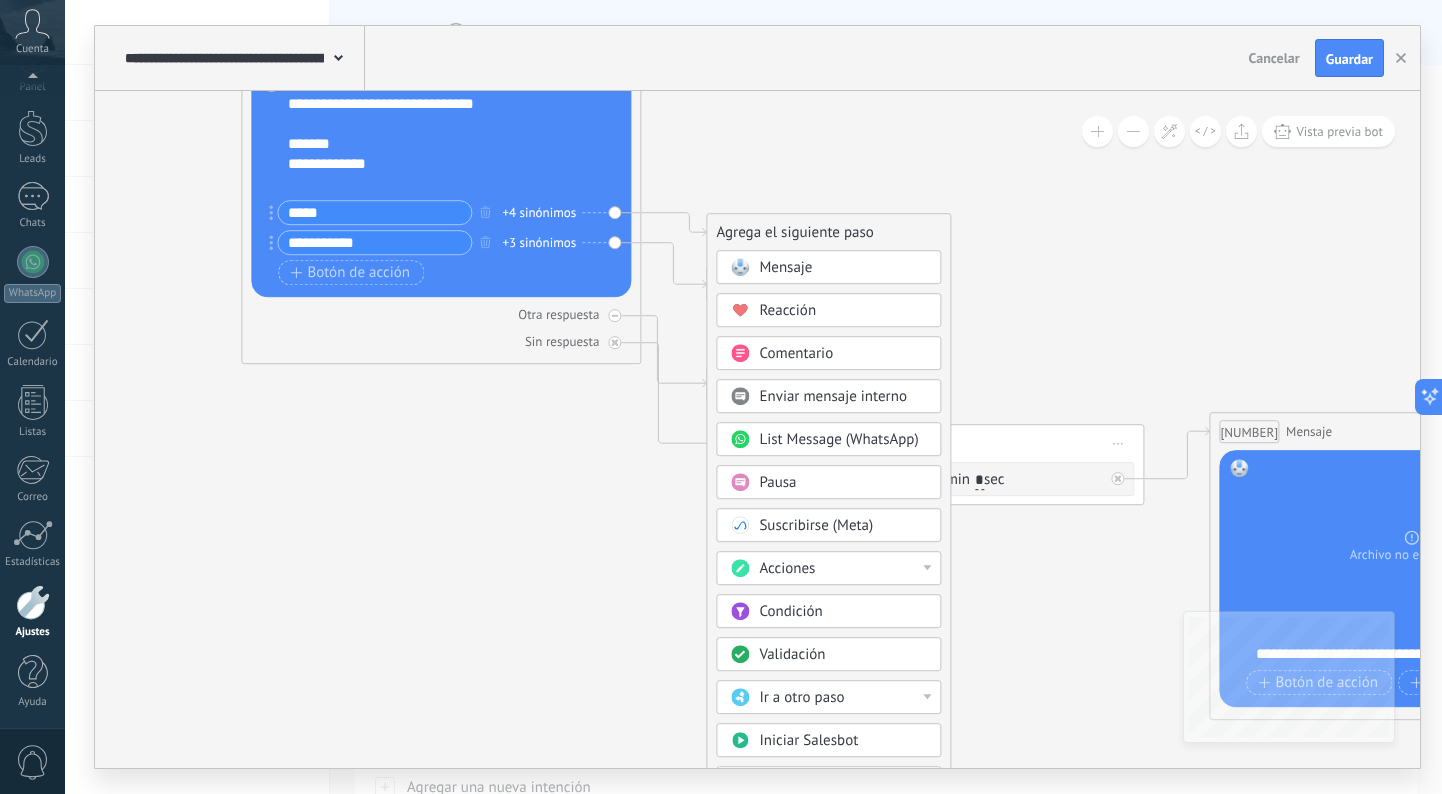 click on "Acciones" at bounding box center [843, 569] 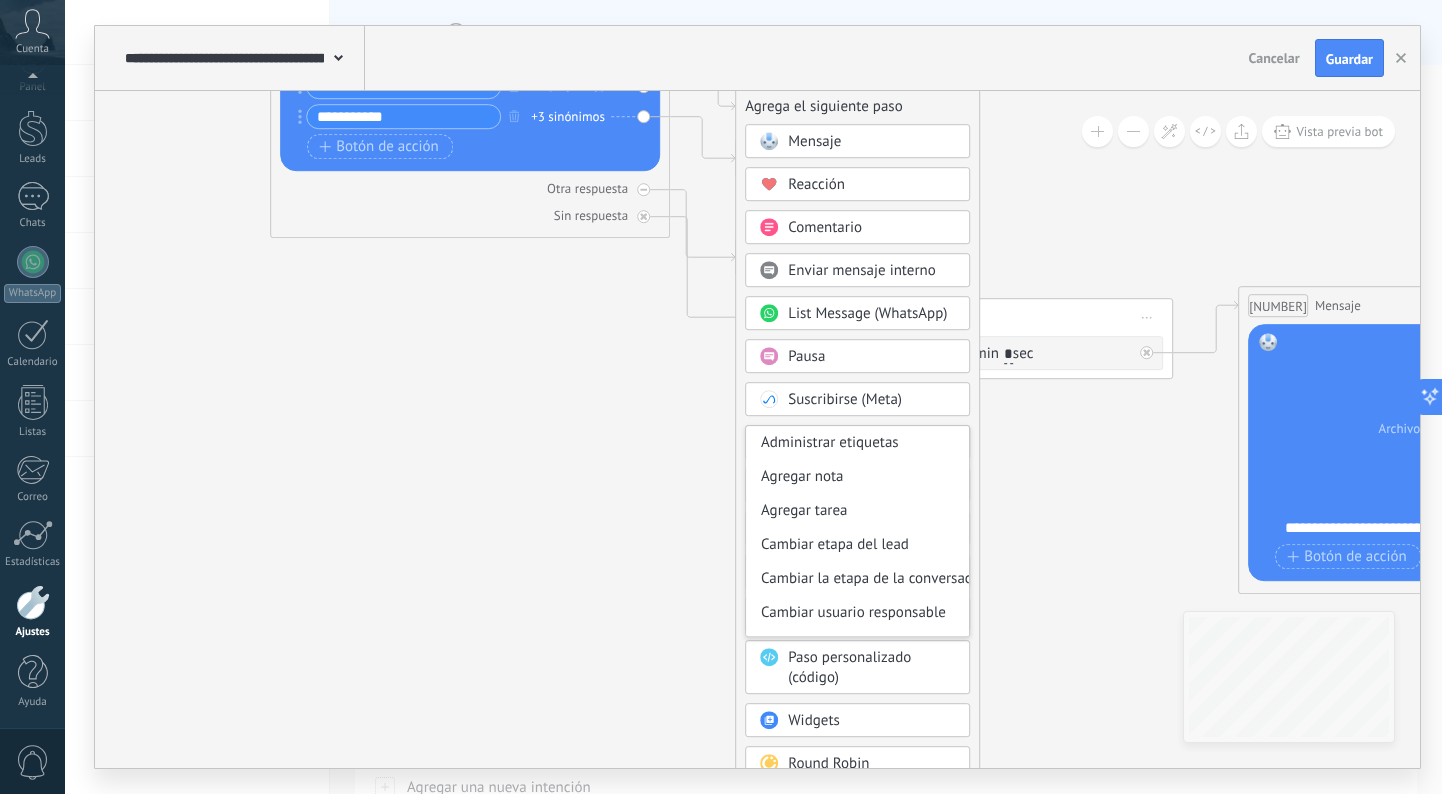 scroll, scrollTop: 0, scrollLeft: 0, axis: both 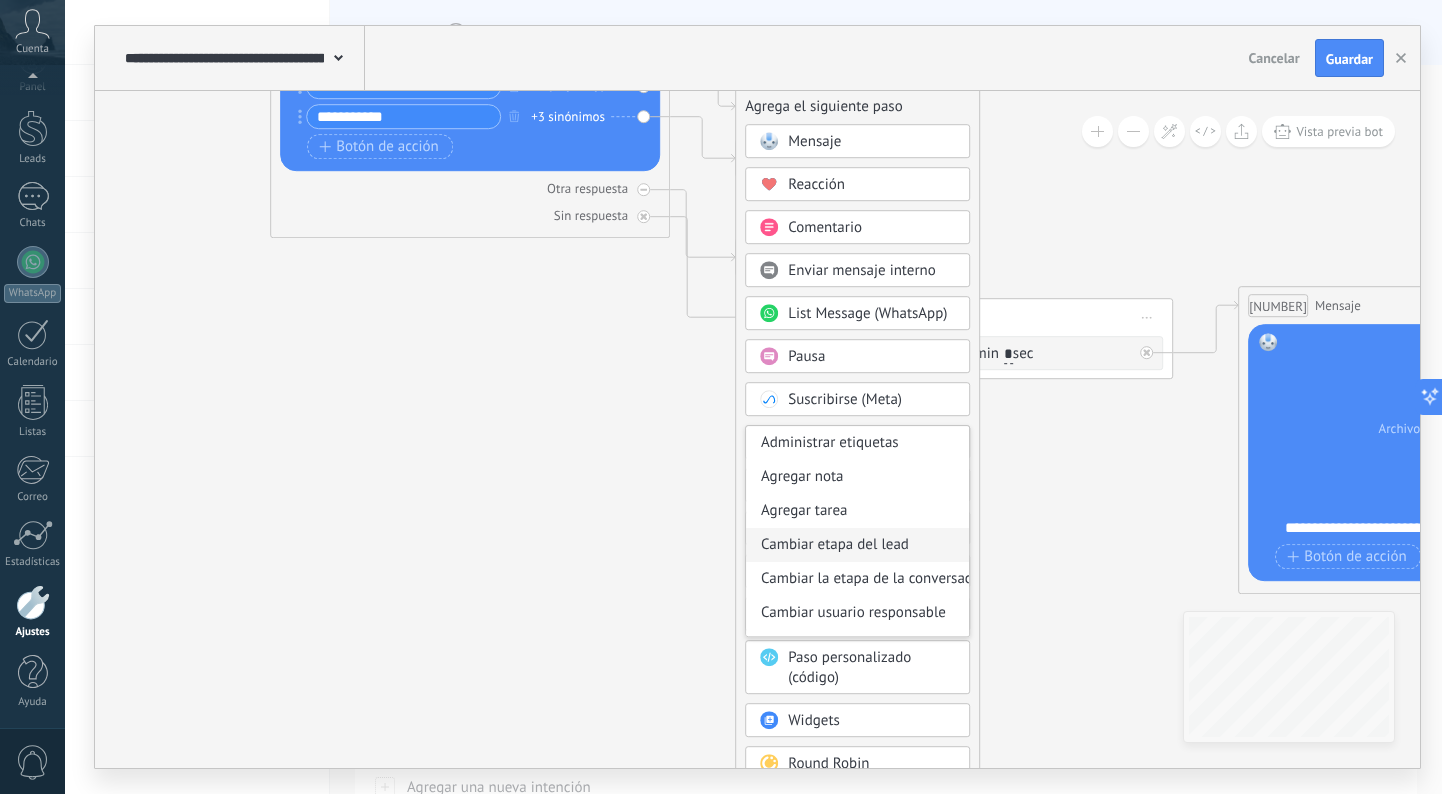 click on "Cambiar etapa del lead" at bounding box center [857, 545] 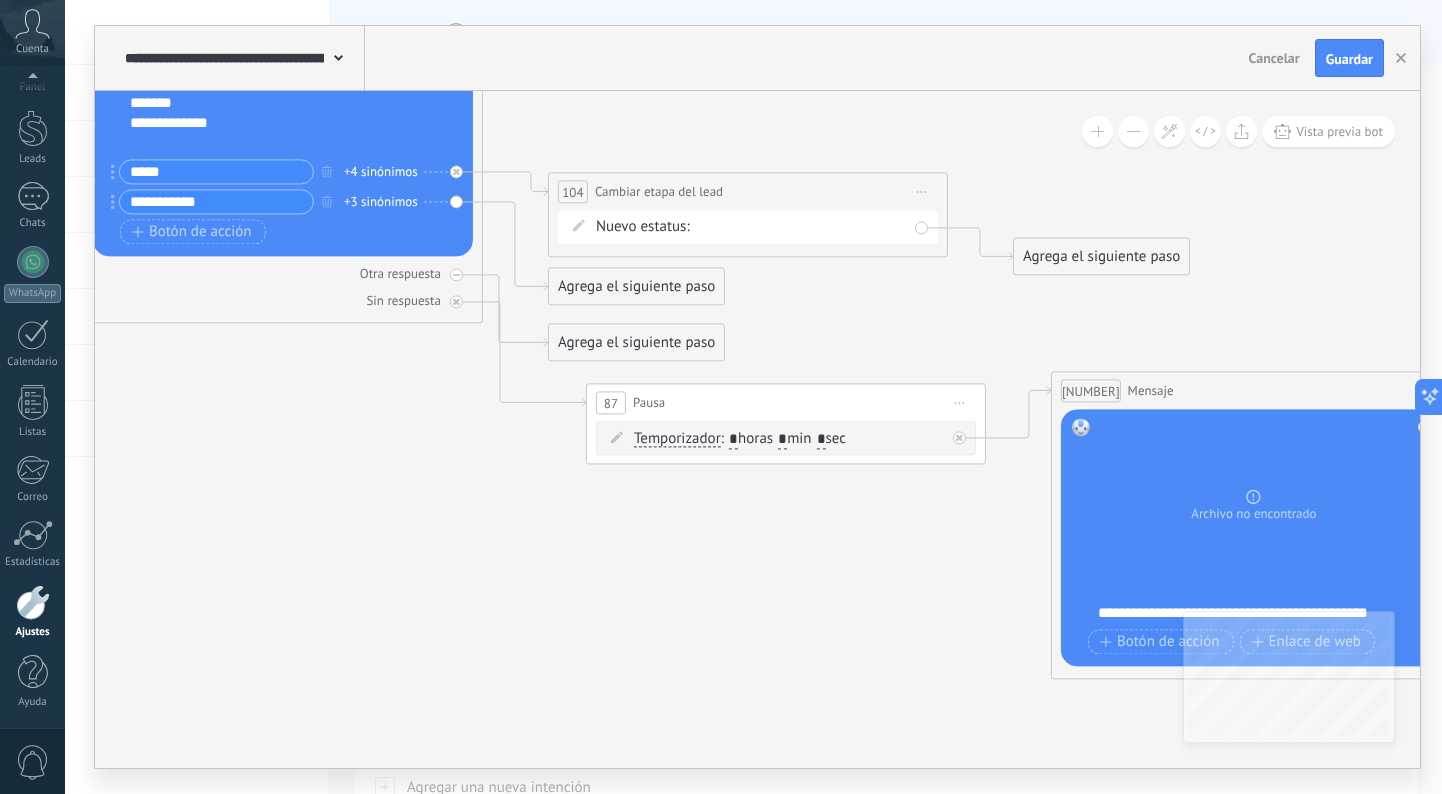 click on "Agrega el siguiente paso" at bounding box center (636, 286) 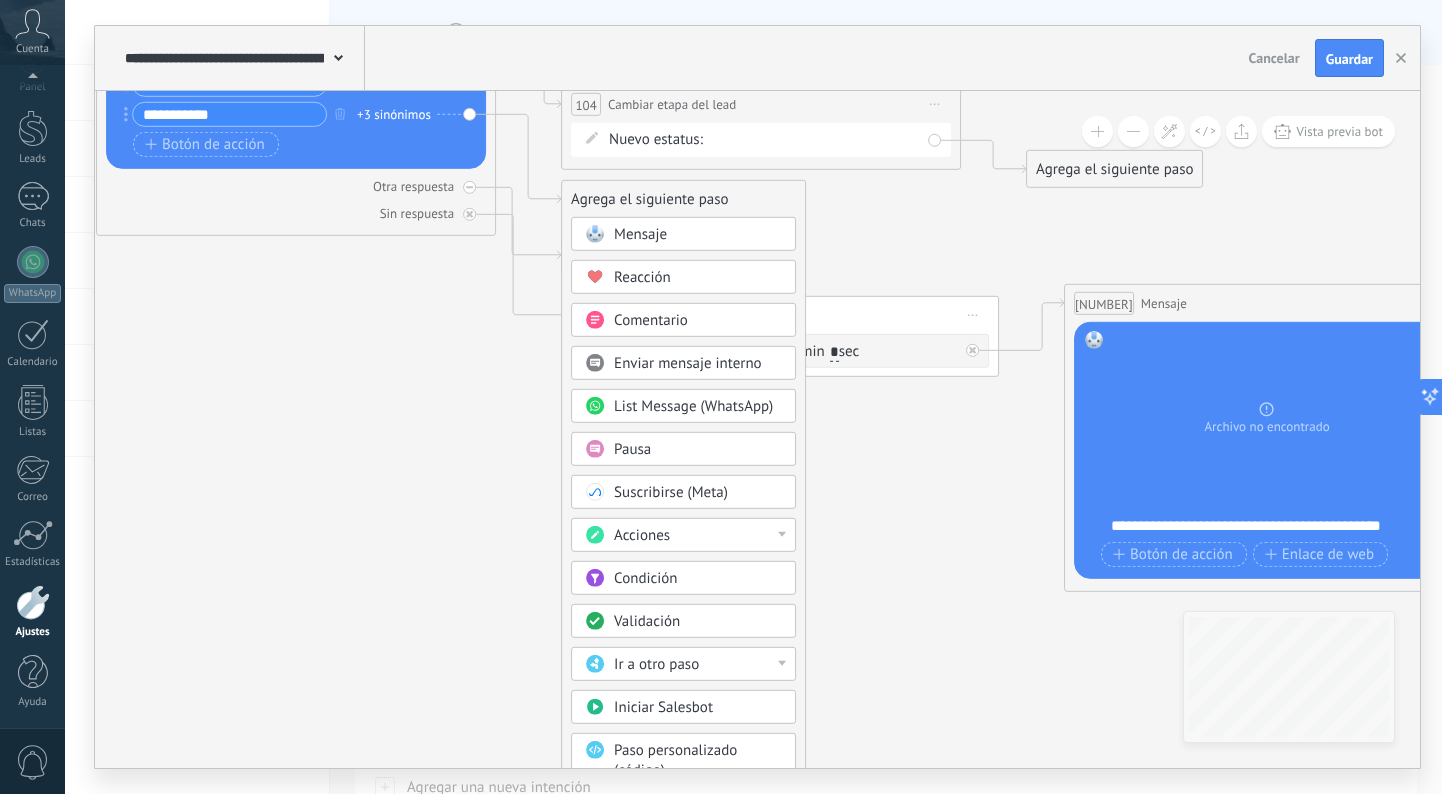 click on "Acciones" at bounding box center (698, 536) 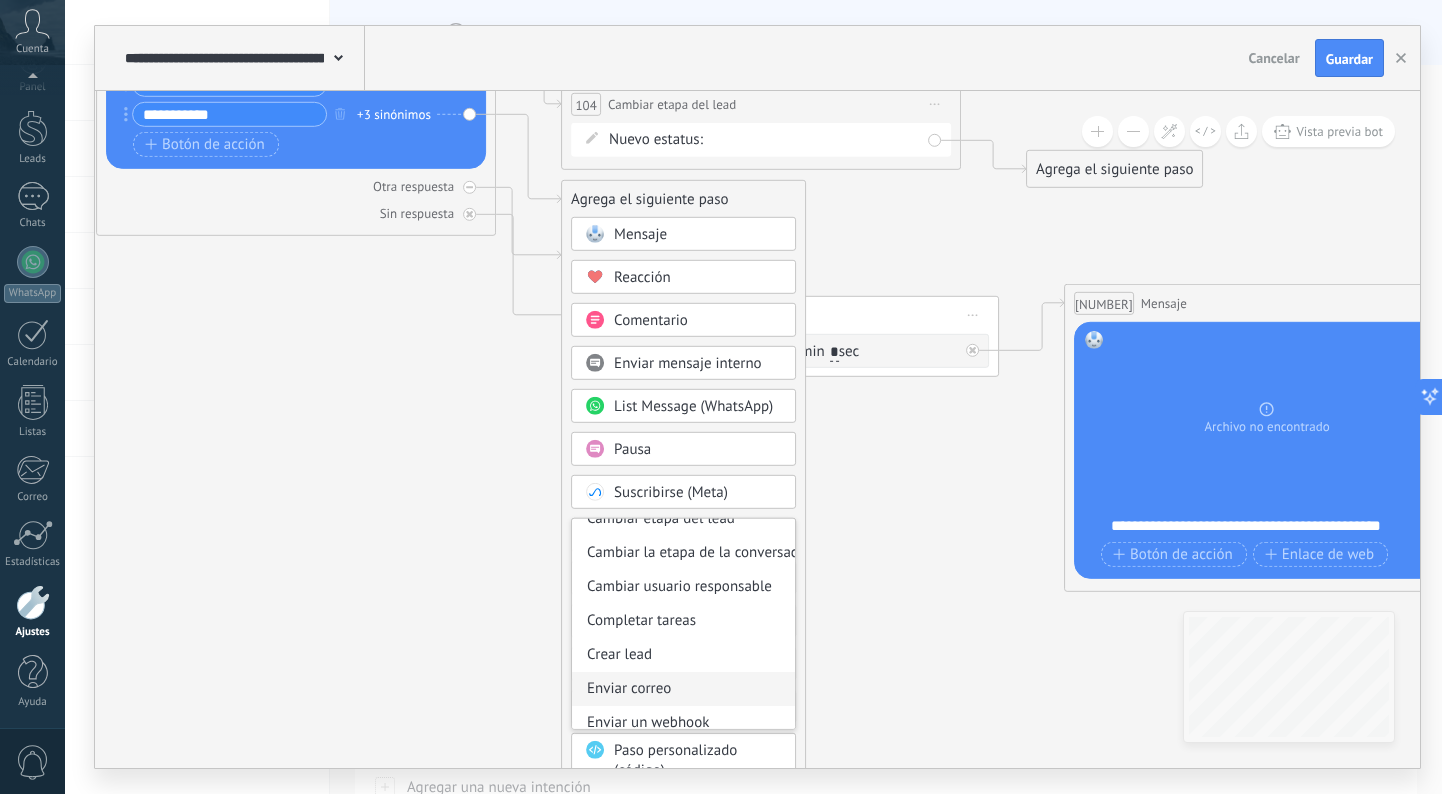 scroll, scrollTop: 112, scrollLeft: 0, axis: vertical 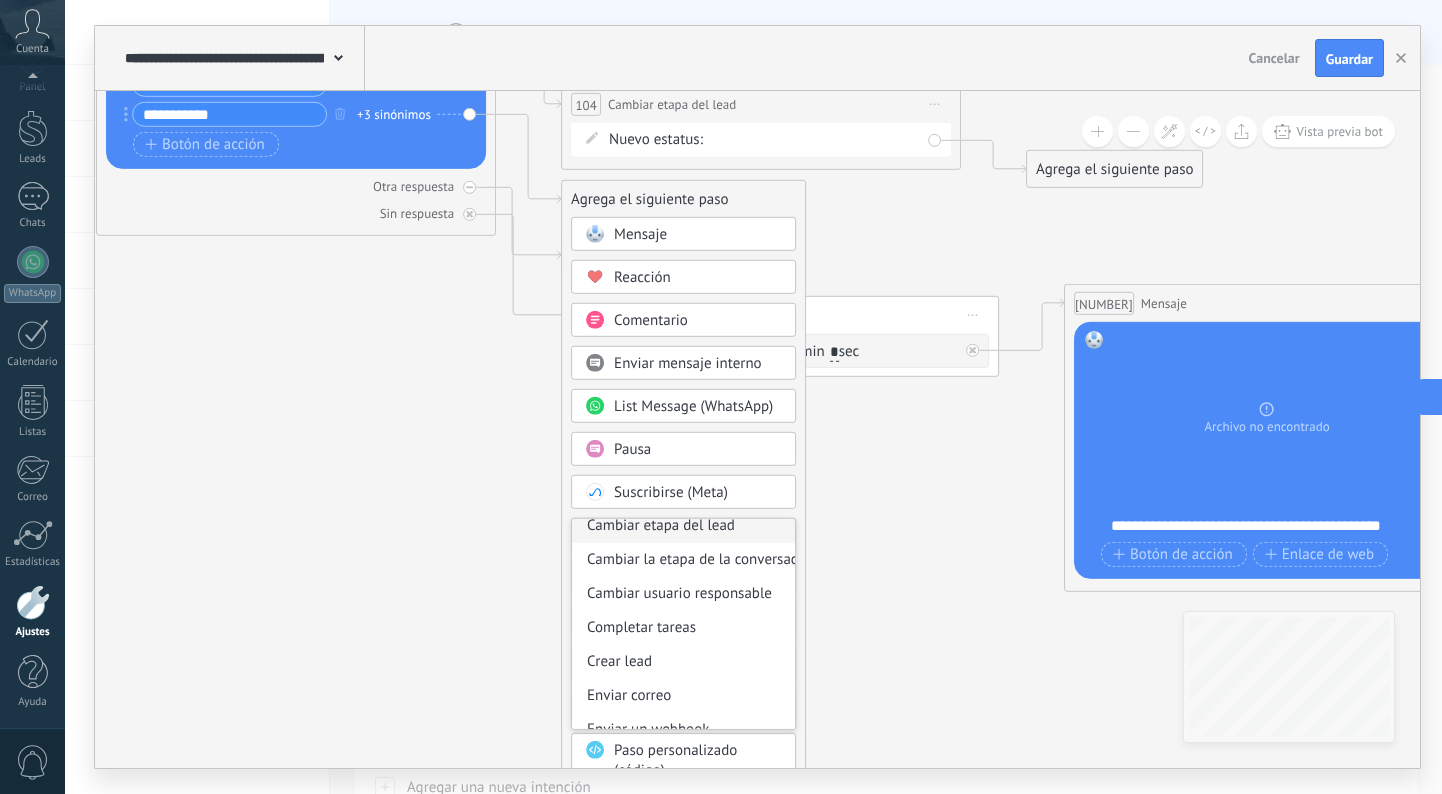 click on "Cambiar etapa del lead" at bounding box center (683, 526) 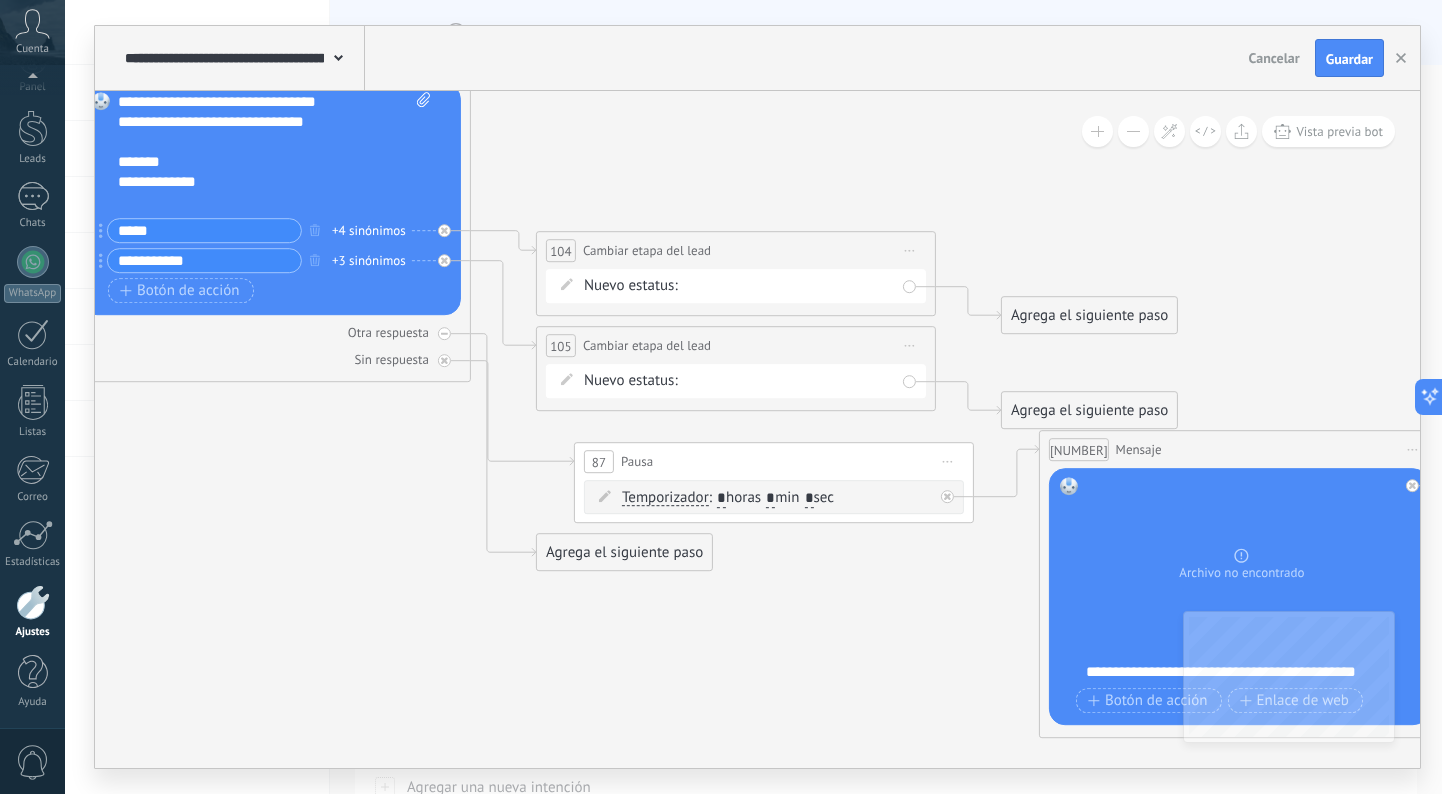 click on "NEQUI BANCOLOMBIA REMARKETING Logrado con éxito Venta Perdido" at bounding box center (0, 0) 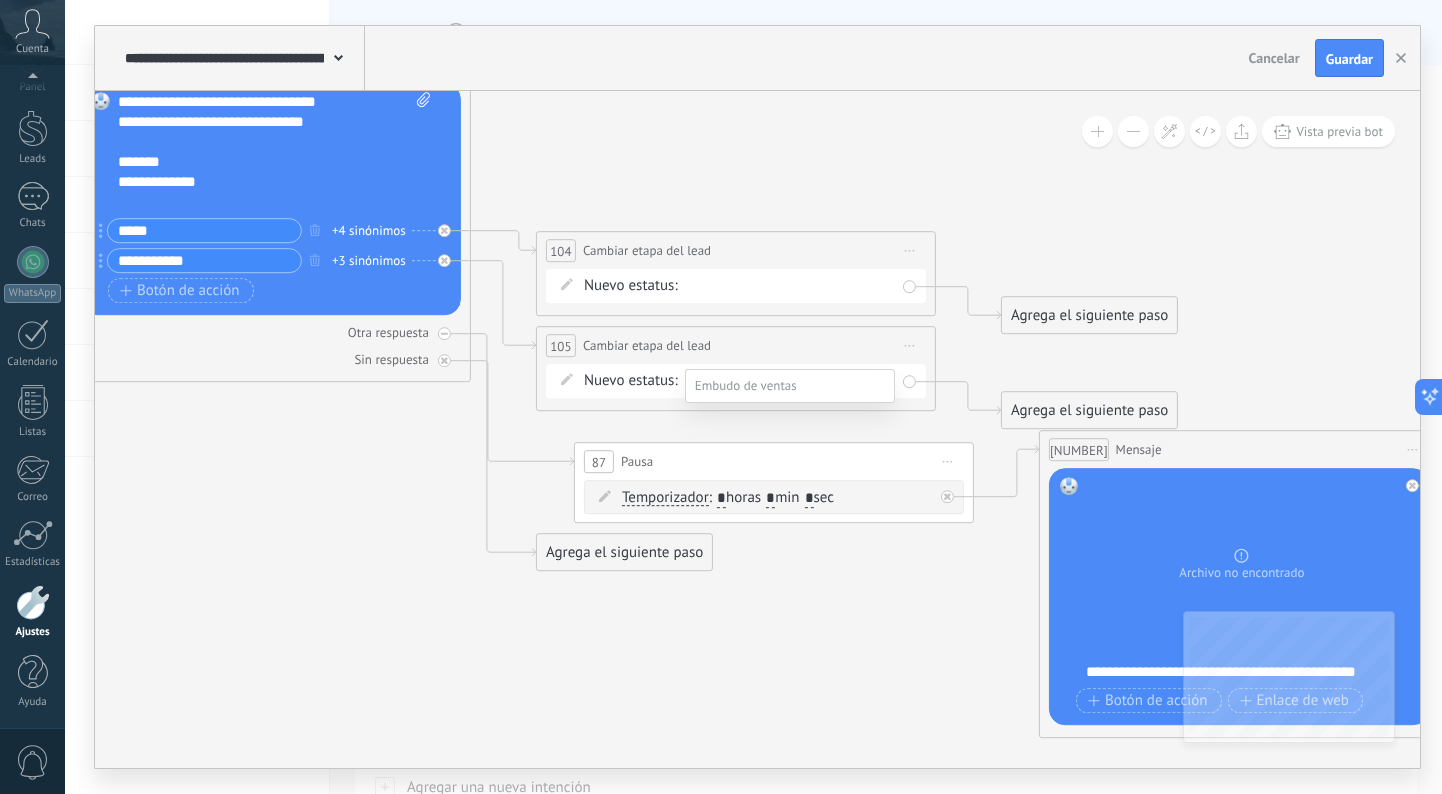 click on "BANCOLOMBIA" at bounding box center (0, 0) 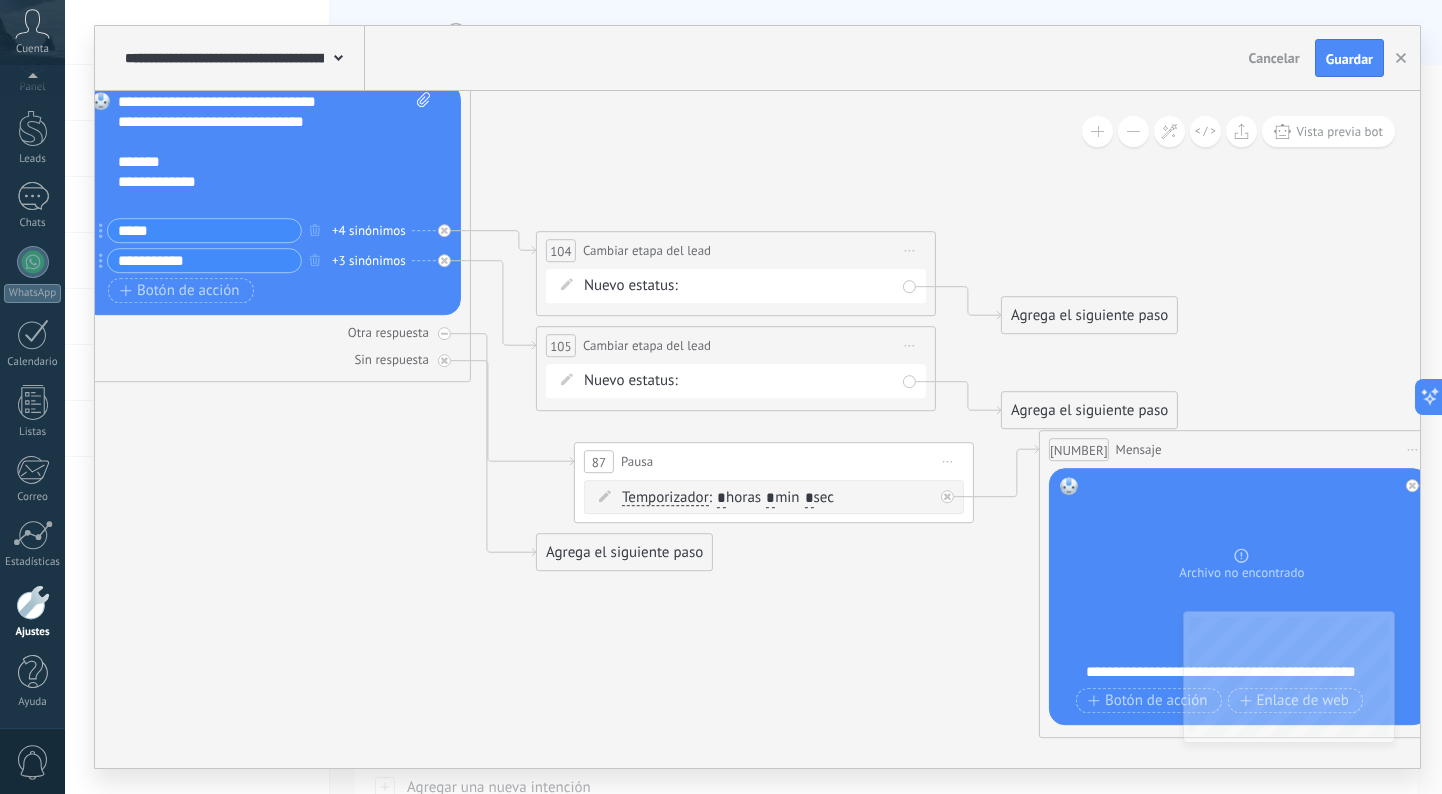 click on "Agrega el siguiente paso" at bounding box center (1089, 315) 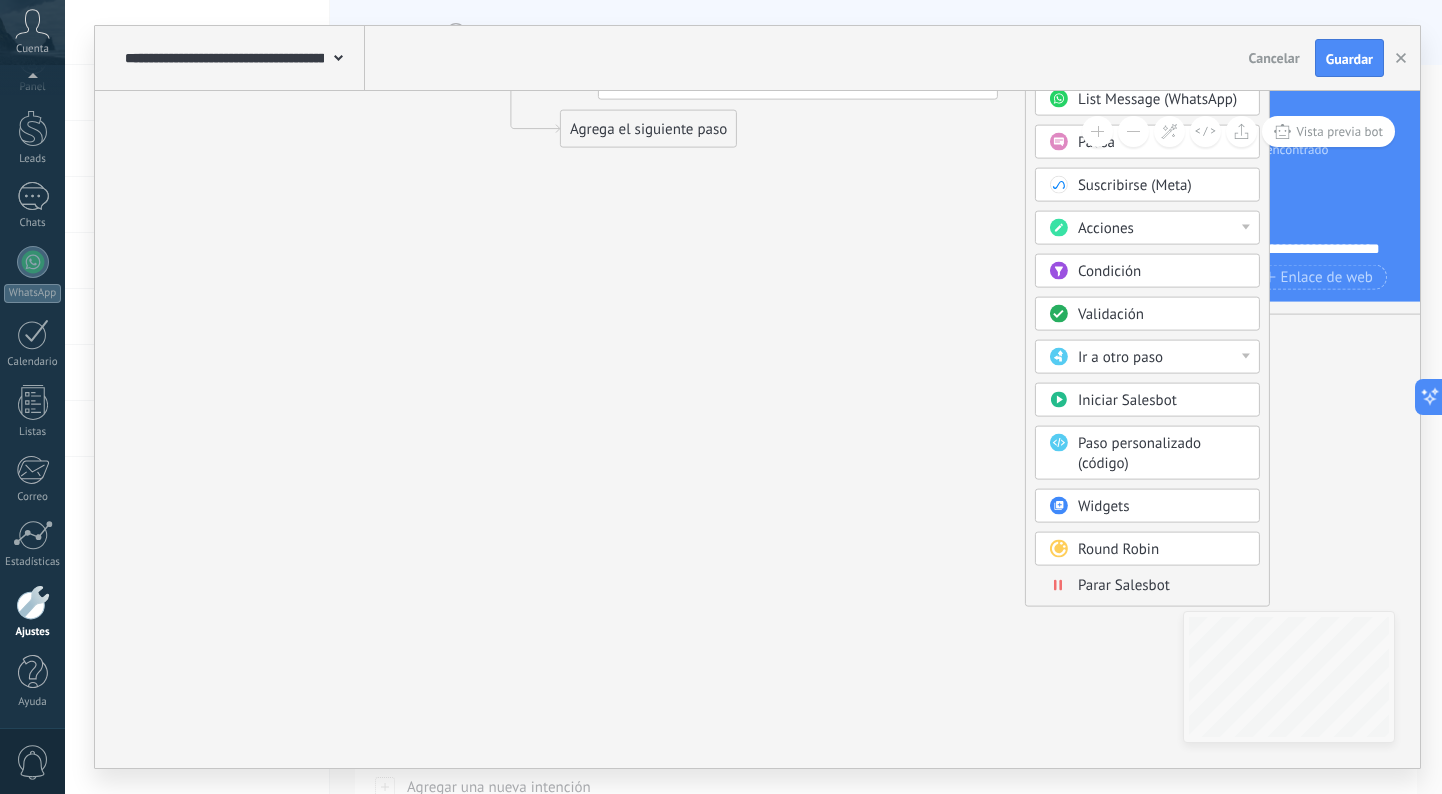 click on "Parar Salesbot" at bounding box center [1124, 585] 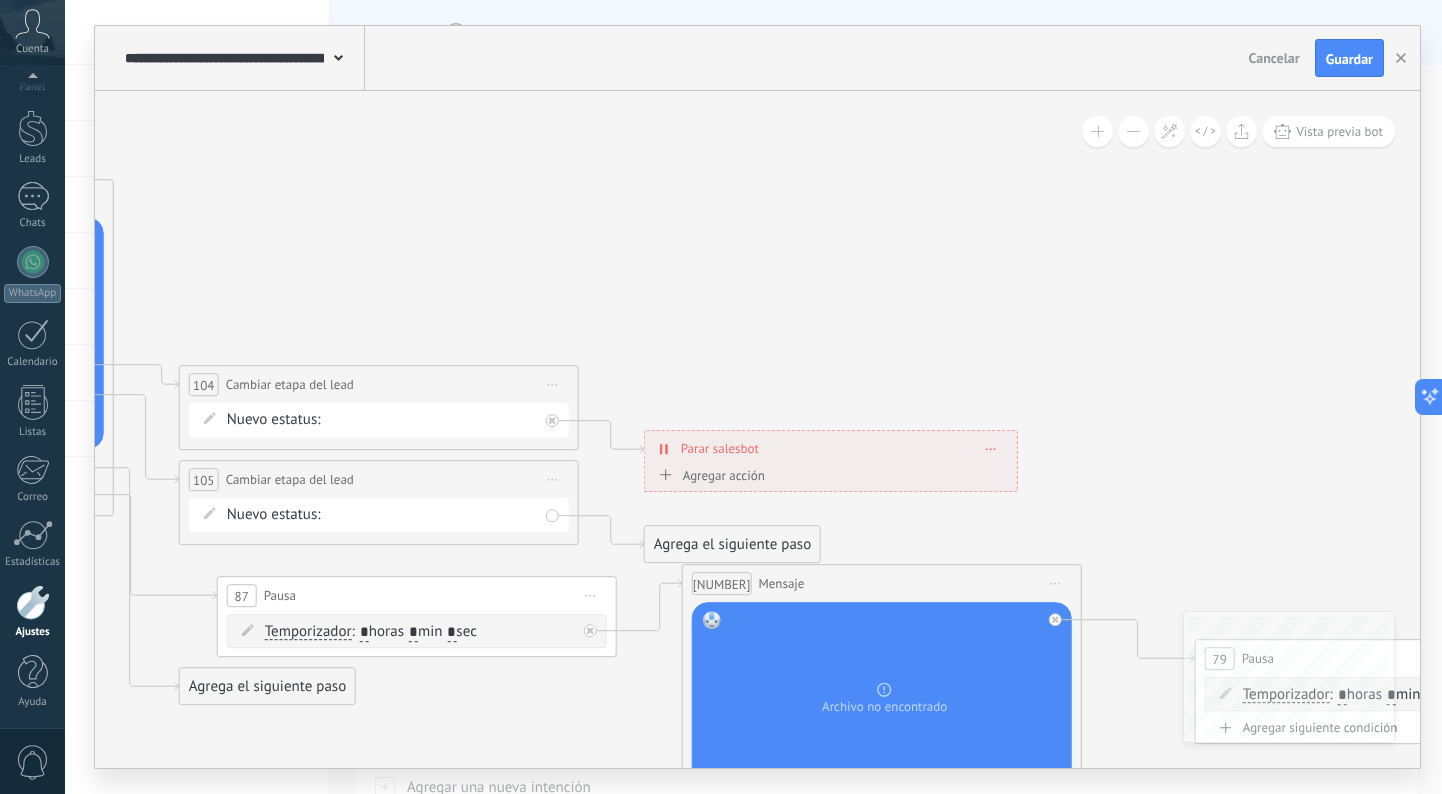 click on "Agrega el siguiente paso" at bounding box center [732, 544] 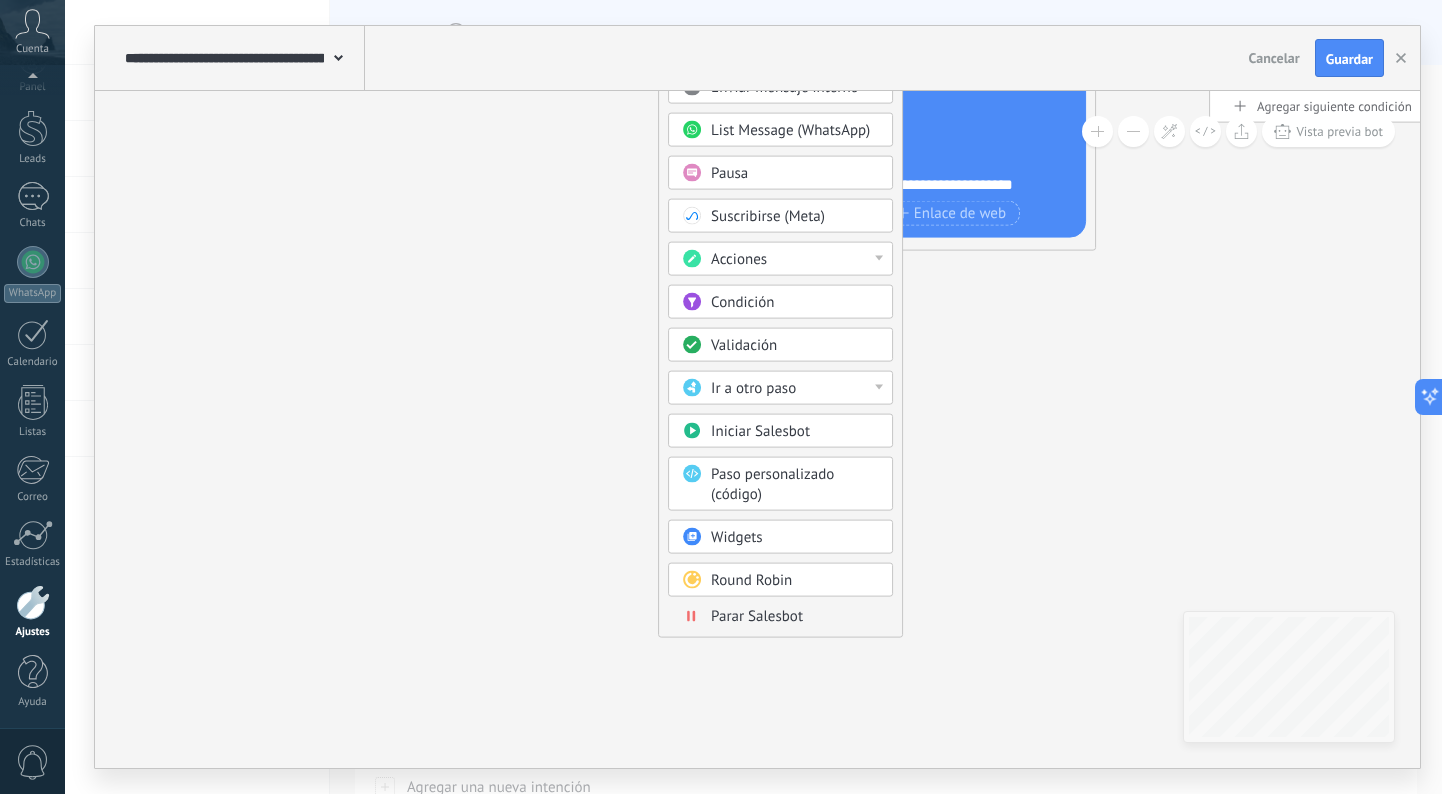 click on "Parar Salesbot" at bounding box center (795, 617) 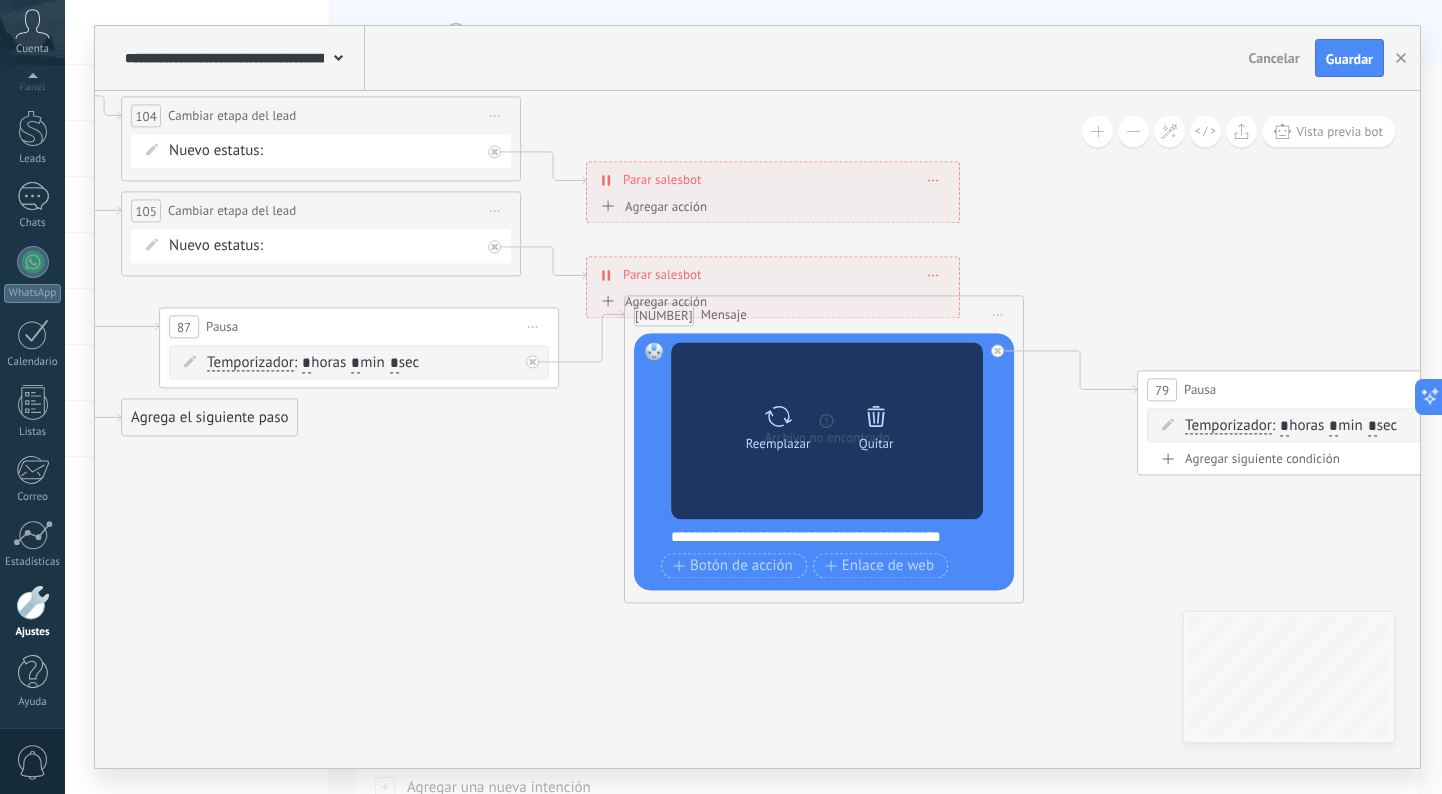 click 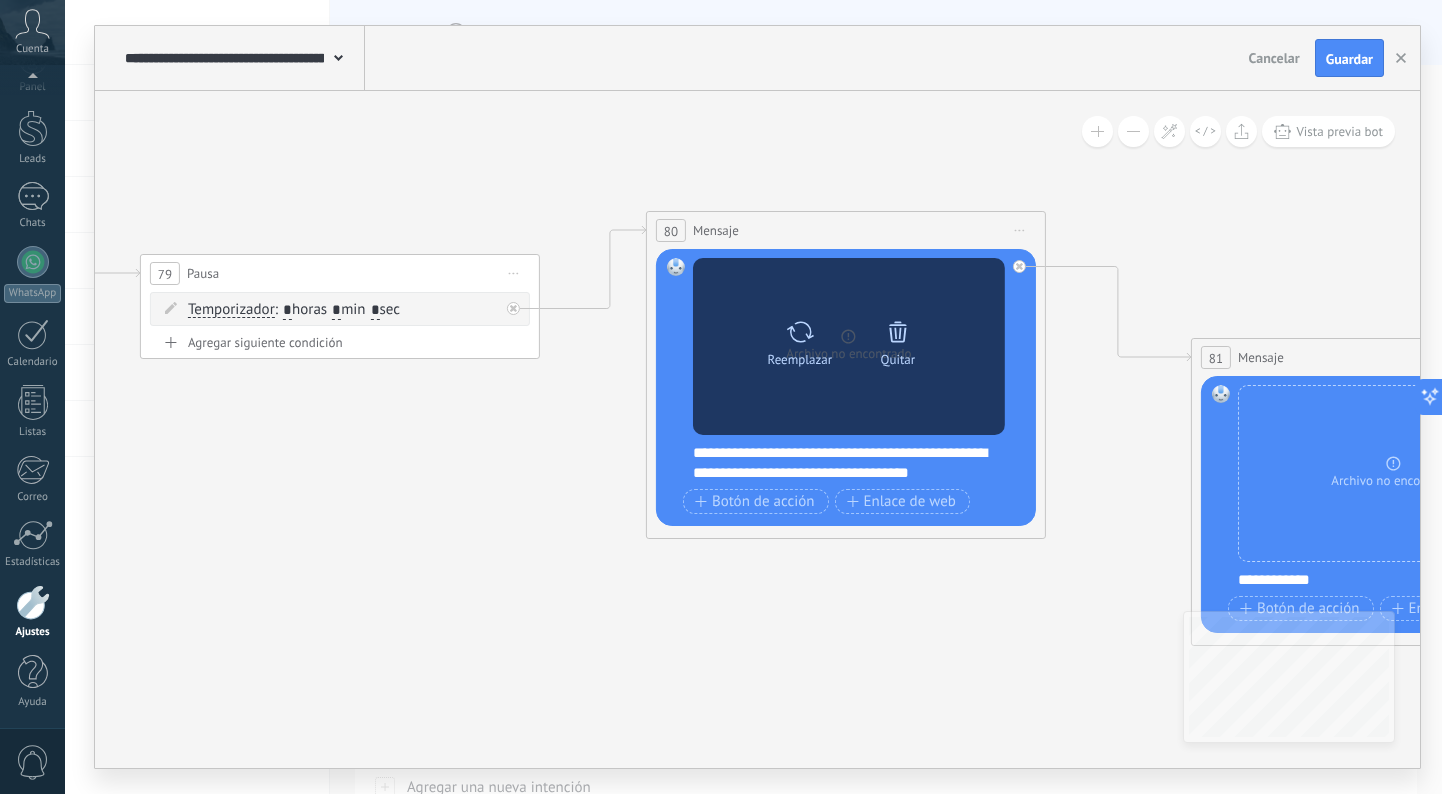 click 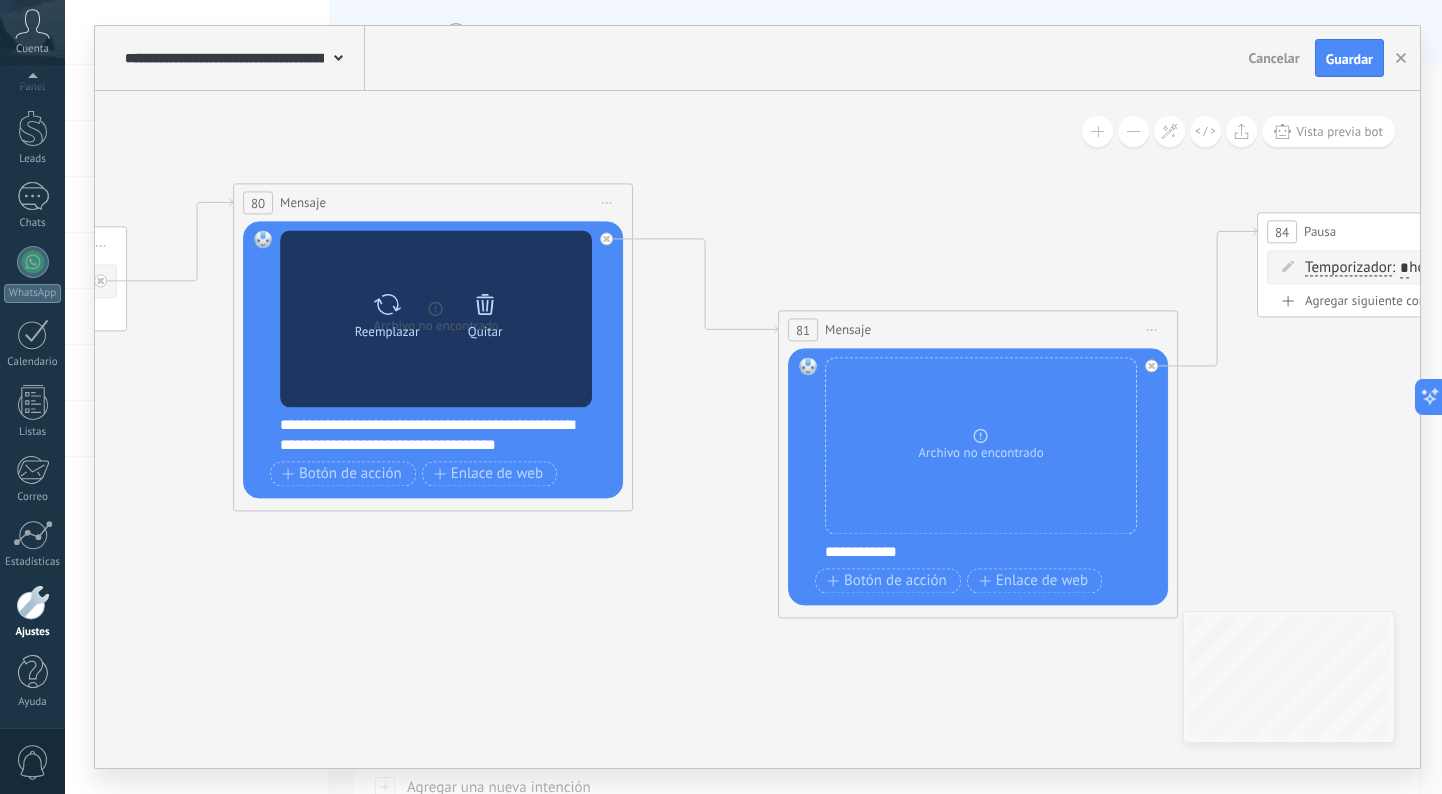 click 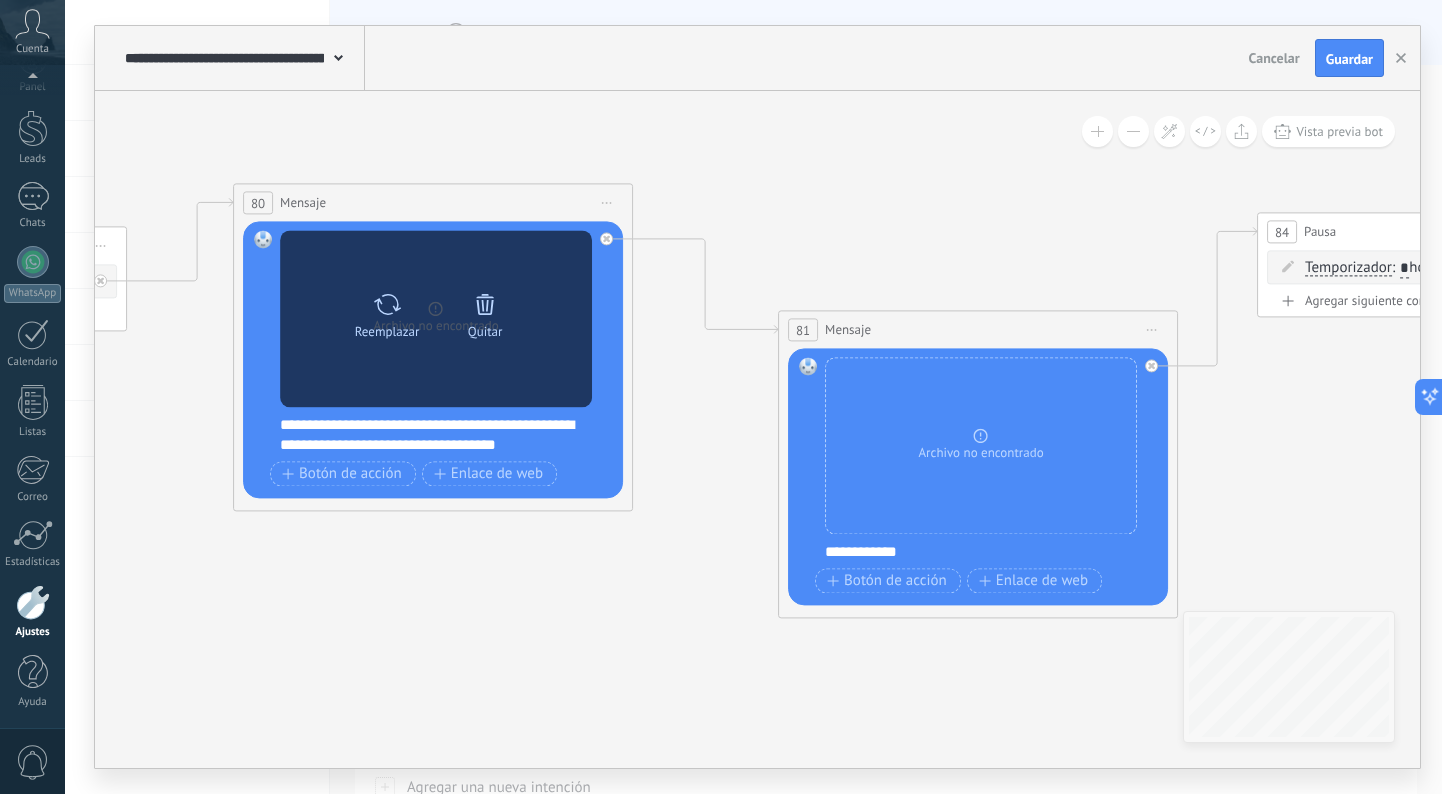click 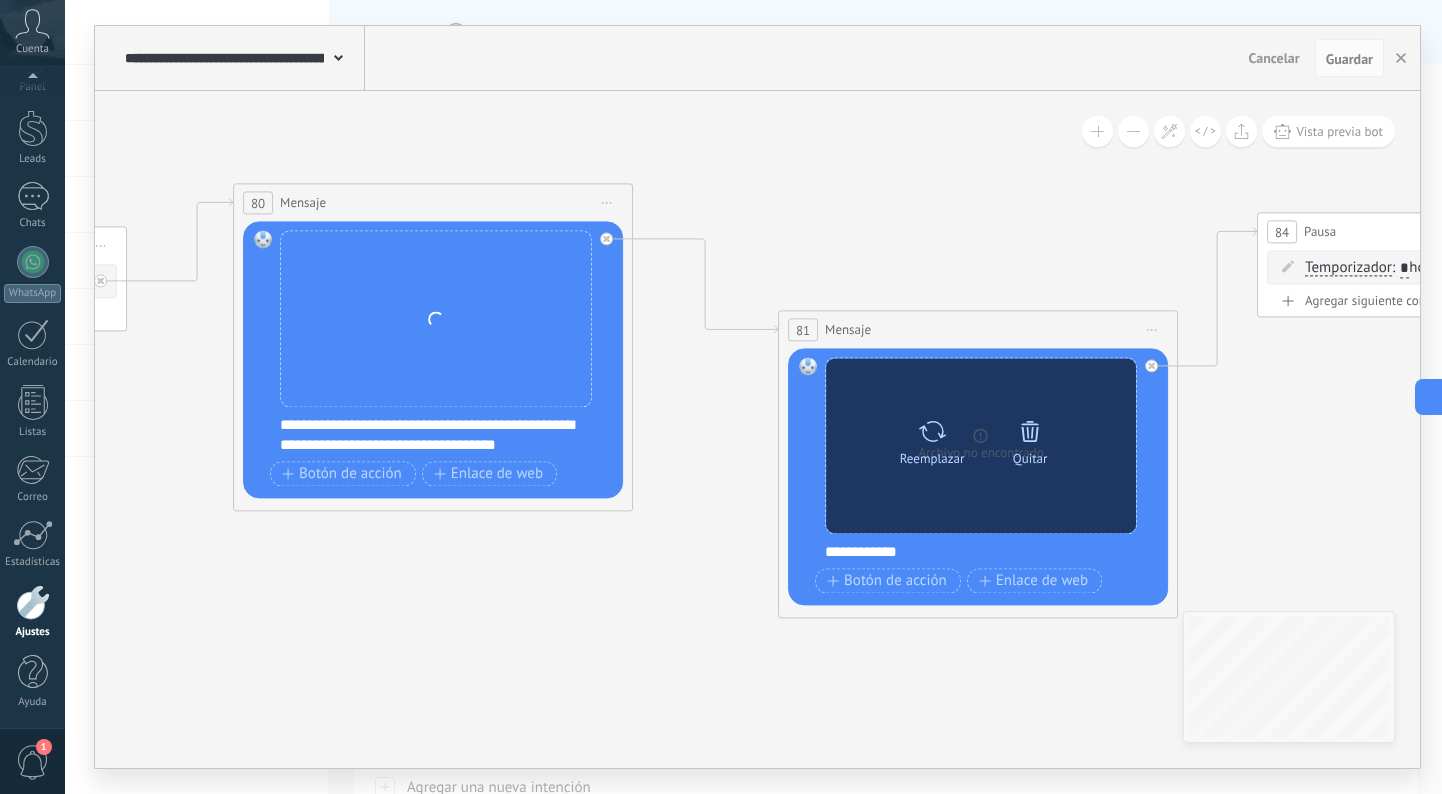 click 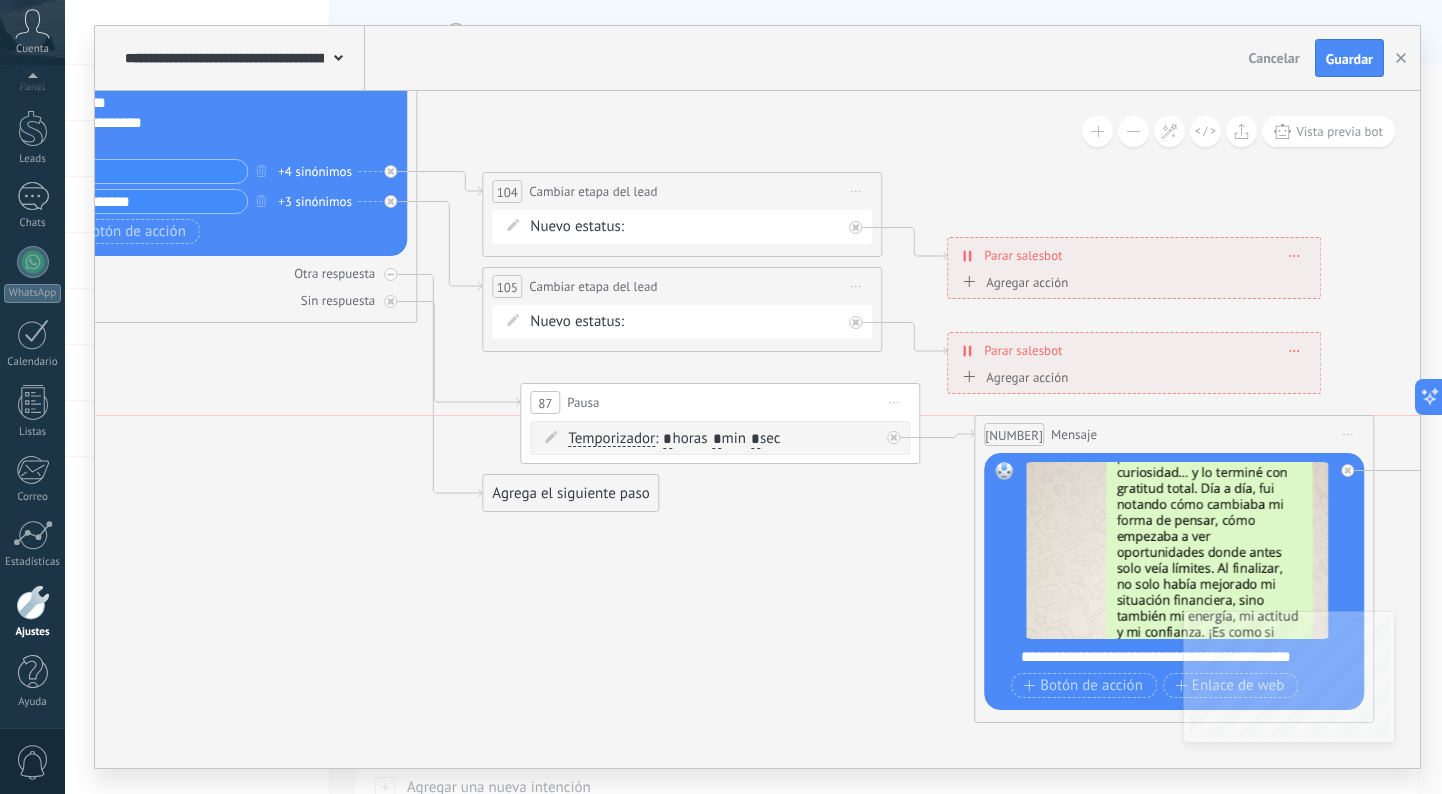 drag, startPoint x: 1091, startPoint y: 396, endPoint x: 1080, endPoint y: 445, distance: 50.219517 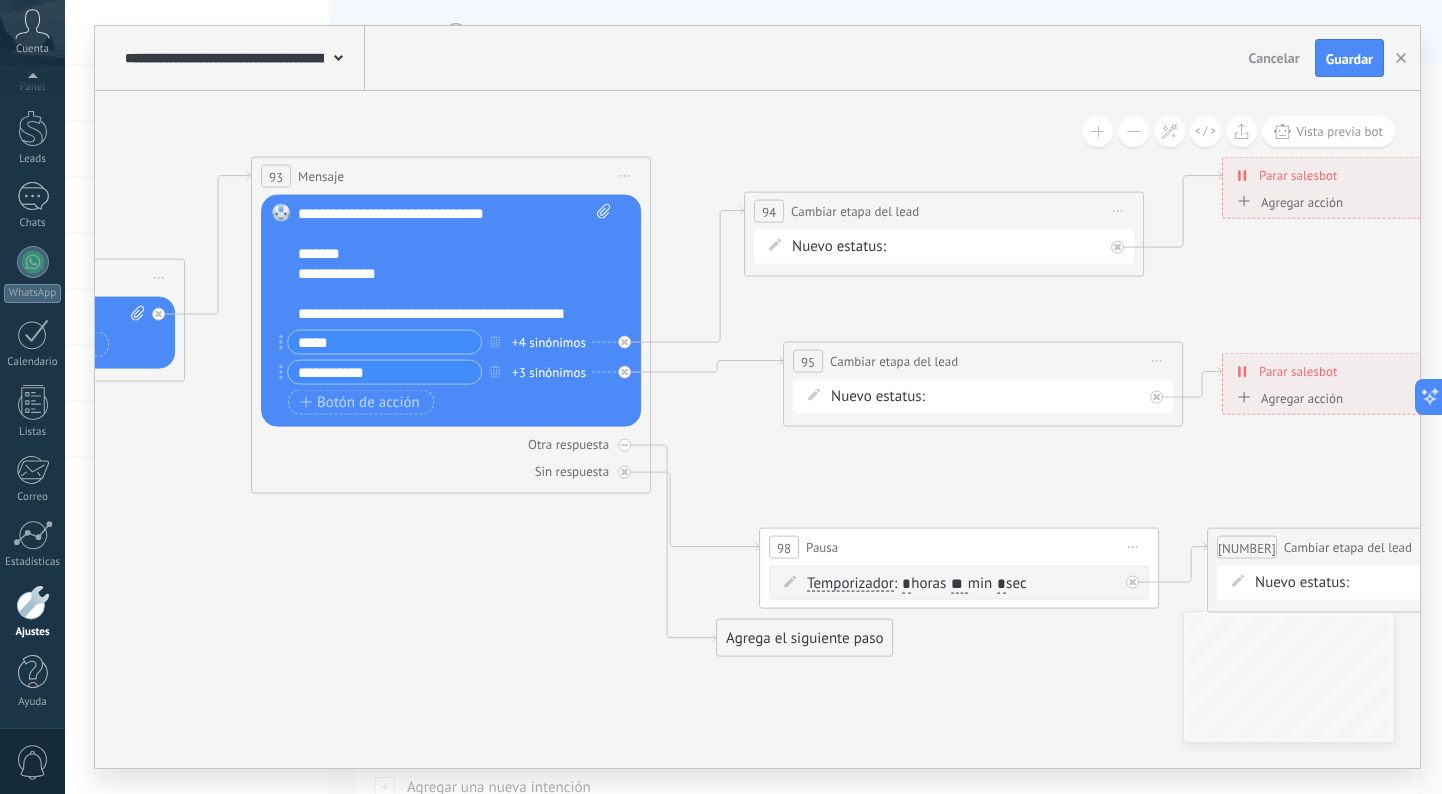 click on "Iniciar vista previa aquí
Cambiar nombre
Duplicar
Borrar" at bounding box center (1118, 211) 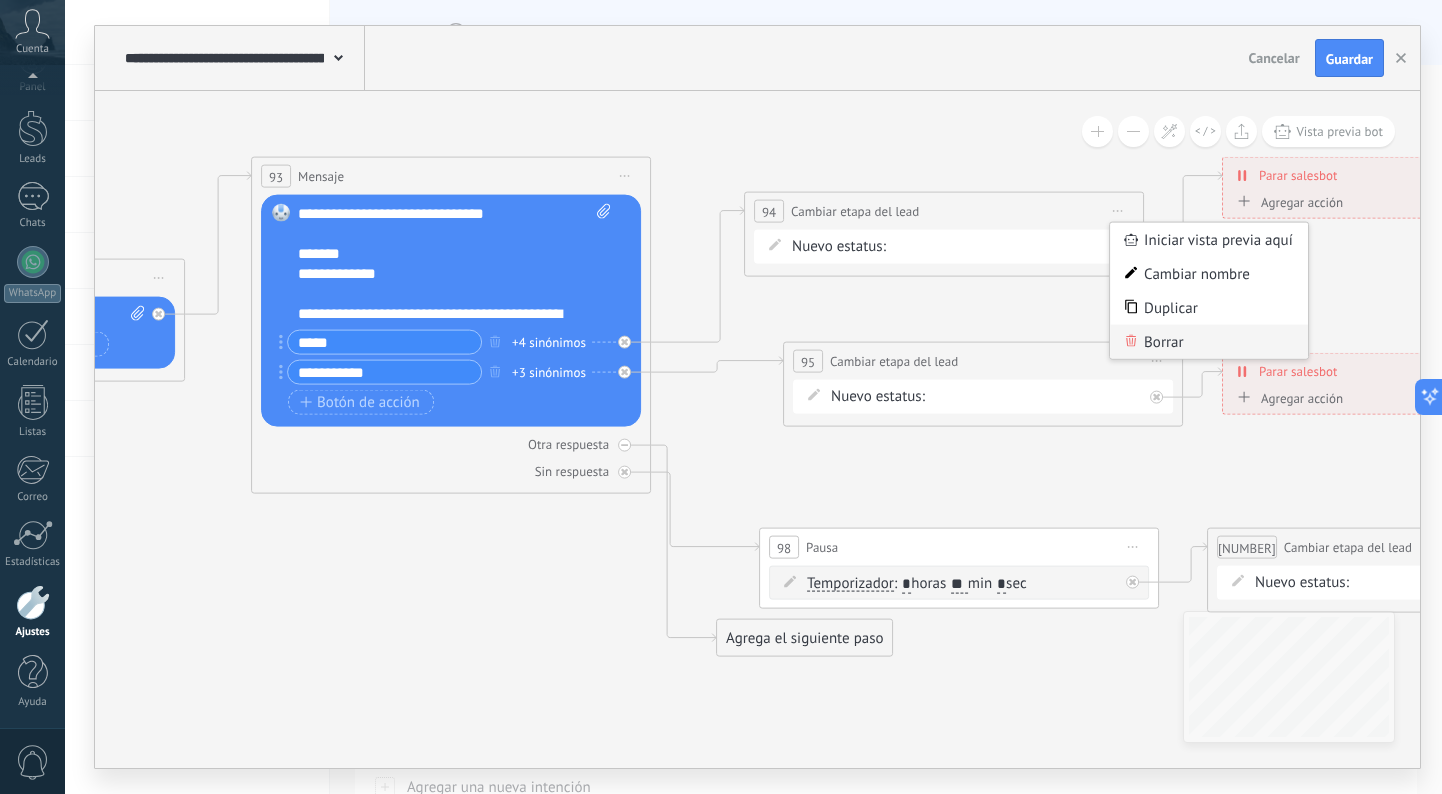 click on "Borrar" at bounding box center [1209, 342] 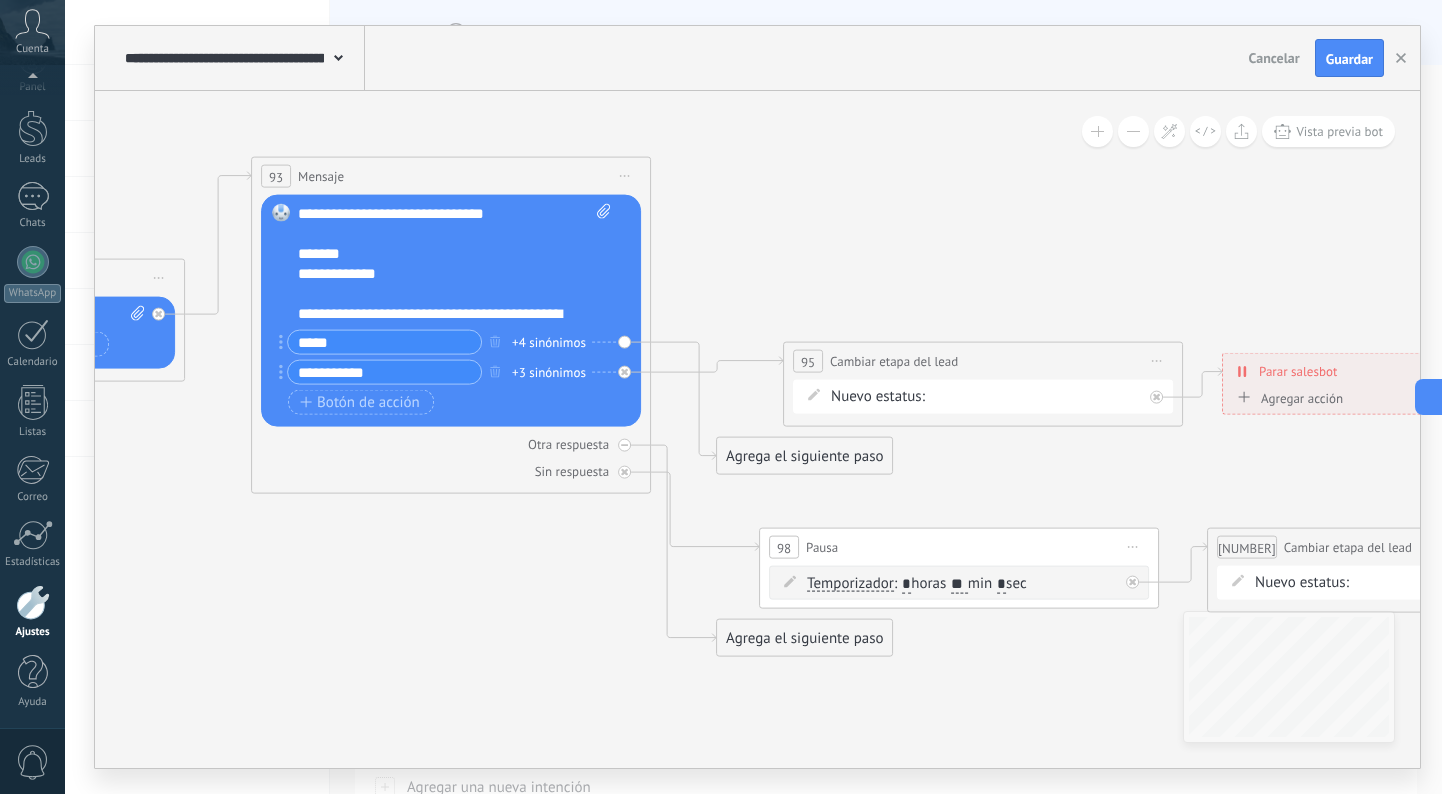 click on "Iniciar vista previa aquí
Cambiar nombre
Duplicar
Borrar" at bounding box center (1157, 361) 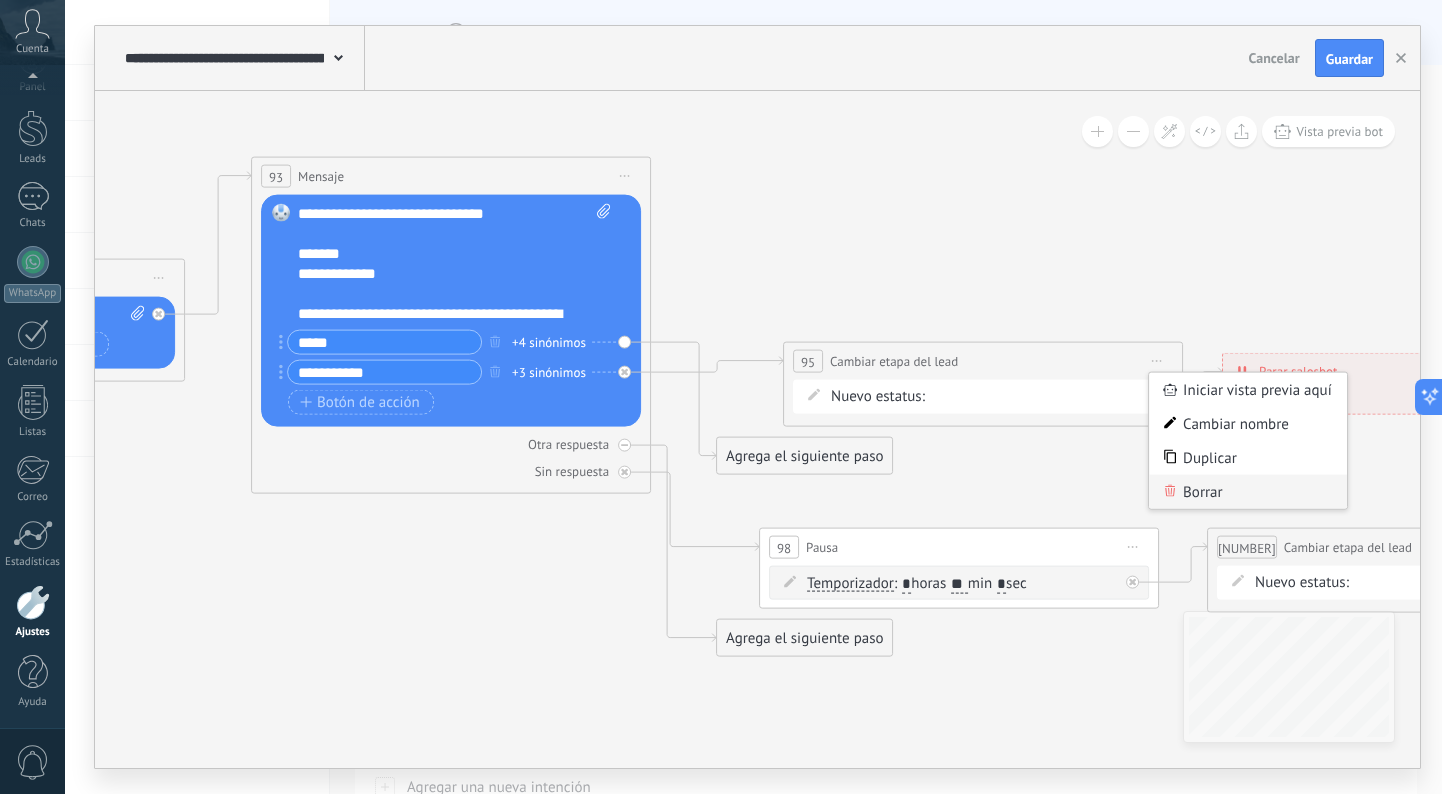 click on "Borrar" at bounding box center [1248, 492] 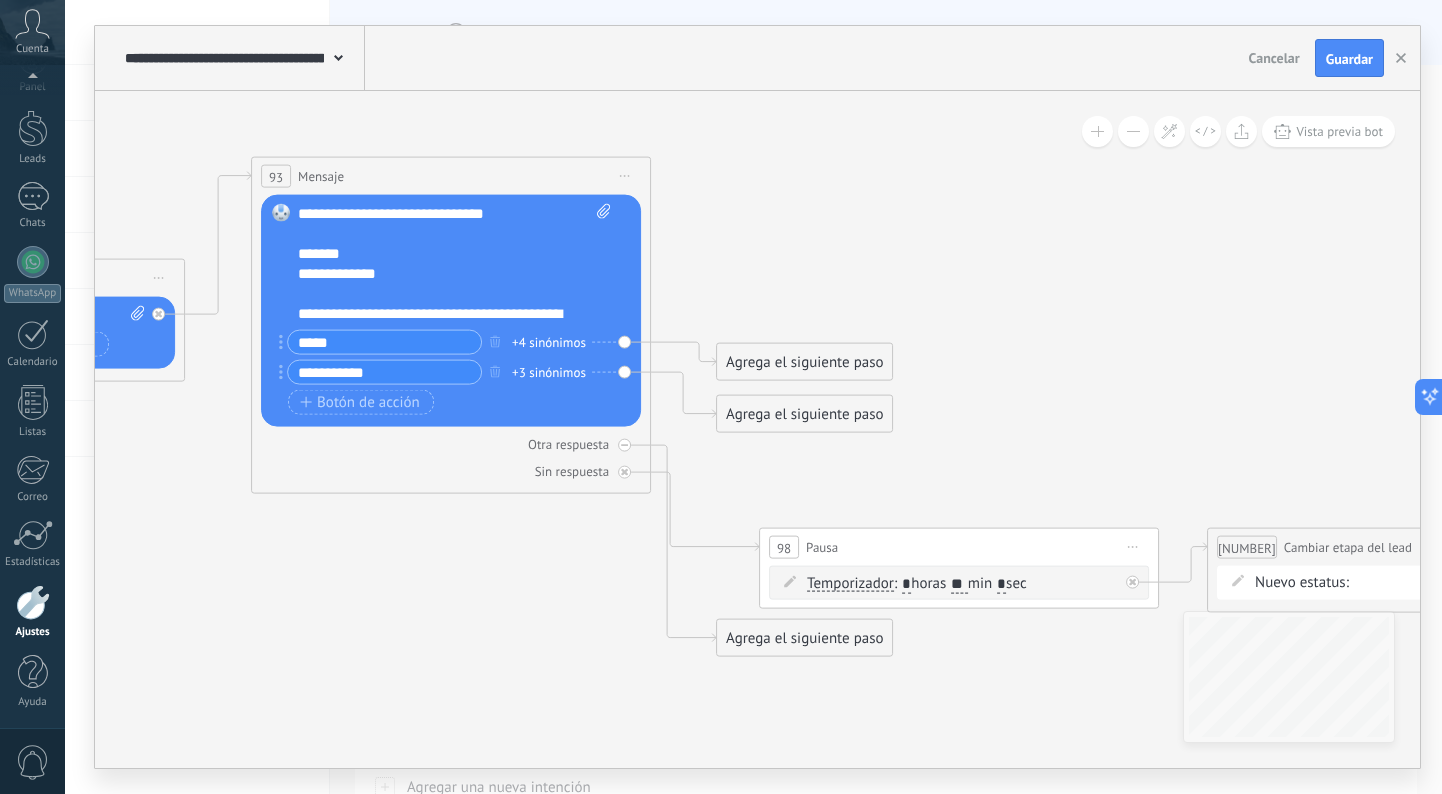 click on "Agrega el siguiente paso" at bounding box center (804, 362) 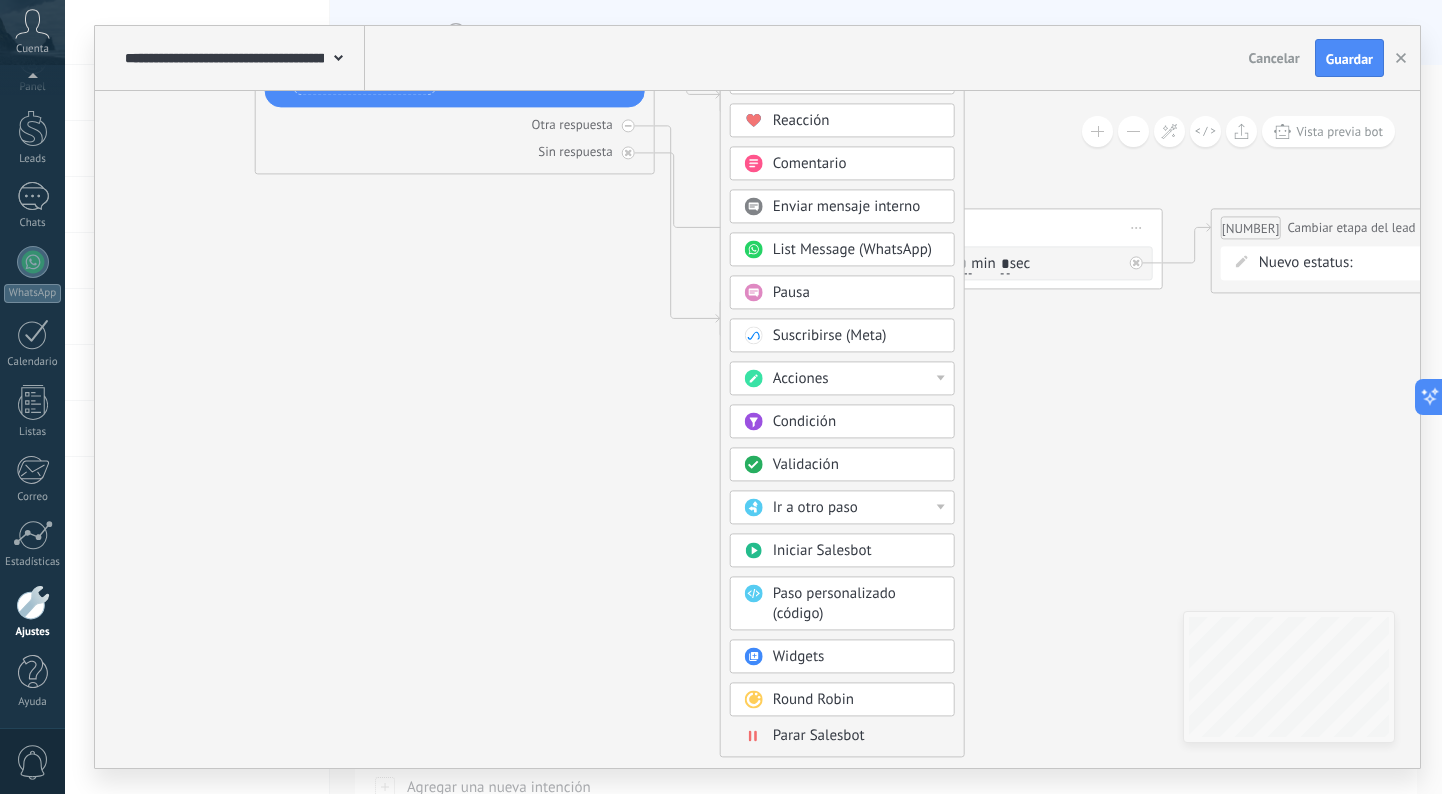 click on "Acciones" at bounding box center [842, 378] 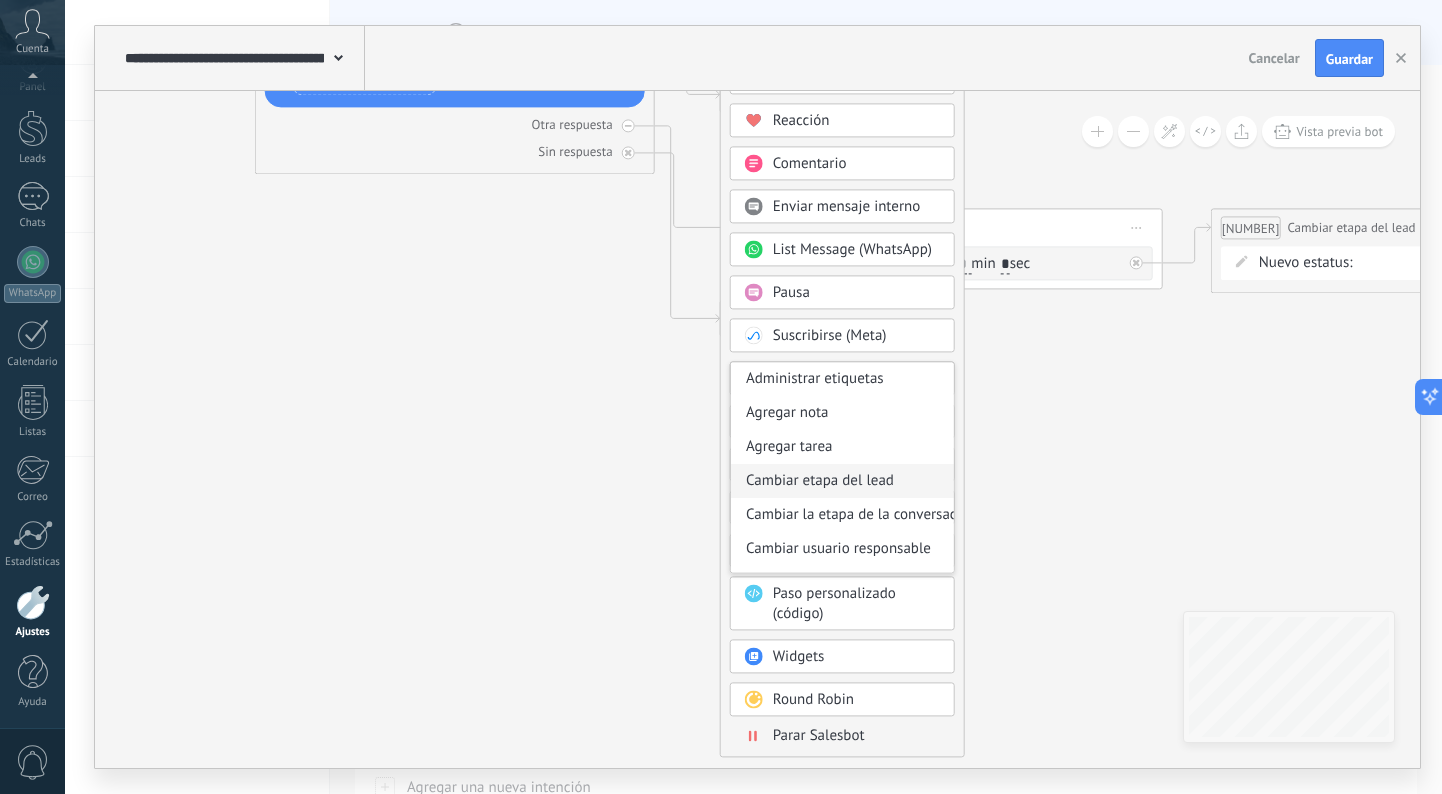 click on "Cambiar etapa del lead" at bounding box center [842, 481] 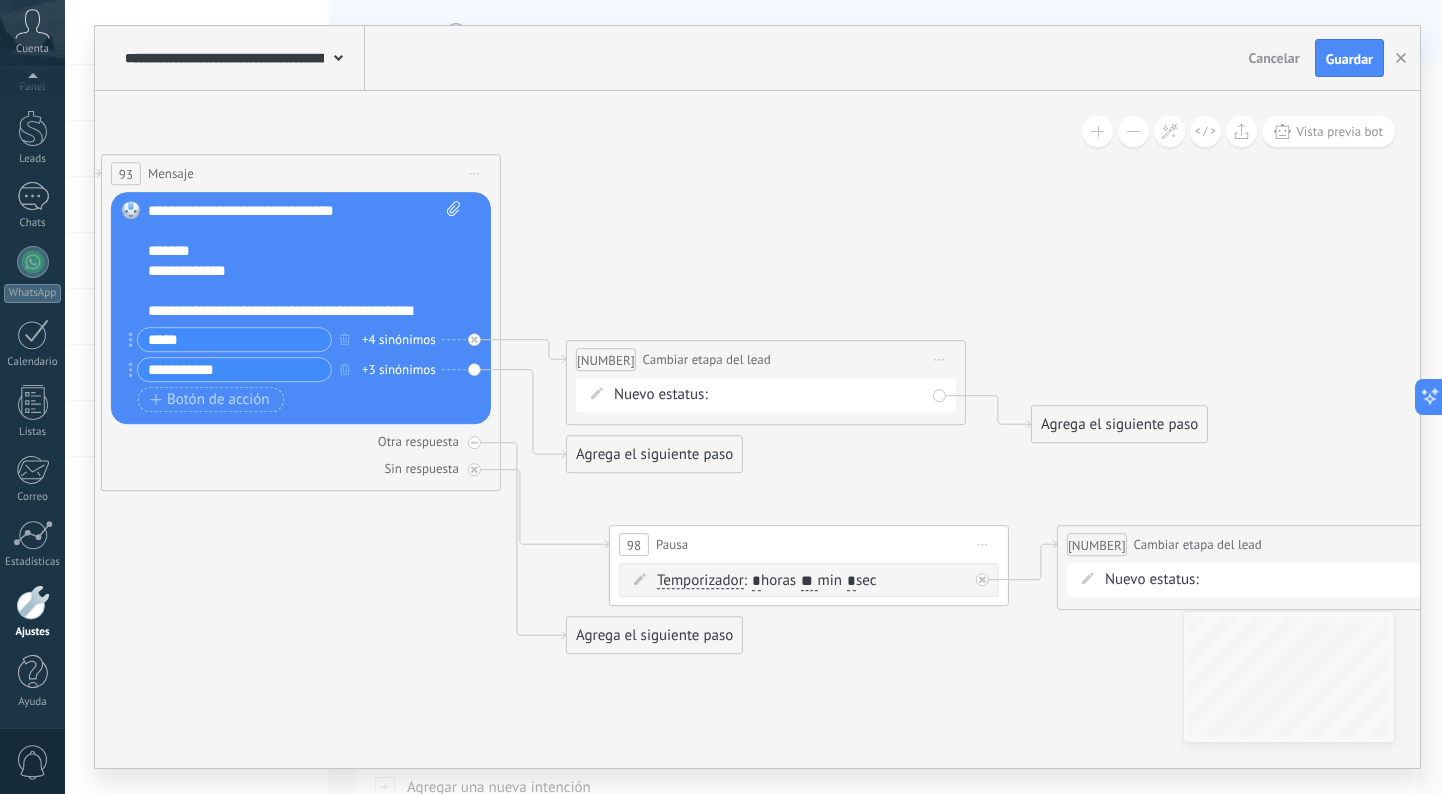 click on "Agrega el siguiente paso" at bounding box center [654, 454] 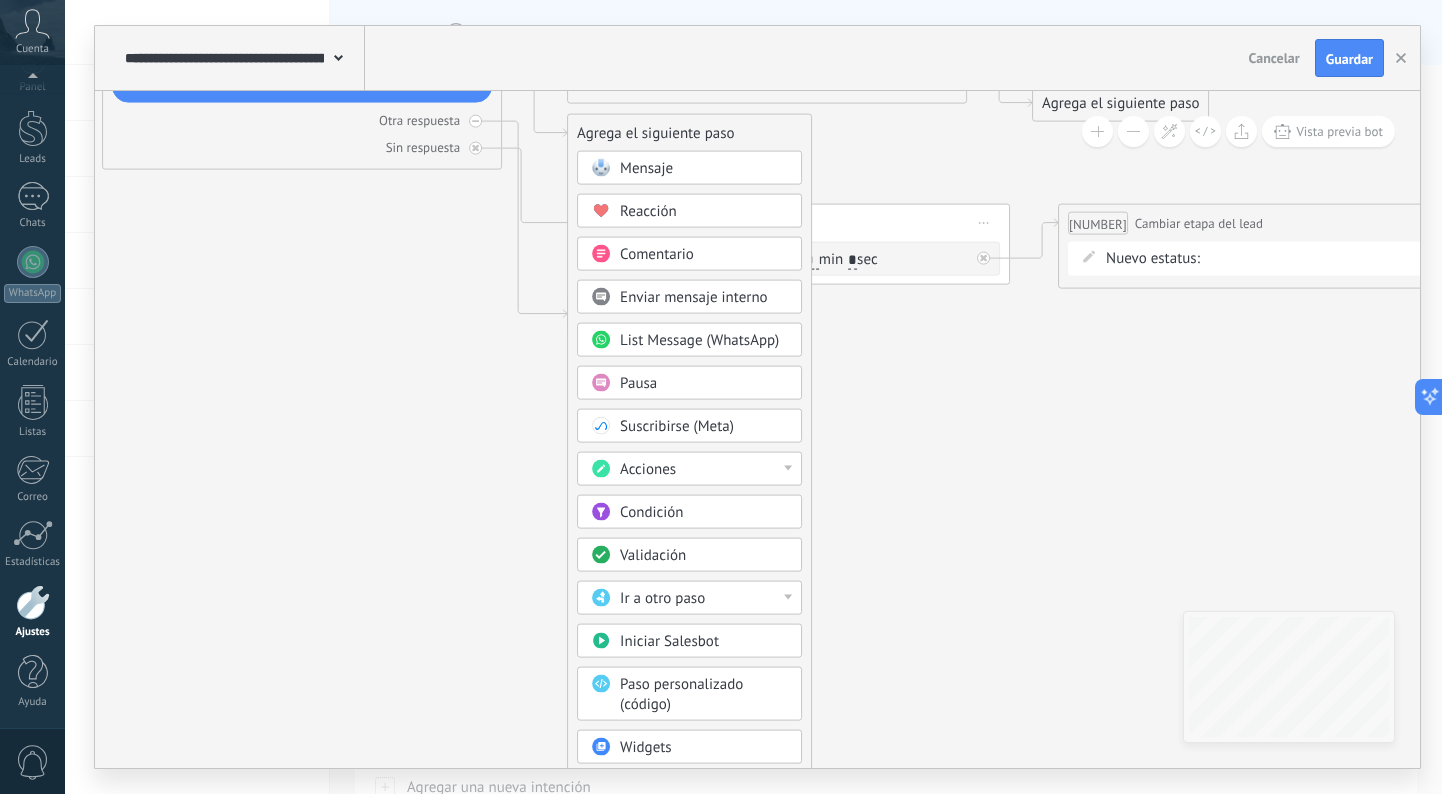 click on "Acciones" at bounding box center (704, 470) 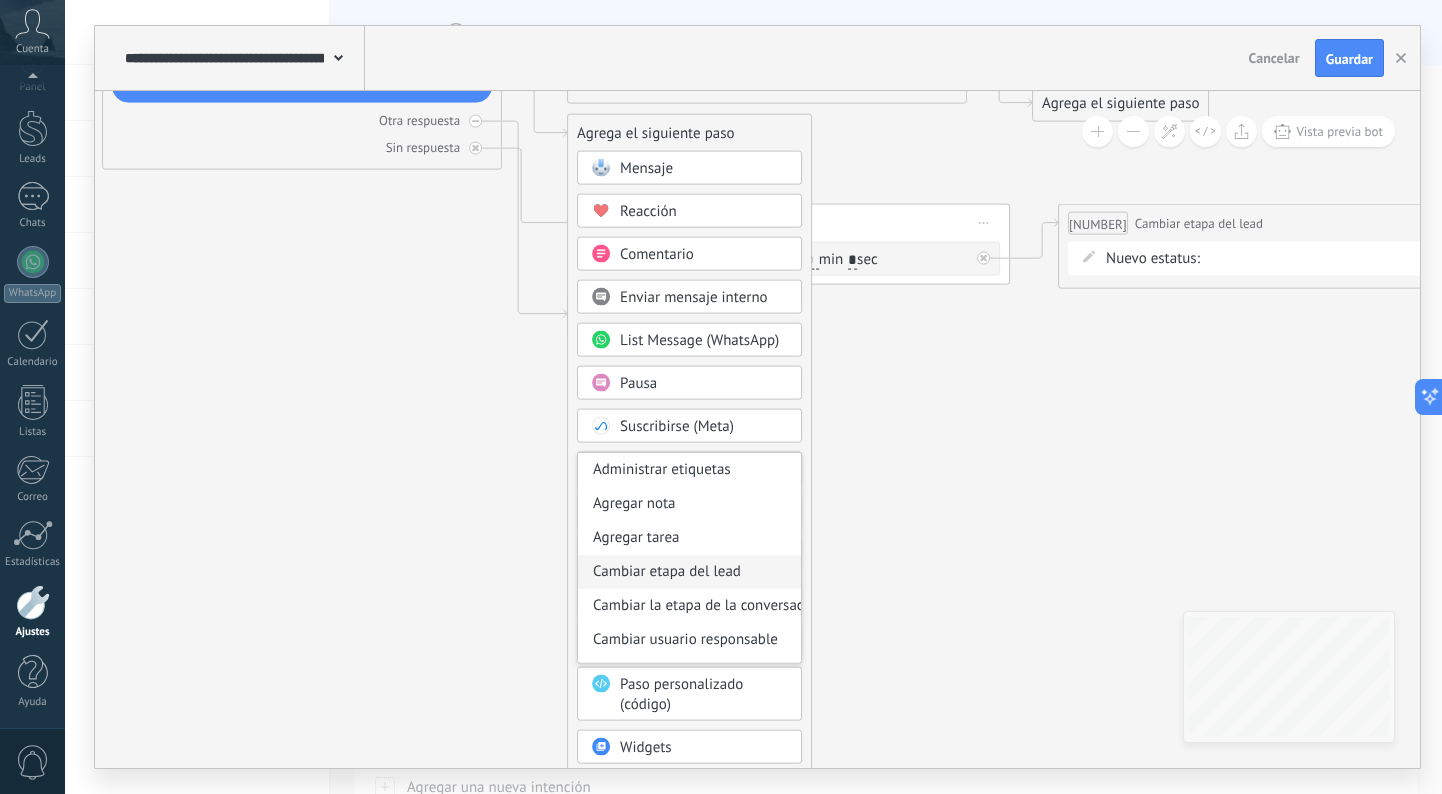click on "Cambiar etapa del lead" at bounding box center (689, 572) 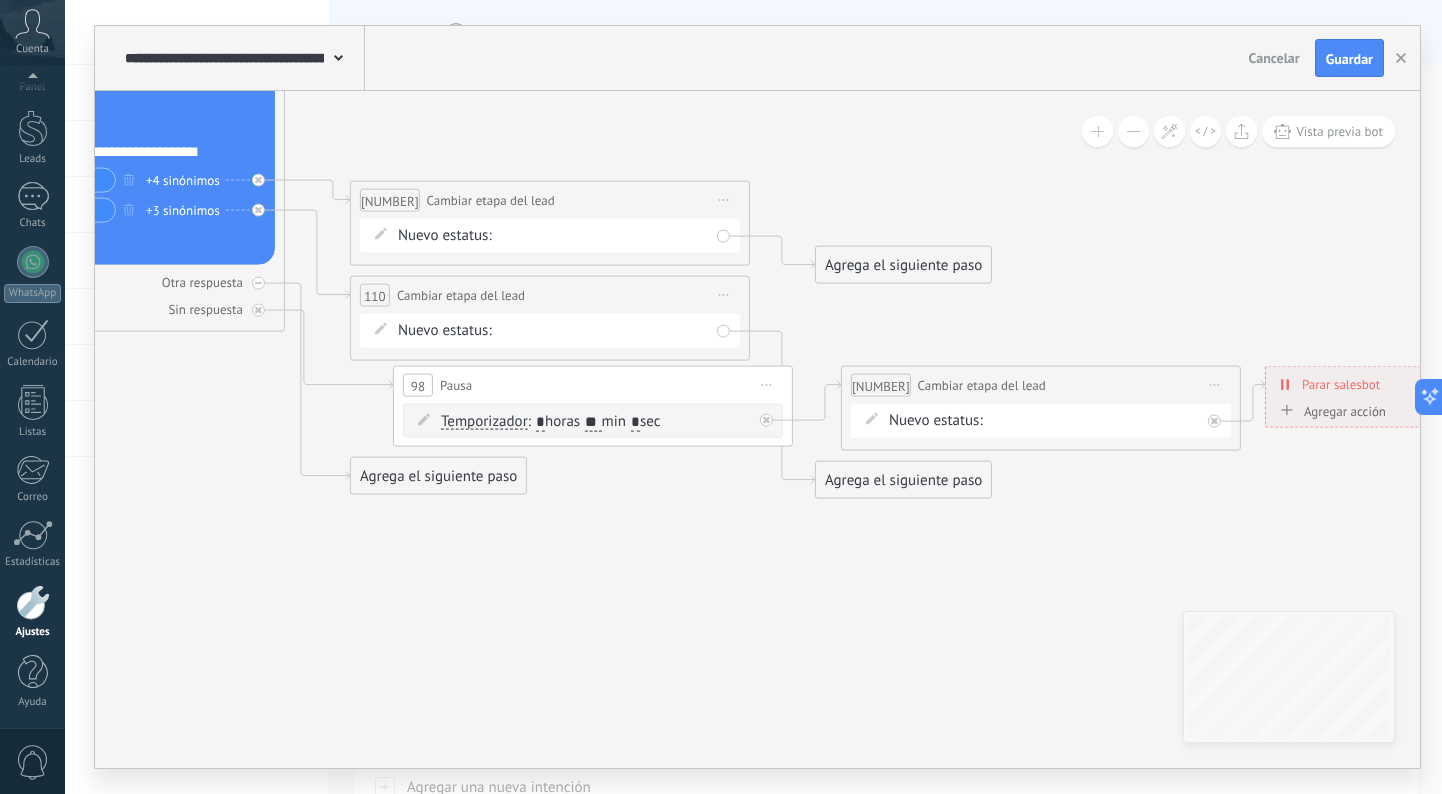 click on "NEQUI BANCOLOMBIA REMARKETING Logrado con éxito Venta Perdido" at bounding box center [0, 0] 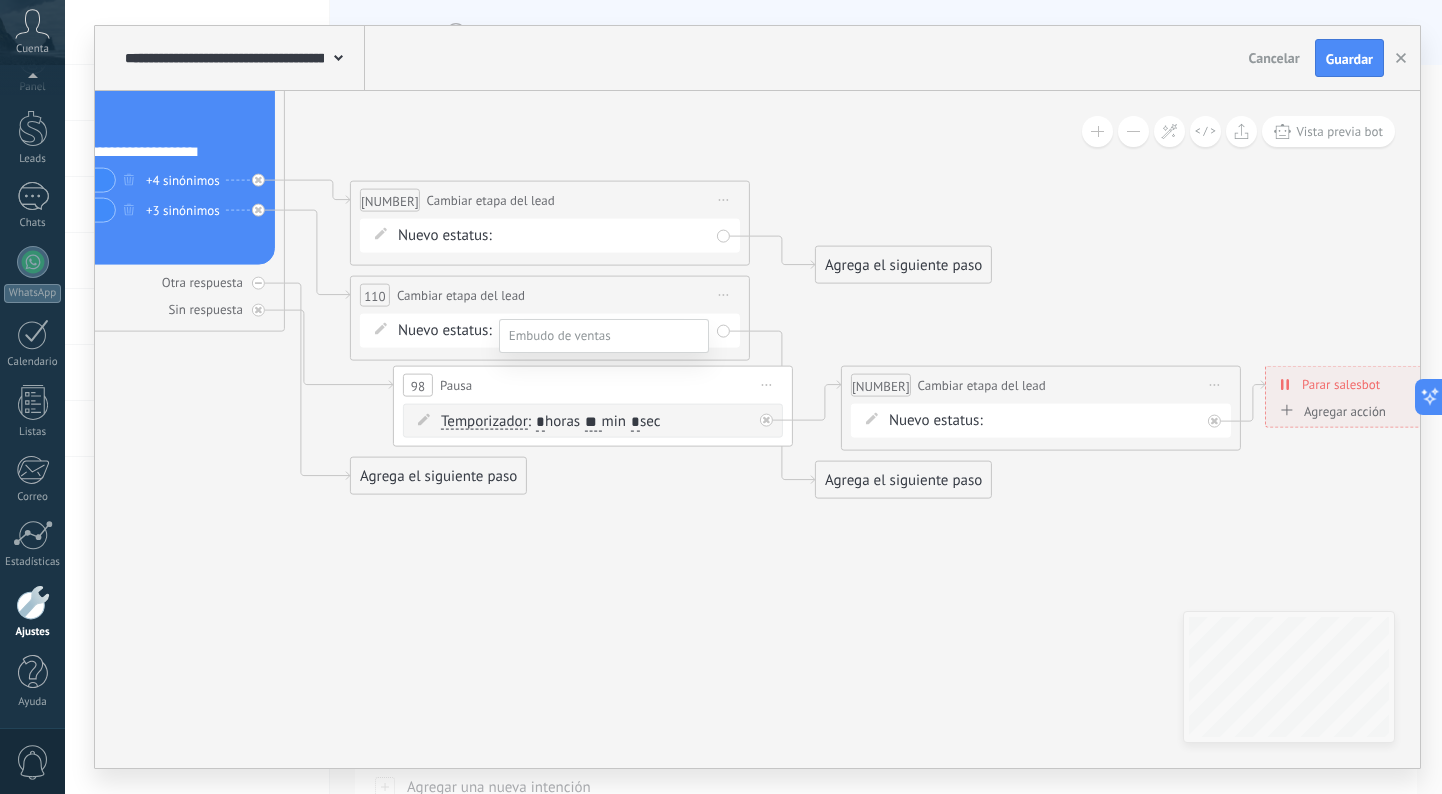 click on "BANCOLOMBIA" at bounding box center (0, 0) 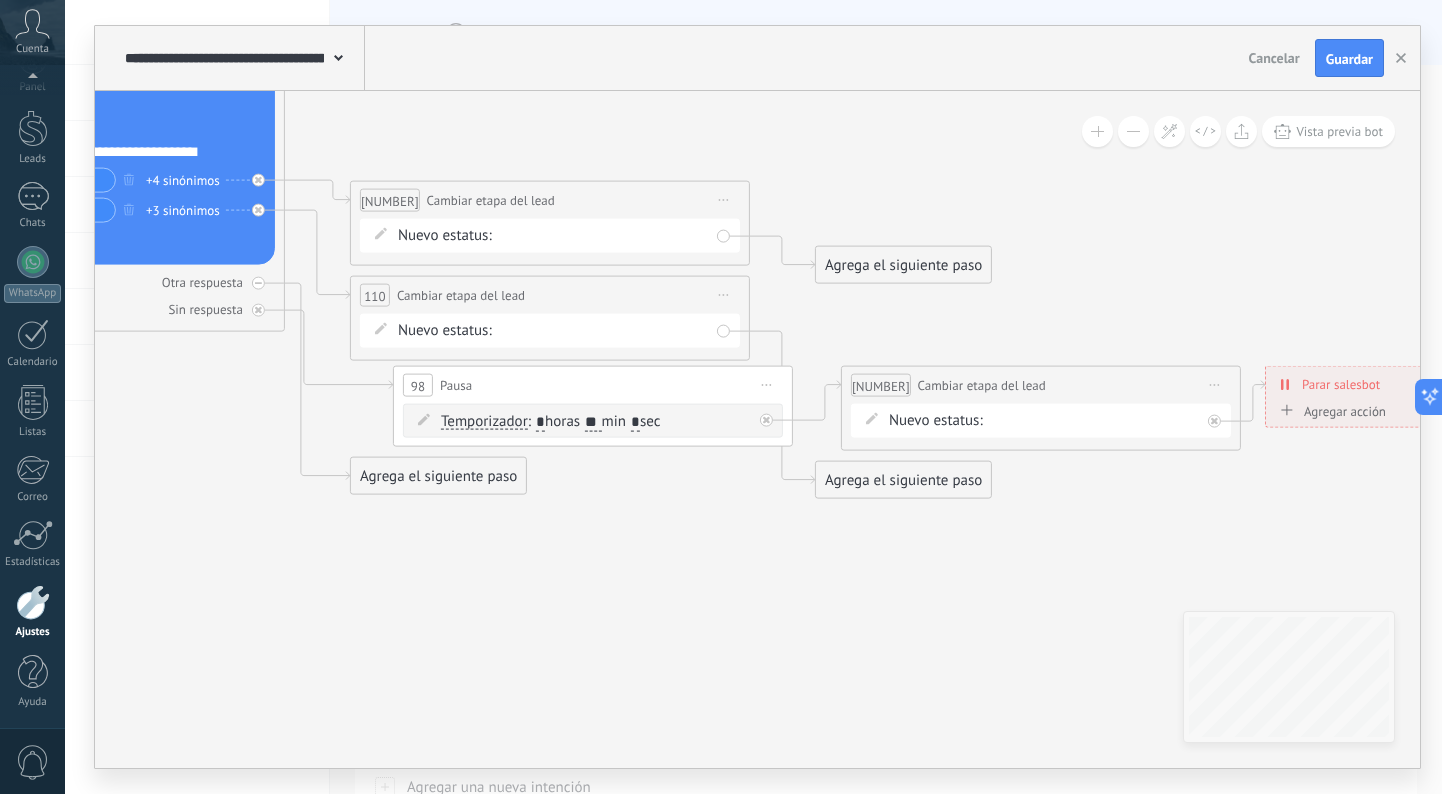 click on "Agrega el siguiente paso" at bounding box center [903, 265] 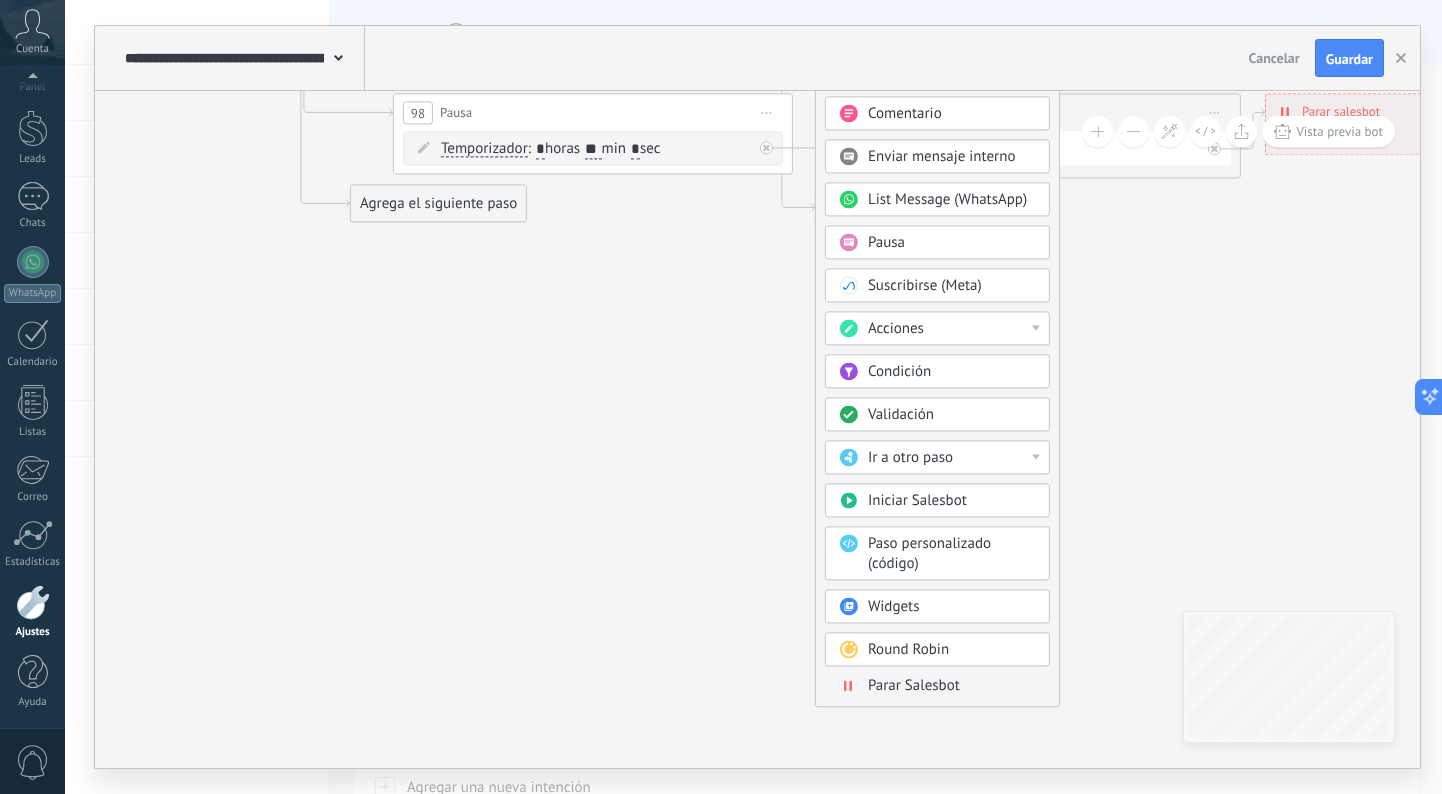 click on "Parar Salesbot" at bounding box center (914, 685) 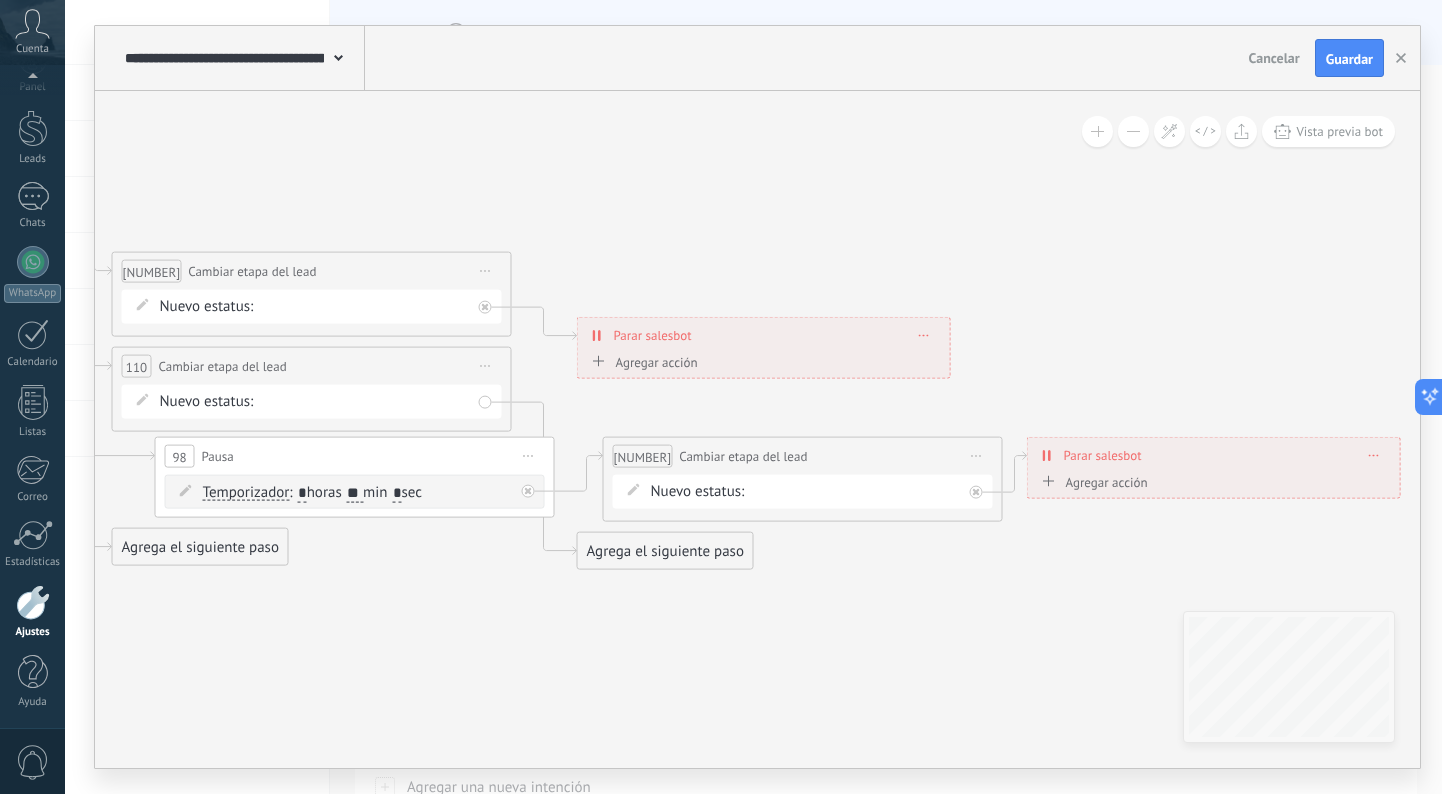 click on "Agrega el siguiente paso" at bounding box center [665, 551] 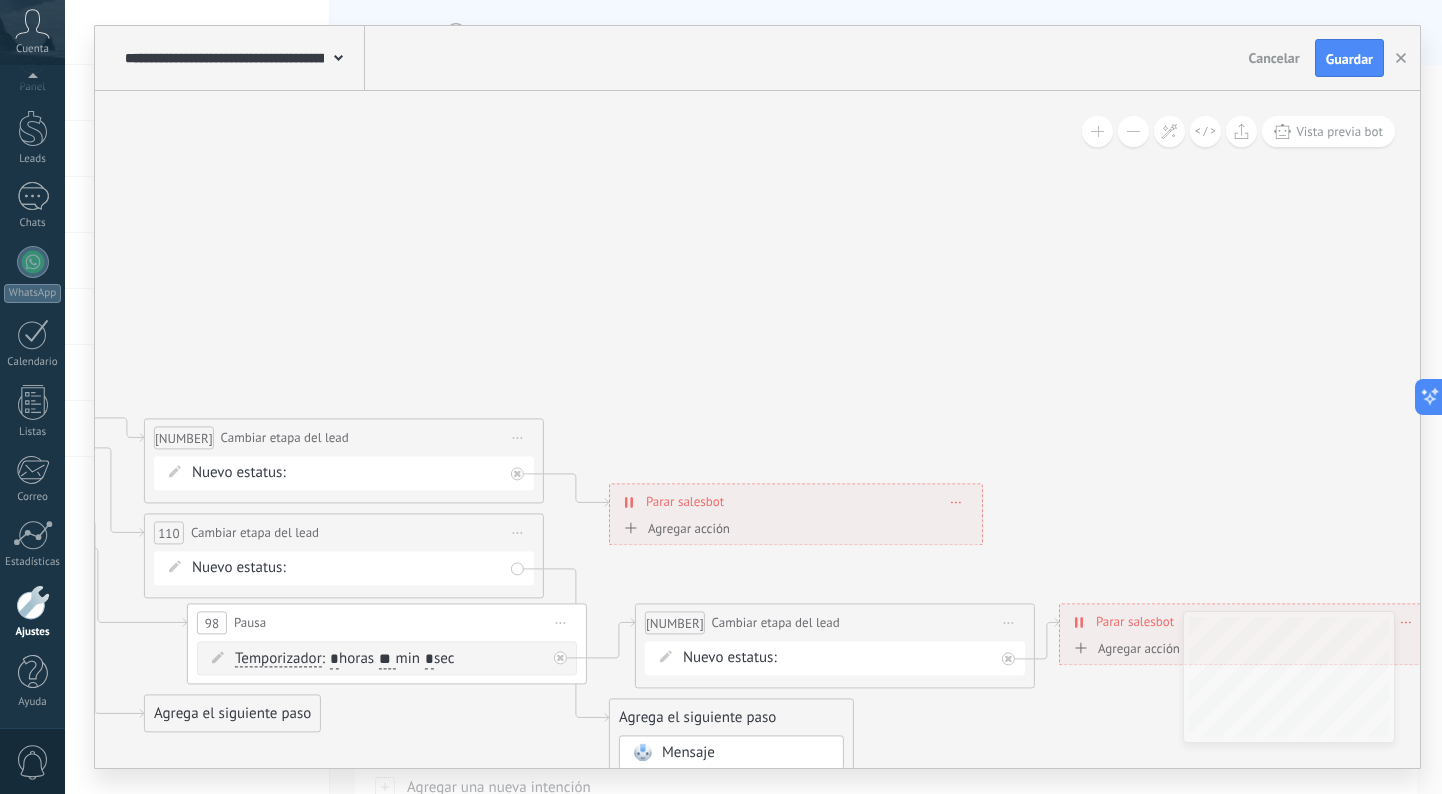 click 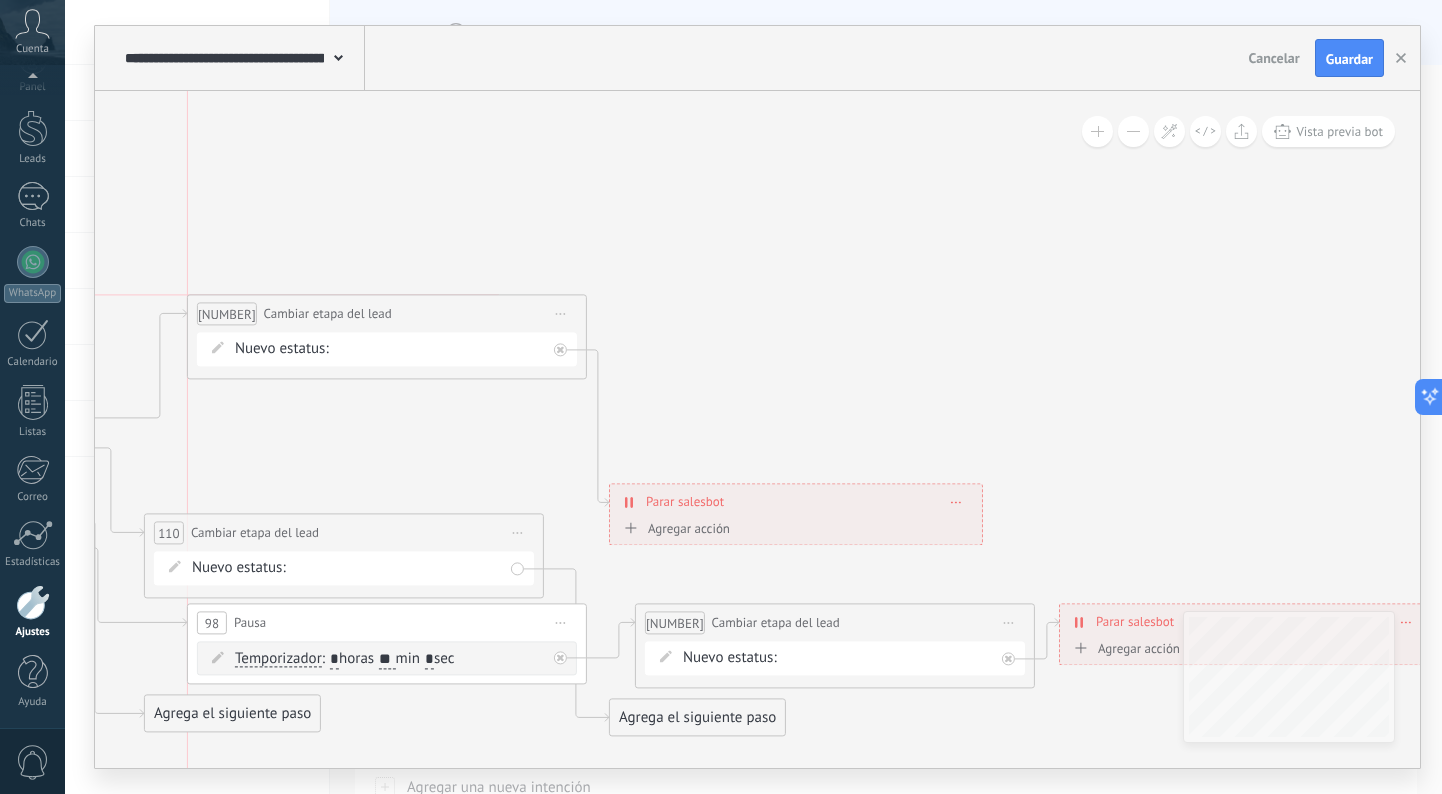 drag, startPoint x: 420, startPoint y: 439, endPoint x: 456, endPoint y: 311, distance: 132.96616 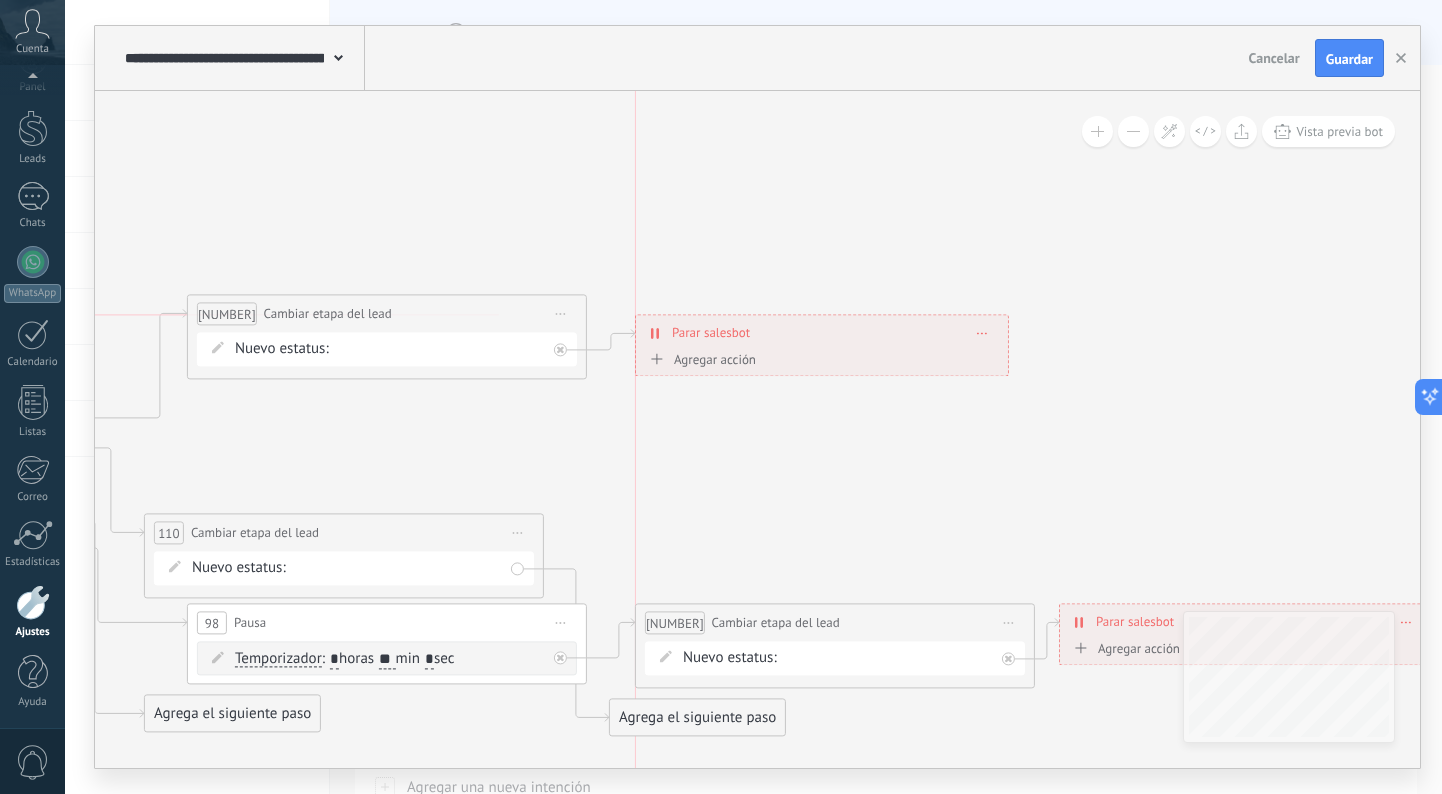 drag, startPoint x: 750, startPoint y: 495, endPoint x: 775, endPoint y: 318, distance: 178.75682 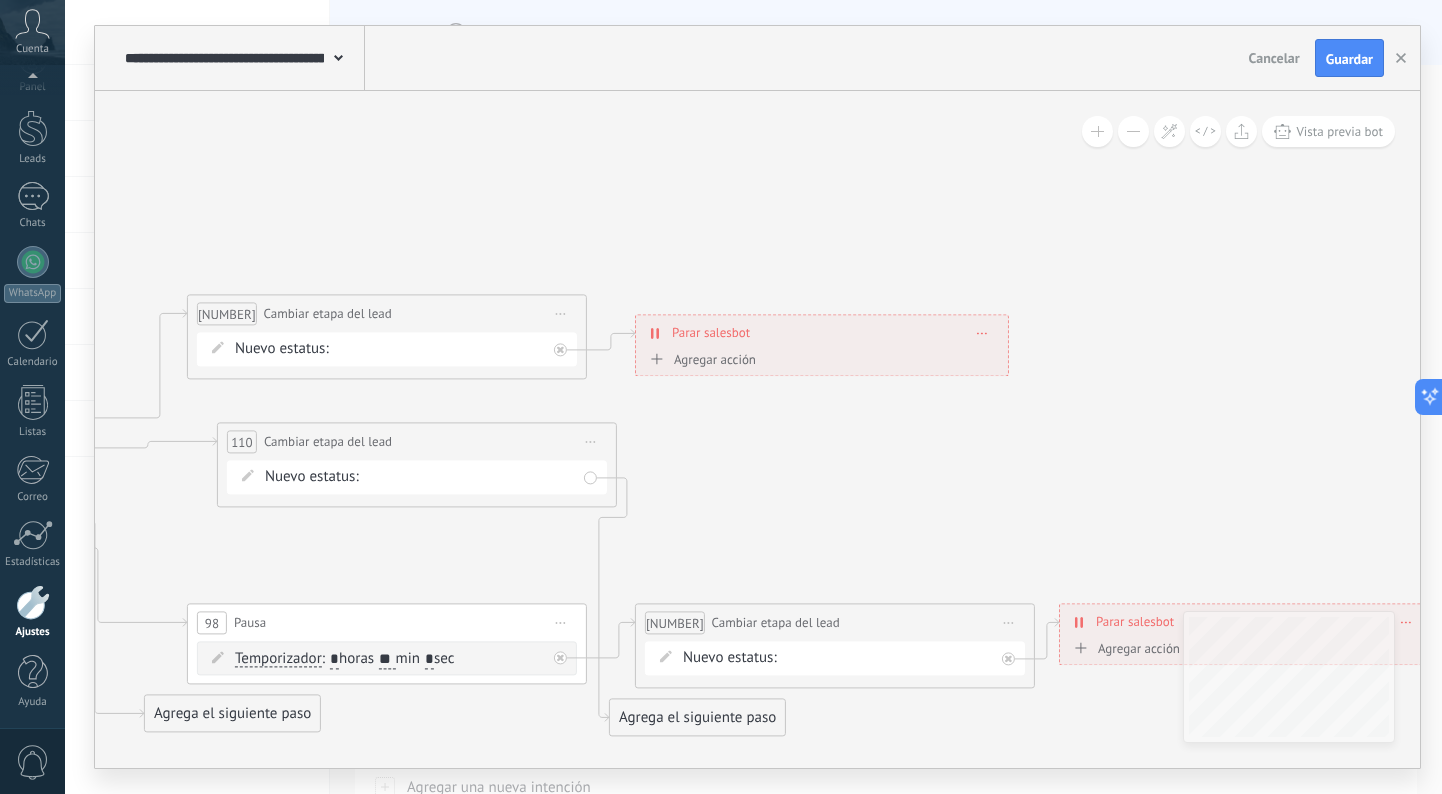 drag, startPoint x: 407, startPoint y: 518, endPoint x: 480, endPoint y: 427, distance: 116.6619 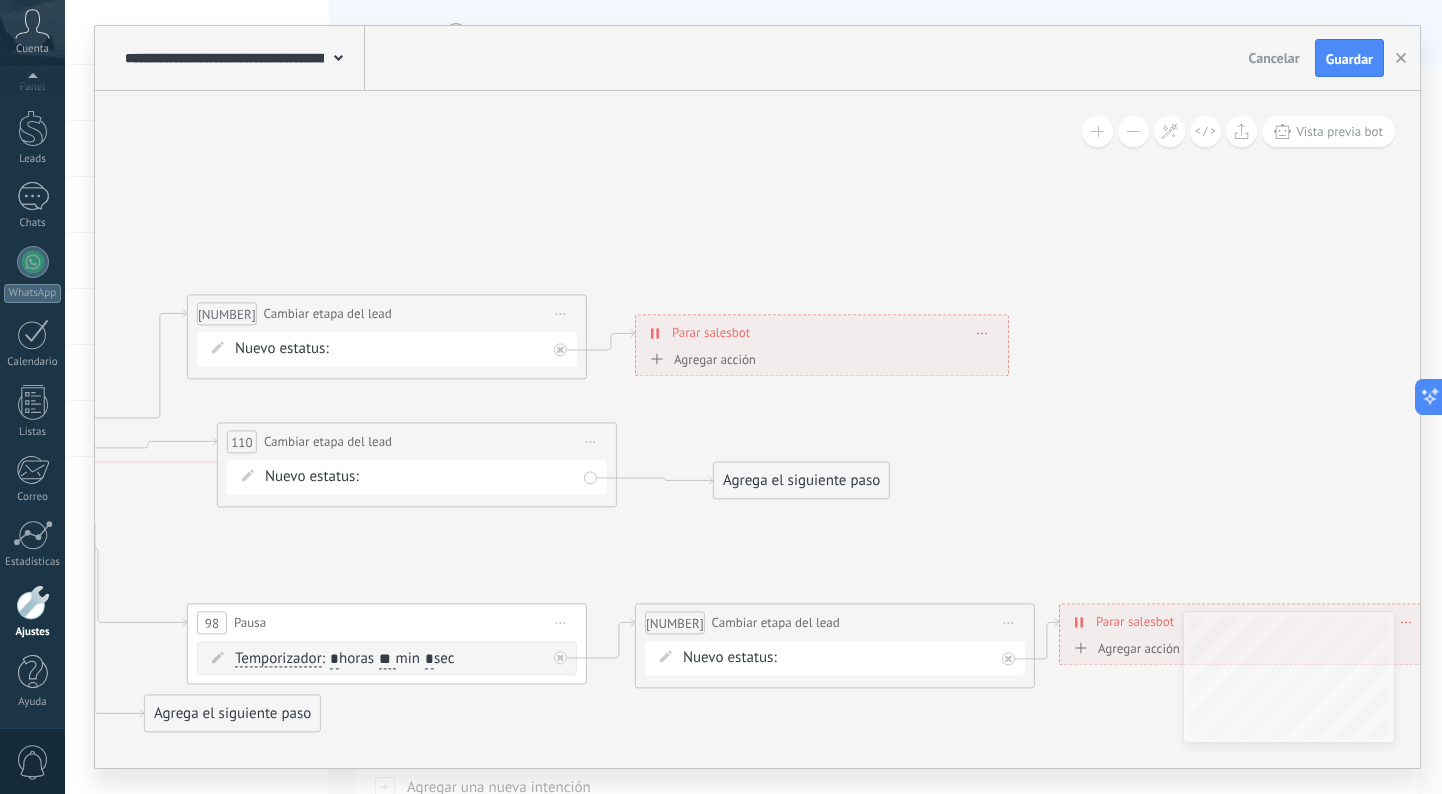 drag, startPoint x: 715, startPoint y: 731, endPoint x: 820, endPoint y: 501, distance: 252.83394 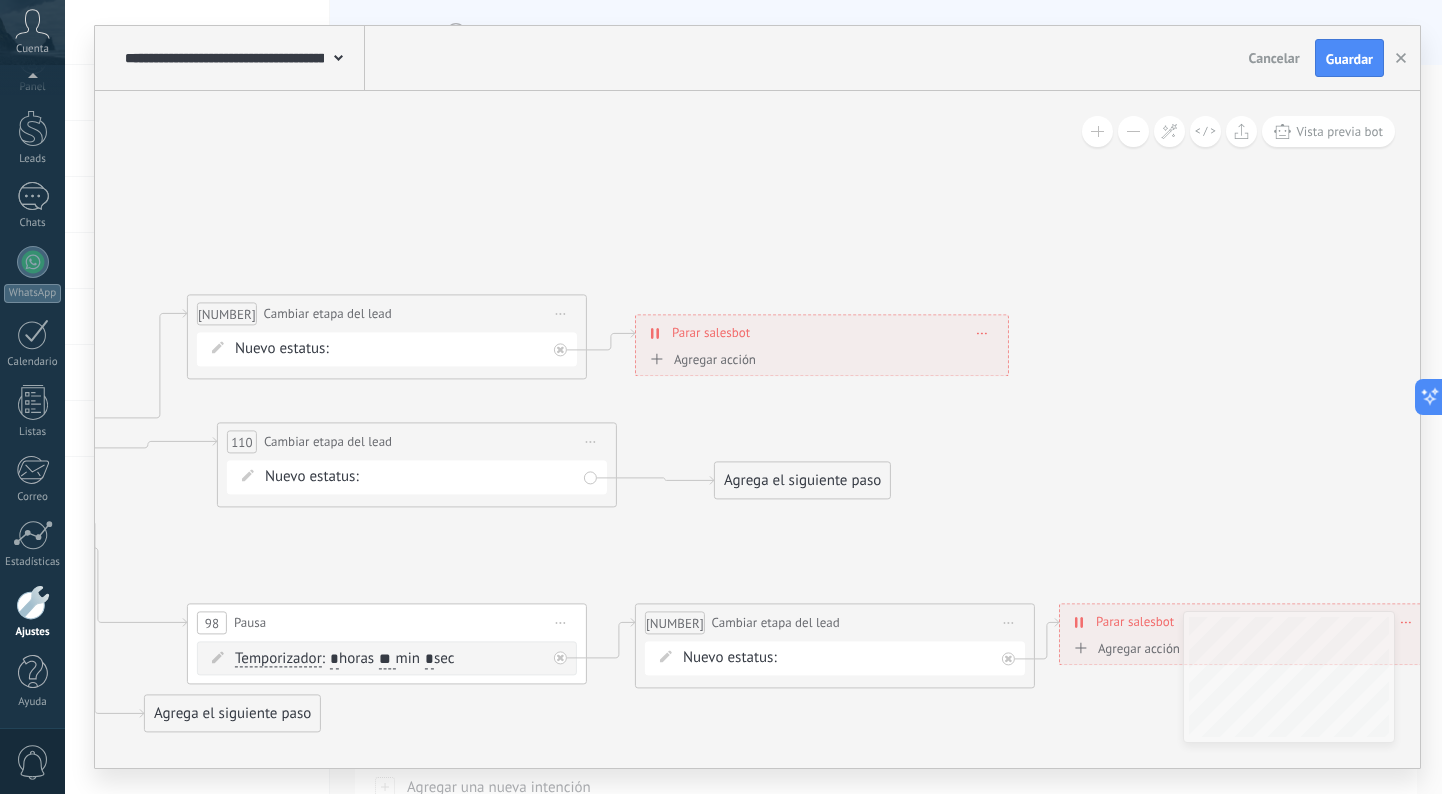 click on "Agrega el siguiente paso" at bounding box center [802, 480] 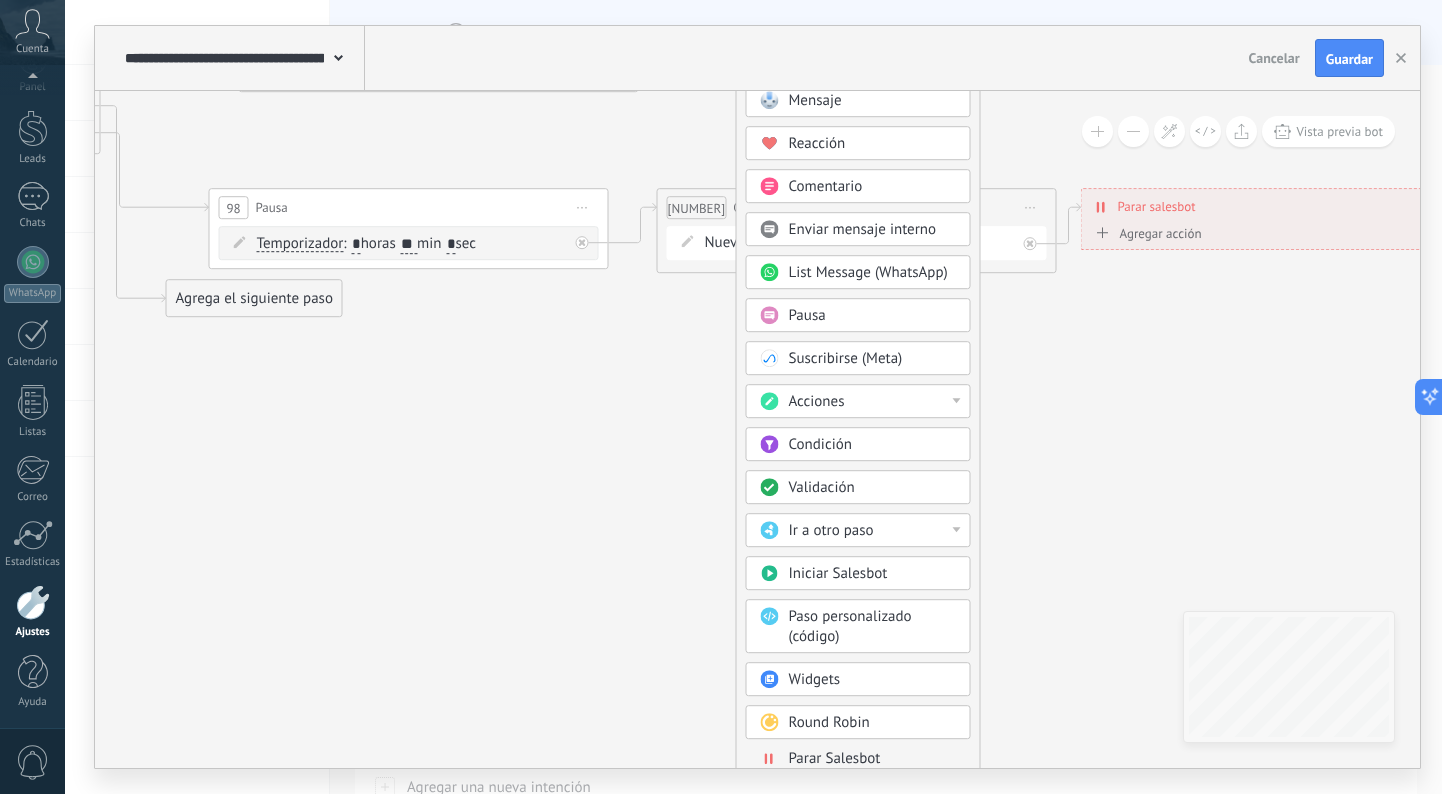 click on "Parar Salesbot" at bounding box center (835, 758) 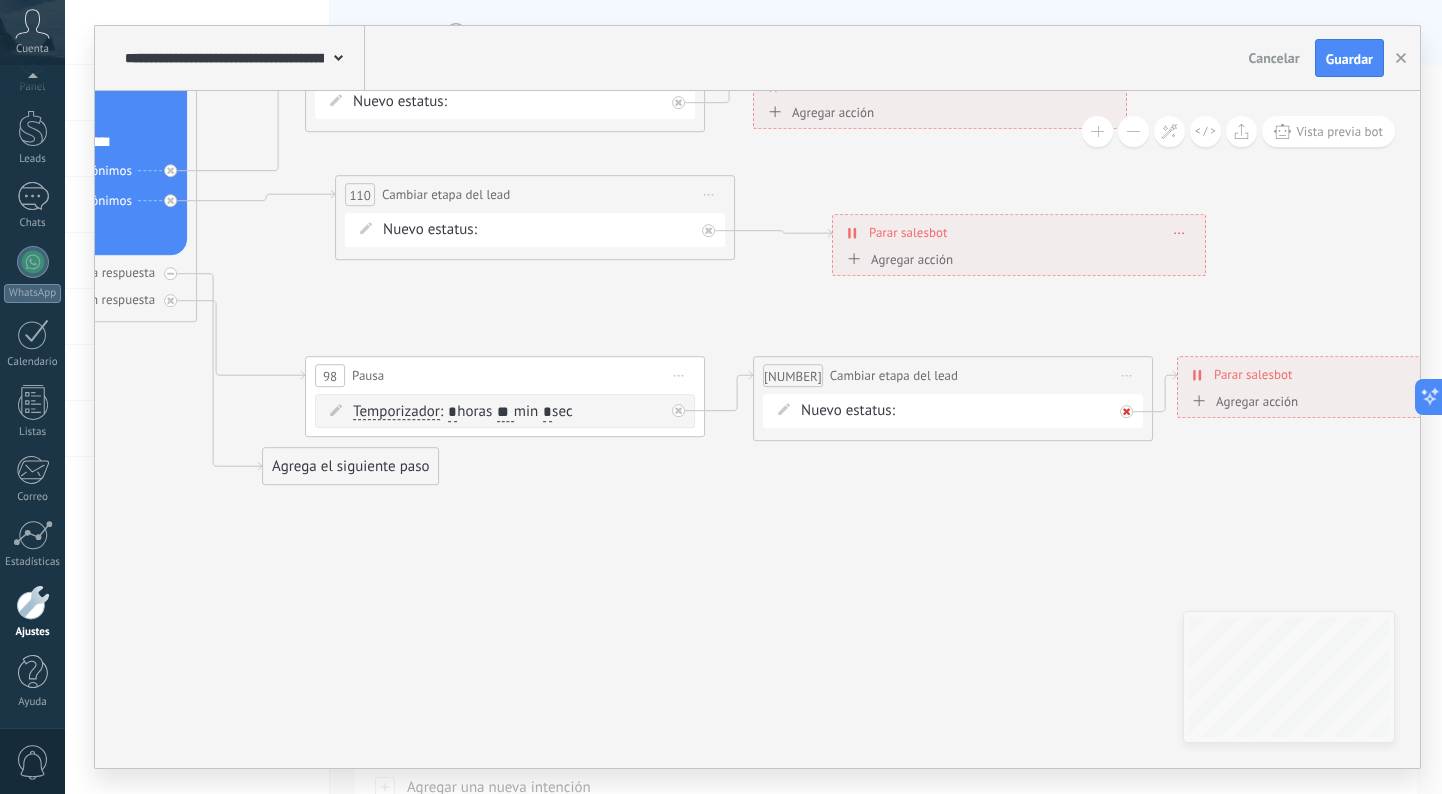 click 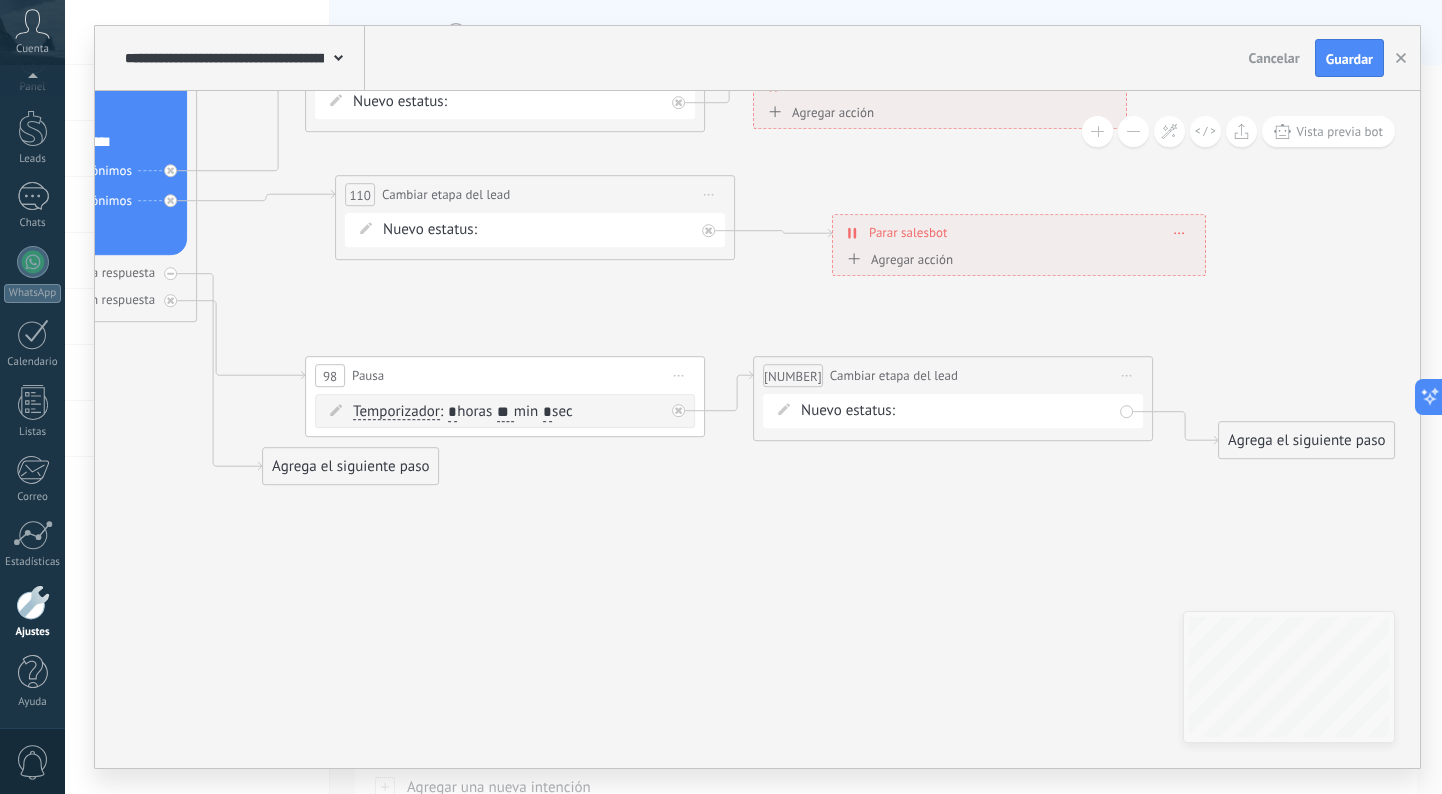 click 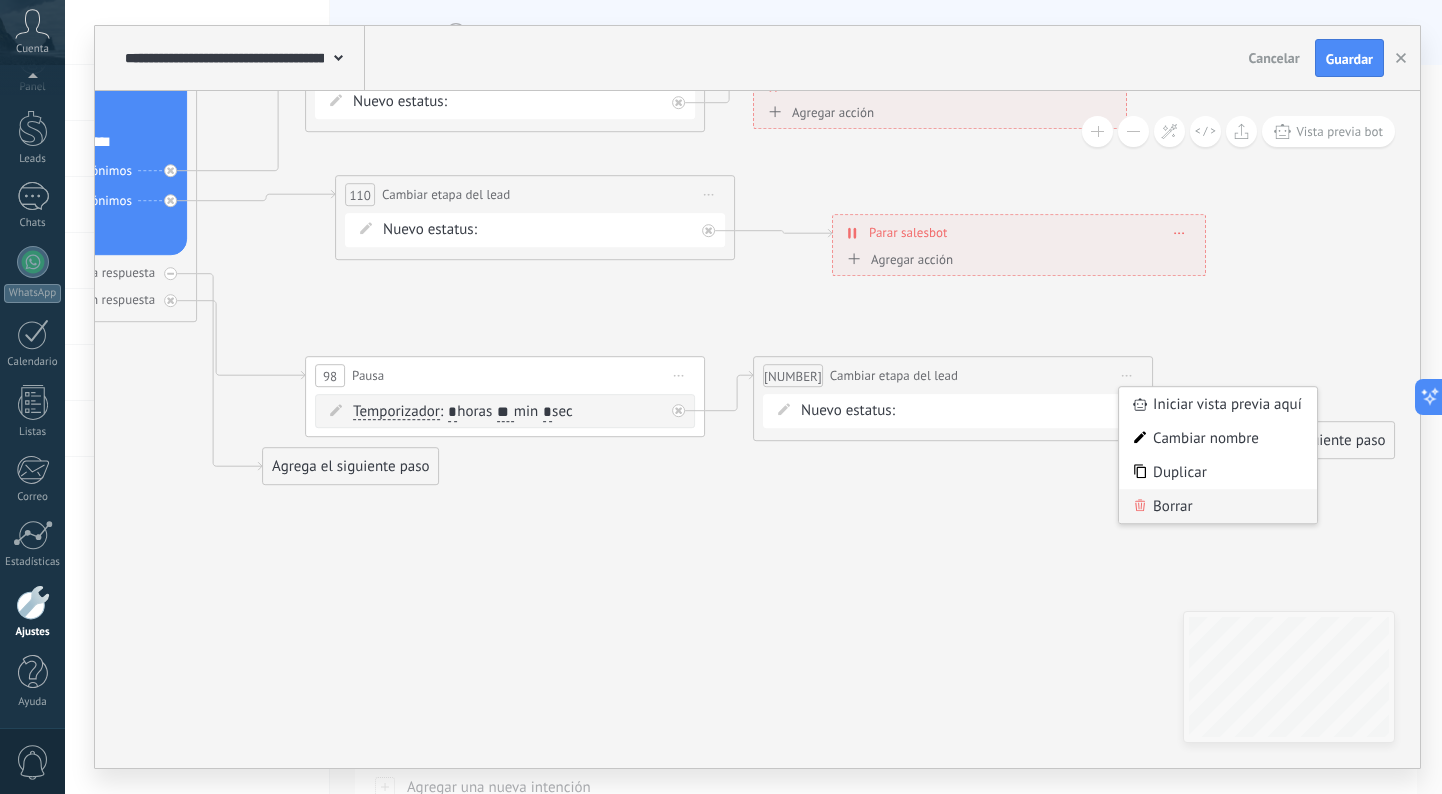 click on "Borrar" at bounding box center (1218, 506) 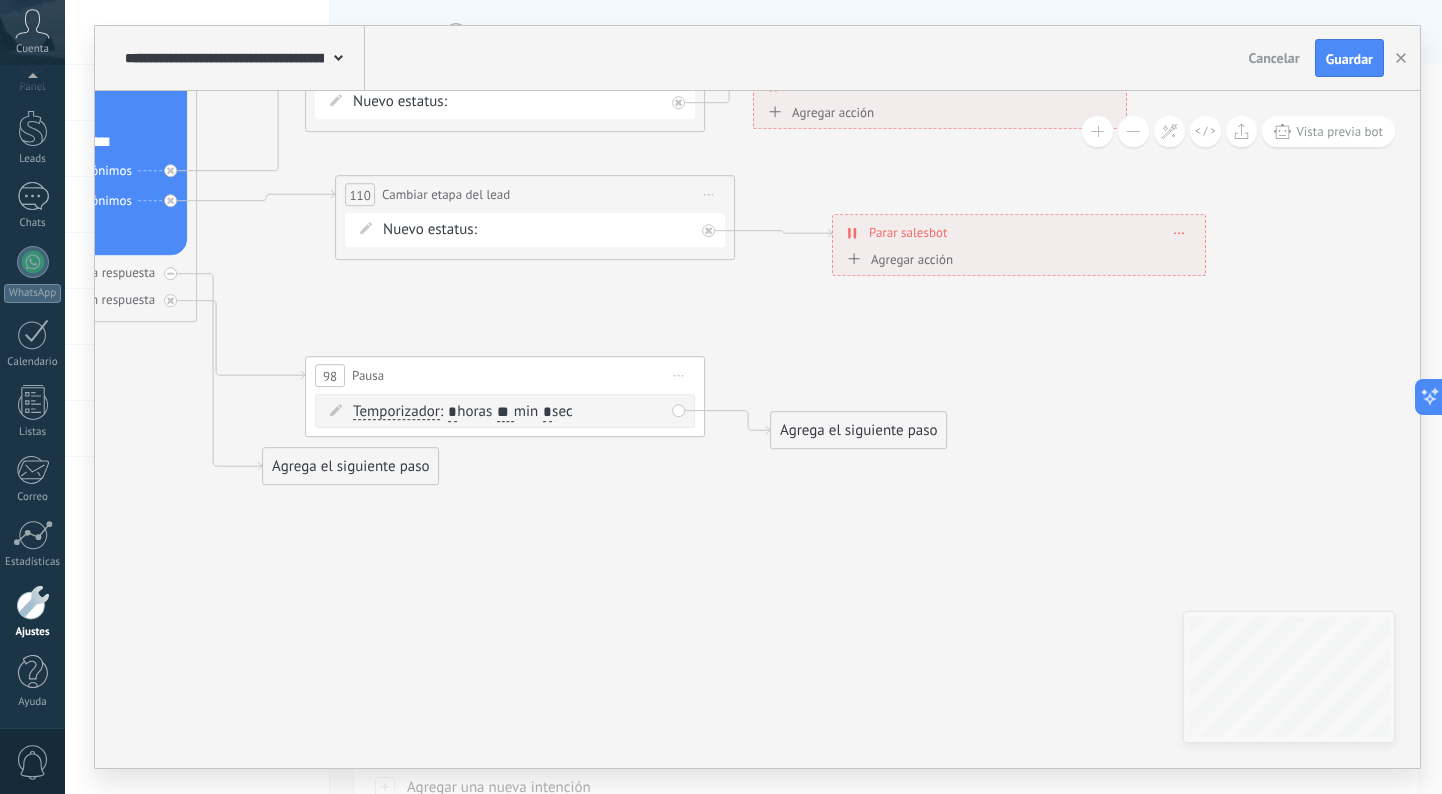 click on "Agrega el siguiente paso" at bounding box center (858, 430) 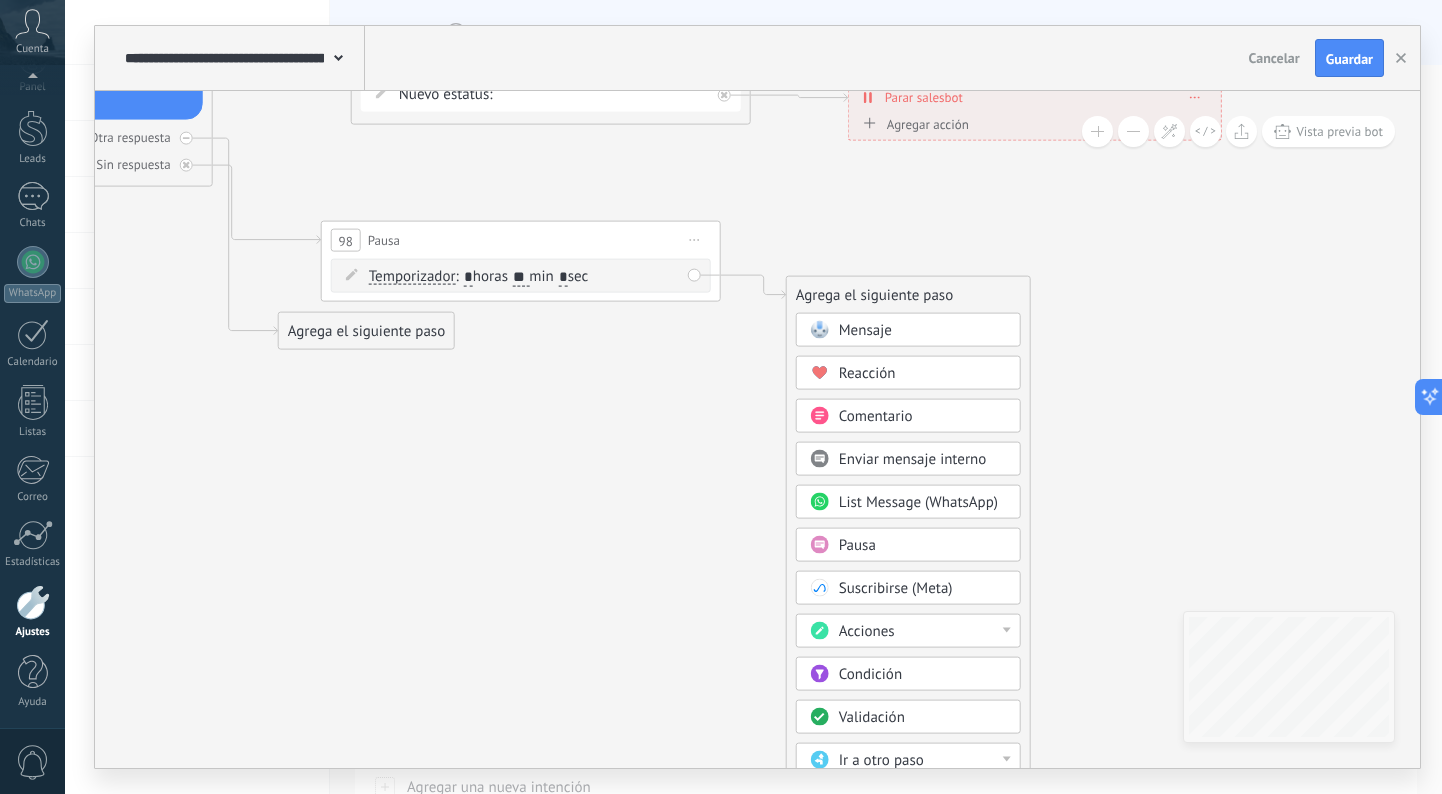 click on "Acciones" at bounding box center [923, 632] 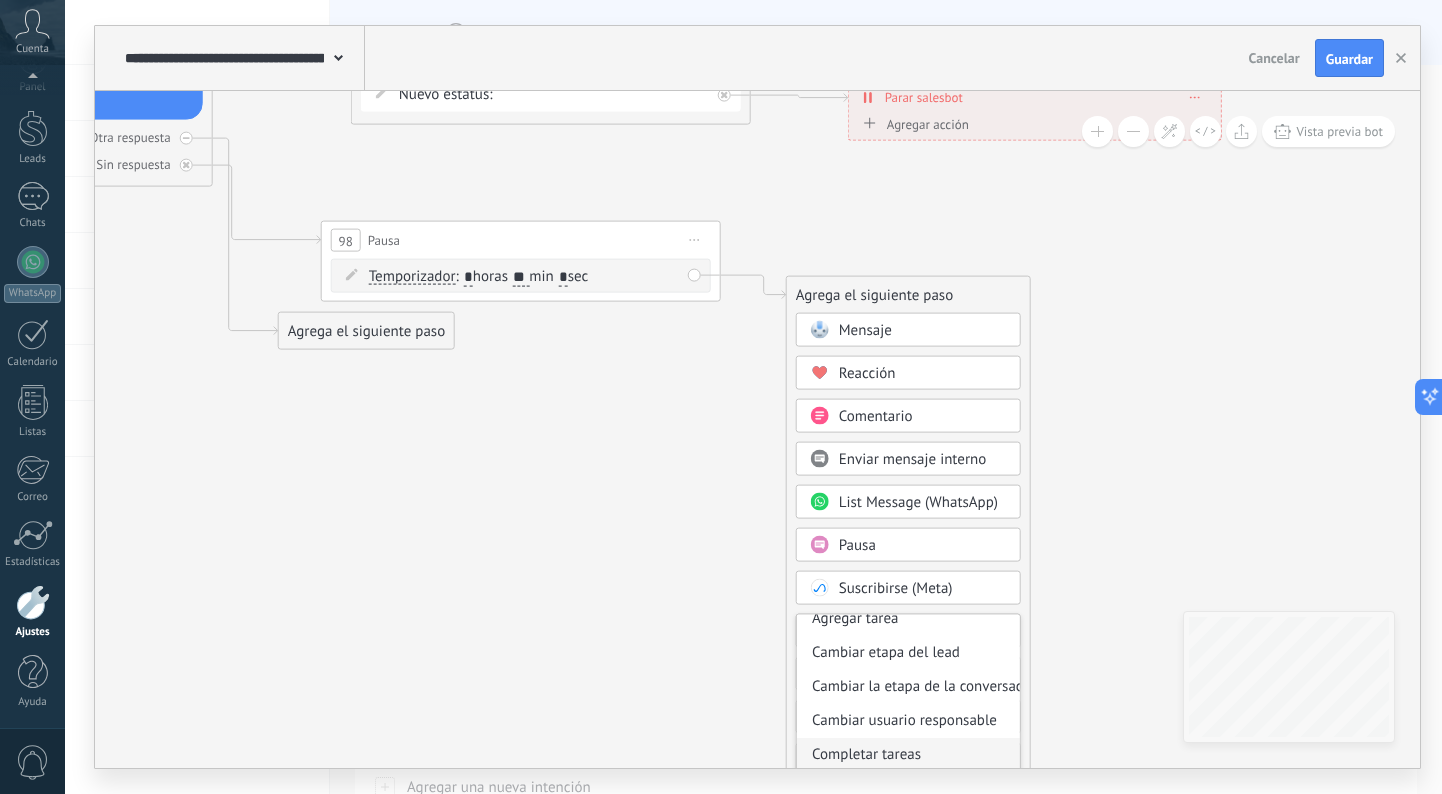 scroll, scrollTop: 72, scrollLeft: 0, axis: vertical 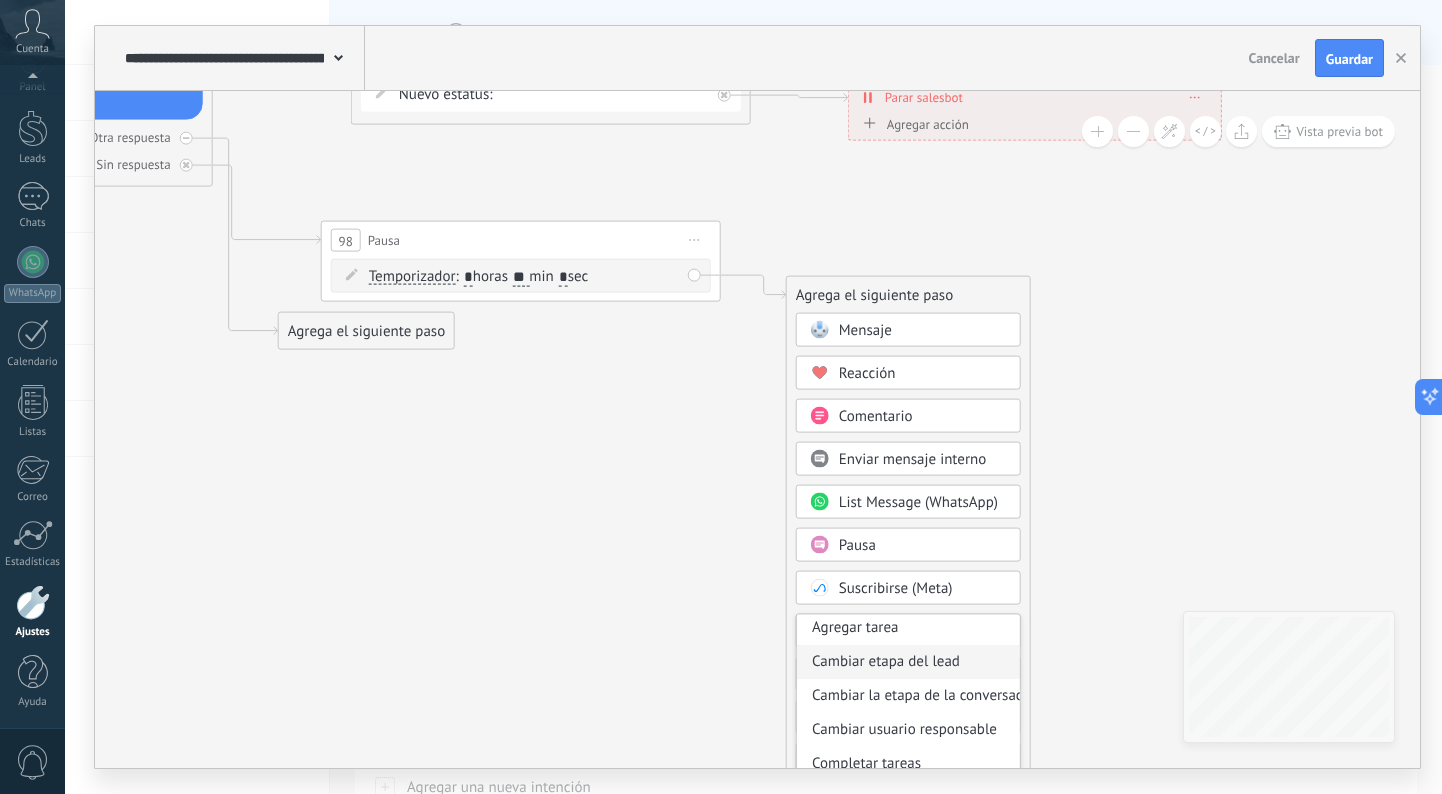 click on "Cambiar etapa del lead" at bounding box center [908, 662] 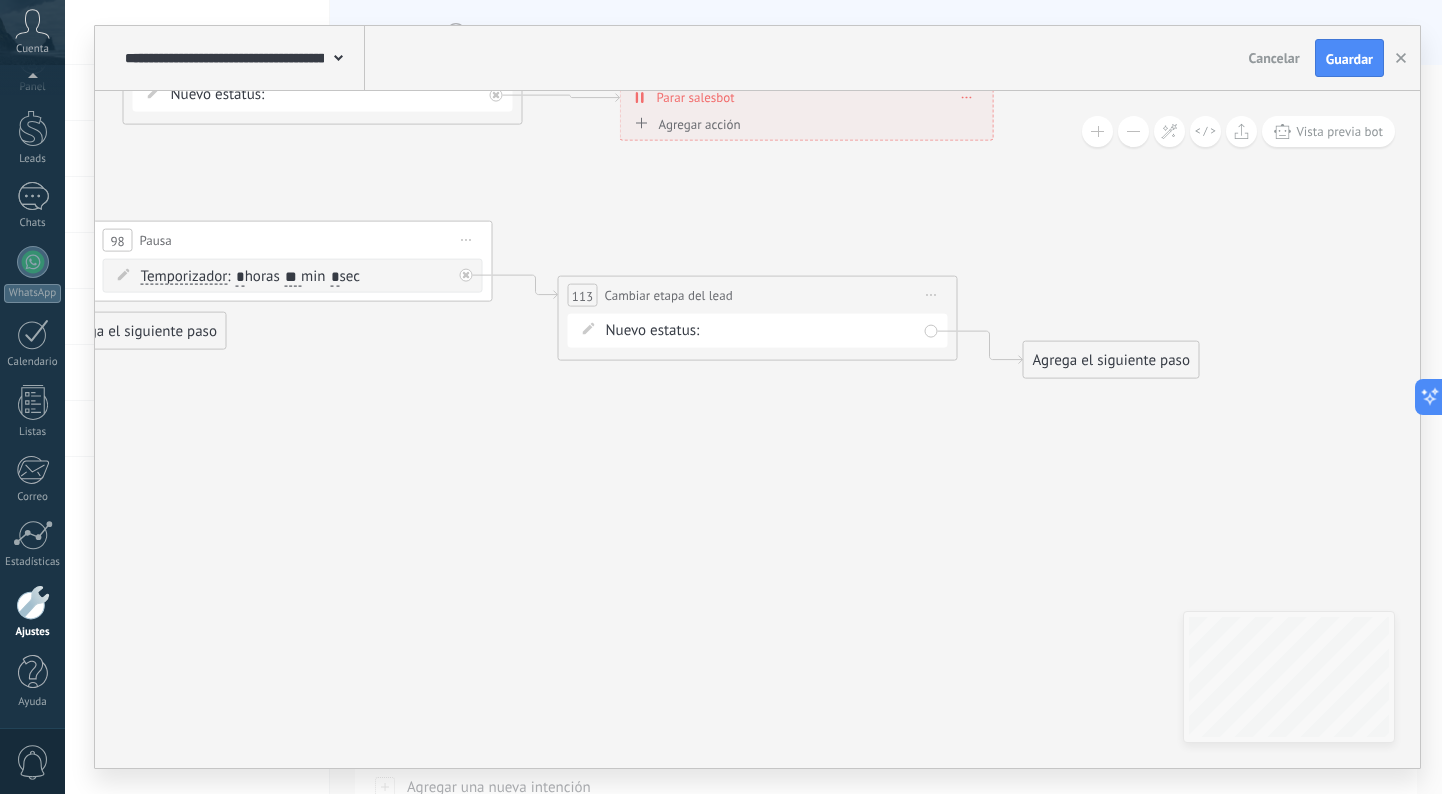 click on "NEQUI BANCOLOMBIA REMARKETING Logrado con éxito Venta Perdido" at bounding box center [0, 0] 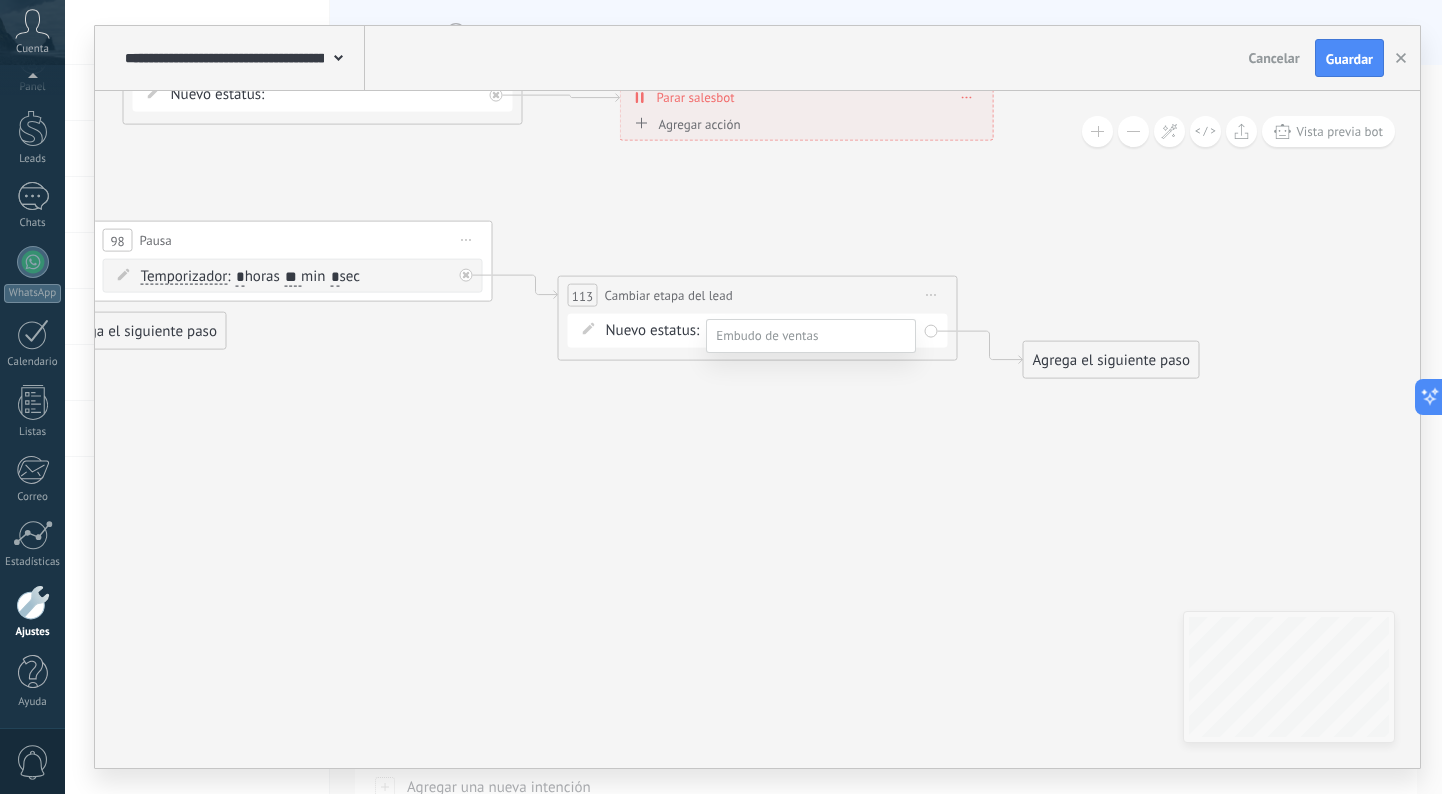 click on "REMARKETING" at bounding box center (0, 0) 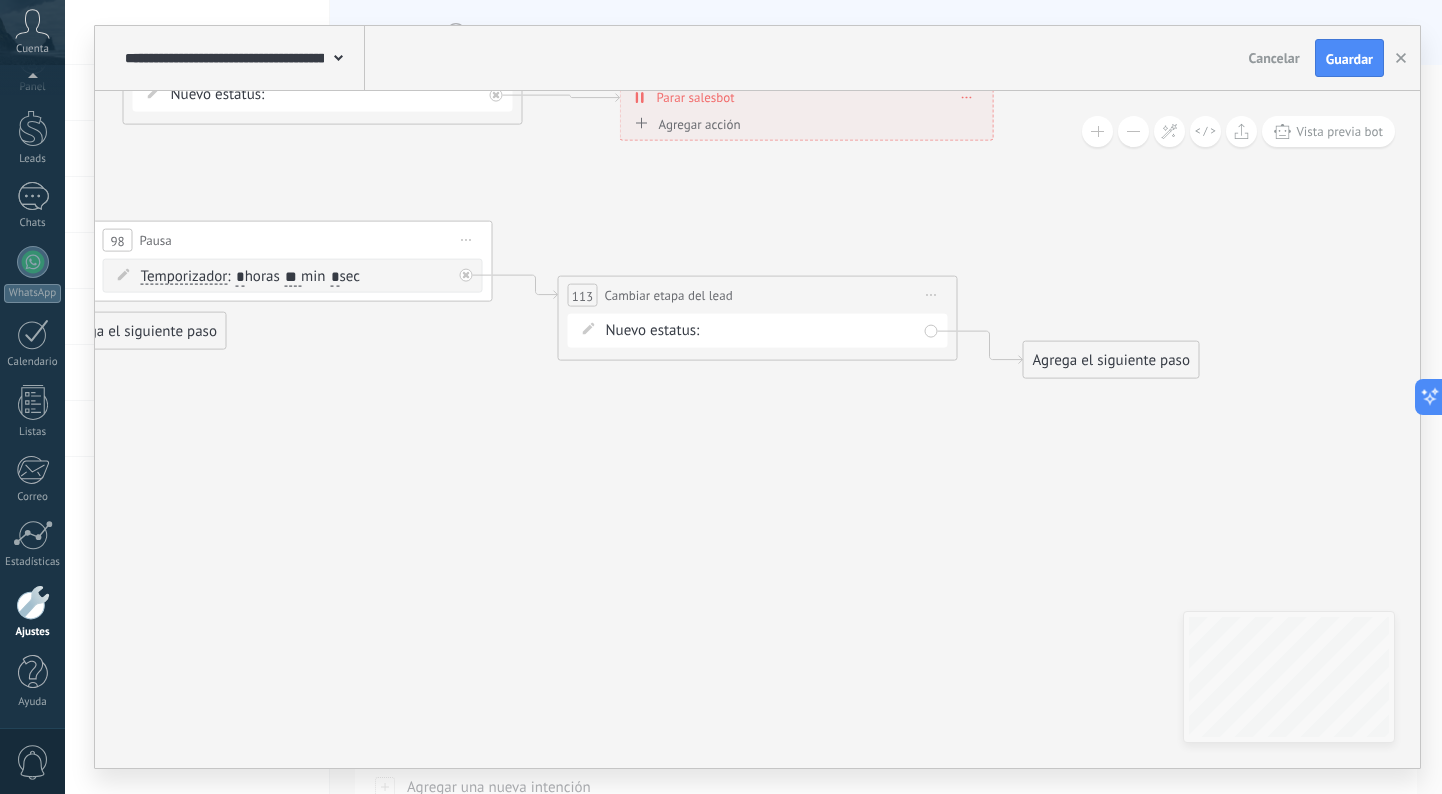 click on "Agrega el siguiente paso" at bounding box center [1111, 360] 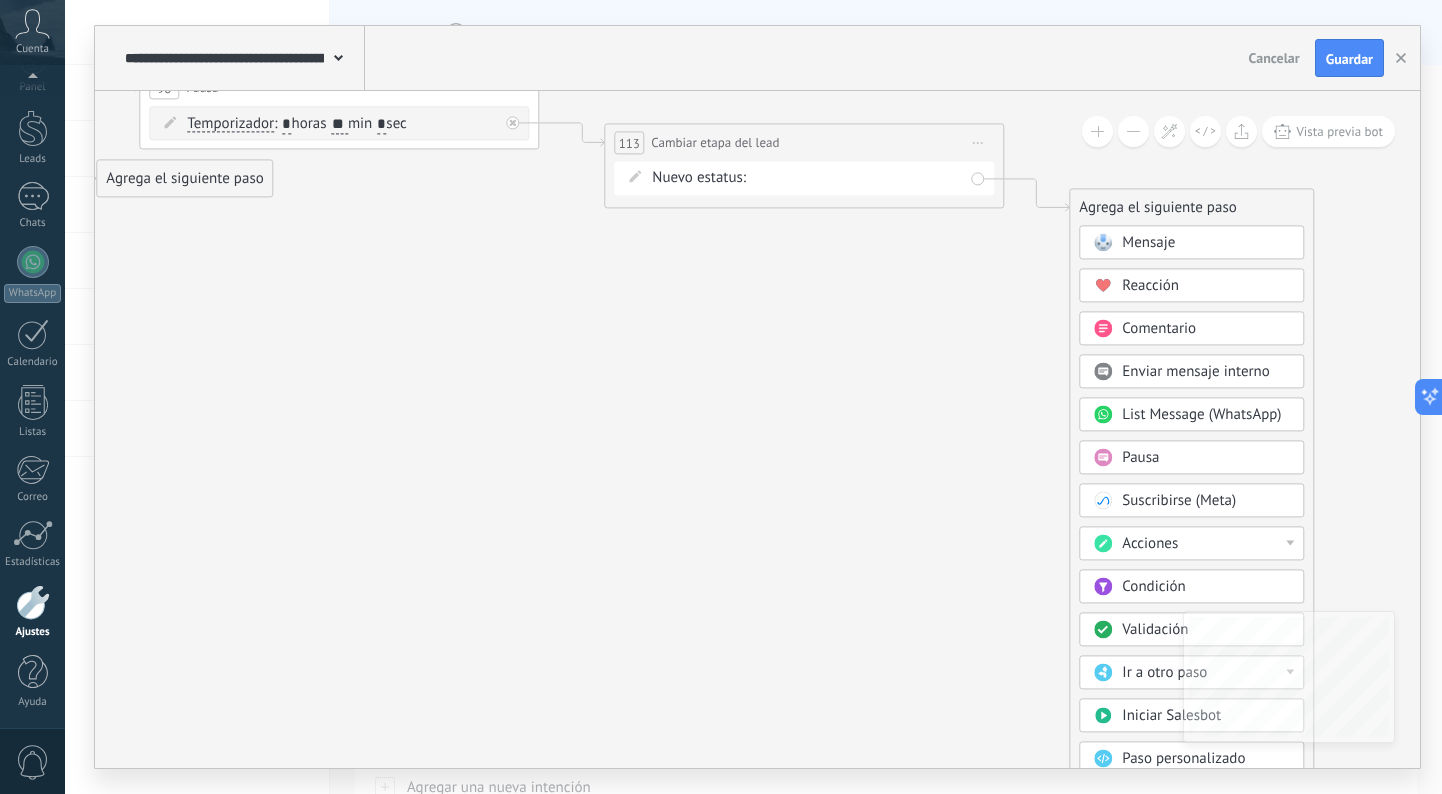 click 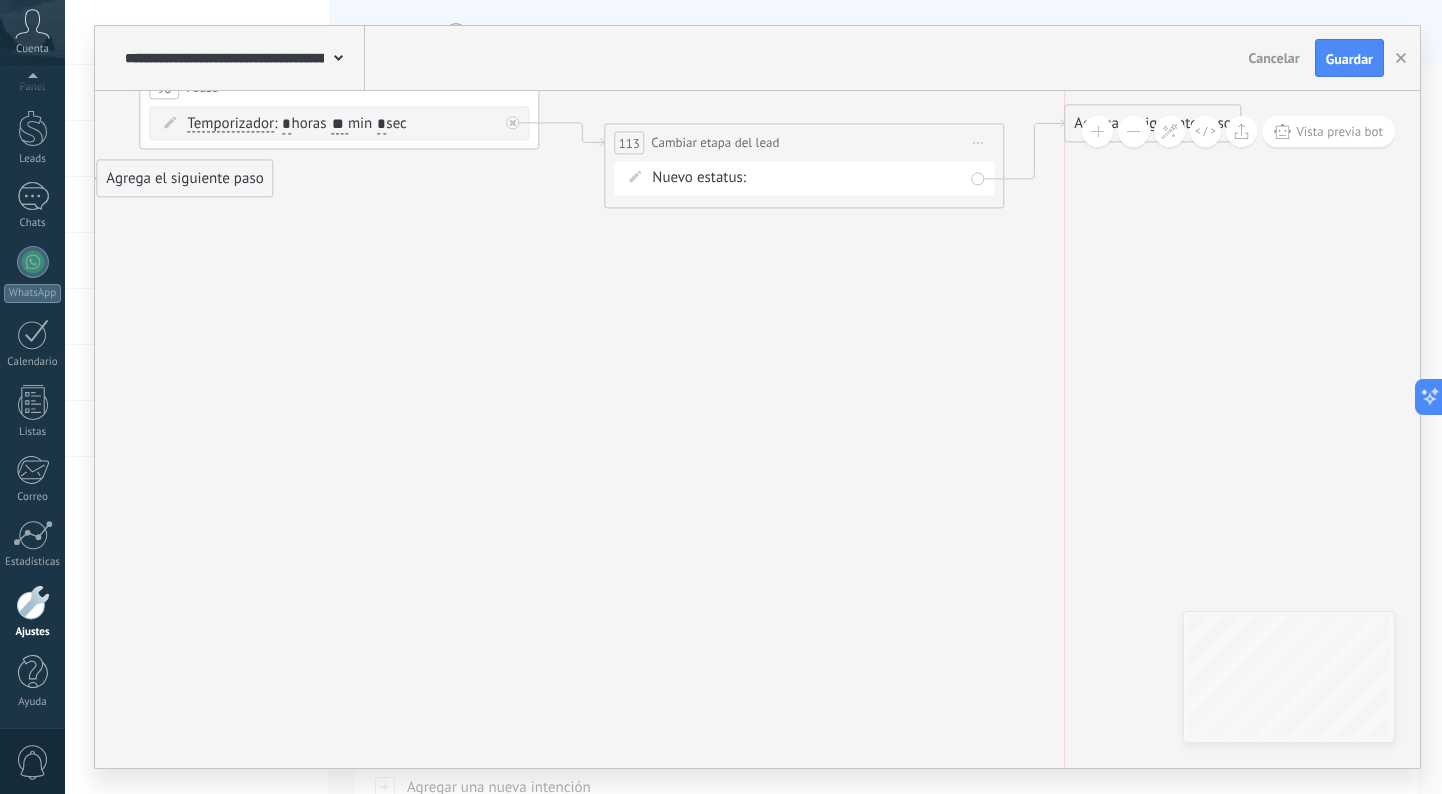 drag, startPoint x: 1093, startPoint y: 208, endPoint x: 1083, endPoint y: 122, distance: 86.579445 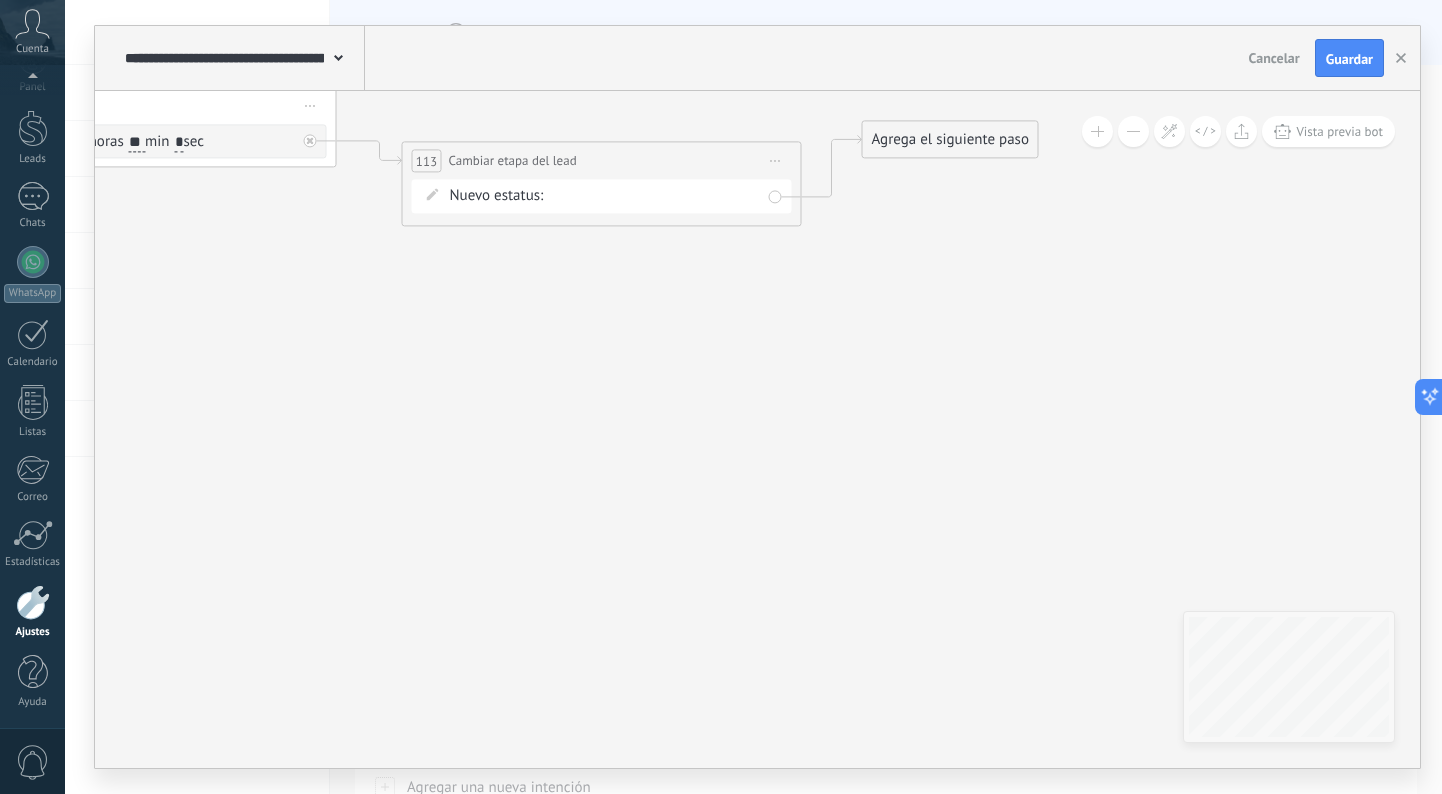click on "Agrega el siguiente paso" at bounding box center (950, 139) 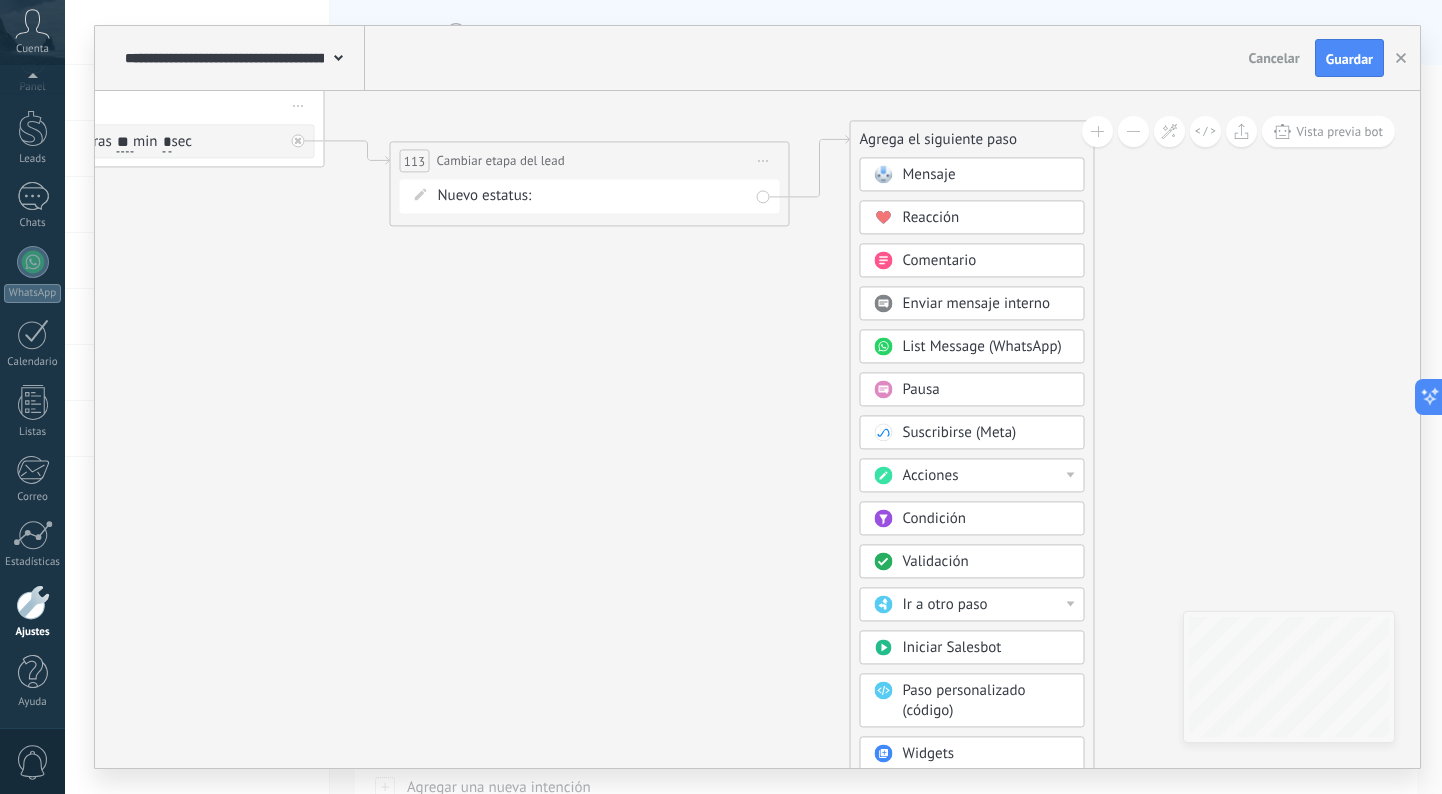 click 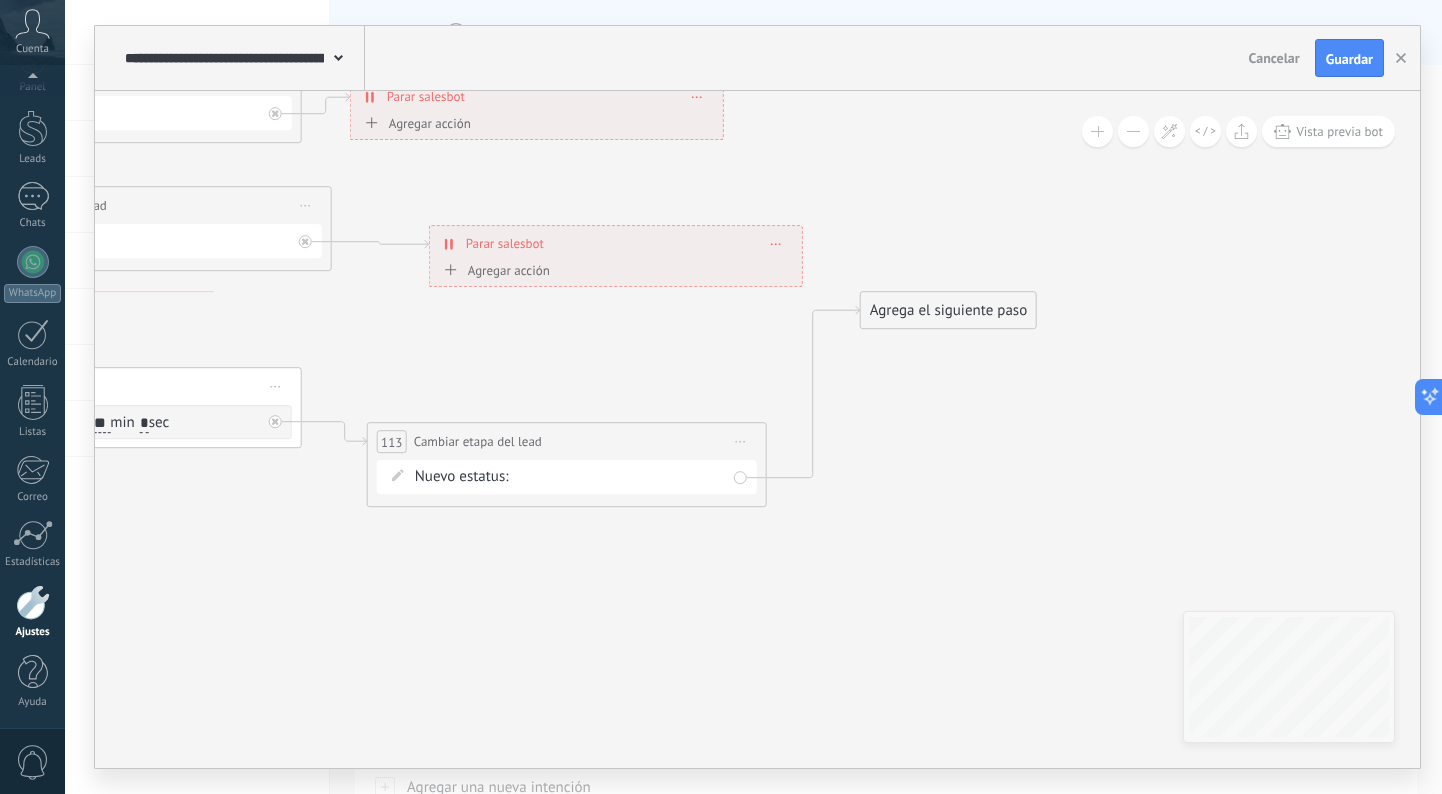 drag, startPoint x: 950, startPoint y: 427, endPoint x: 1036, endPoint y: 269, distance: 179.88885 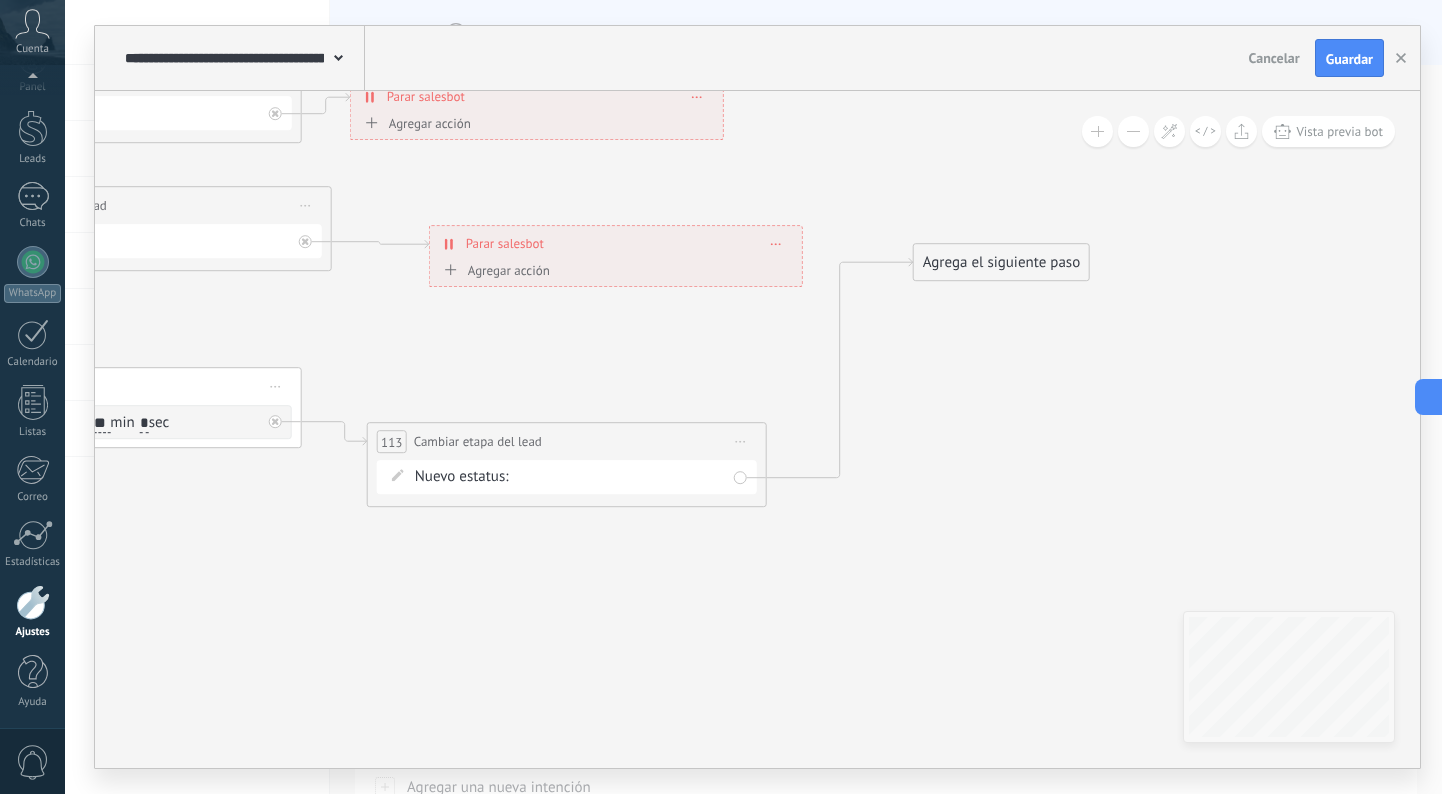 click on "Agrega el siguiente paso" at bounding box center [1001, 262] 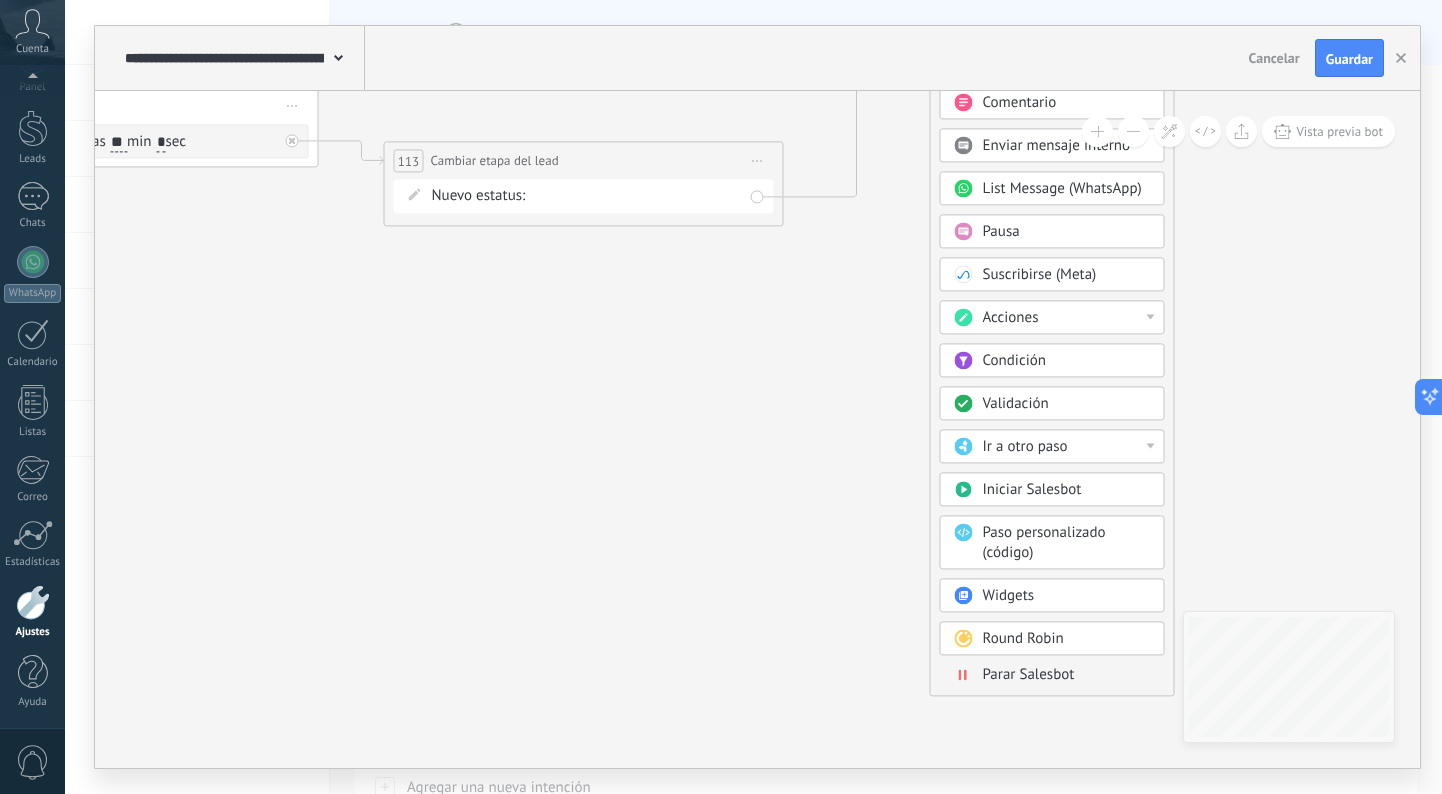 click on "Parar Salesbot" at bounding box center [1029, 674] 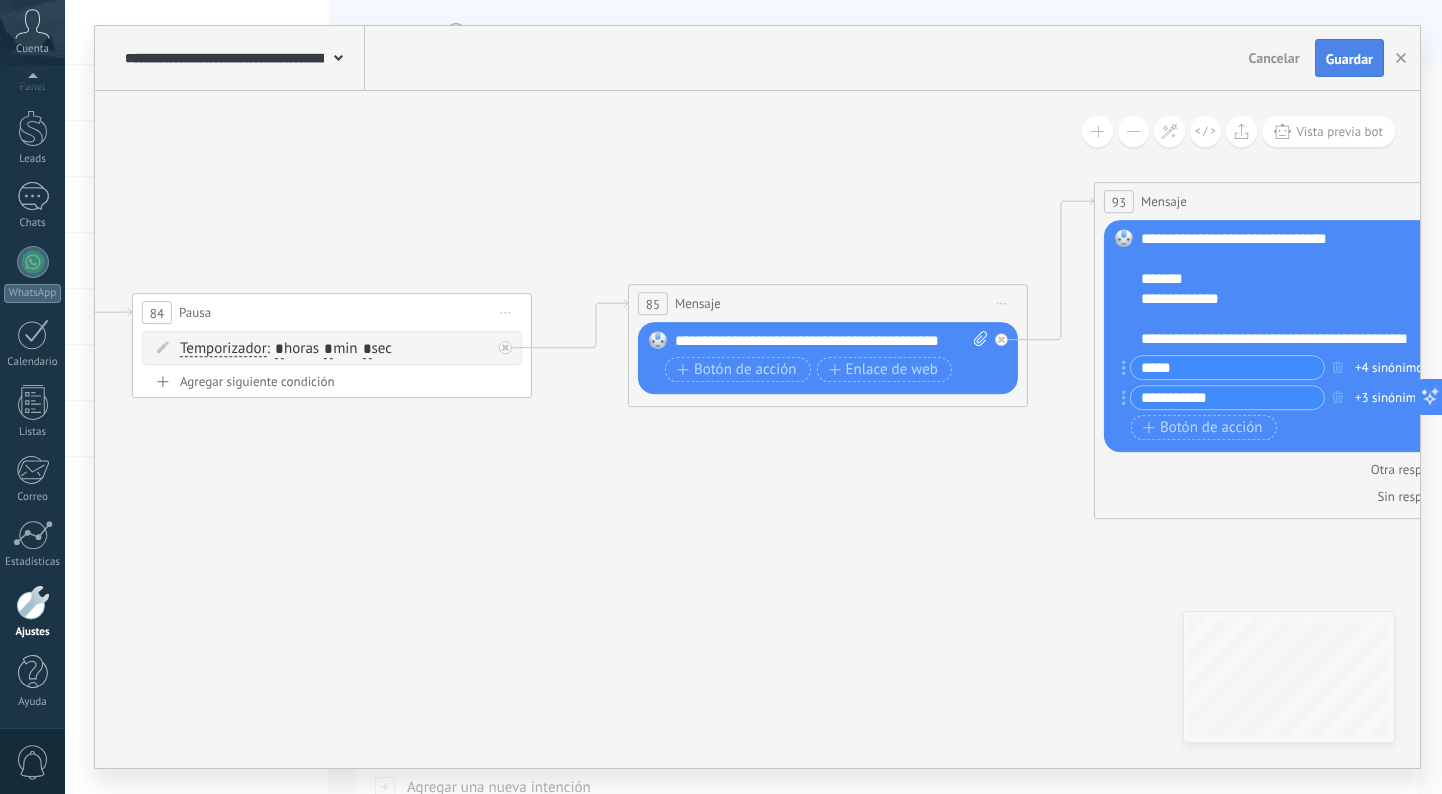 click on "Guardar" at bounding box center (1349, 59) 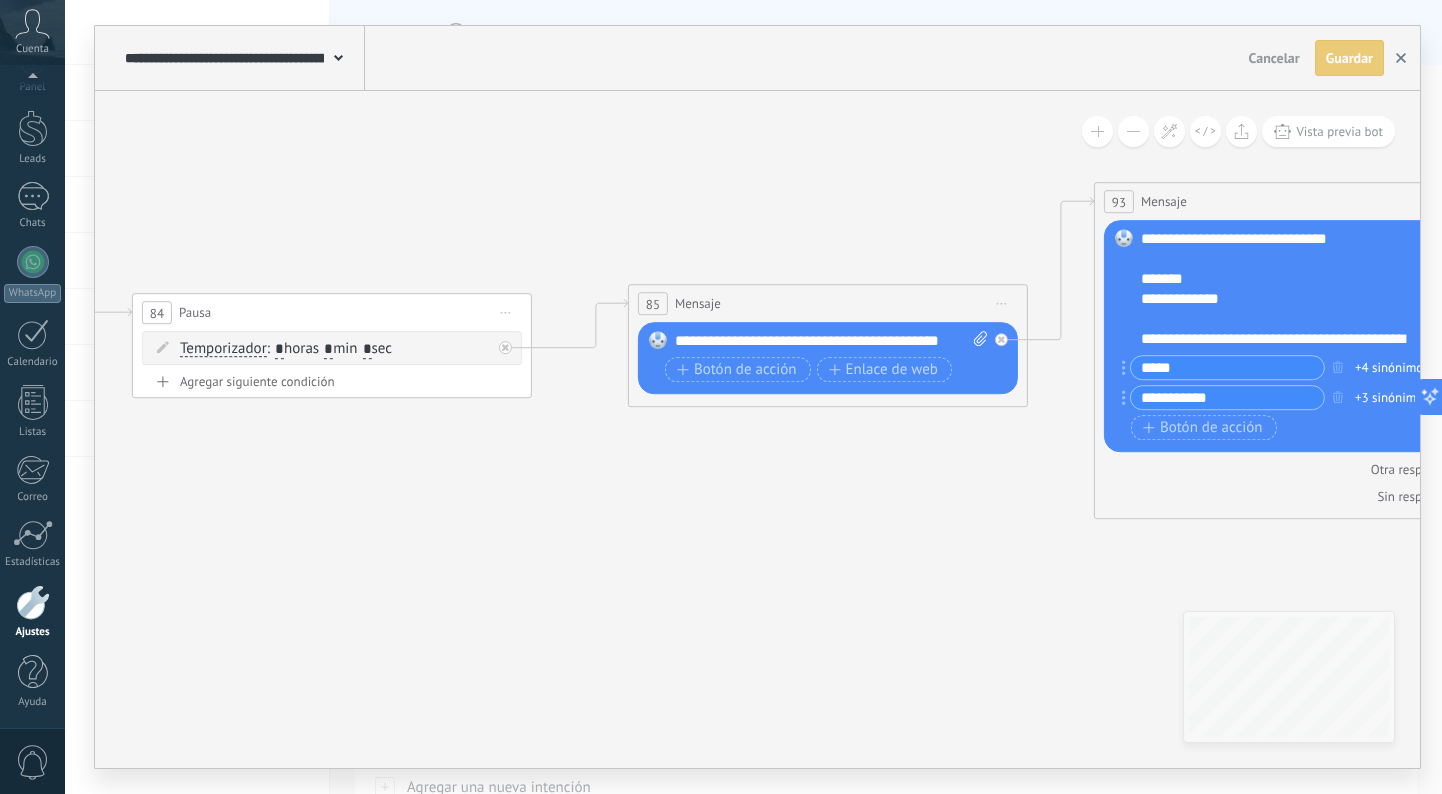 click 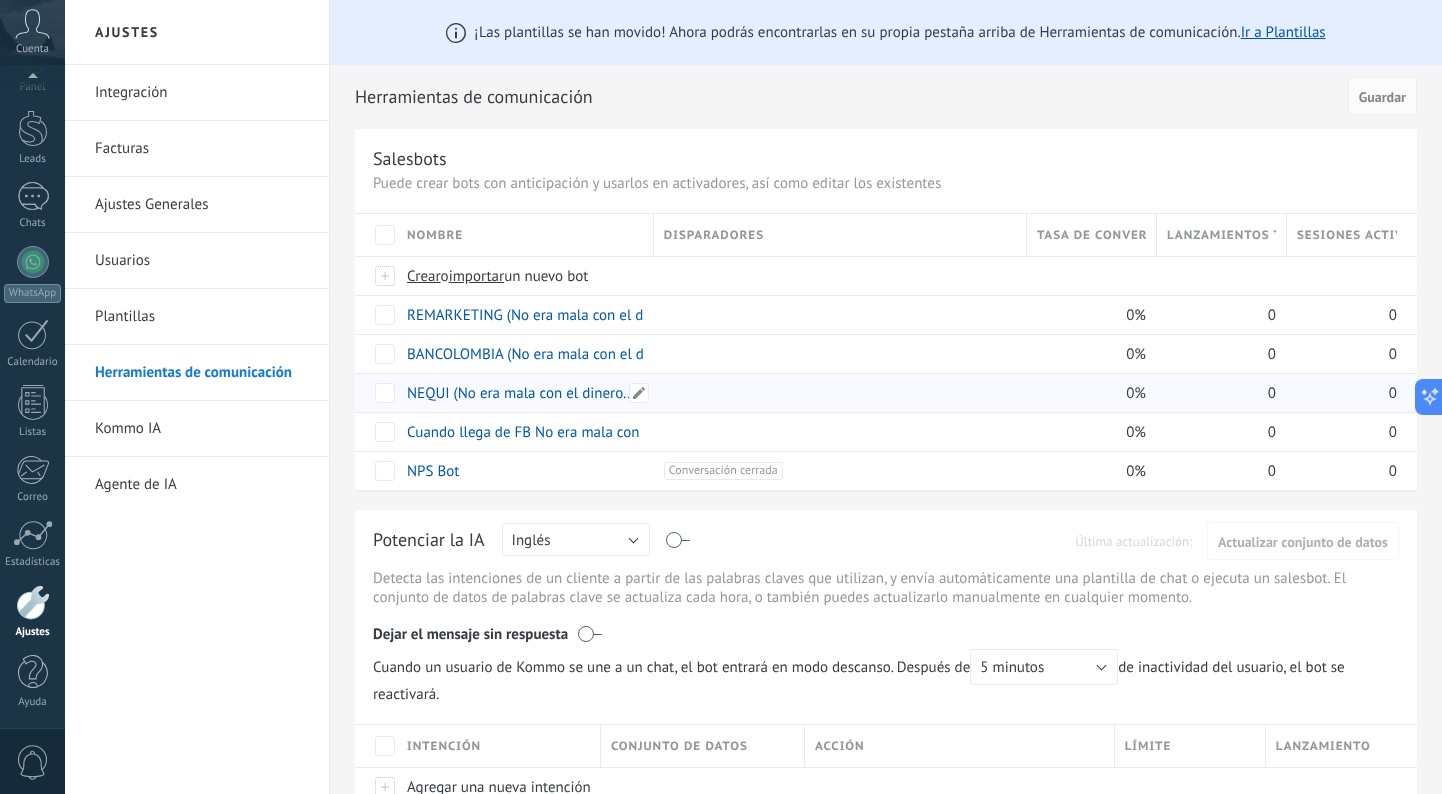 click on "NEQUI (No era mala con el dinero...)" at bounding box center [523, 393] 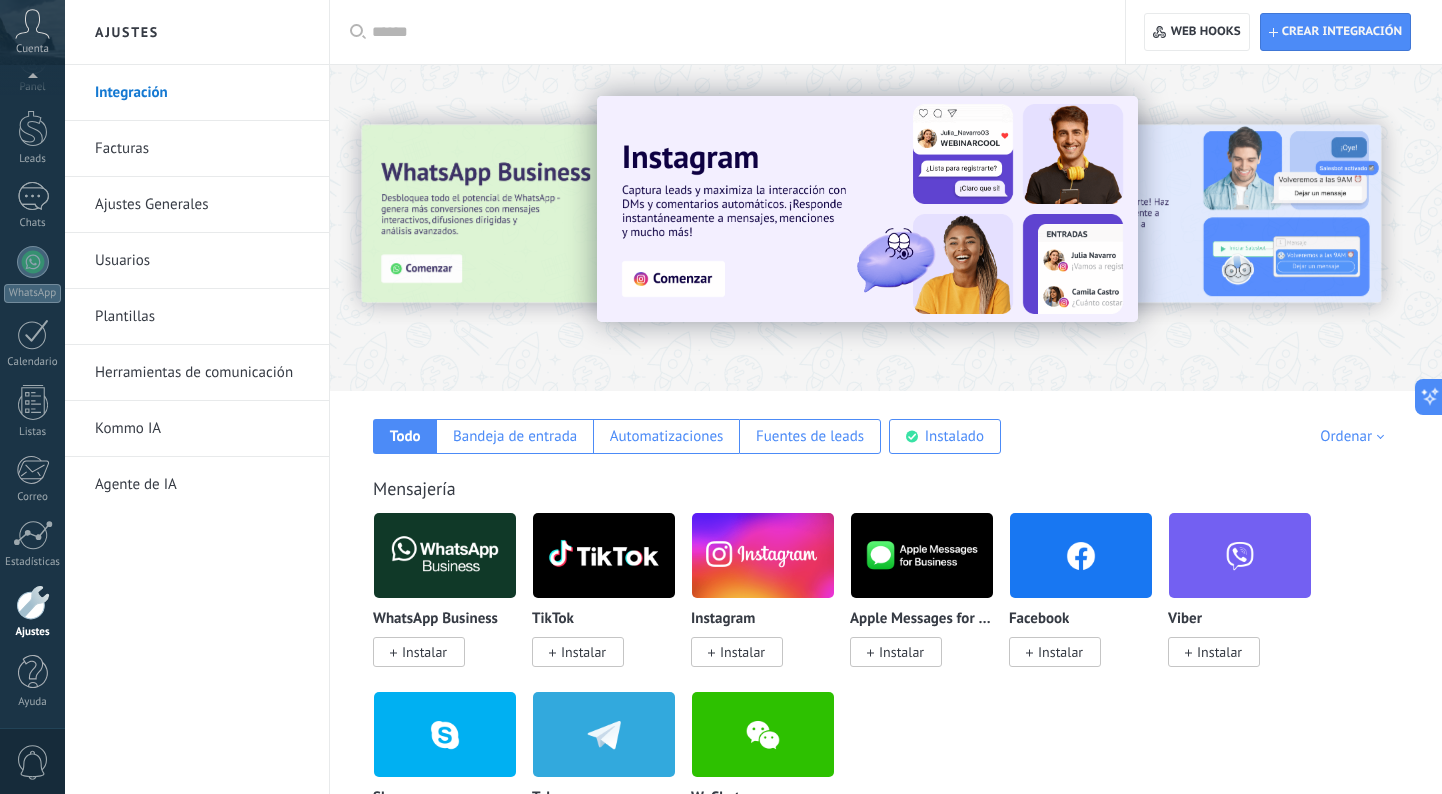 click on "Herramientas de comunicación" at bounding box center (202, 373) 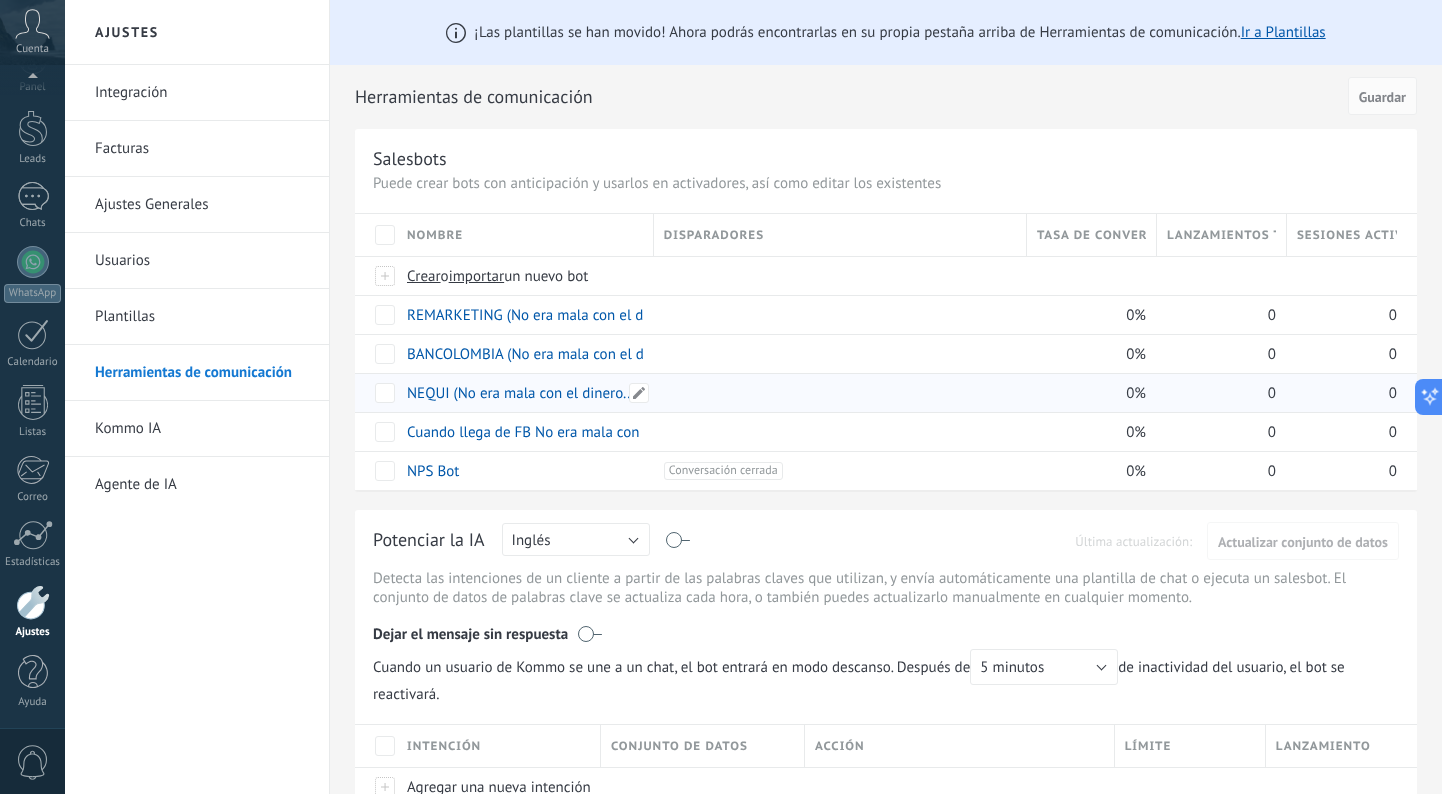 click on "NEQUI (No era mala con el dinero...)" at bounding box center (523, 393) 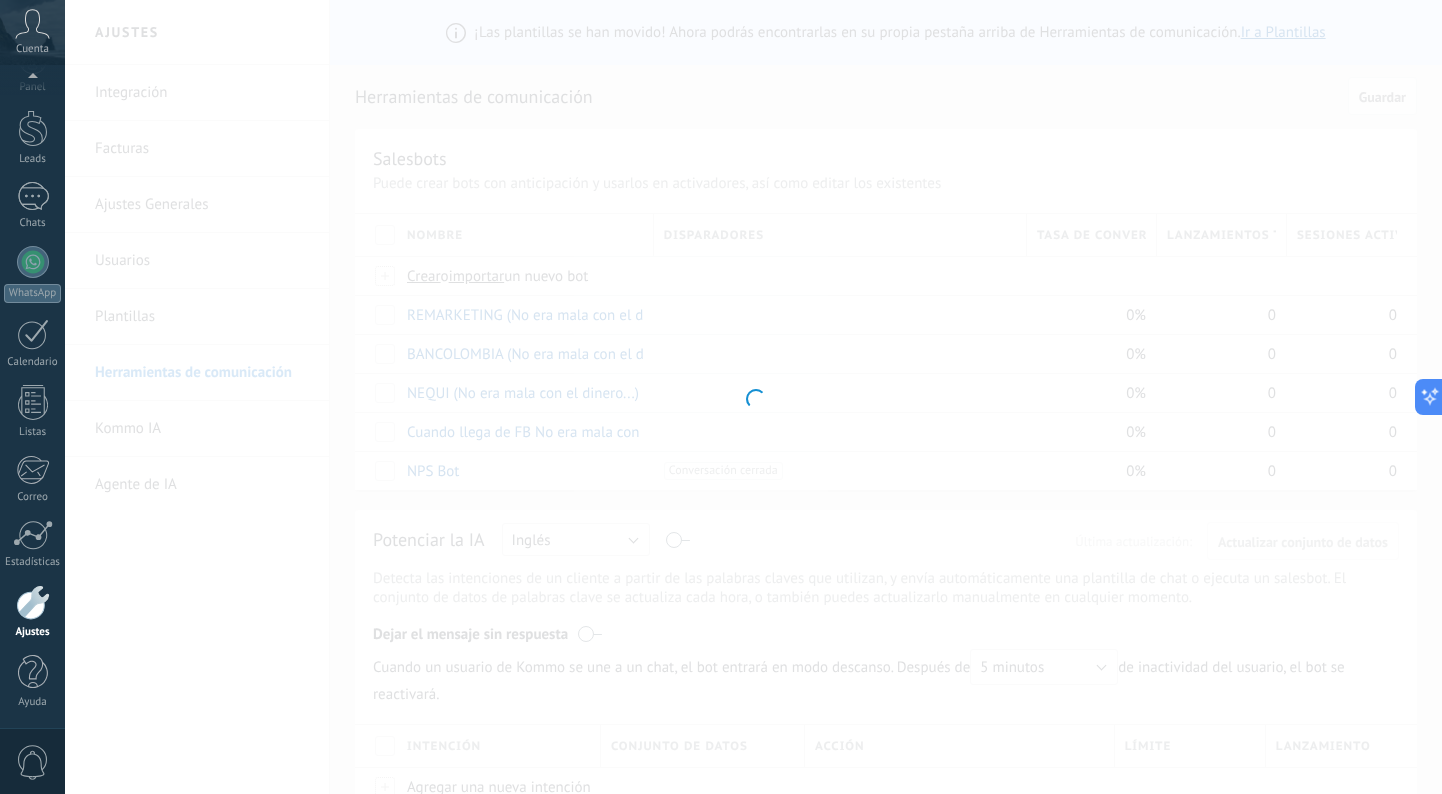 type on "**********" 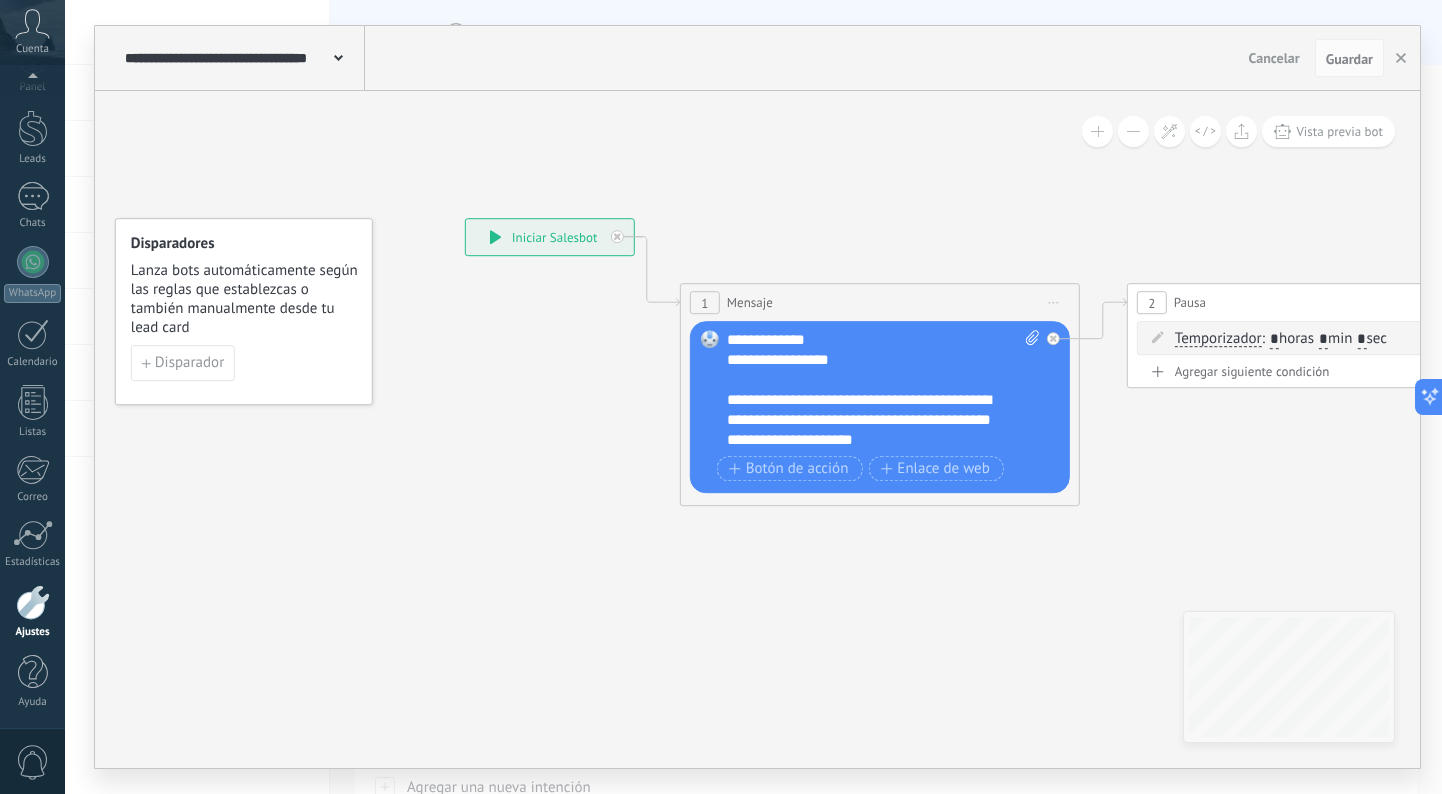 scroll, scrollTop: 140, scrollLeft: 0, axis: vertical 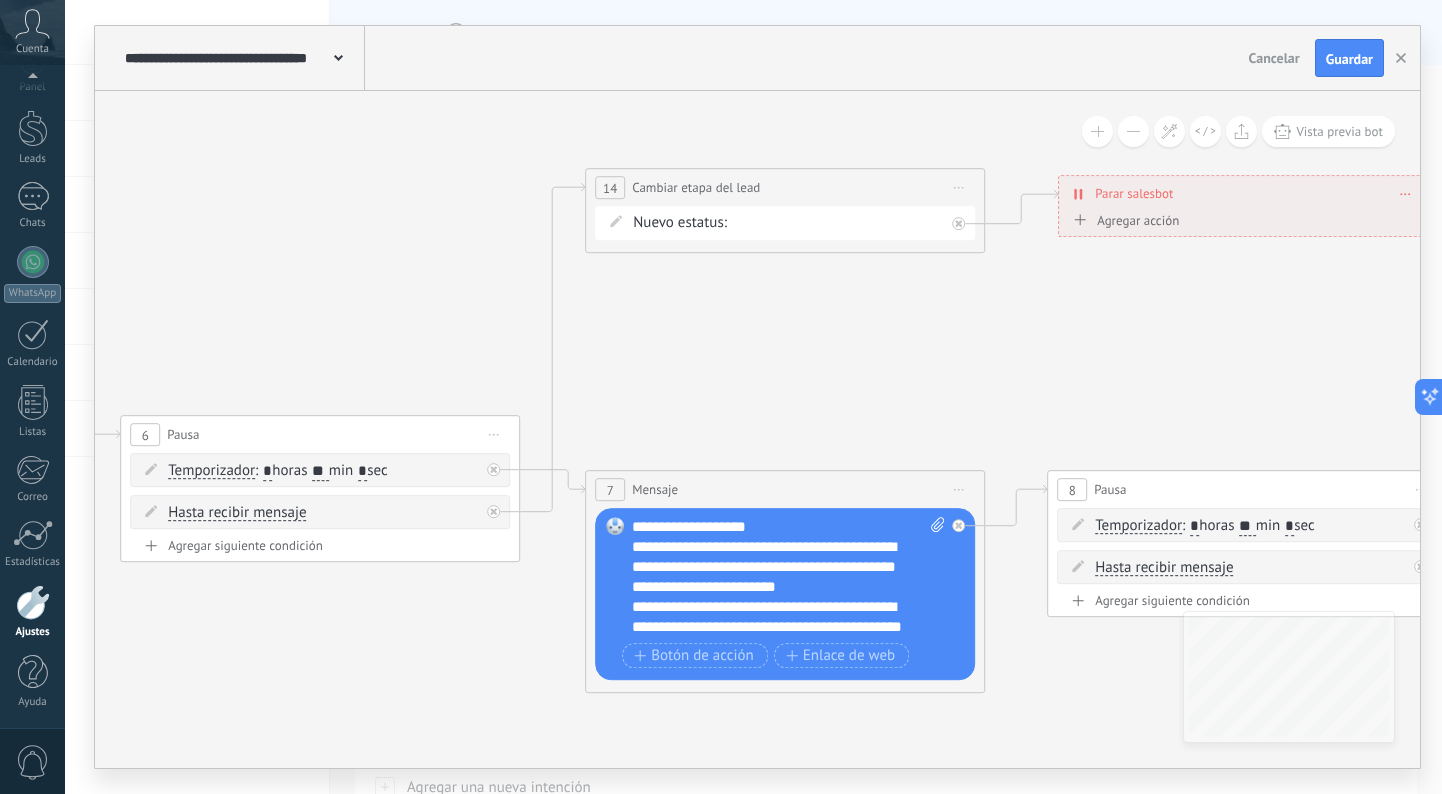 click on "Iniciar vista previa aquí
Cambiar nombre
Duplicar
Borrar" at bounding box center (959, 187) 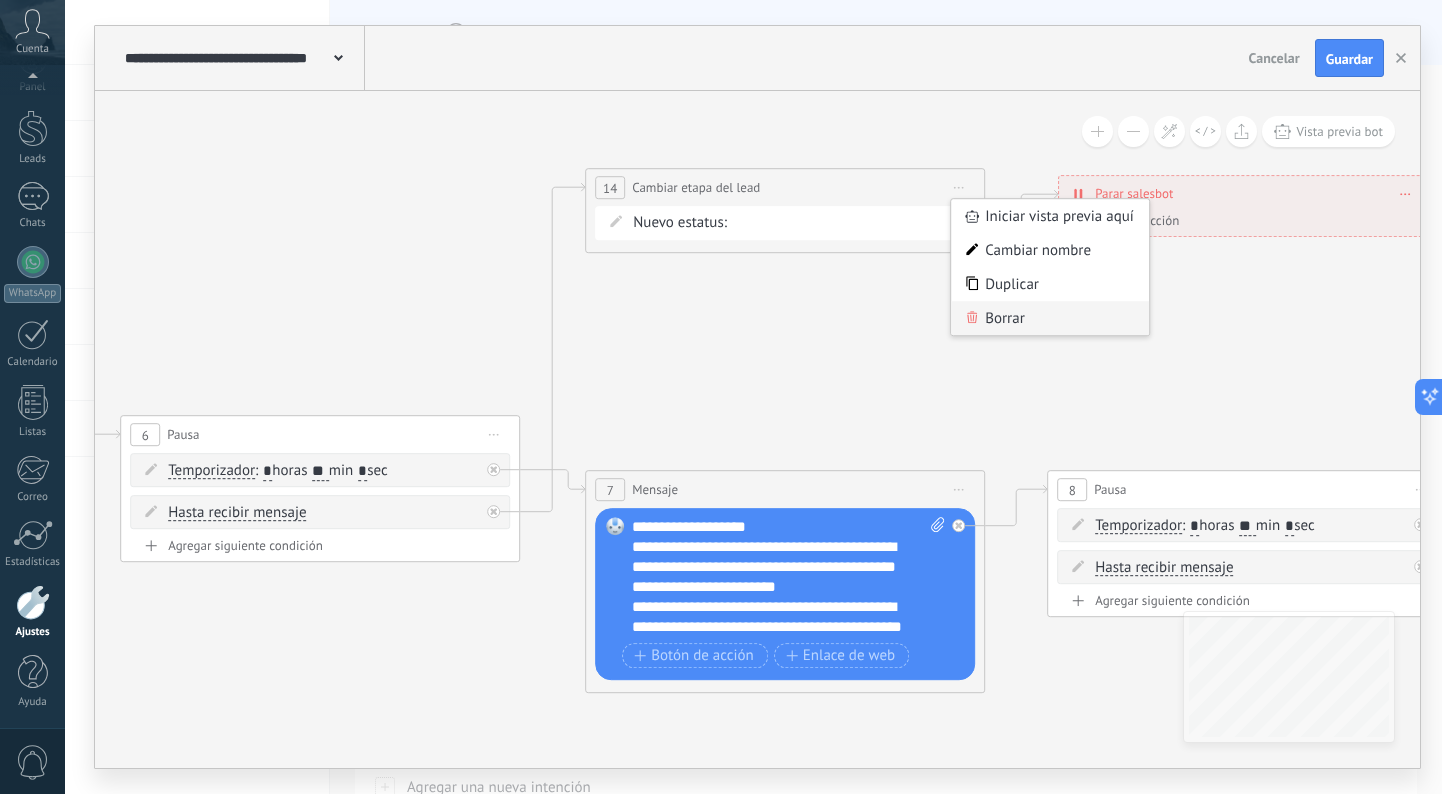 click on "Borrar" at bounding box center [1050, 318] 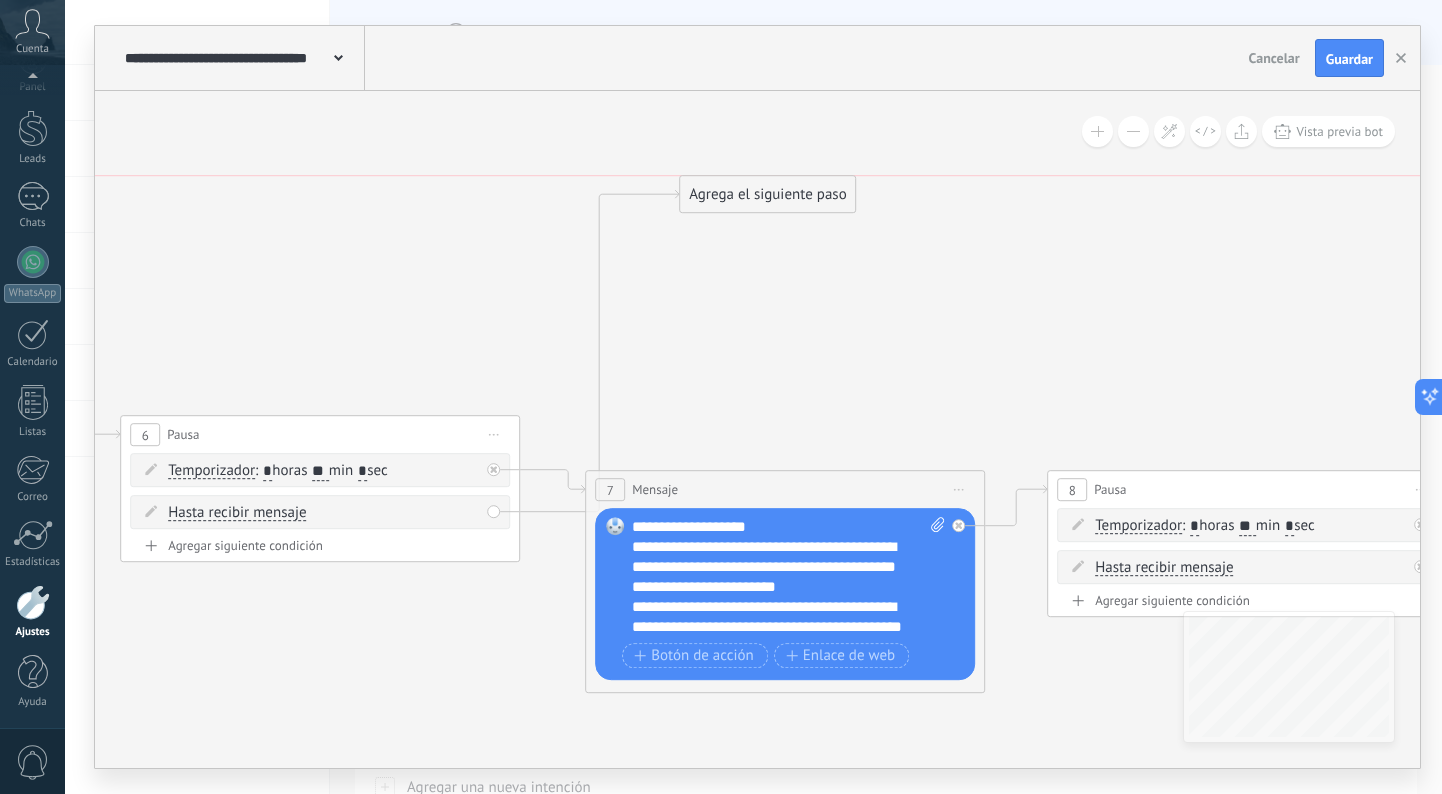 drag, startPoint x: 659, startPoint y: 728, endPoint x: 753, endPoint y: 196, distance: 540.24066 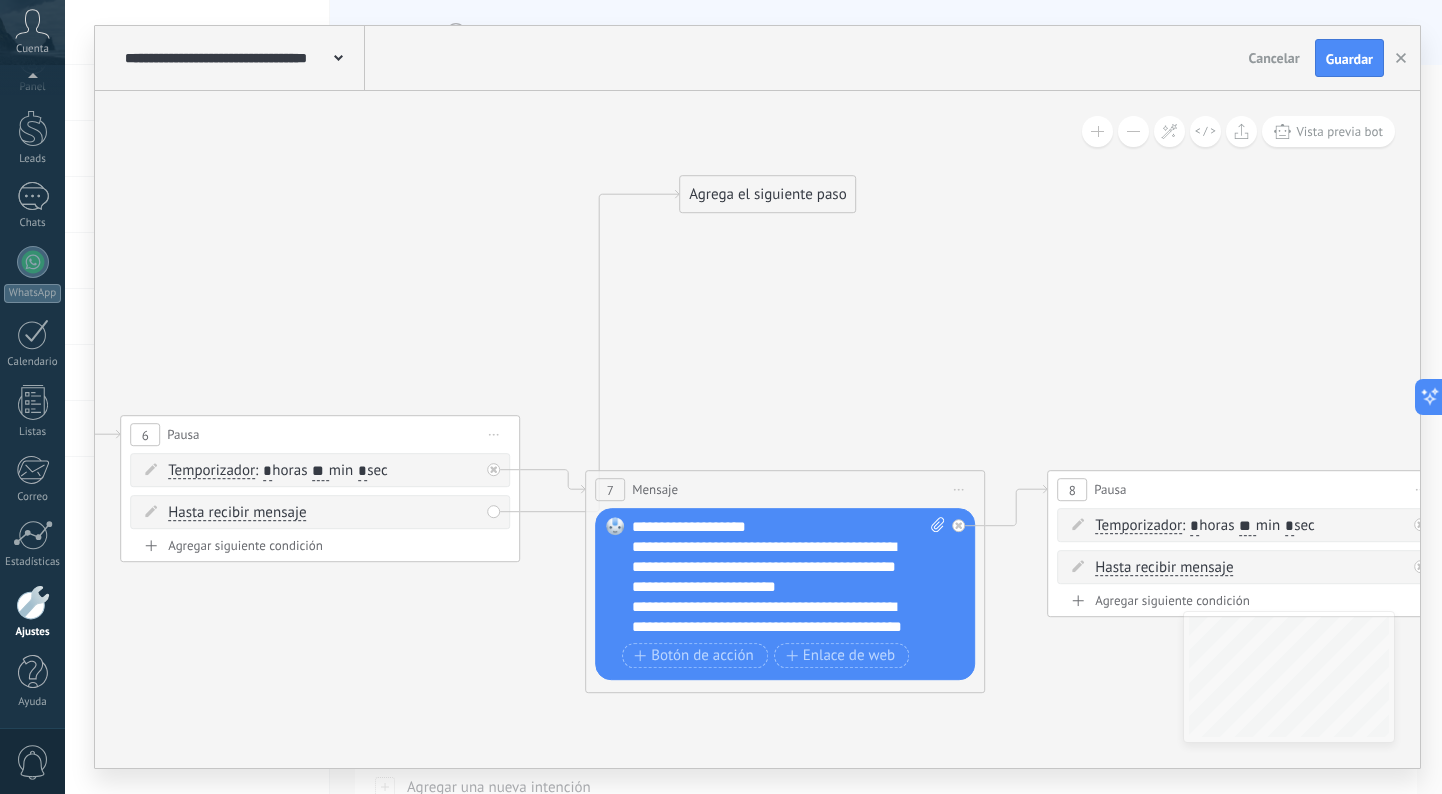 click on "Agrega el siguiente paso" at bounding box center (767, 194) 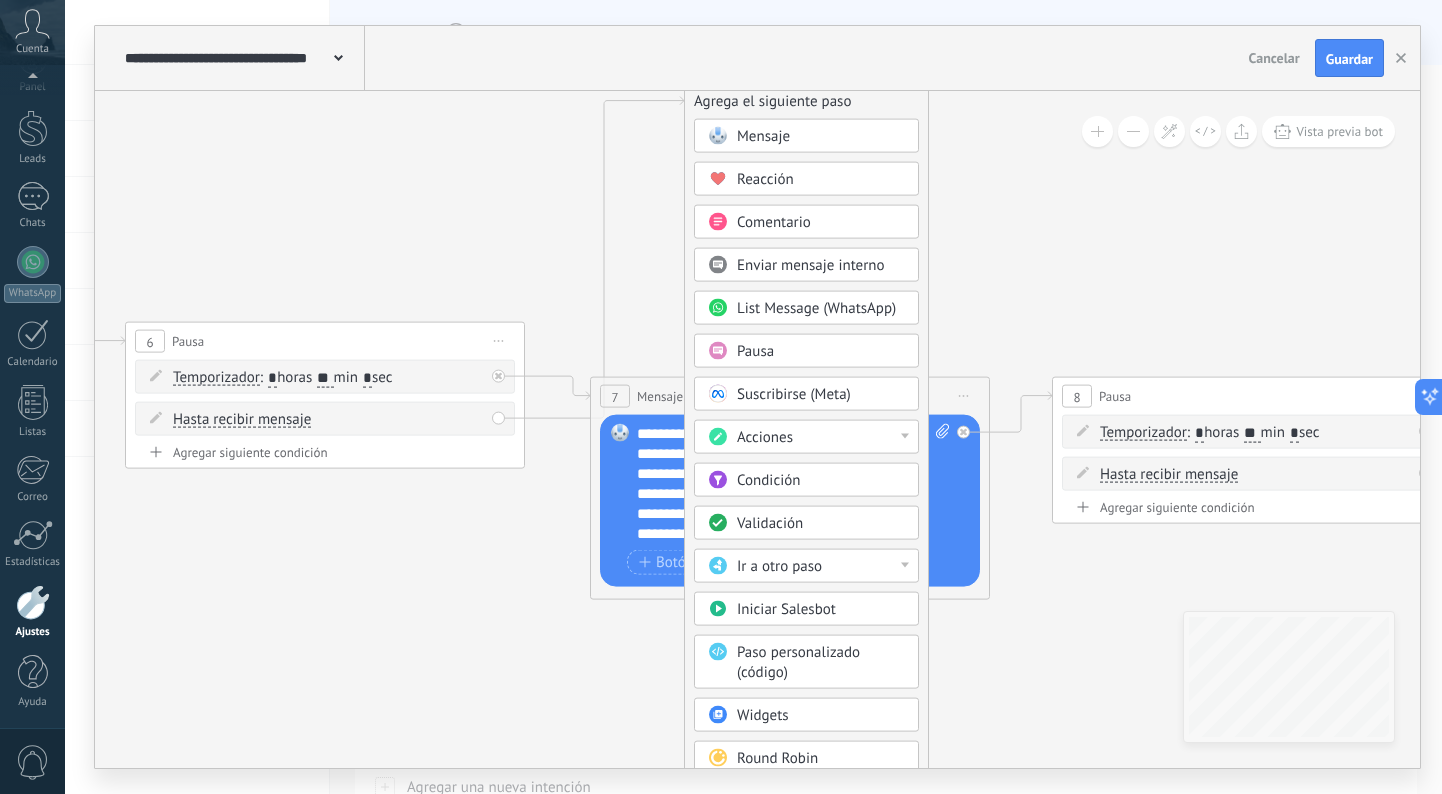 click on "Acciones" at bounding box center [821, 438] 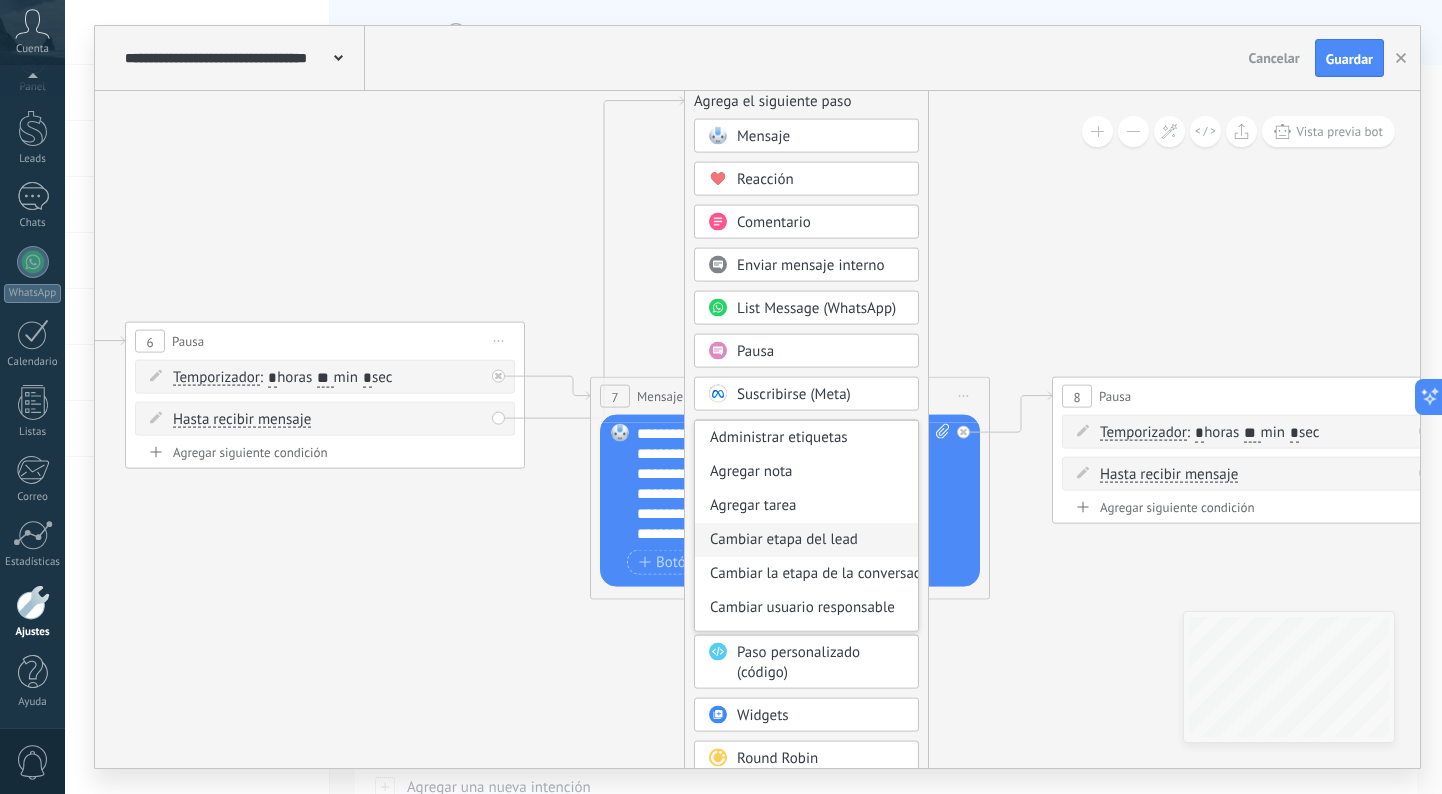 click on "Cambiar etapa del lead" at bounding box center (806, 540) 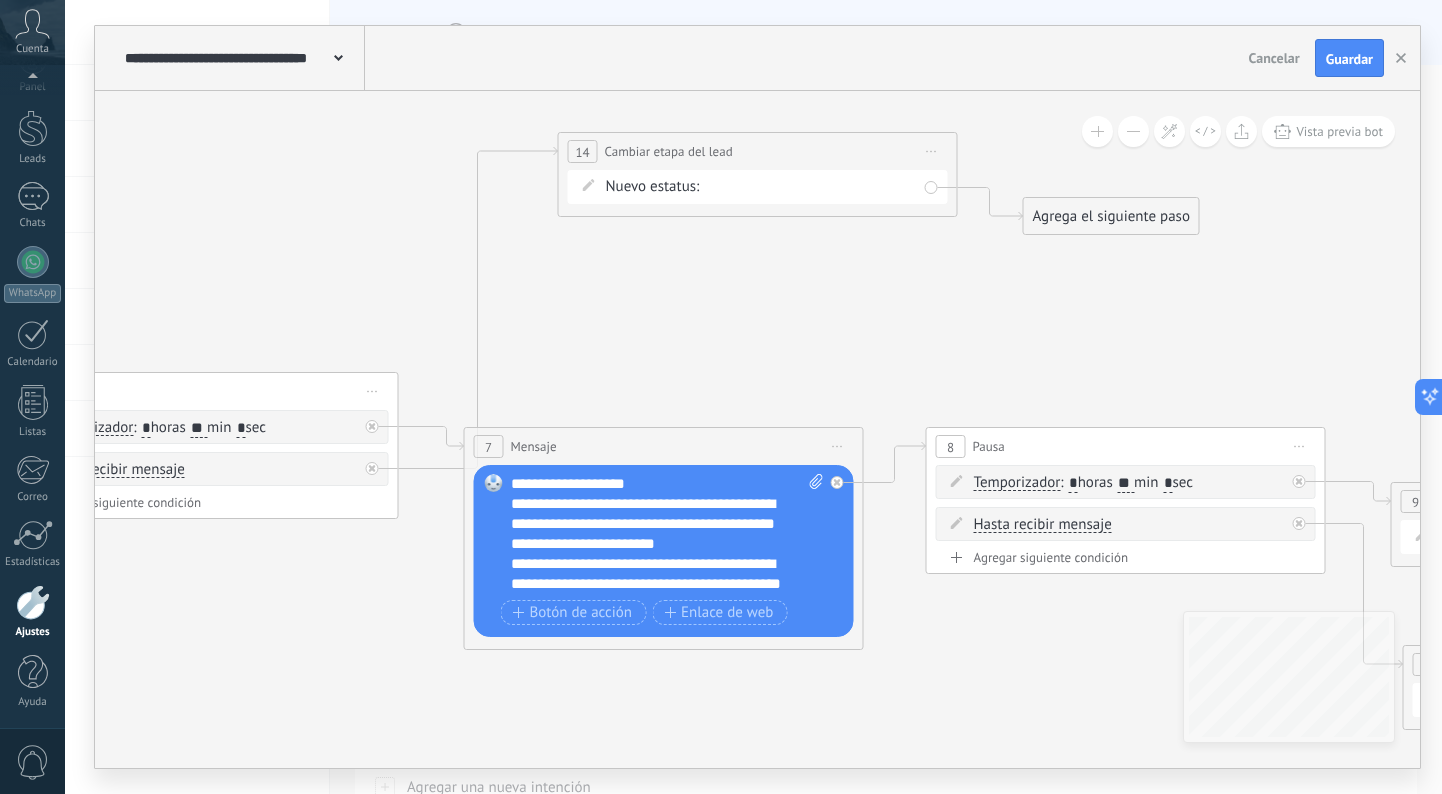 click on "NEQUI BANCOLOMBIA REMARKETING Logrado con éxito Venta Perdido" at bounding box center [0, 0] 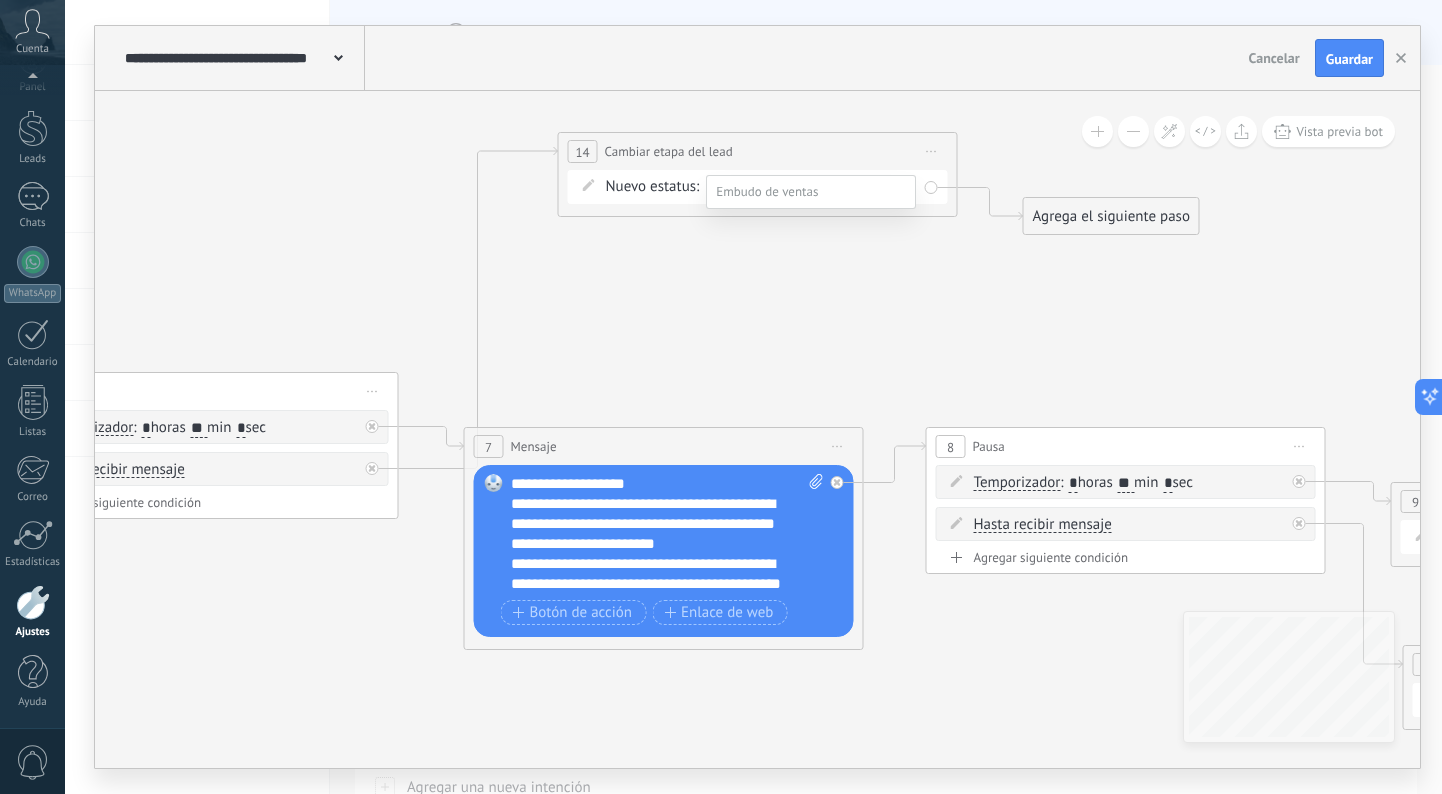 click on "Logrado con éxito" at bounding box center [0, 0] 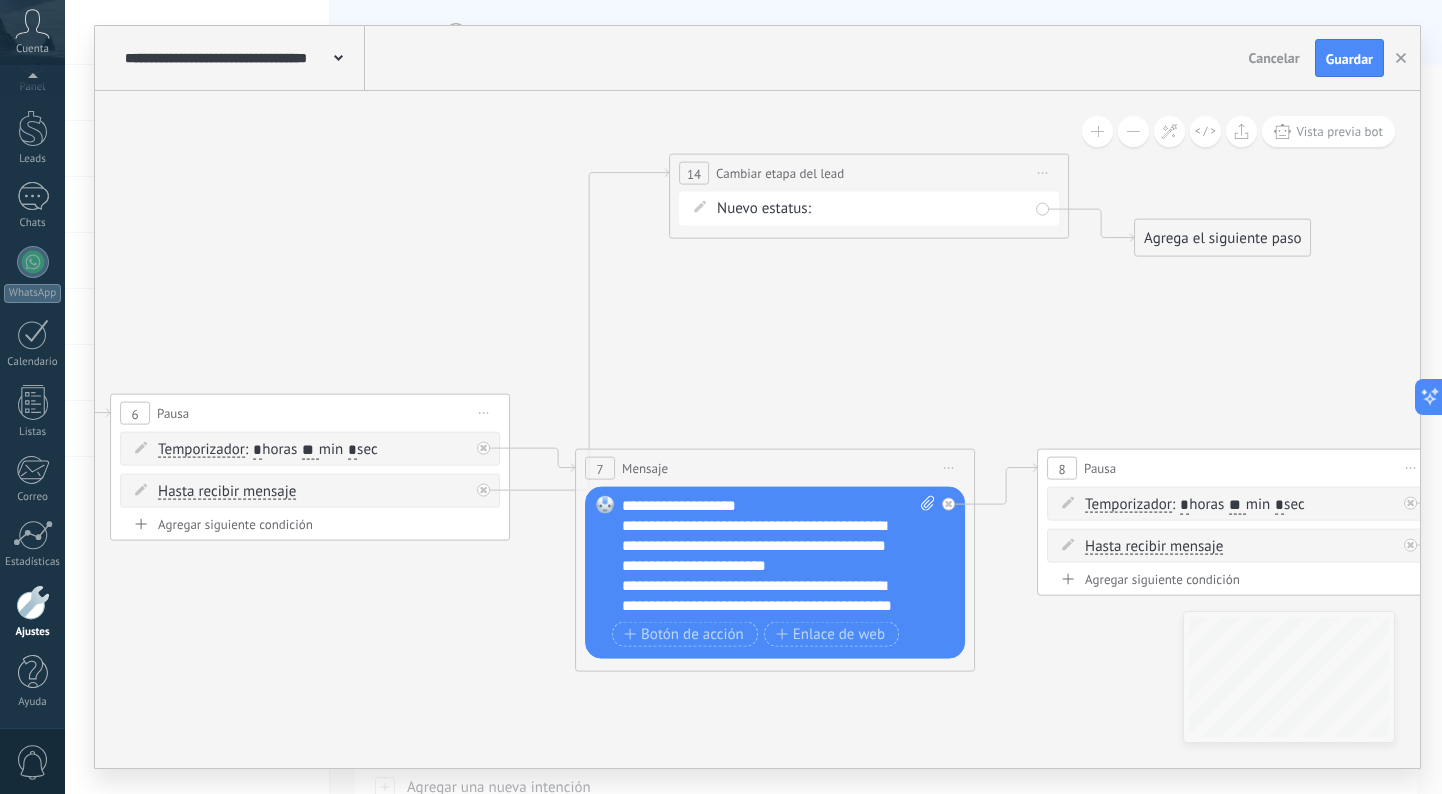 click on "Agrega el siguiente paso" at bounding box center (1222, 238) 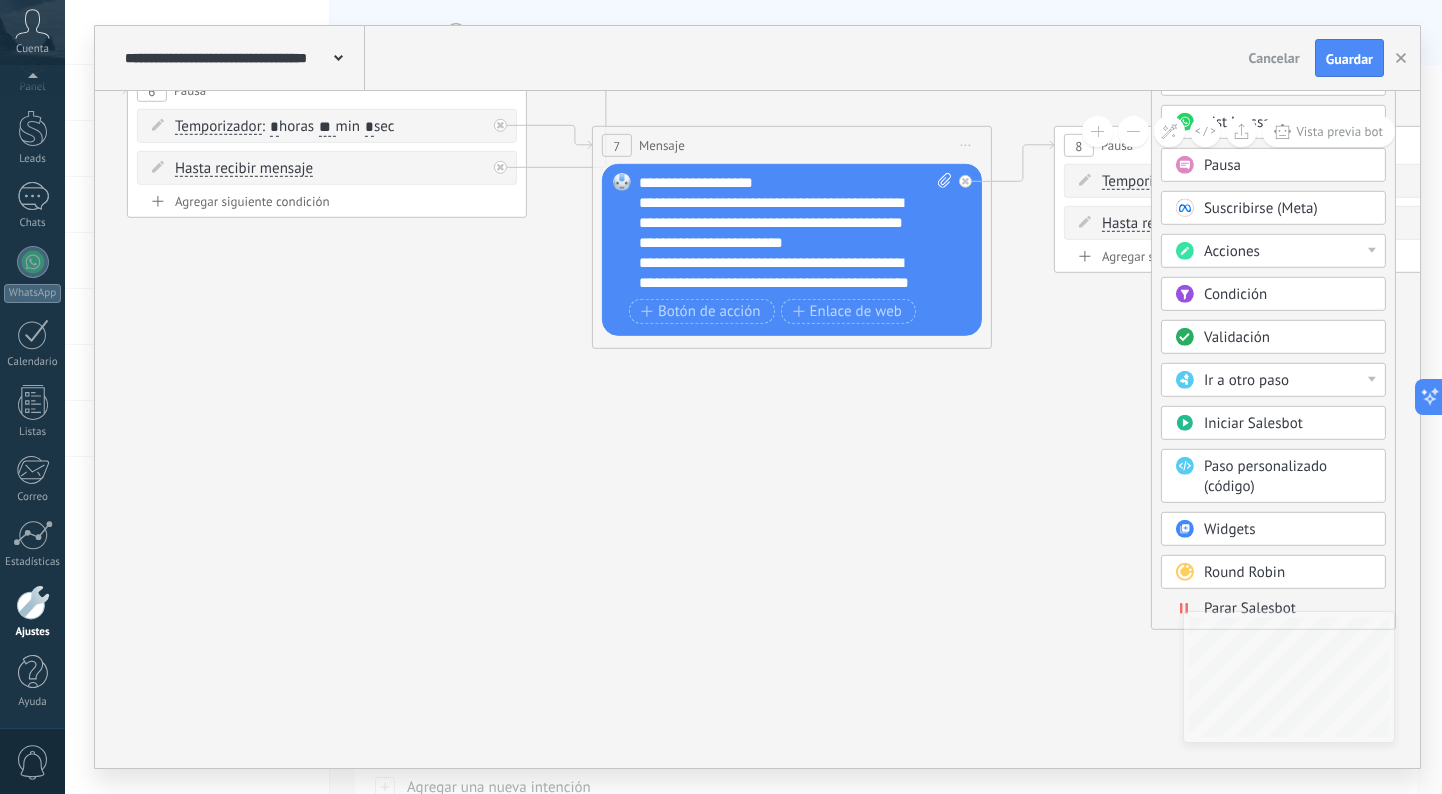click 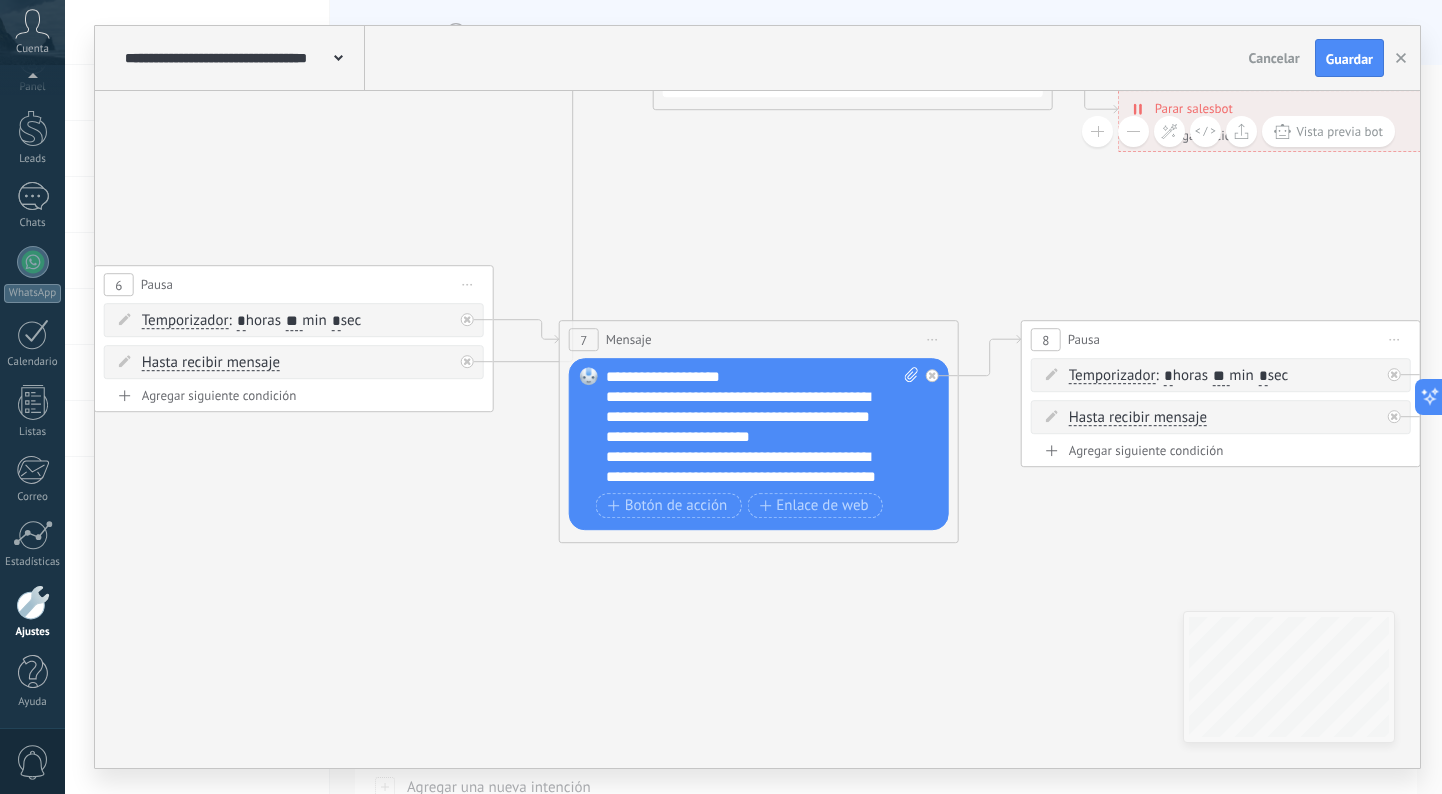 click on "**********" at bounding box center (762, 427) 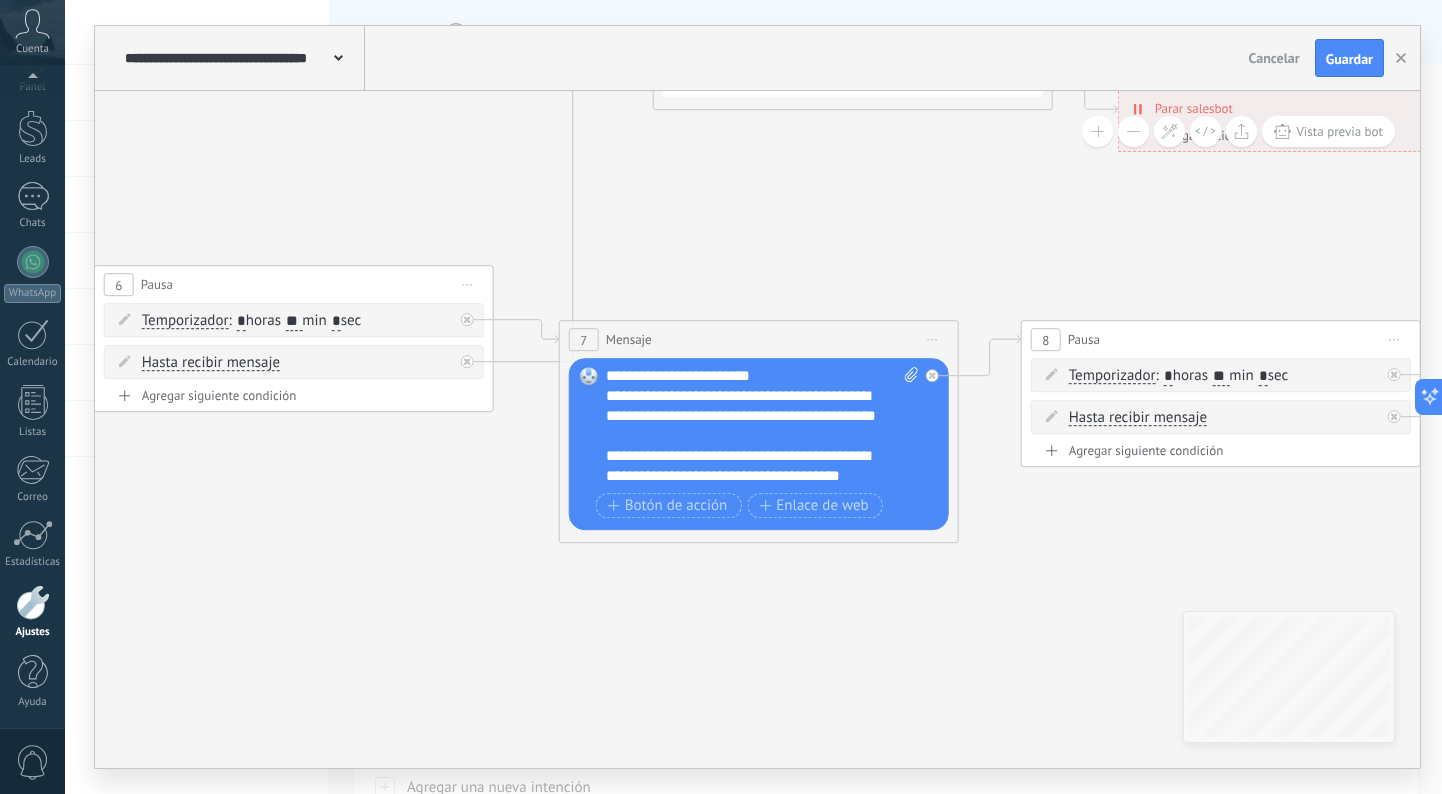 scroll, scrollTop: 54, scrollLeft: 0, axis: vertical 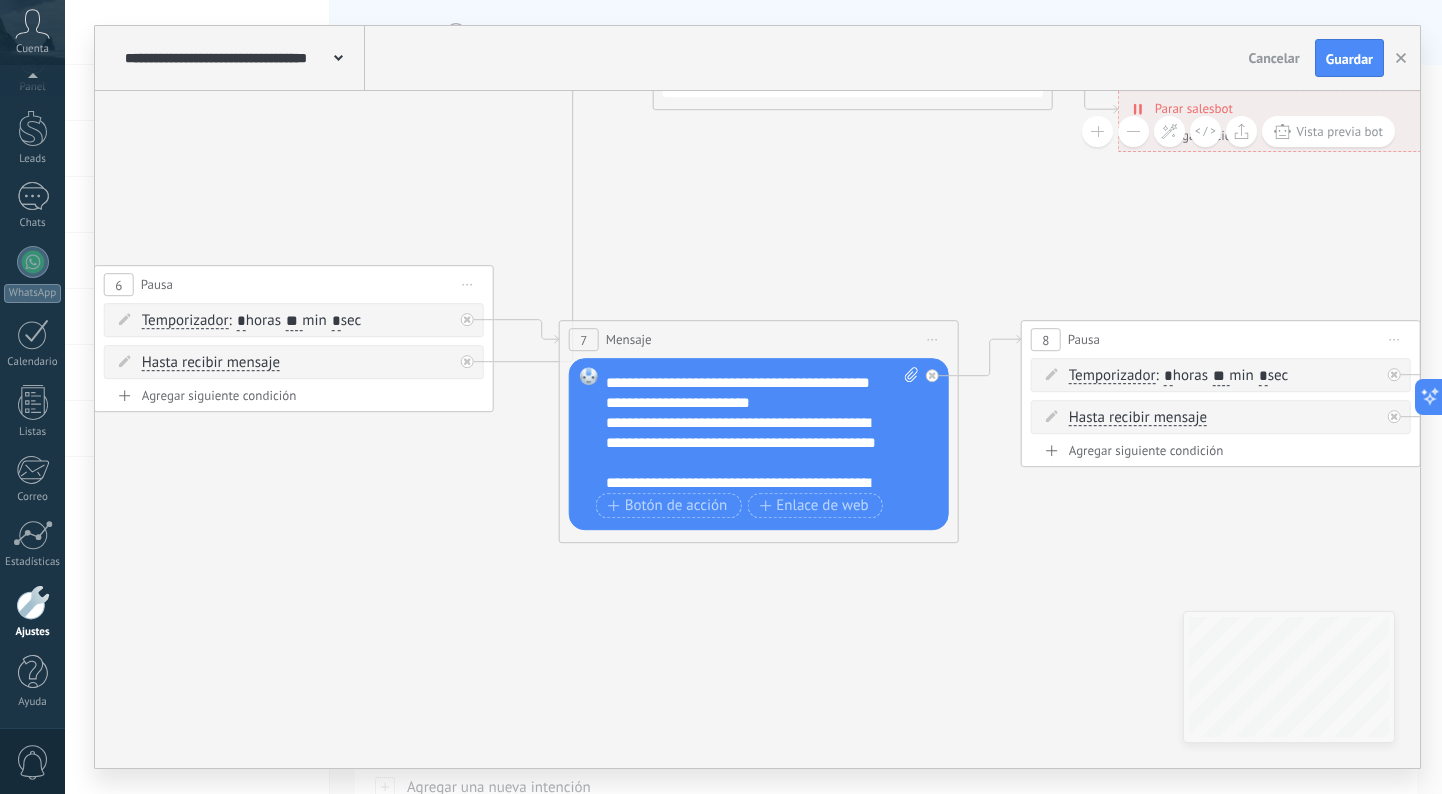 click on "**********" at bounding box center (752, 433) 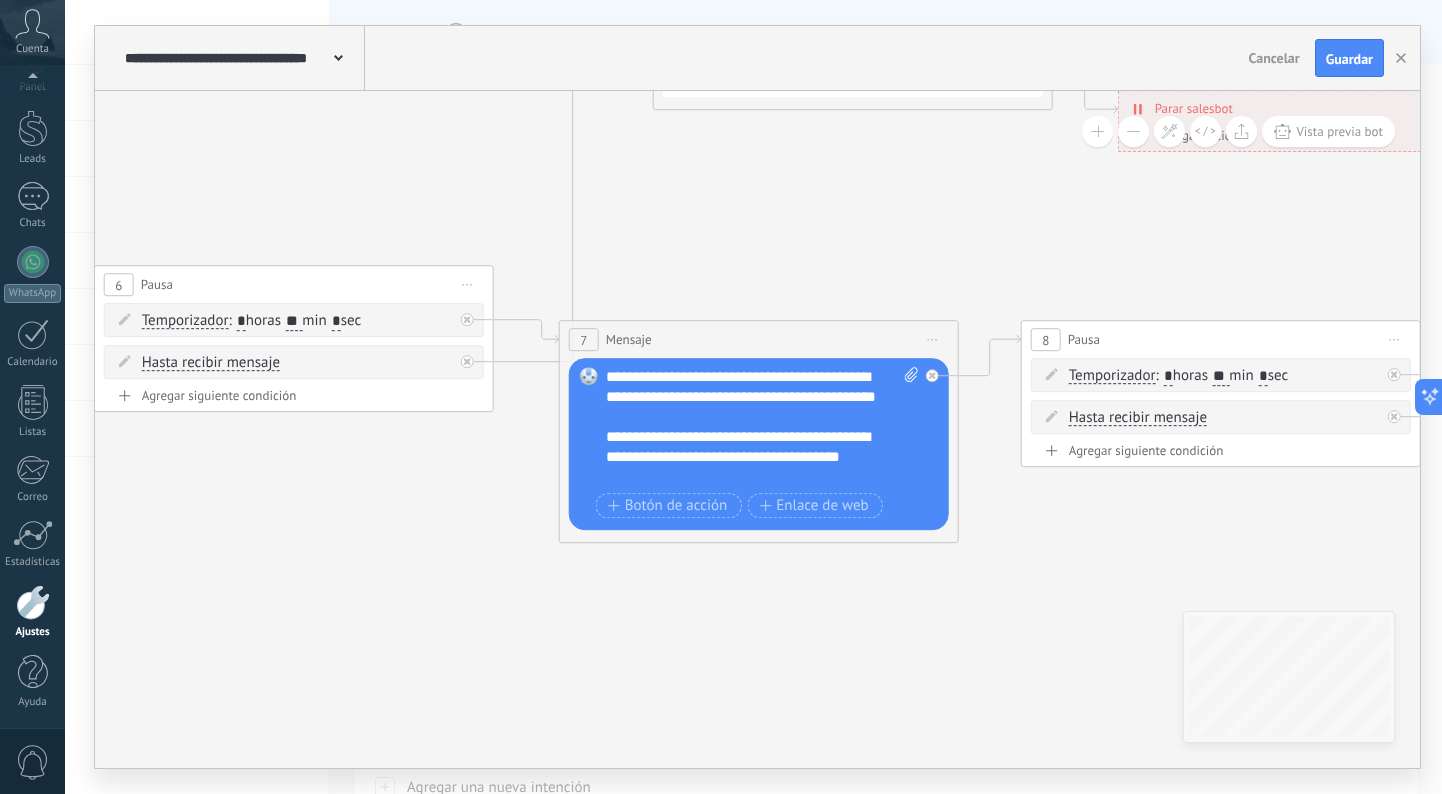 scroll, scrollTop: 120, scrollLeft: 0, axis: vertical 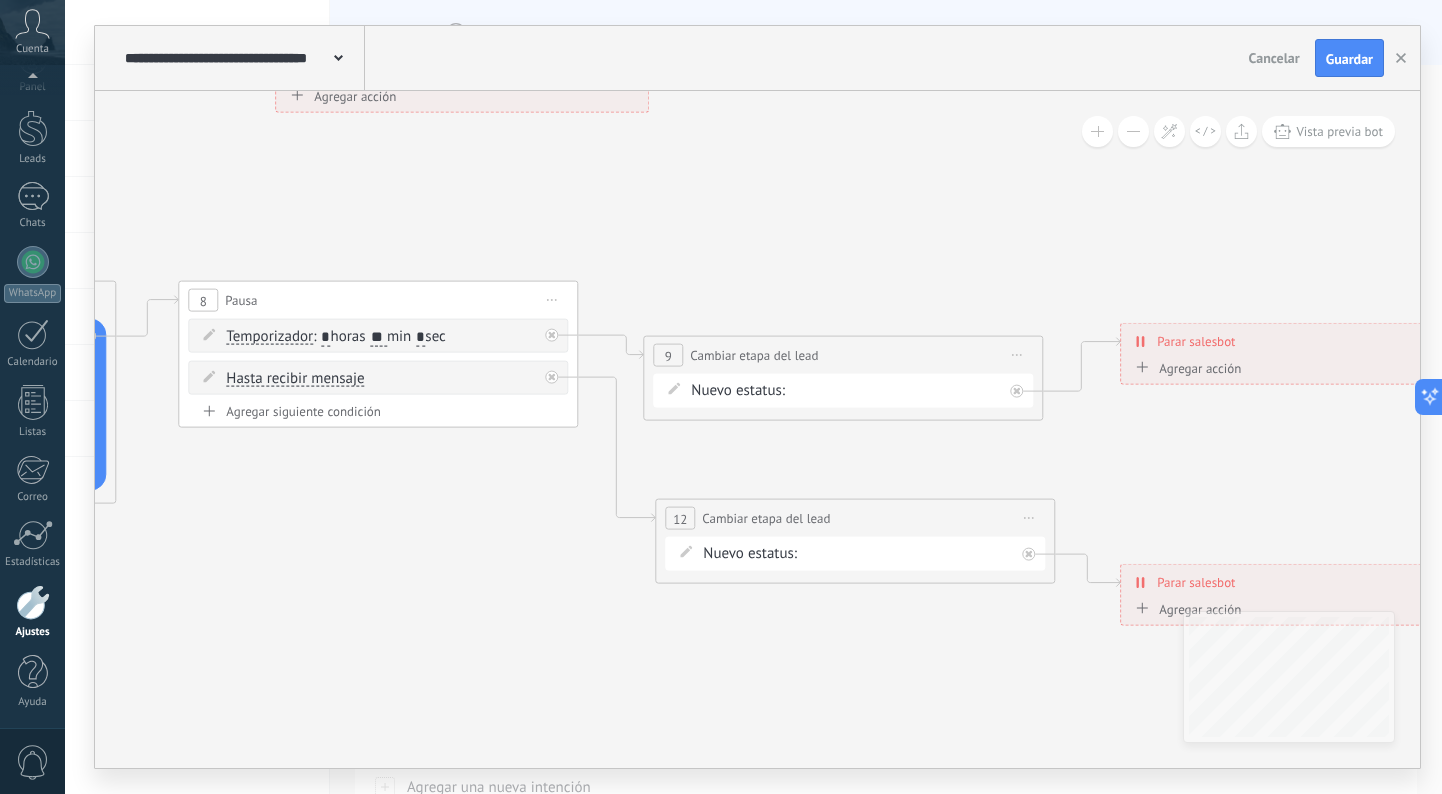 click on "Iniciar vista previa aquí
Cambiar nombre
Duplicar
Borrar" at bounding box center [1017, 355] 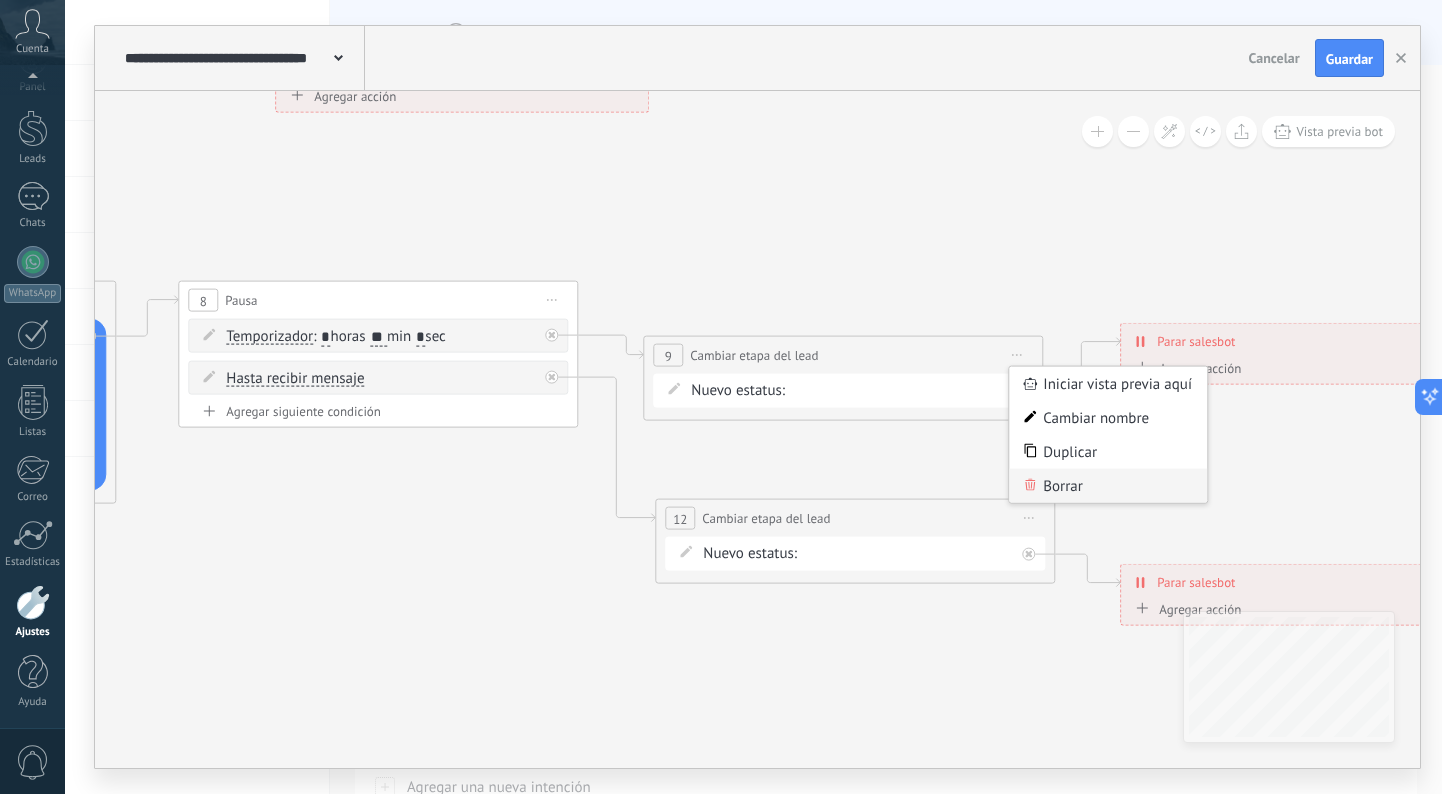 click on "Borrar" at bounding box center [1108, 486] 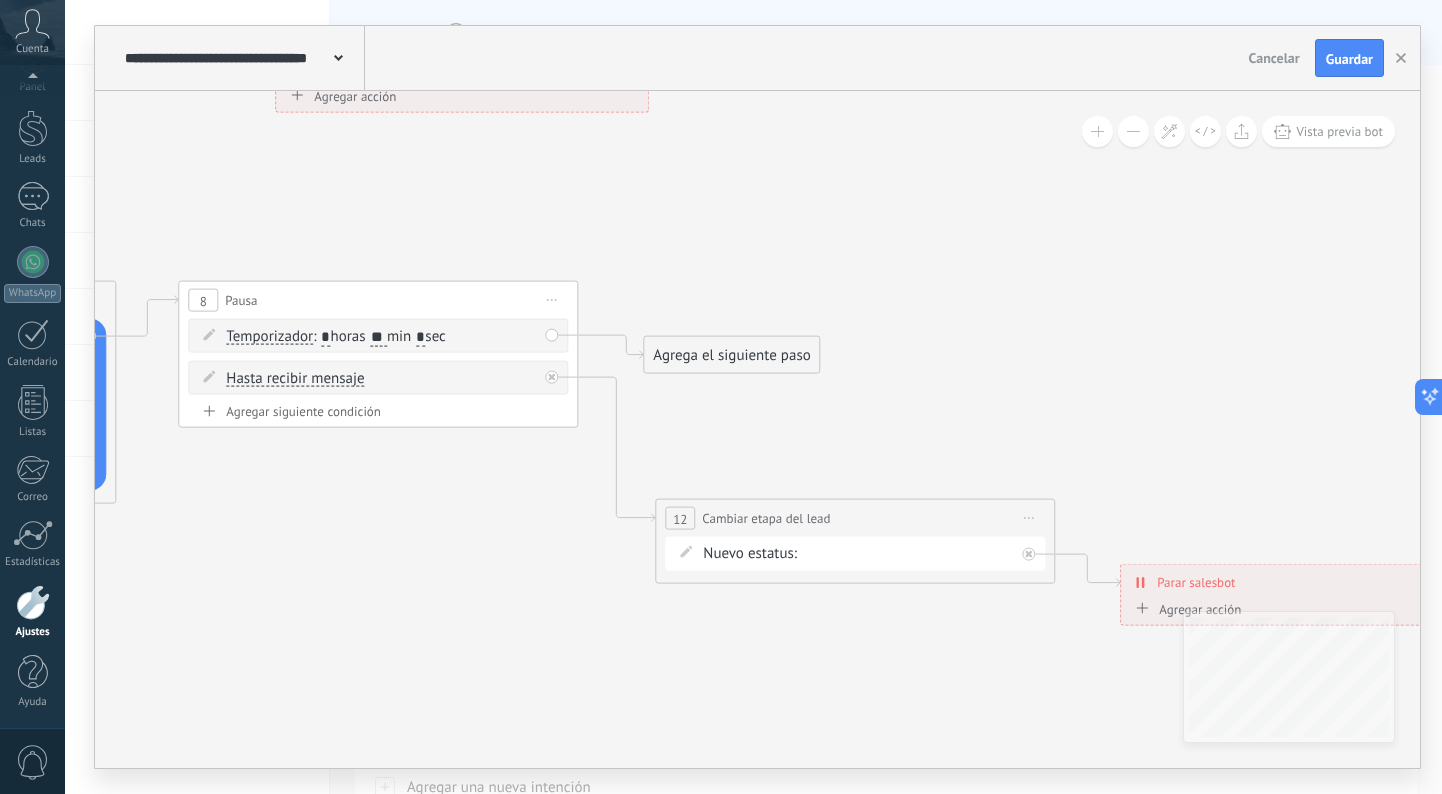 click on "Agrega el siguiente paso" at bounding box center (731, 355) 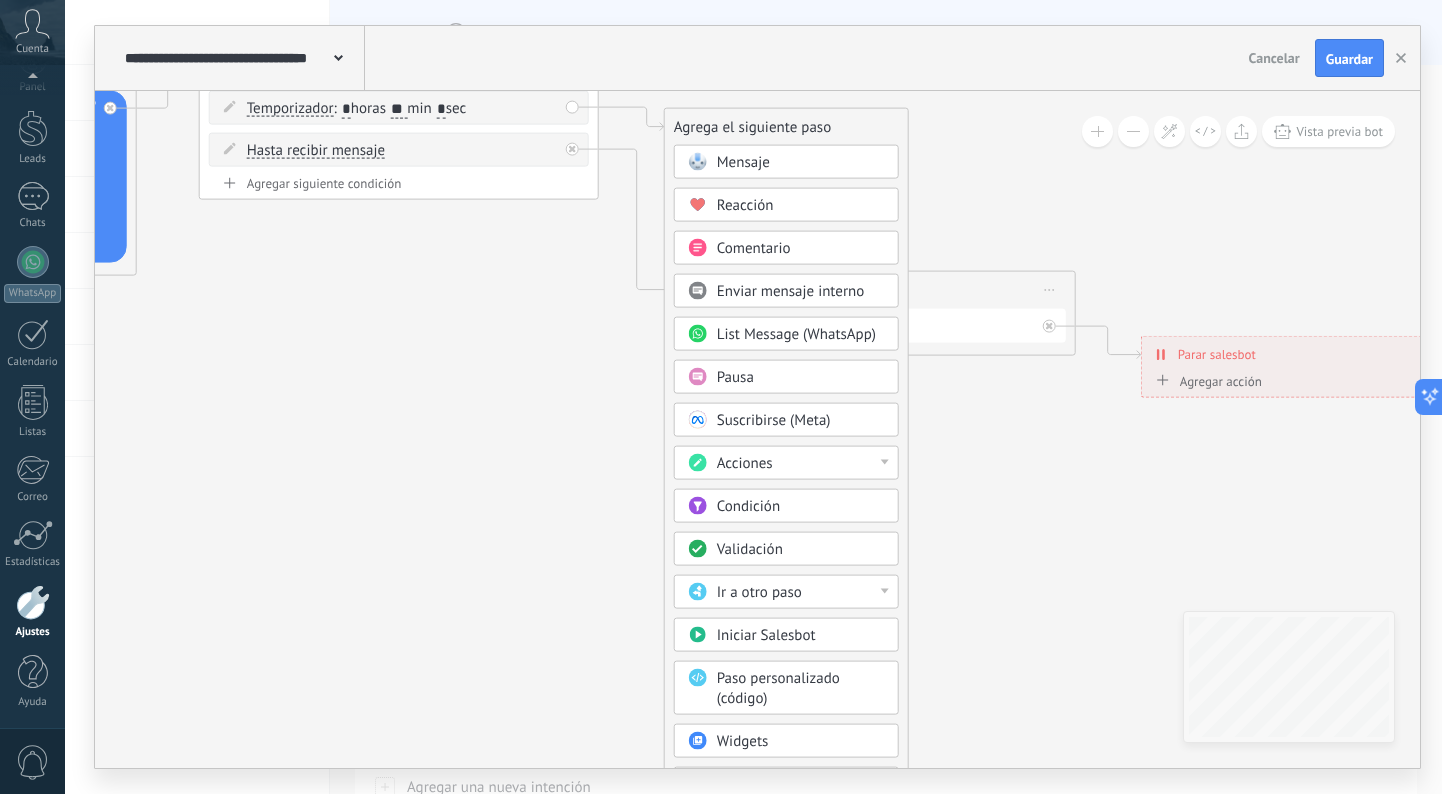 click on "Acciones" at bounding box center [786, 463] 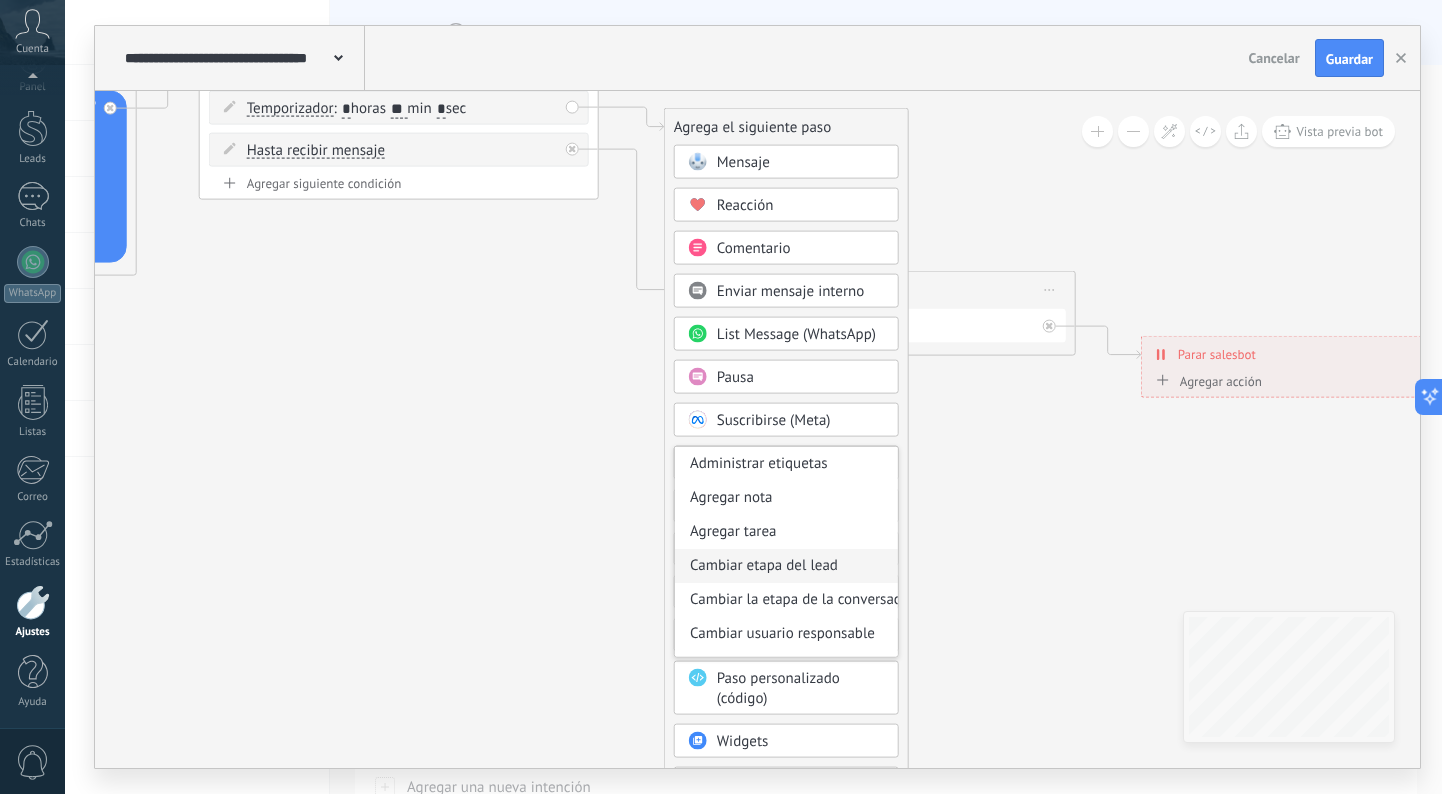click on "Cambiar etapa del lead" at bounding box center (786, 566) 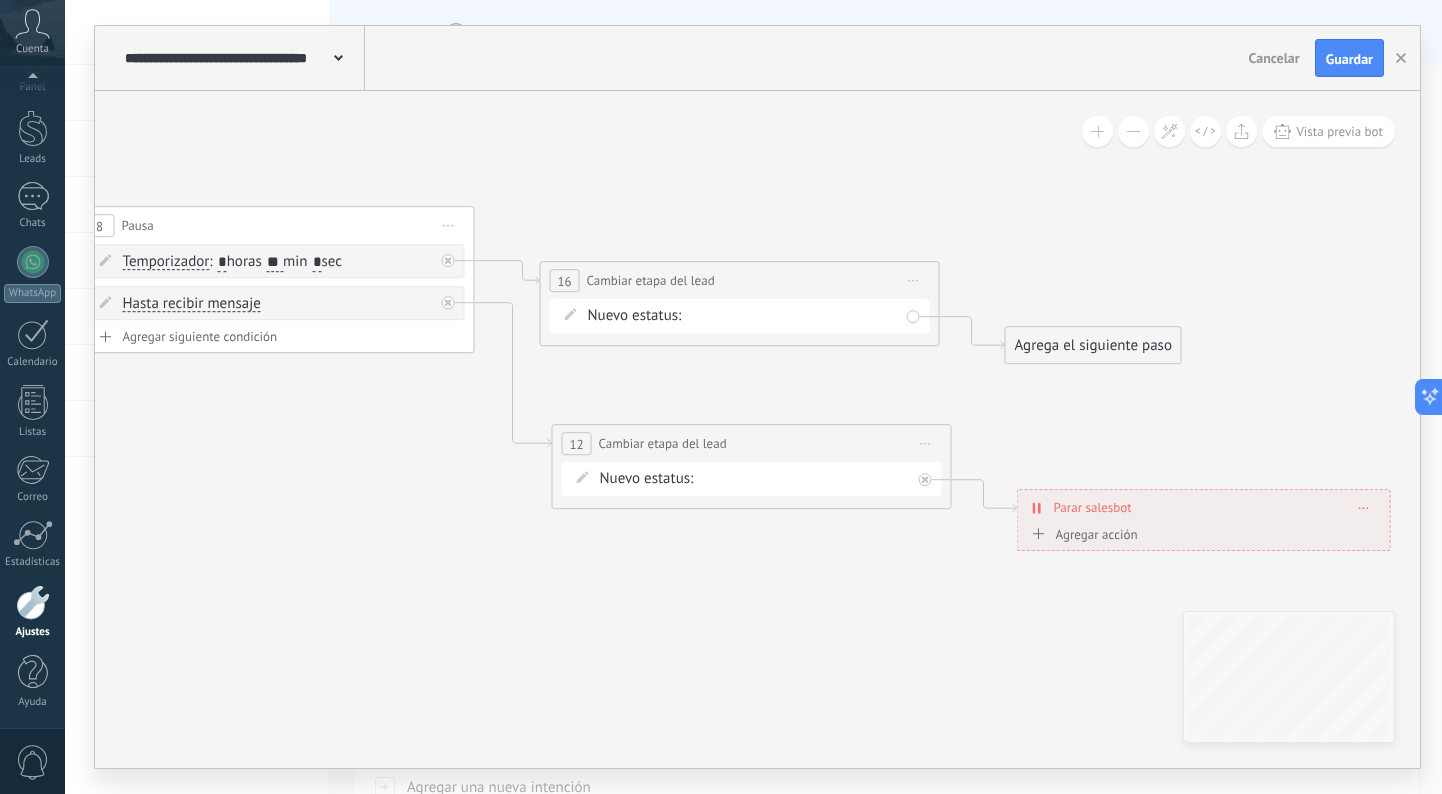 click on "Agrega el siguiente paso" at bounding box center (1093, 345) 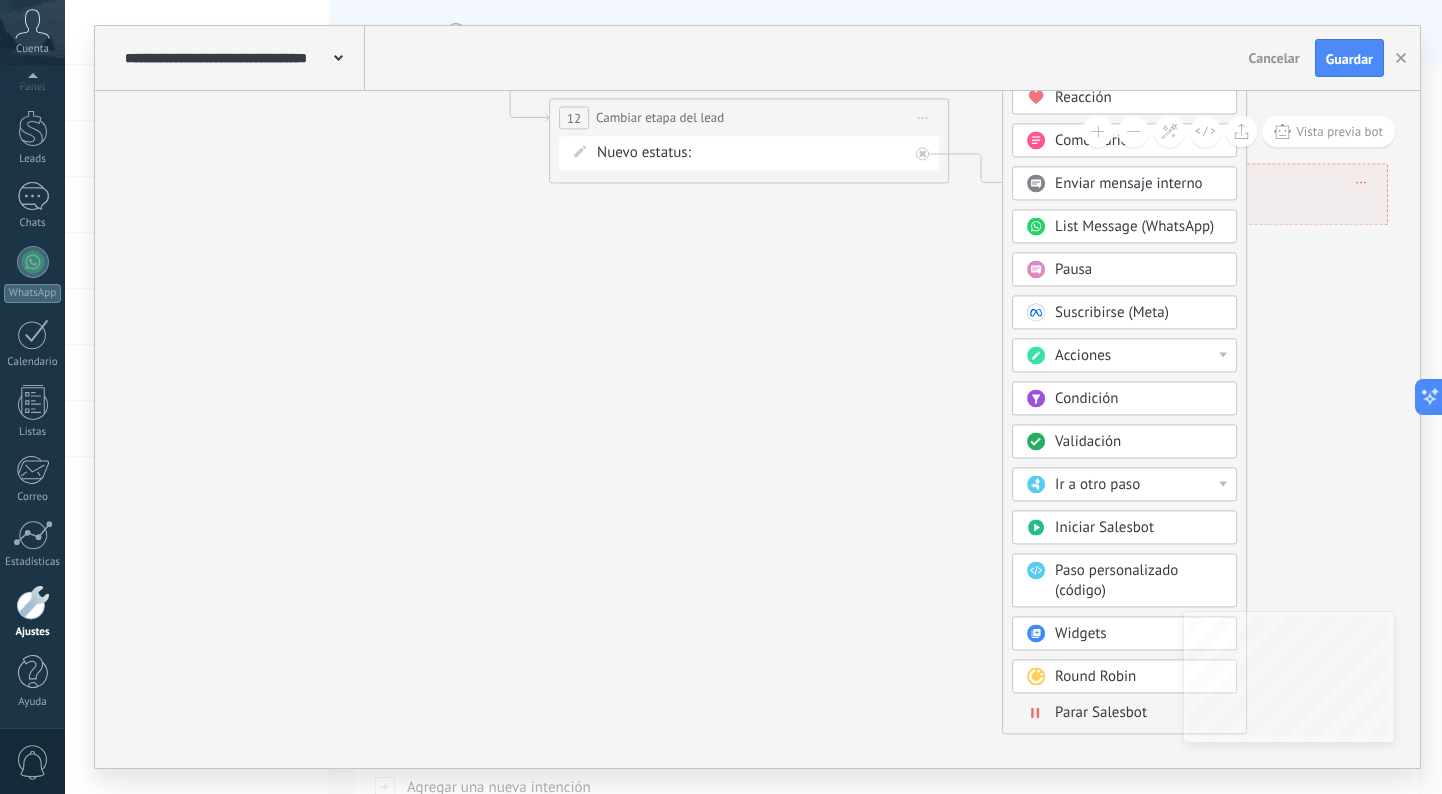 click on "Parar Salesbot" at bounding box center [1101, 712] 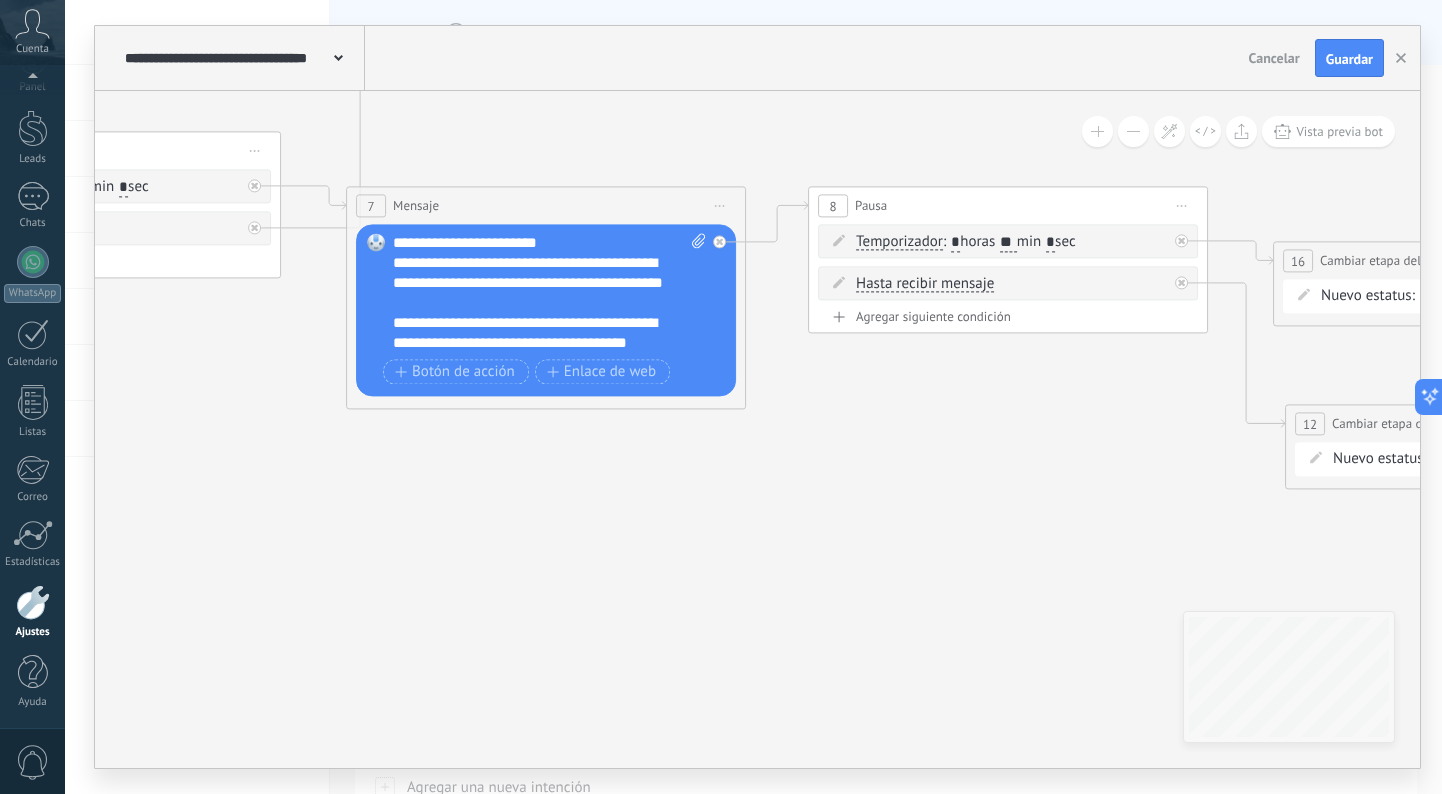 scroll, scrollTop: 80, scrollLeft: 0, axis: vertical 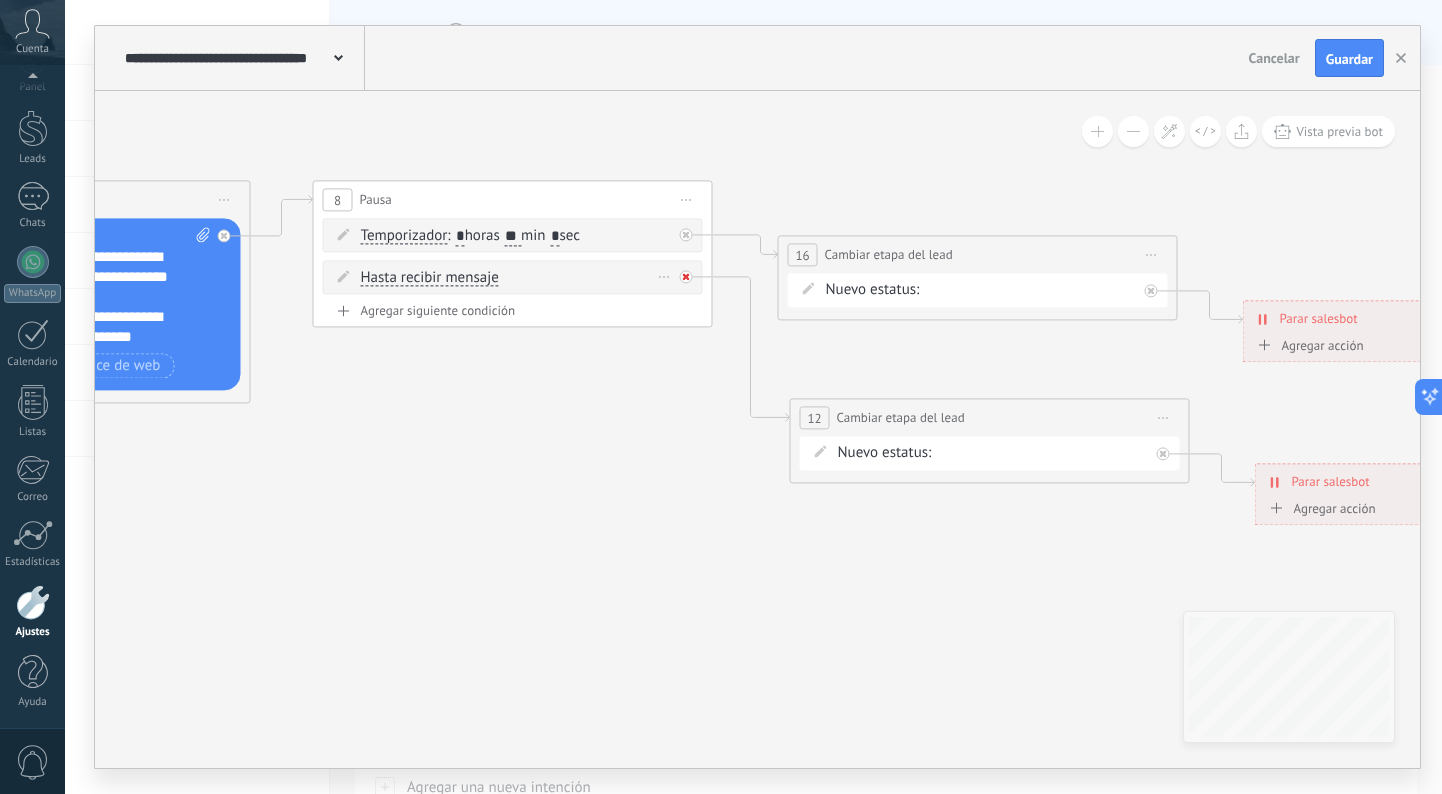 click 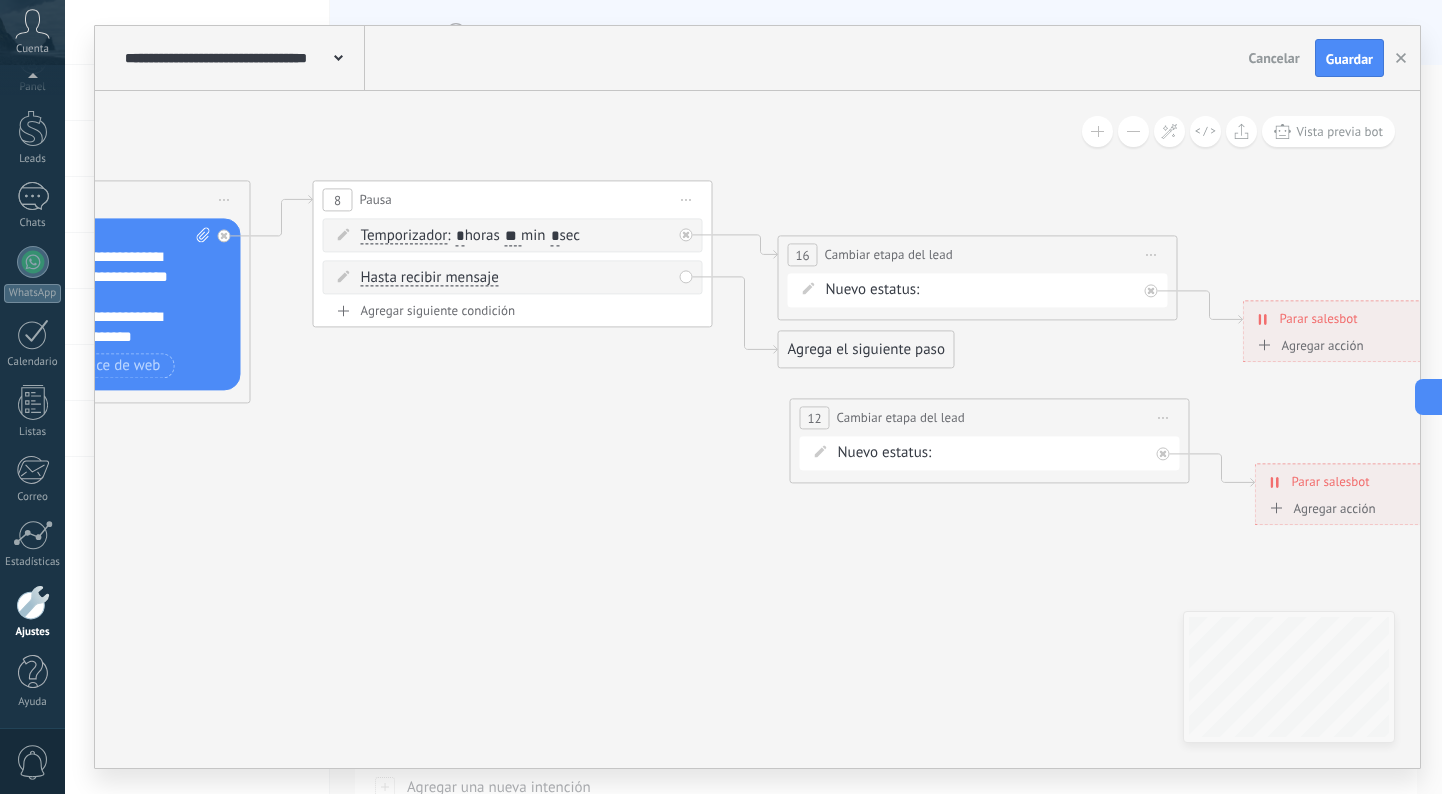 click 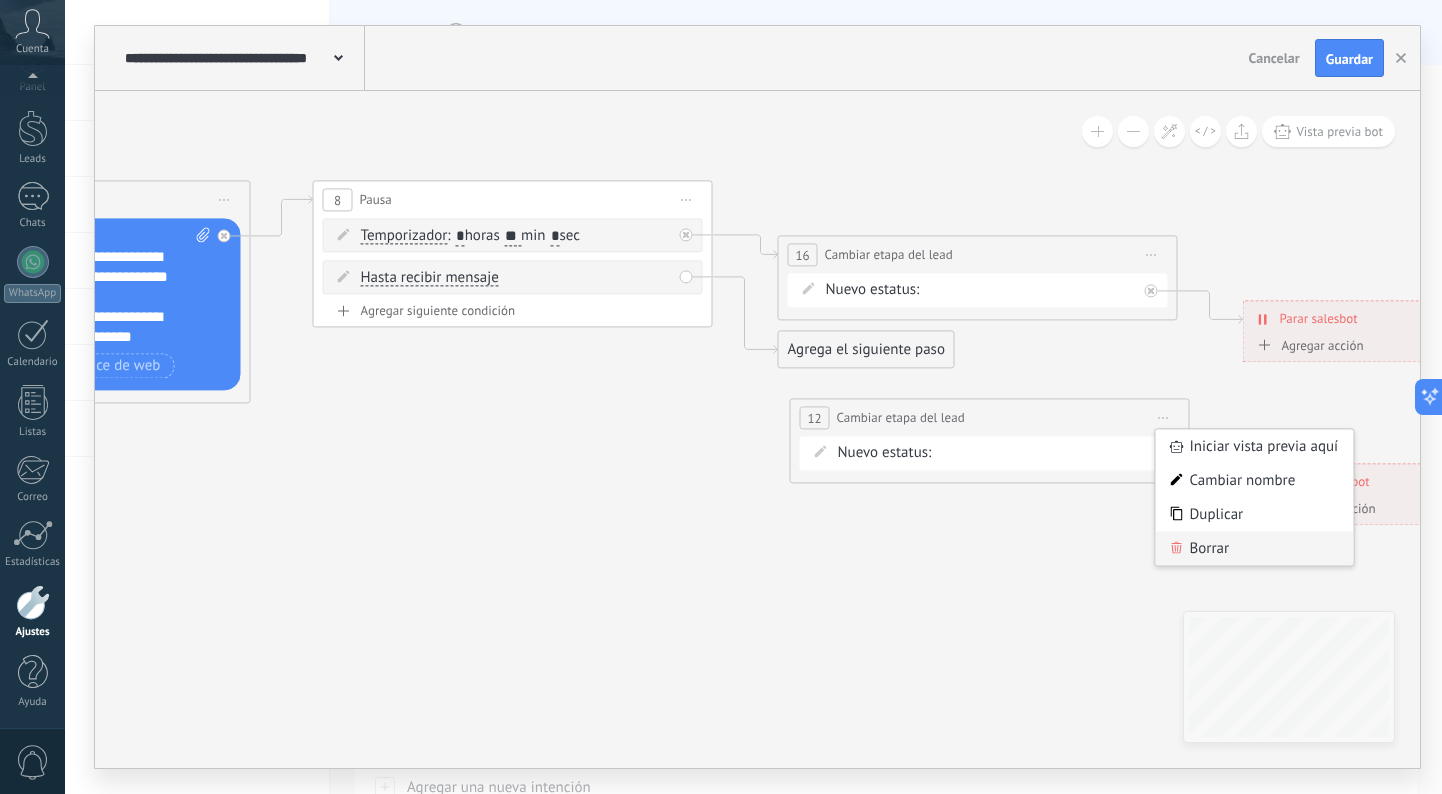 click on "Borrar" at bounding box center [1255, 548] 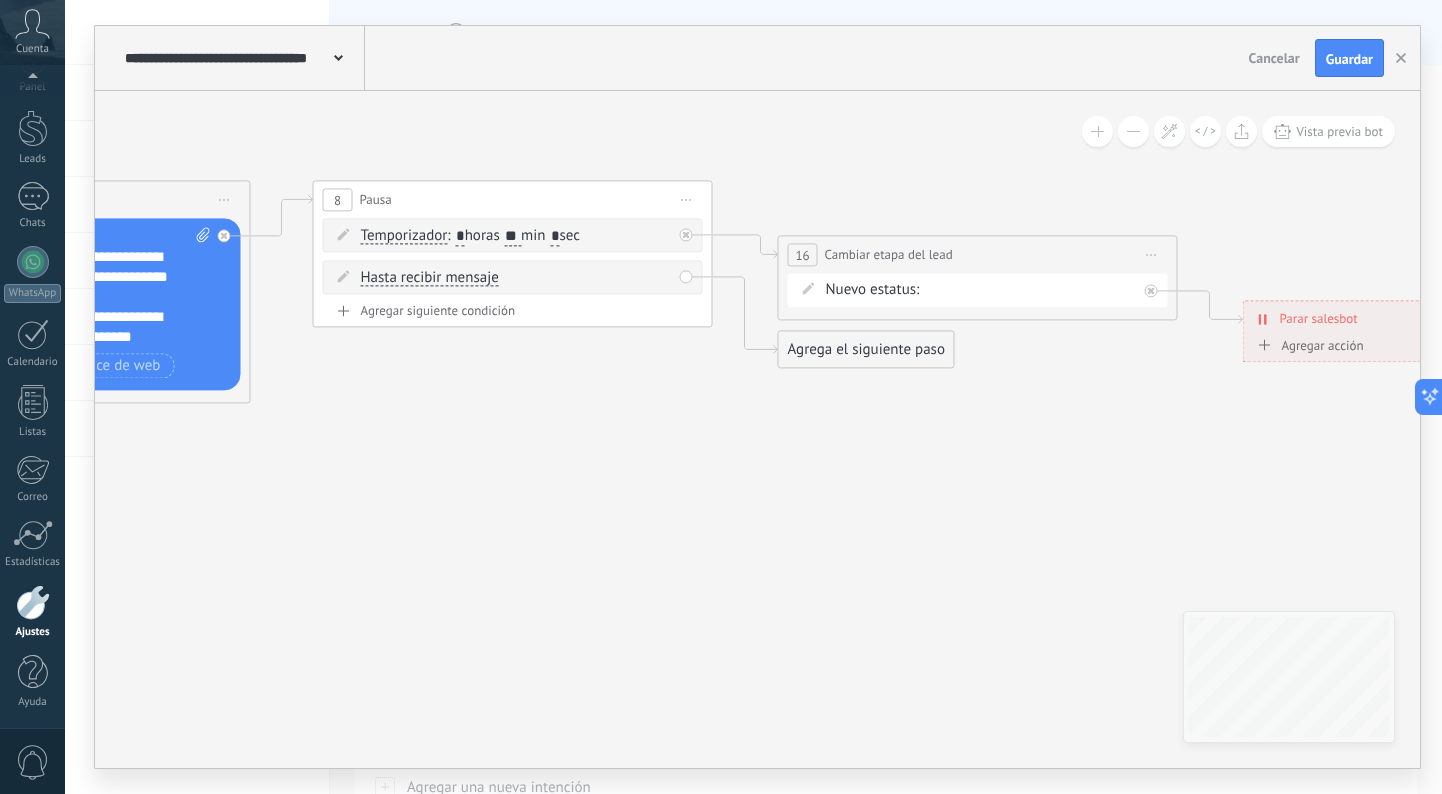 click on "Agrega el siguiente paso" at bounding box center [866, 349] 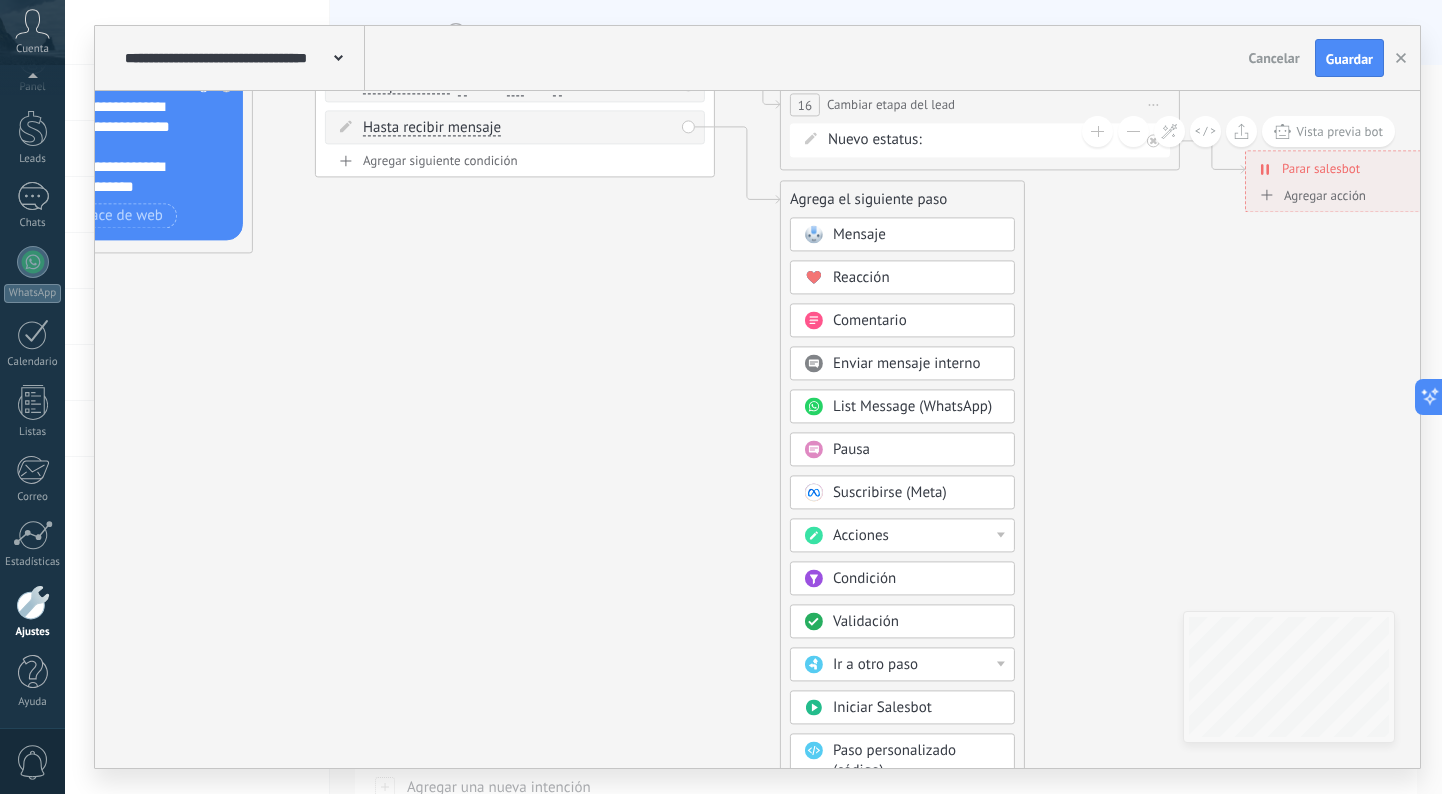 click on "Acciones" at bounding box center (902, 535) 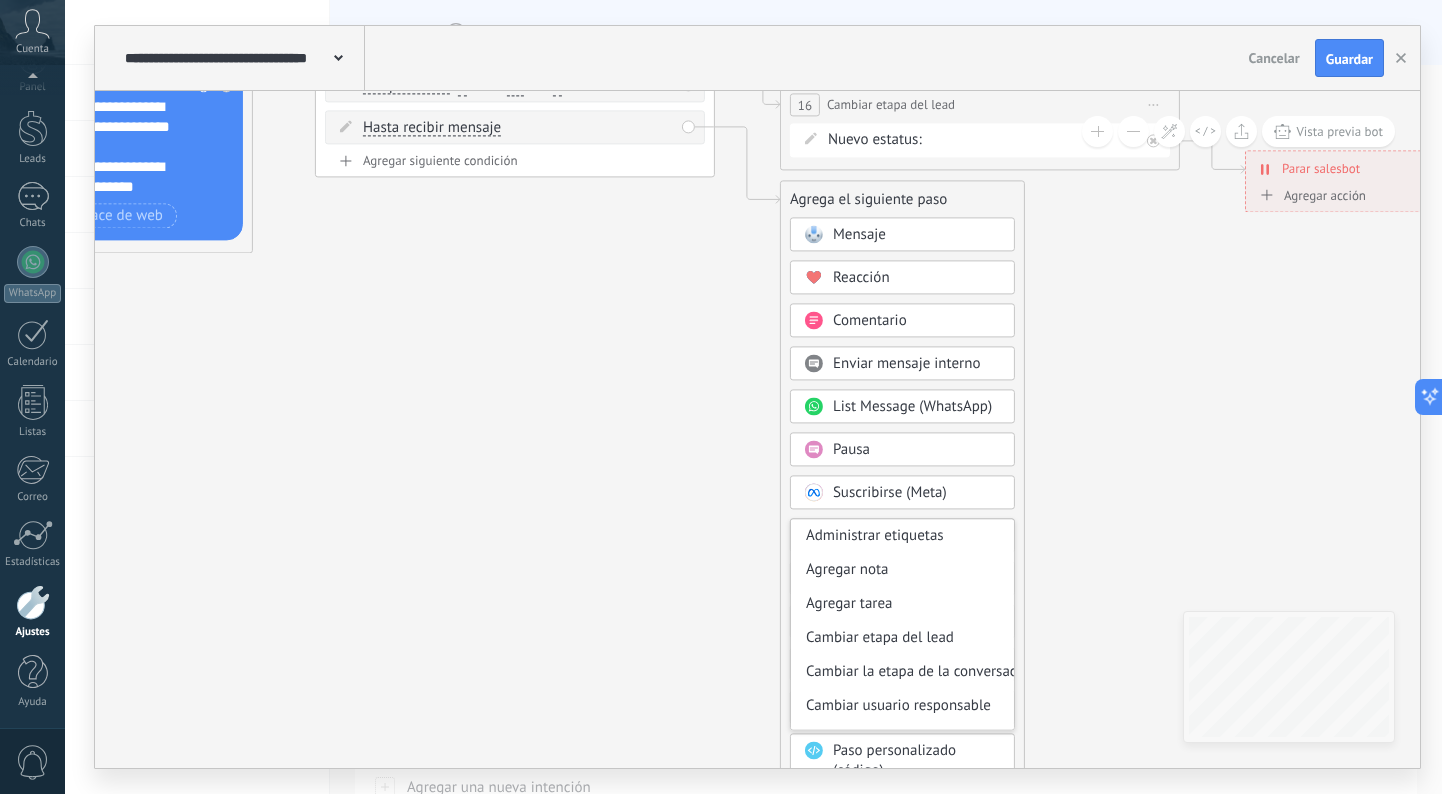 scroll, scrollTop: 80, scrollLeft: 0, axis: vertical 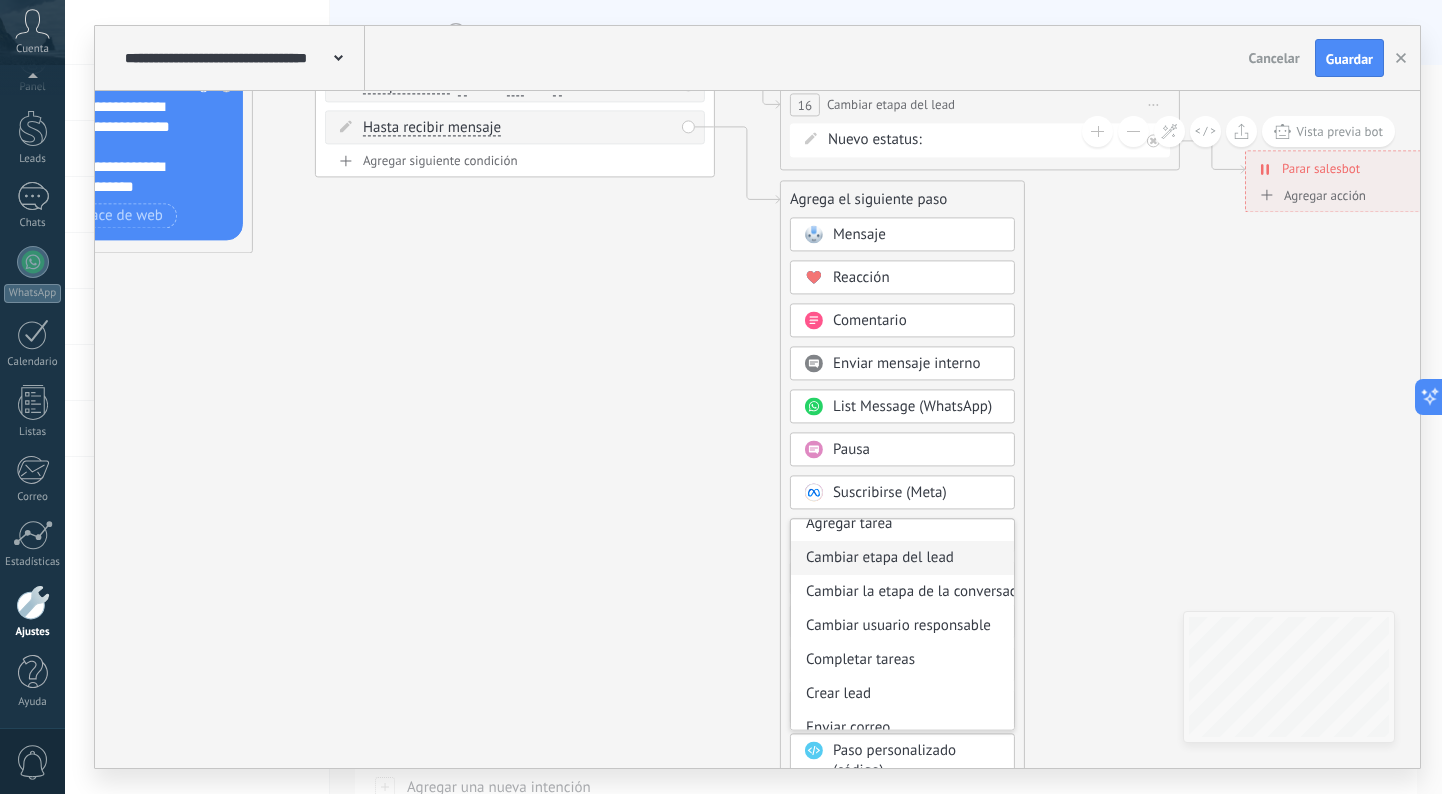 click on "Cambiar etapa del lead" at bounding box center [902, 558] 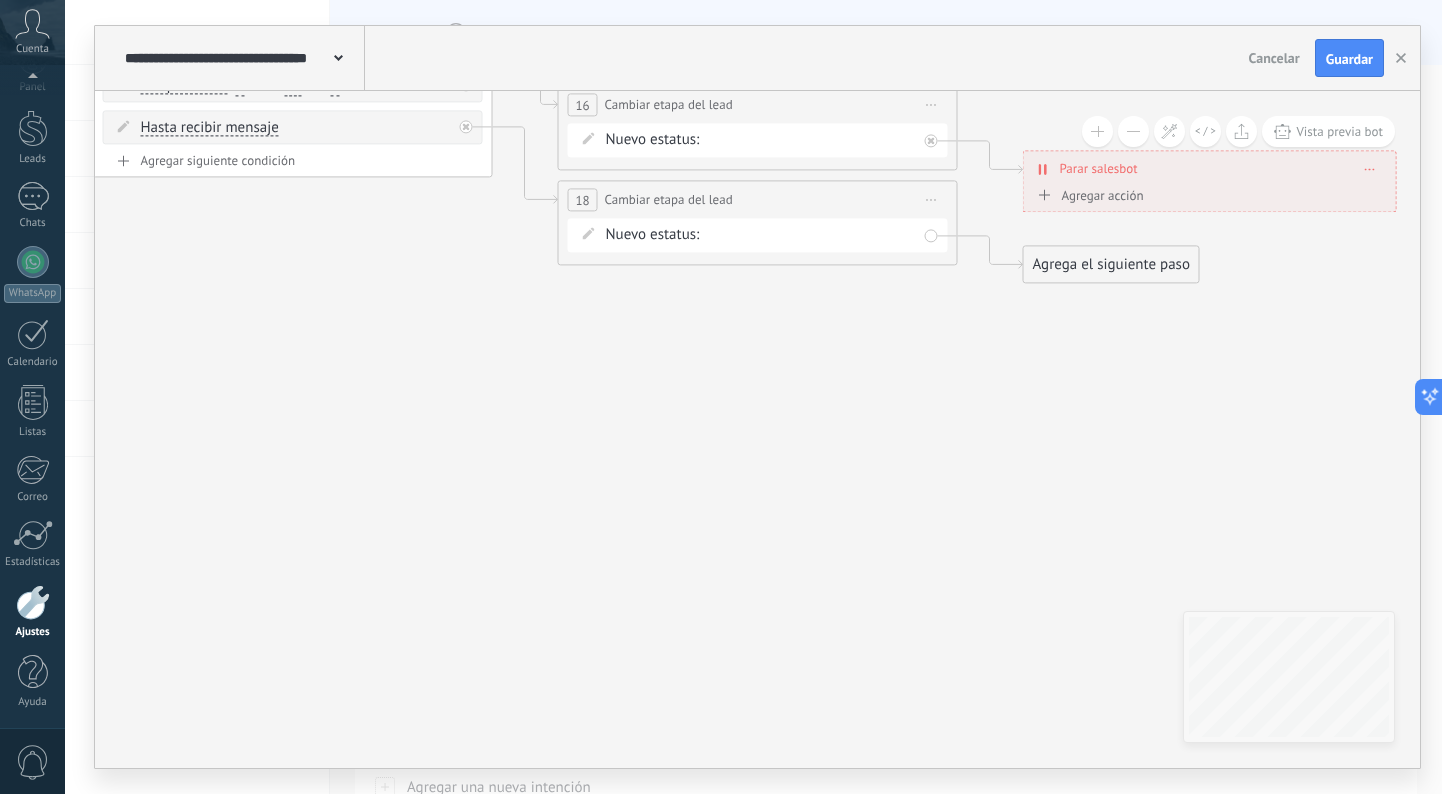 click on "NEQUI BANCOLOMBIA REMARKETING Logrado con éxito Venta Perdido" at bounding box center [0, 0] 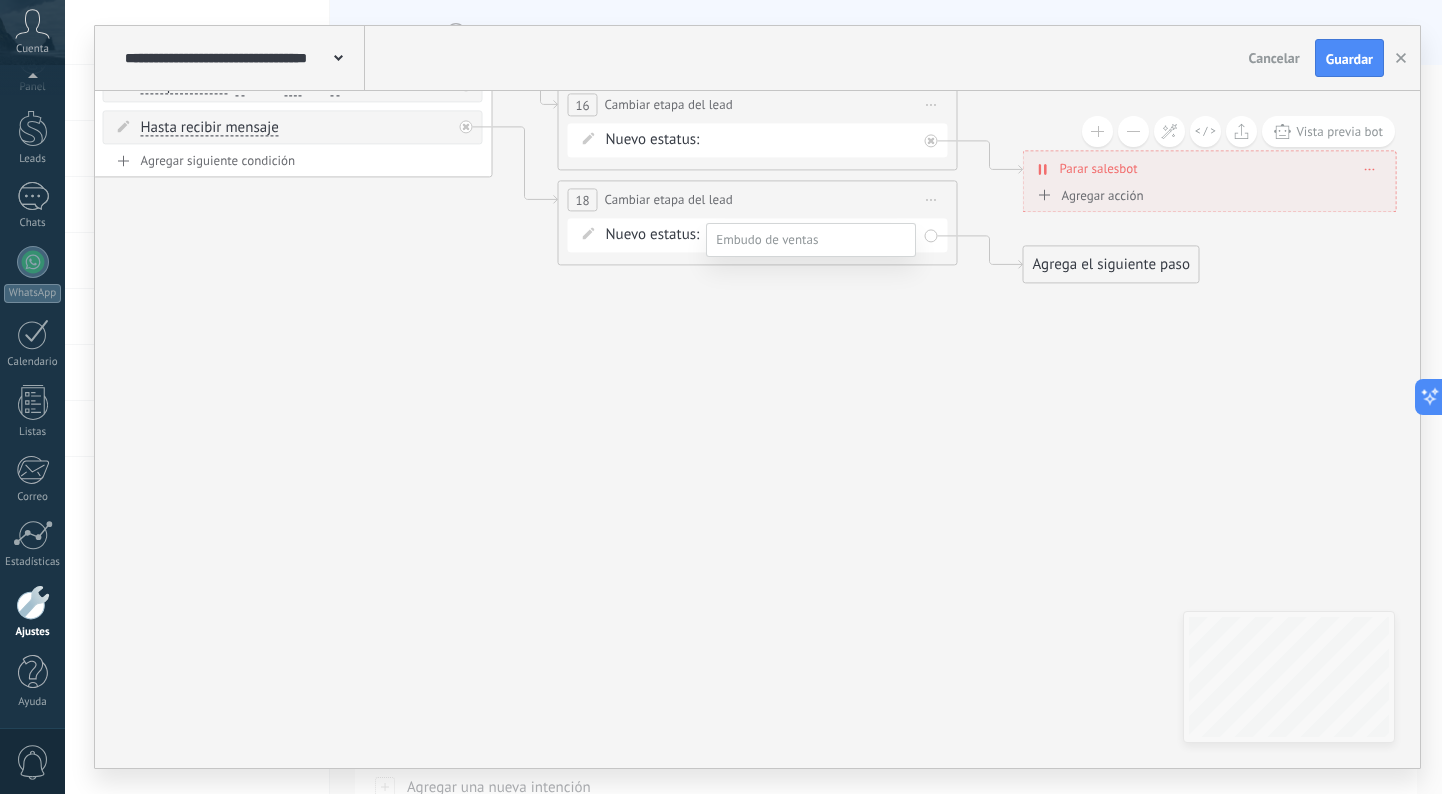 click on "Logrado con éxito" at bounding box center [0, 0] 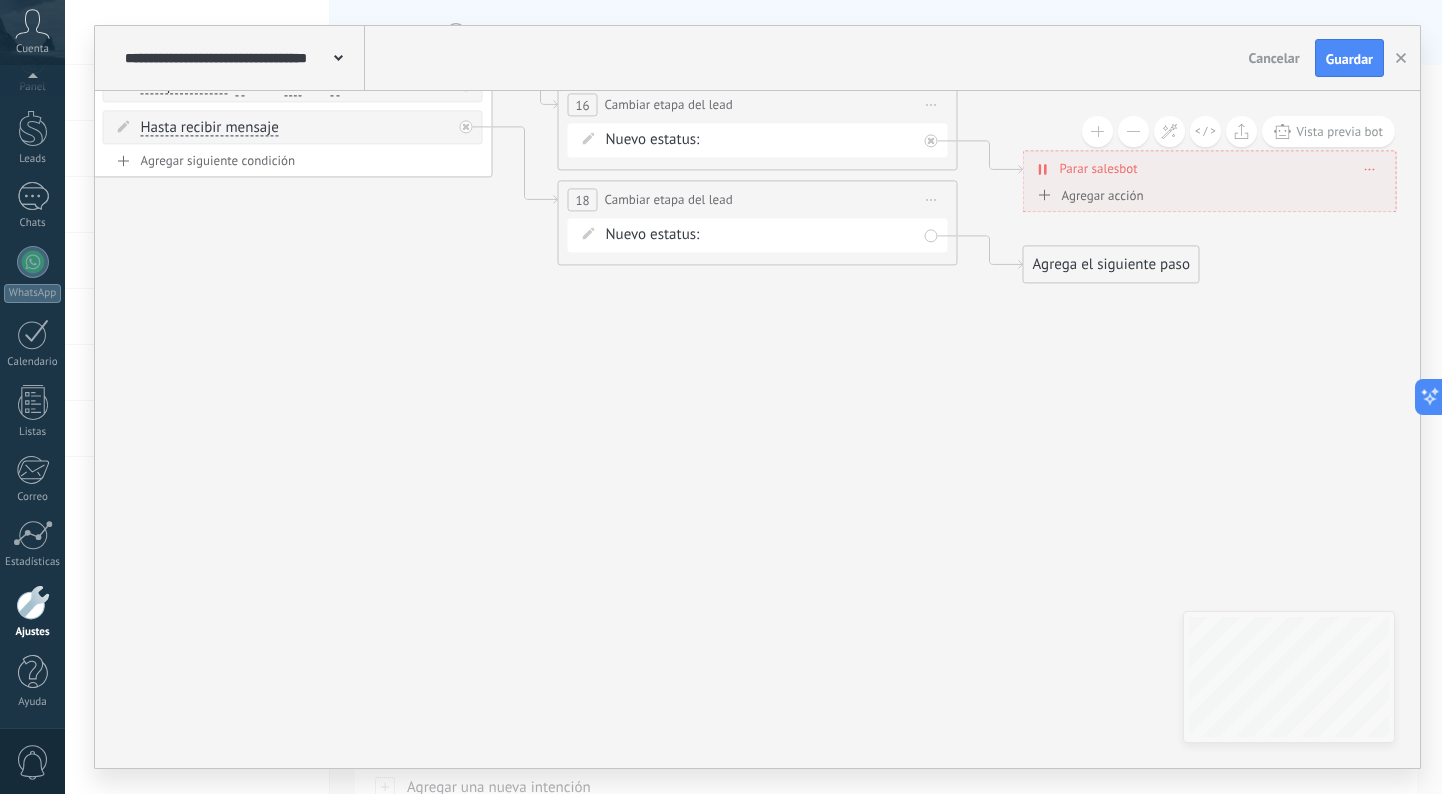 click on "Agrega el siguiente paso" at bounding box center [1111, 264] 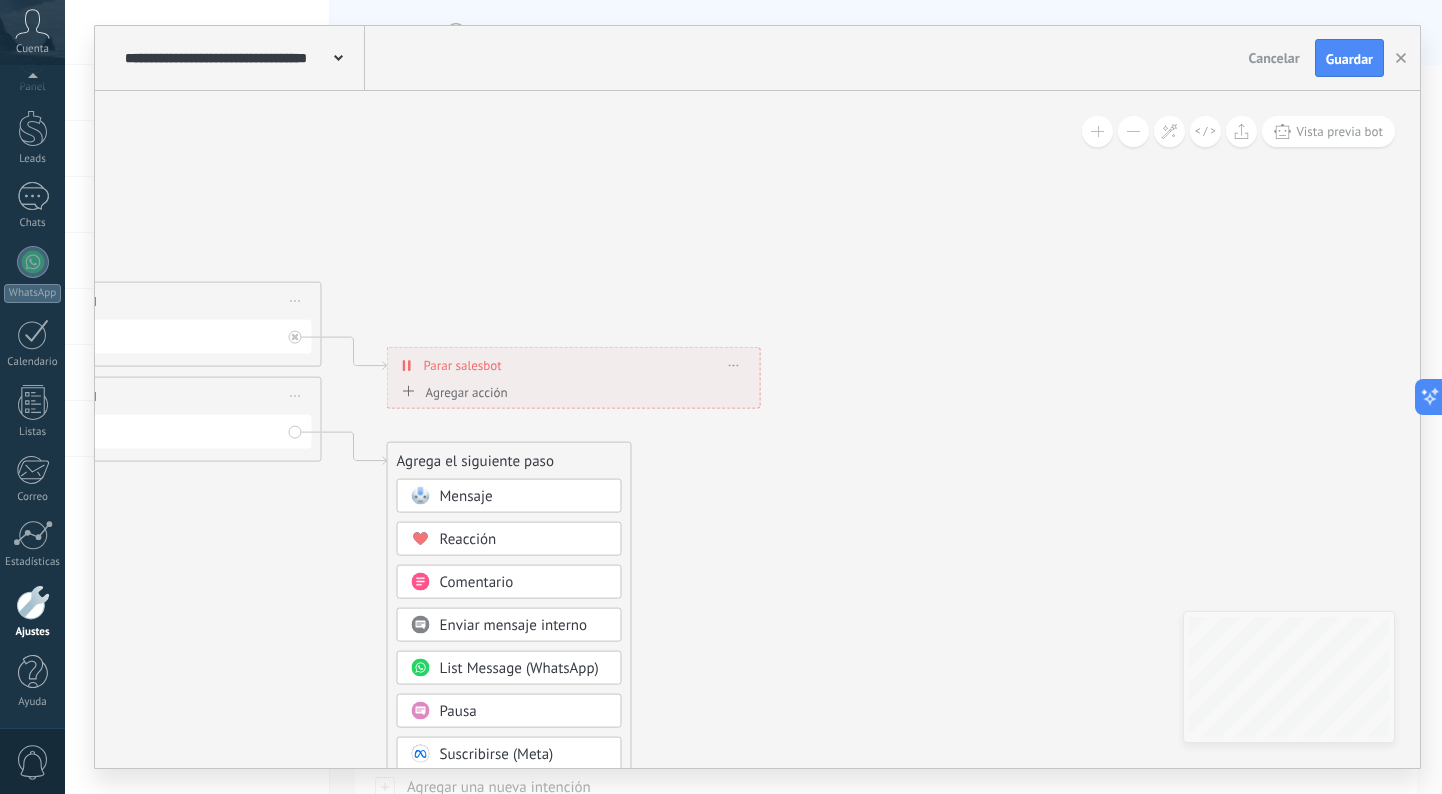 click 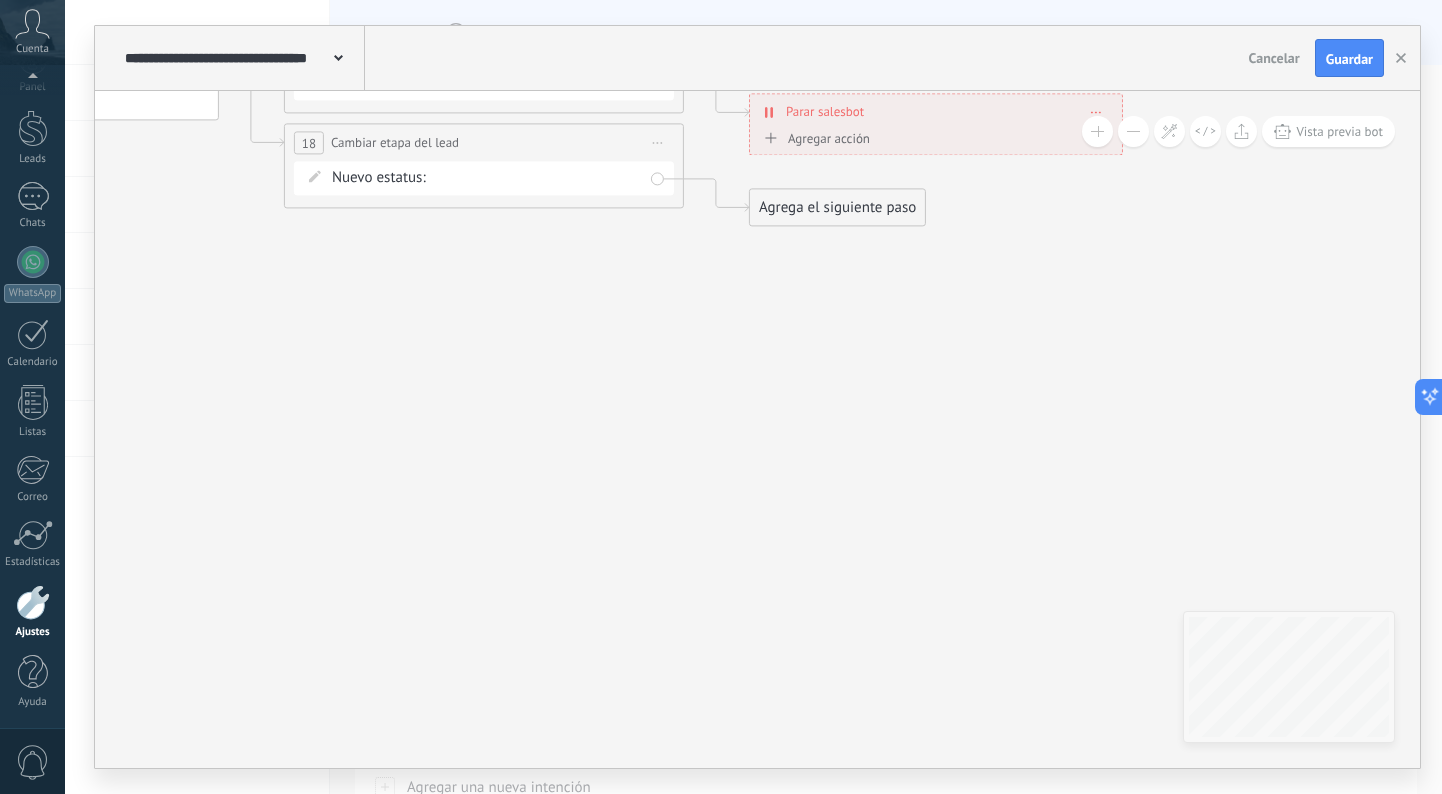 click on "Agrega el siguiente paso
Mensaje
Mensaje
Mensaje
Reacción
Comentario
Enviar mensaje interno" at bounding box center (837, 207) 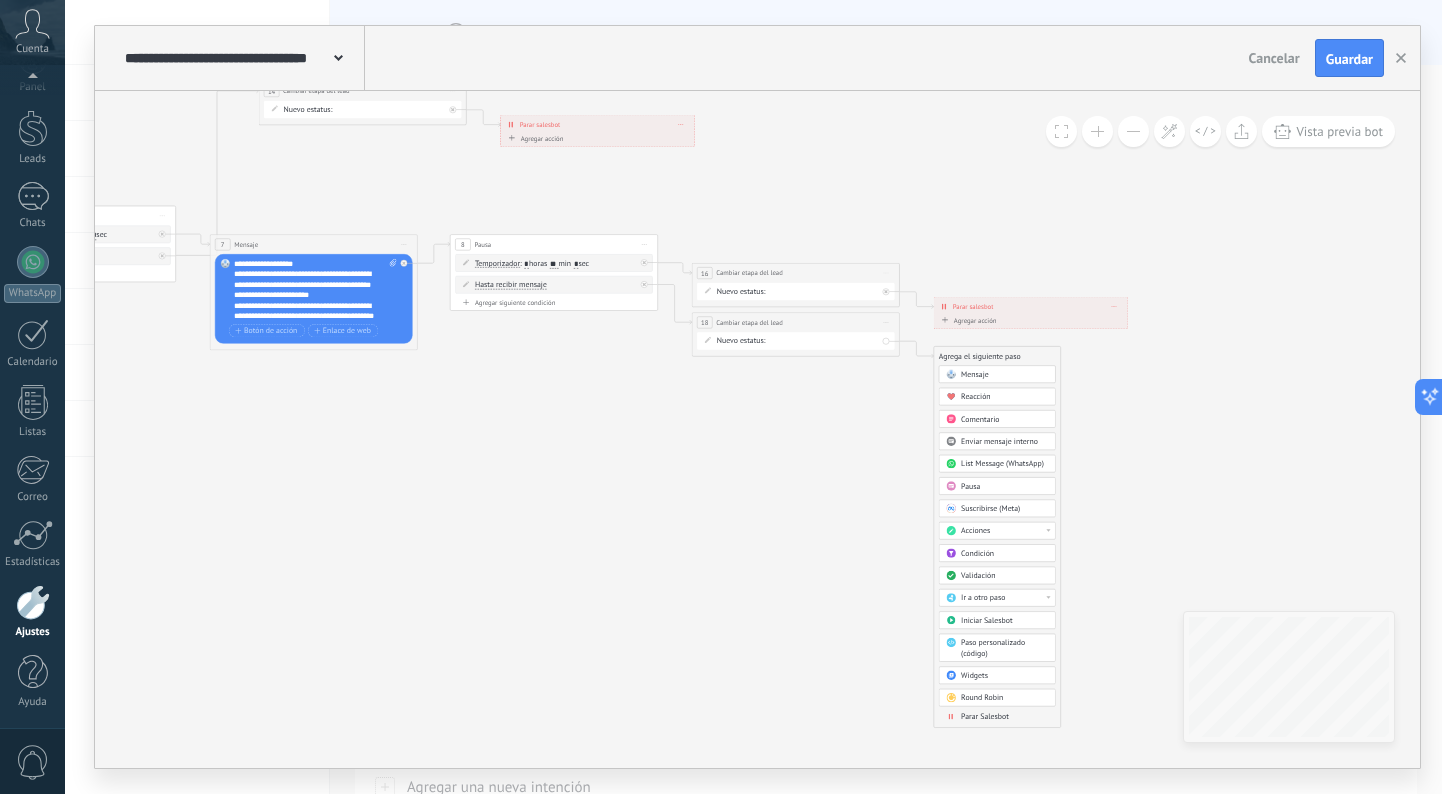 click on "Parar Salesbot" at bounding box center (985, 717) 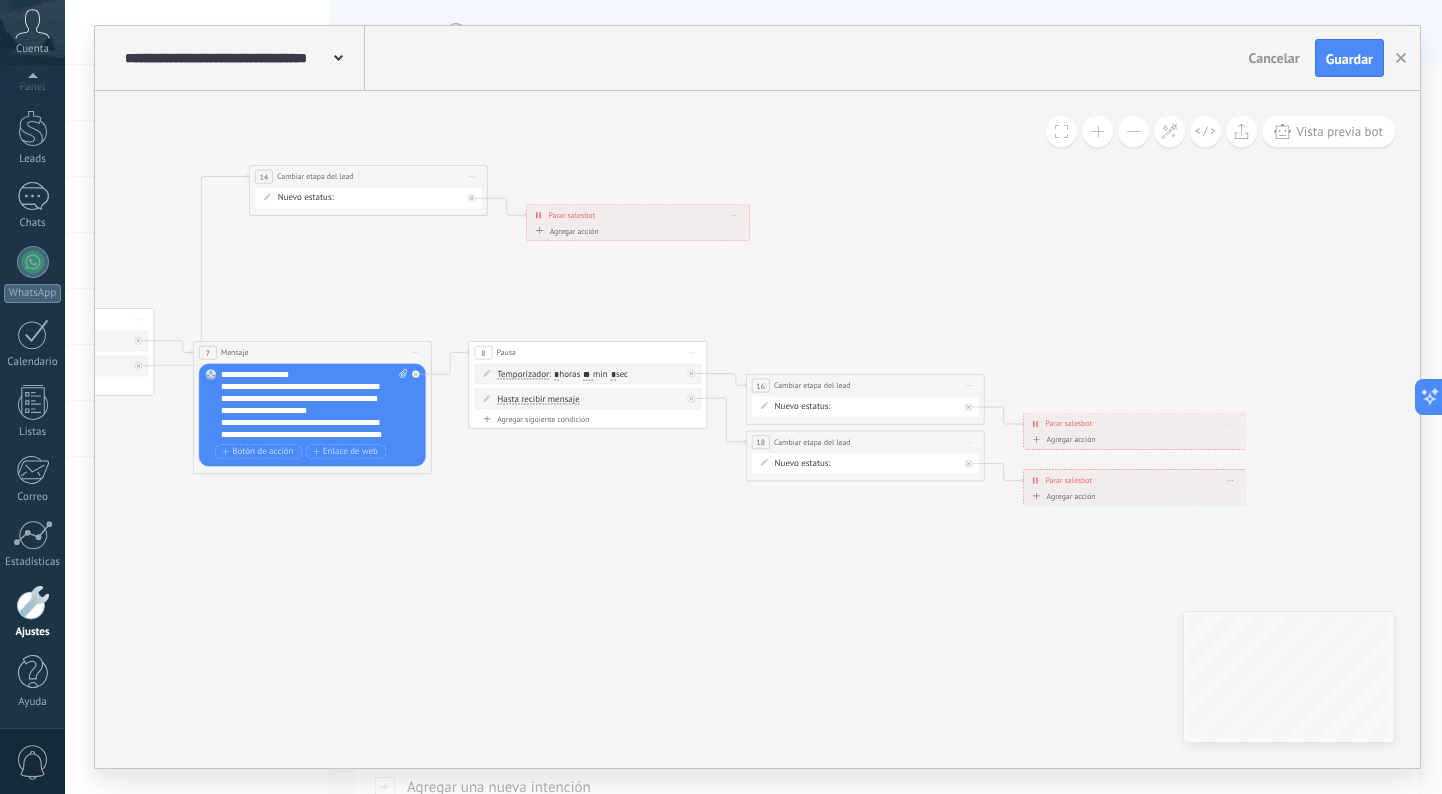 click on "**********" at bounding box center [314, 405] 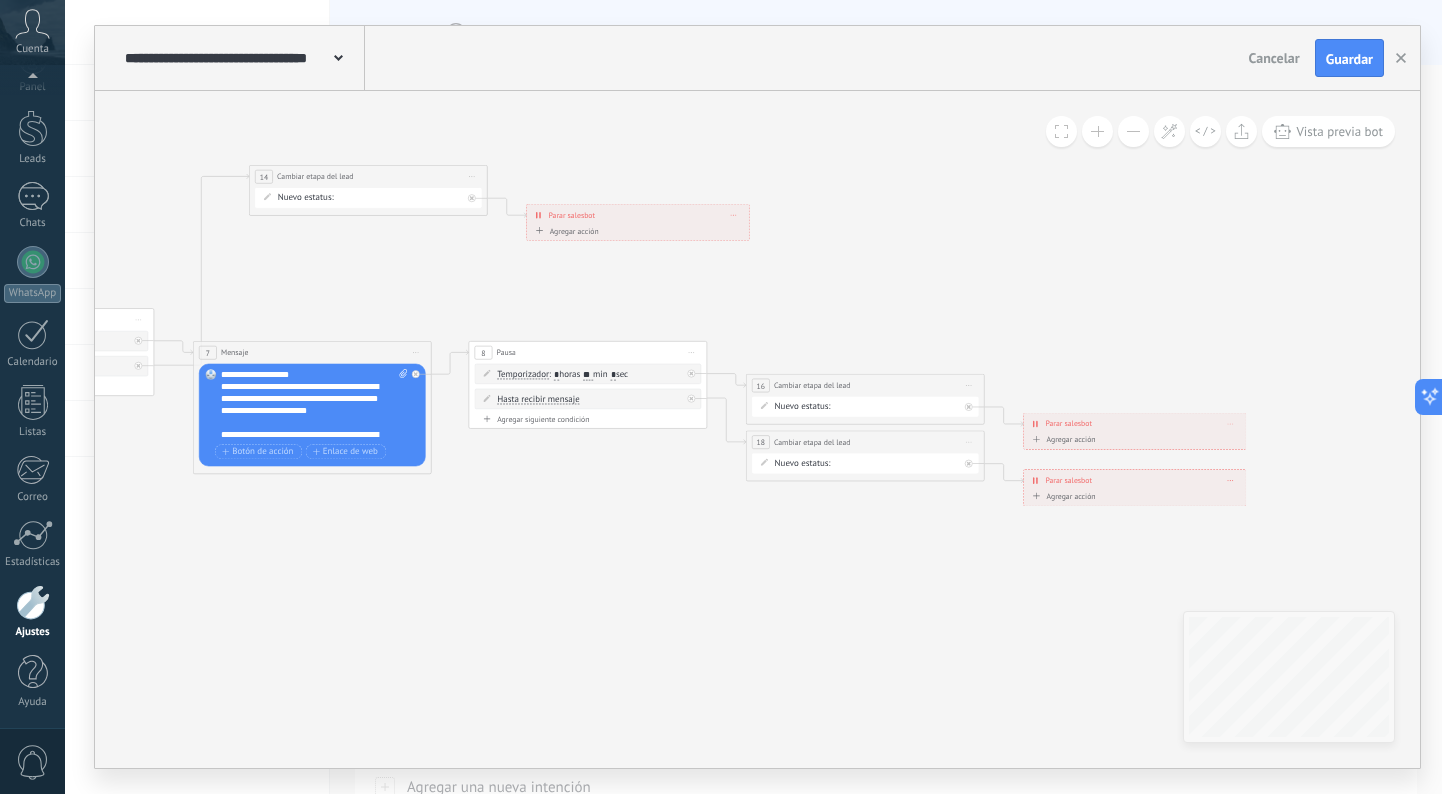 click on "**********" at bounding box center [314, 405] 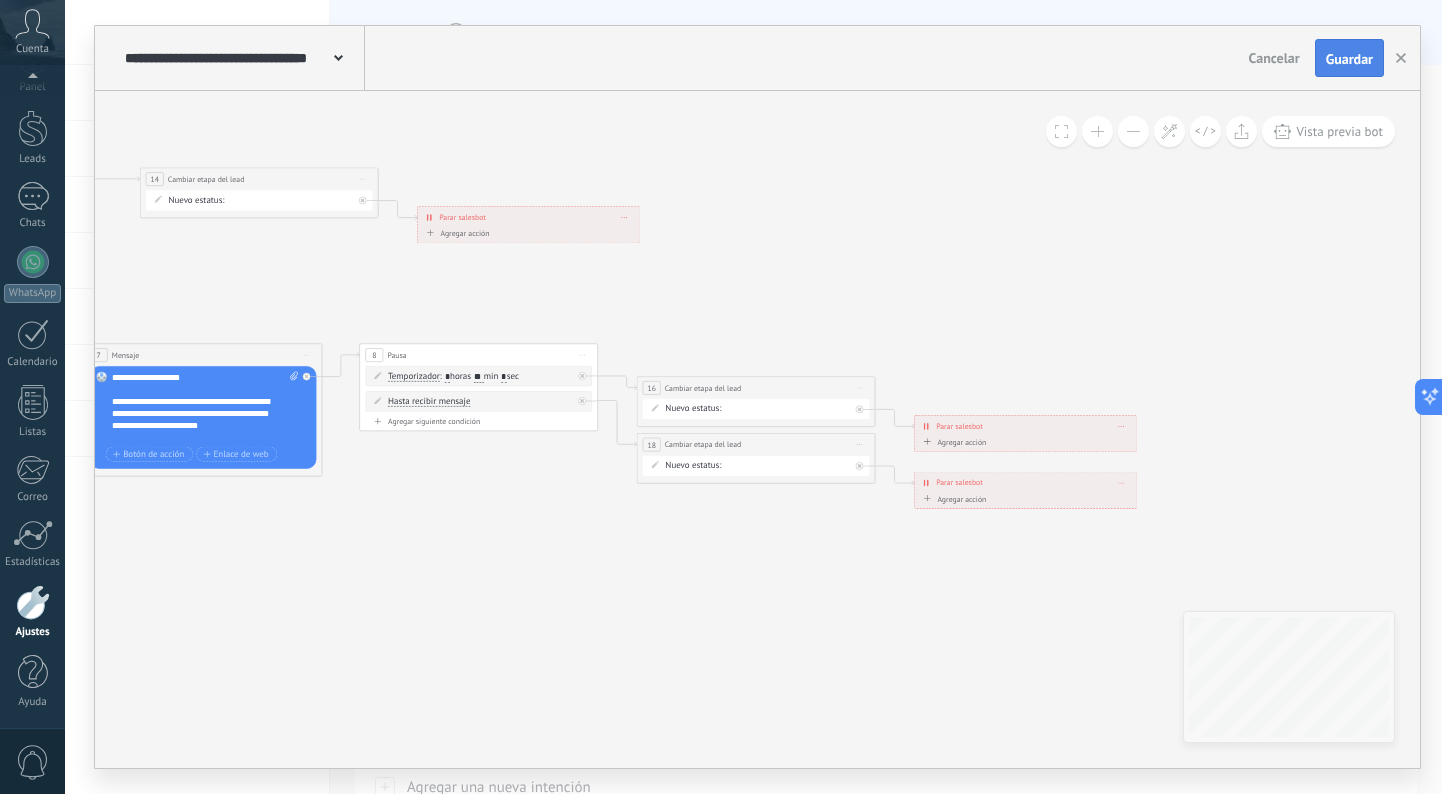 click on "Guardar" at bounding box center [1349, 59] 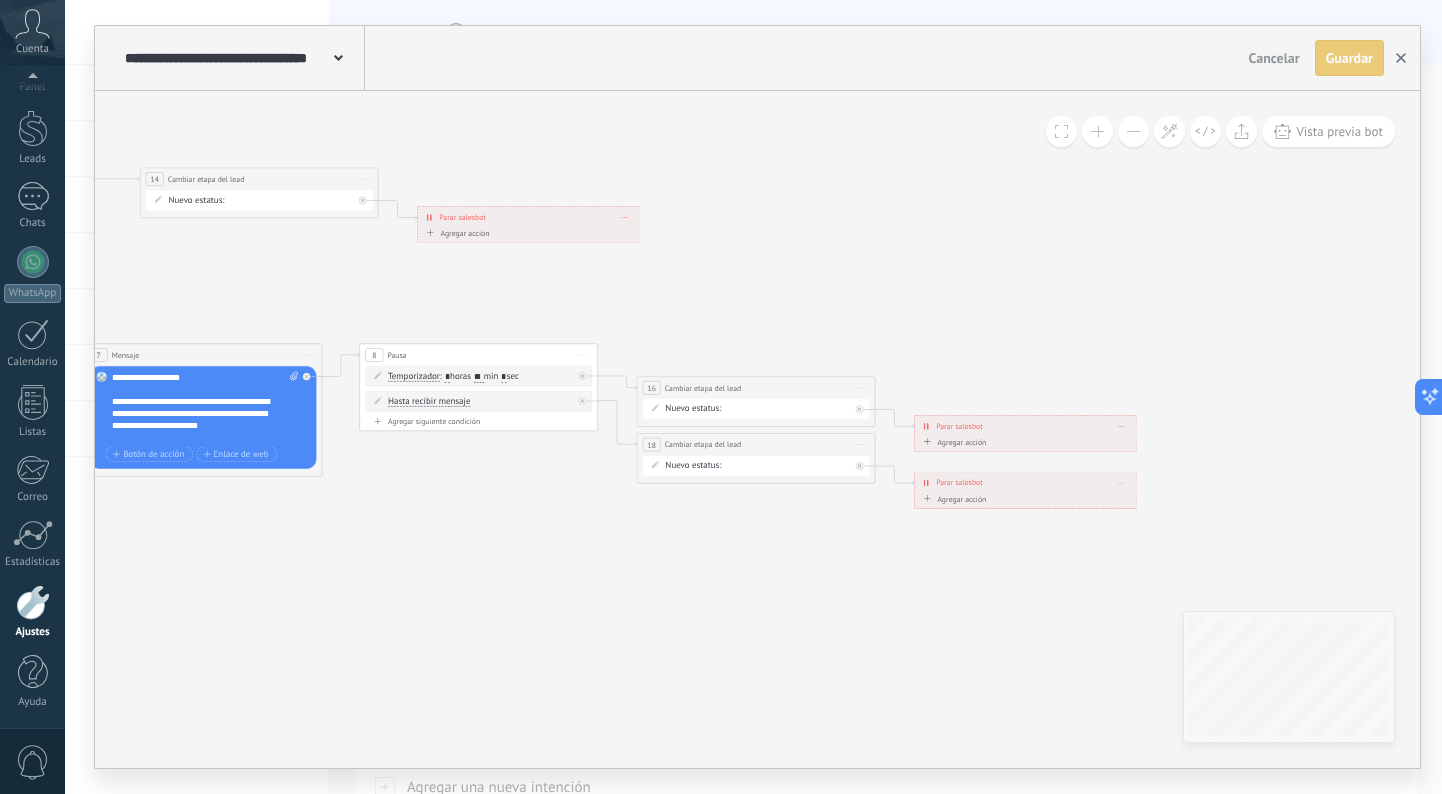 click 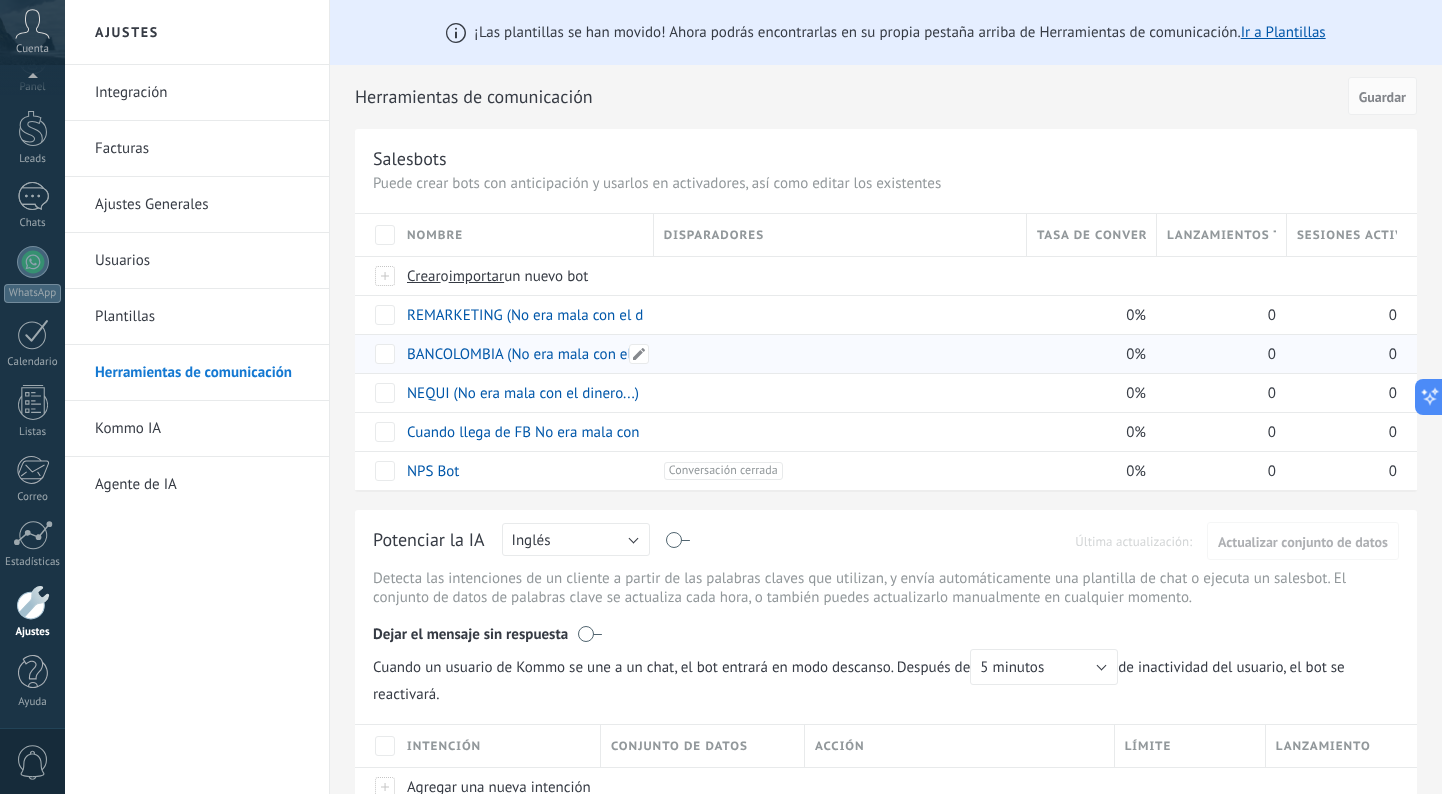 click on "BANCOLOMBIA (No era mala con el dinero...)" at bounding box center (550, 354) 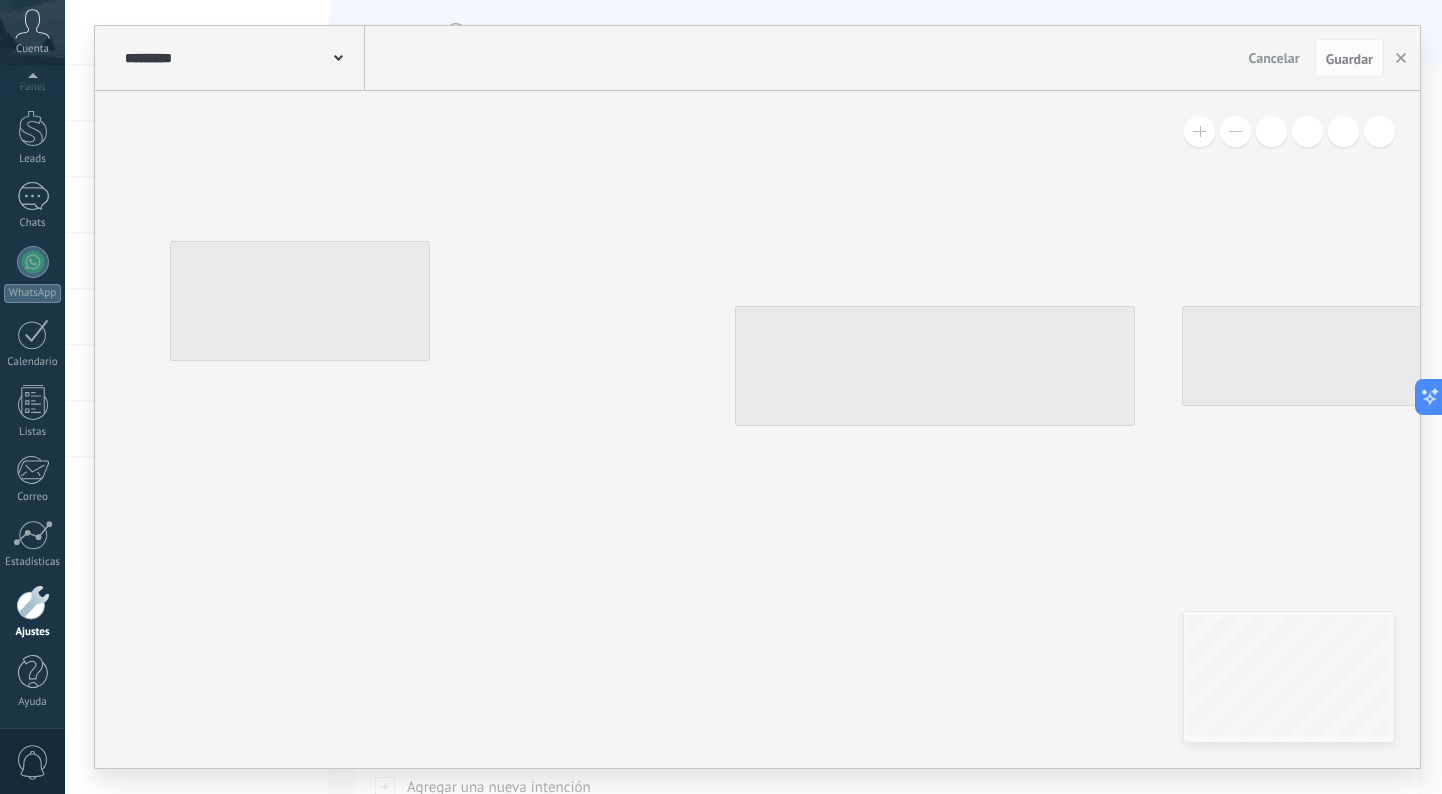 type on "**********" 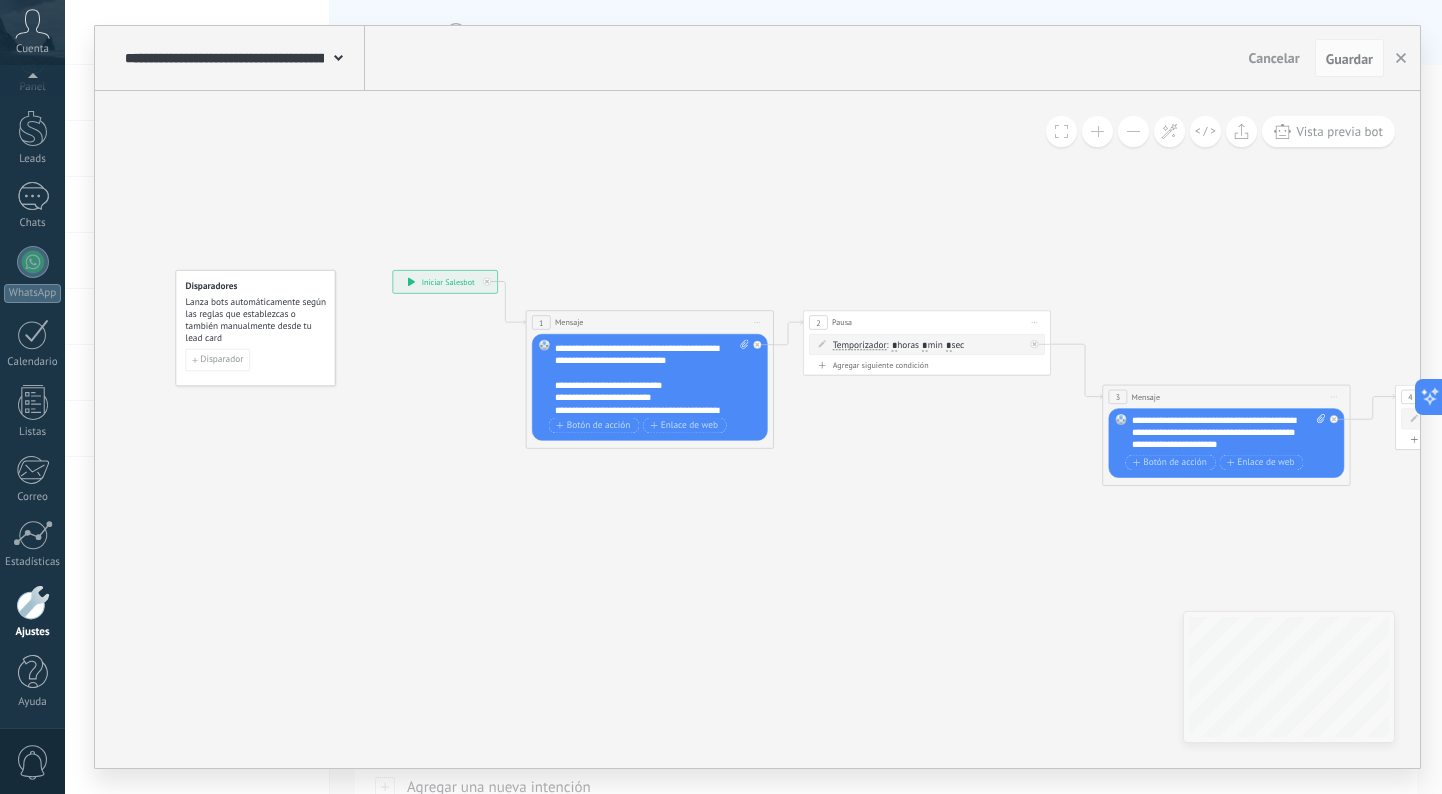 scroll, scrollTop: 53, scrollLeft: 0, axis: vertical 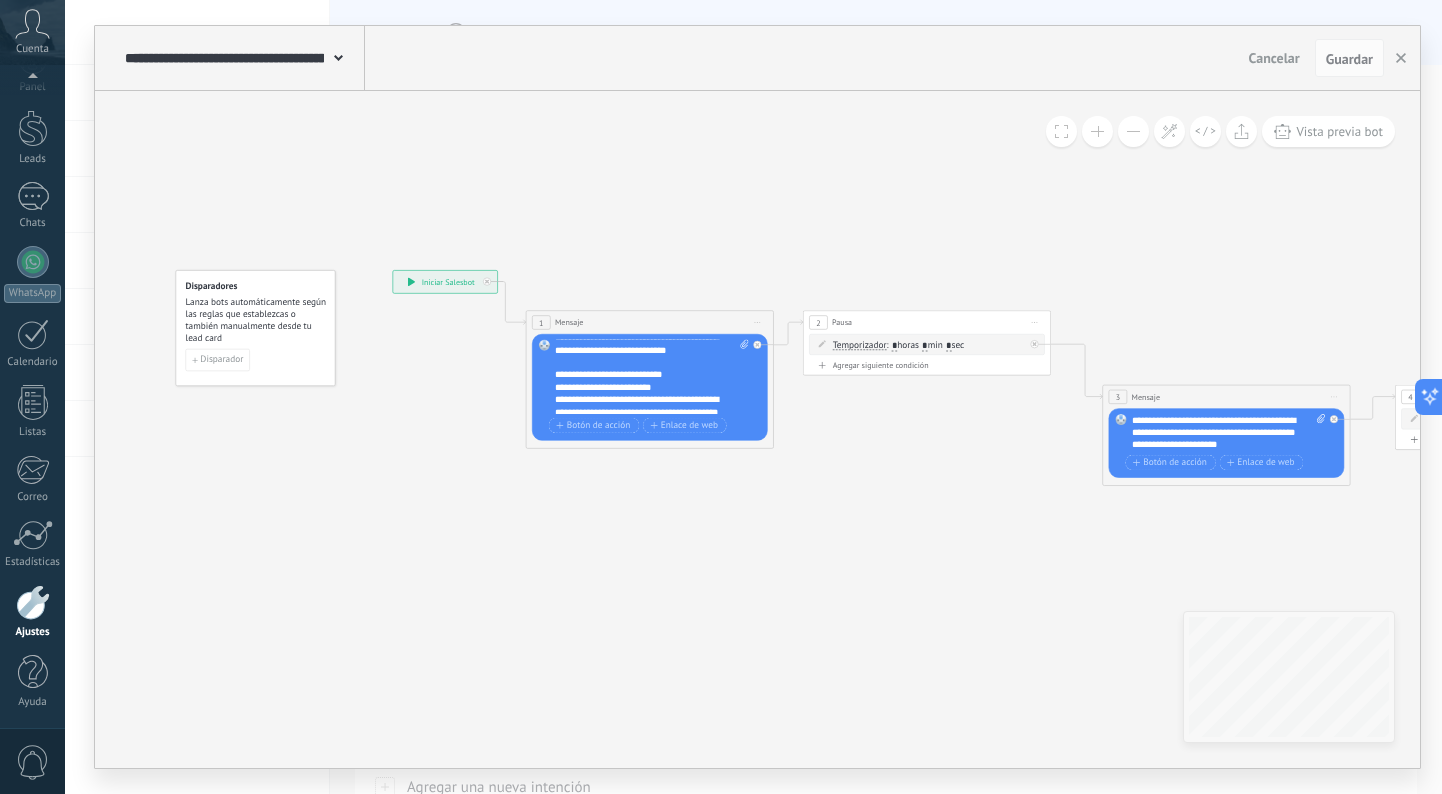 click on "**********" at bounding box center [652, 377] 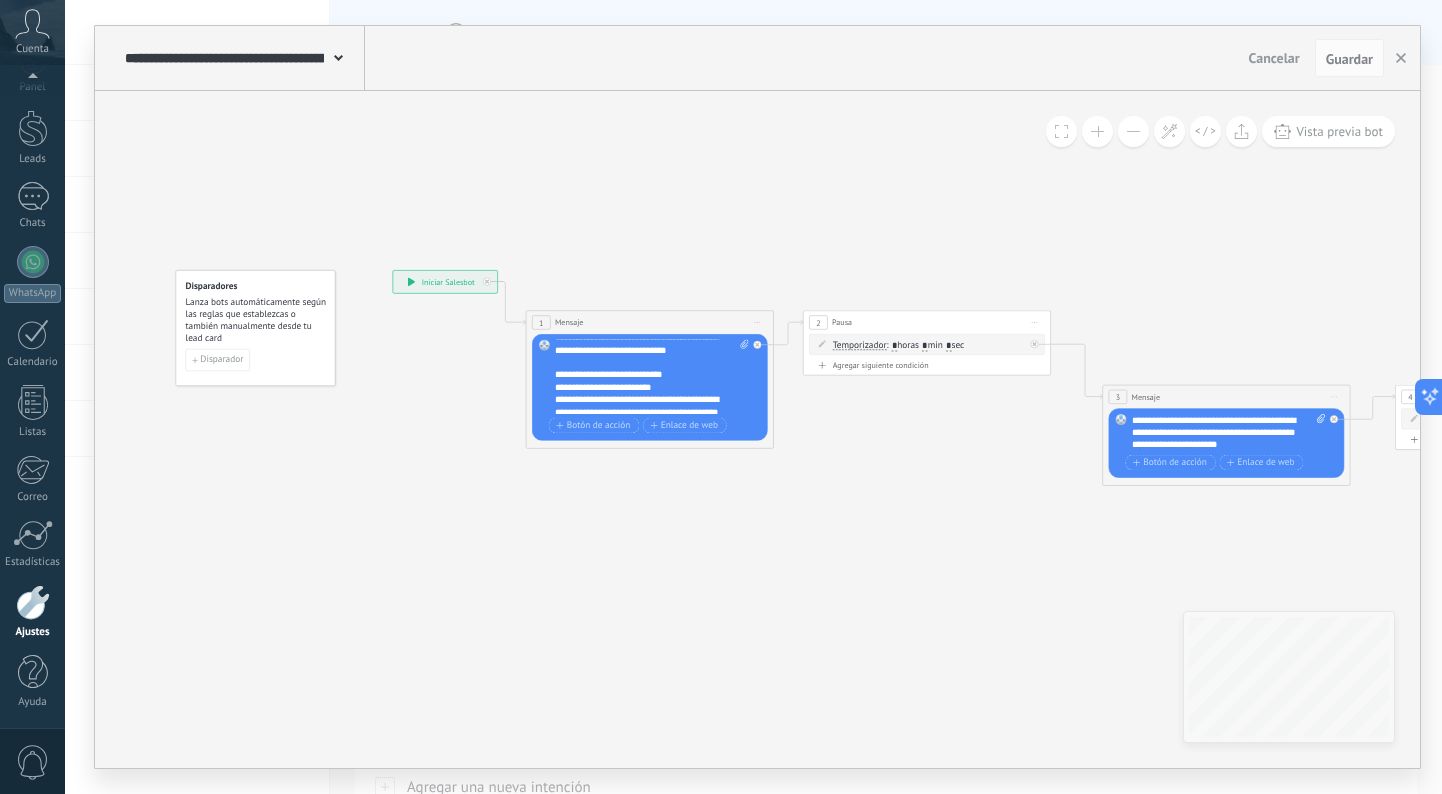 click on "**********" at bounding box center [652, 377] 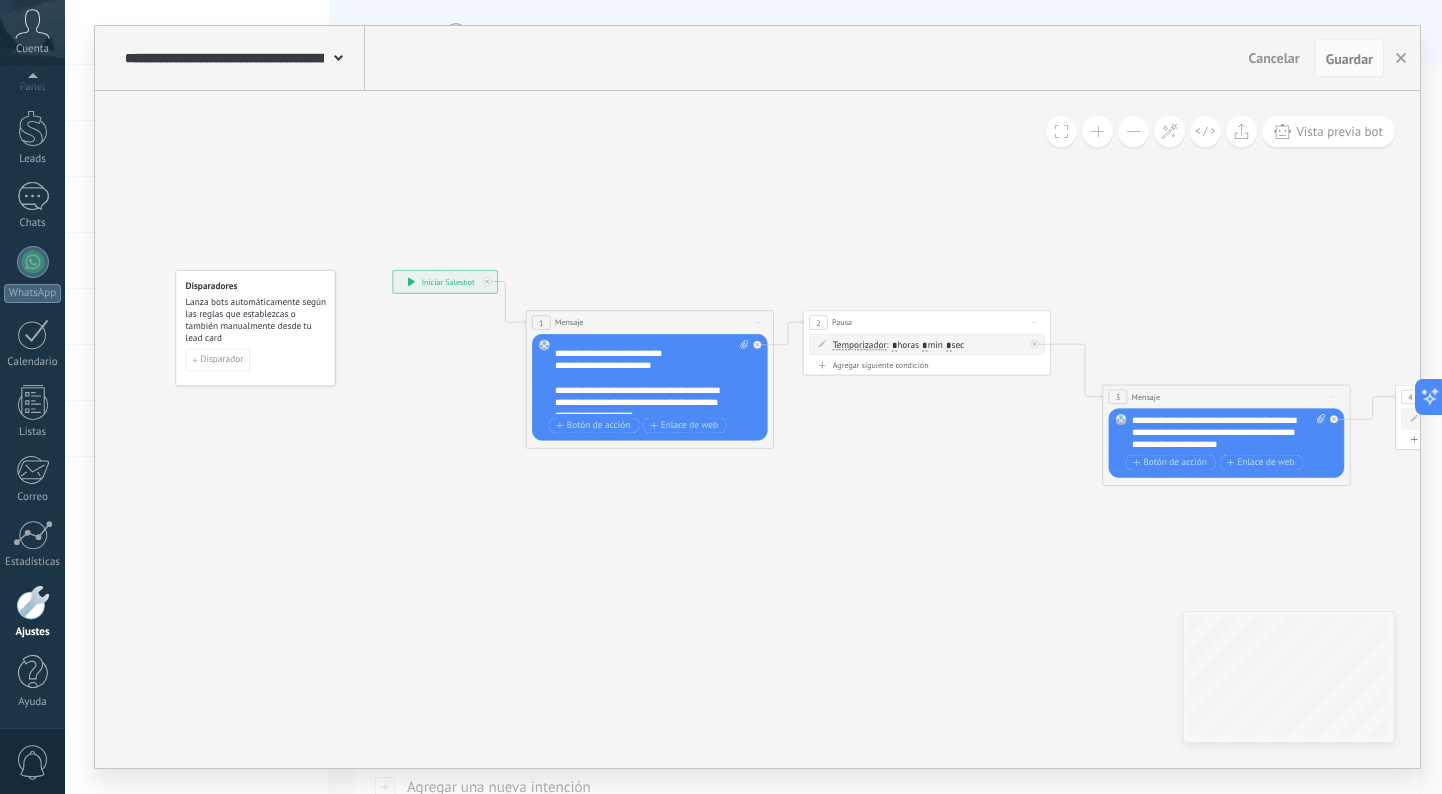 scroll, scrollTop: 107, scrollLeft: 0, axis: vertical 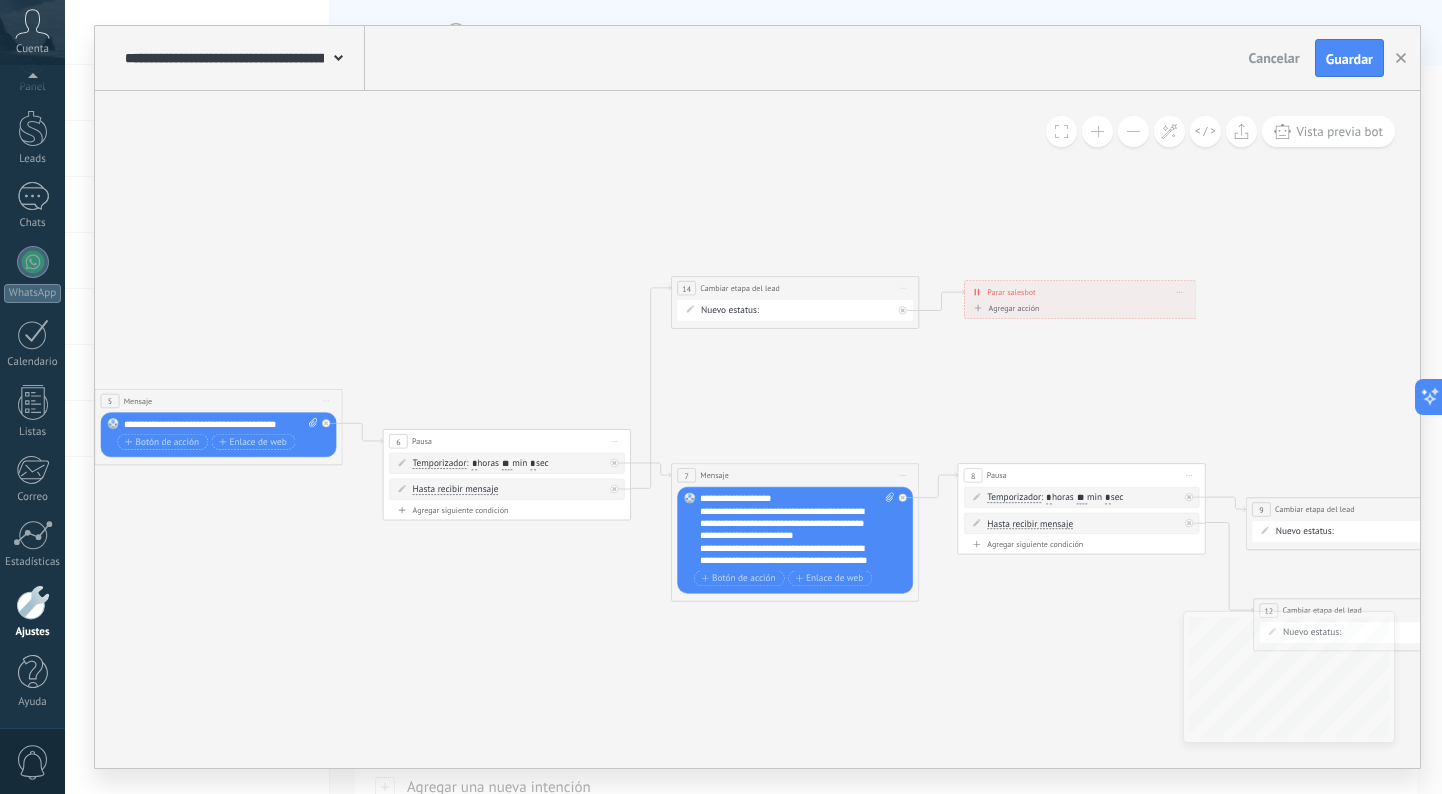 click on "Iniciar vista previa aquí
Cambiar nombre
Duplicar
Borrar" at bounding box center (903, 288) 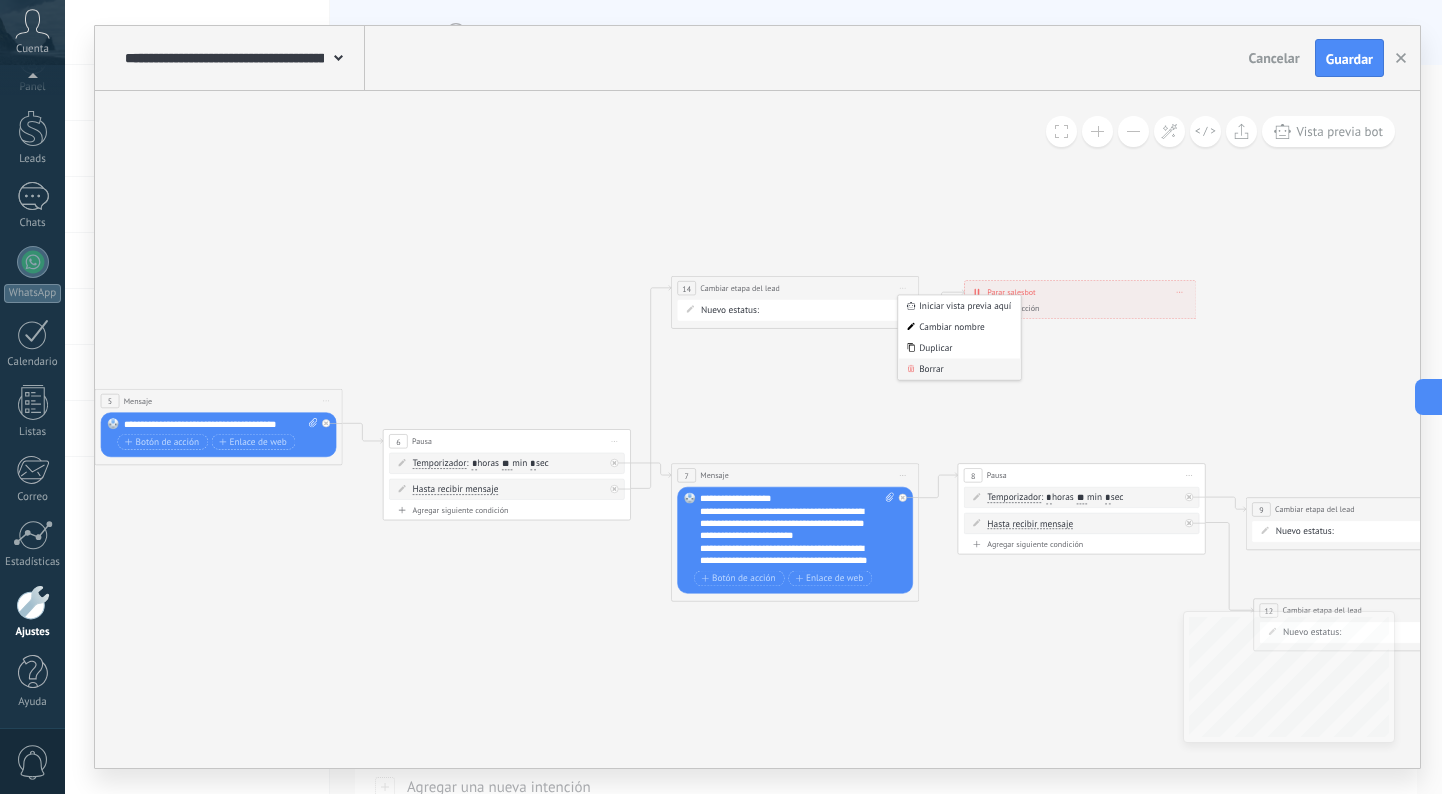 click on "Borrar" at bounding box center (959, 369) 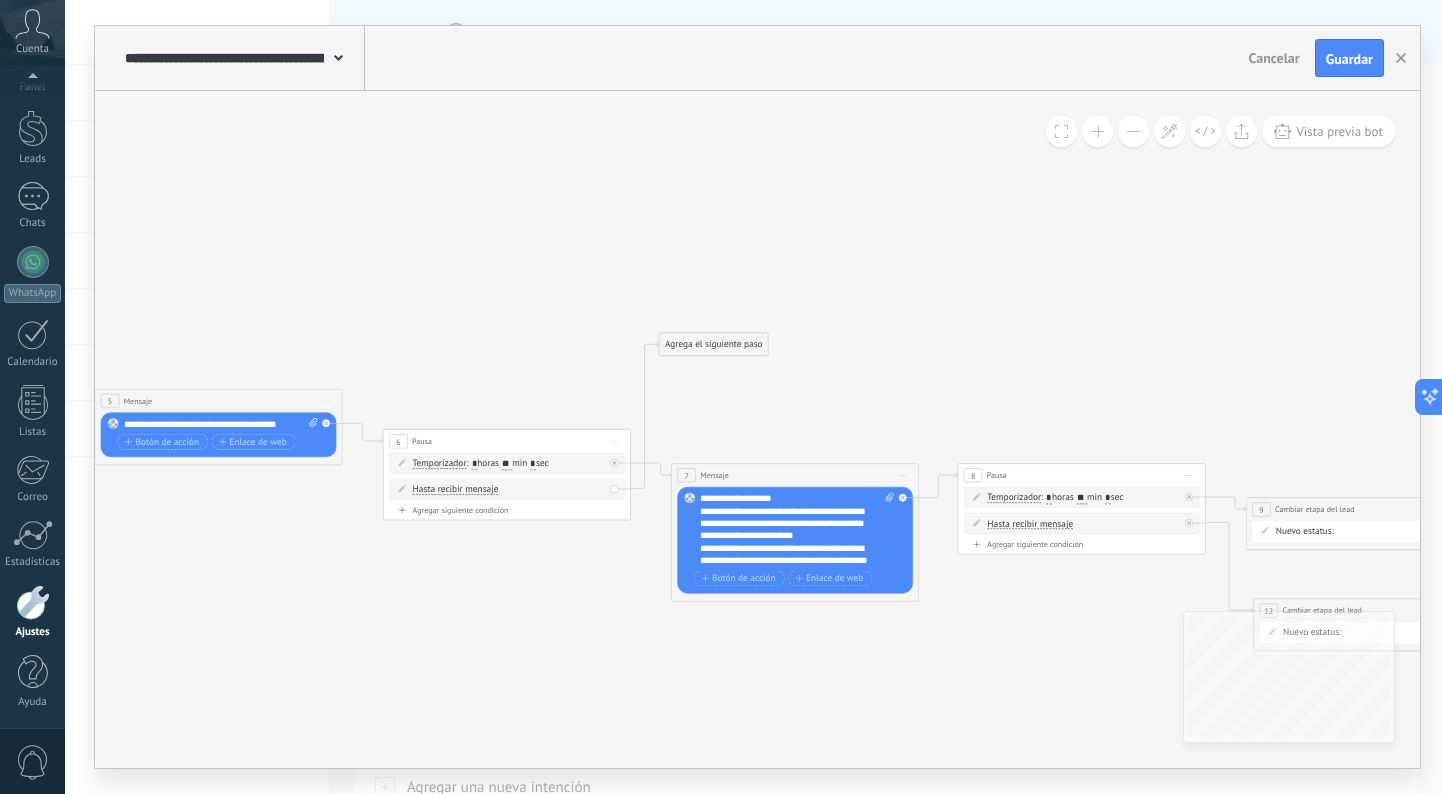 drag, startPoint x: 731, startPoint y: 621, endPoint x: 719, endPoint y: 346, distance: 275.2617 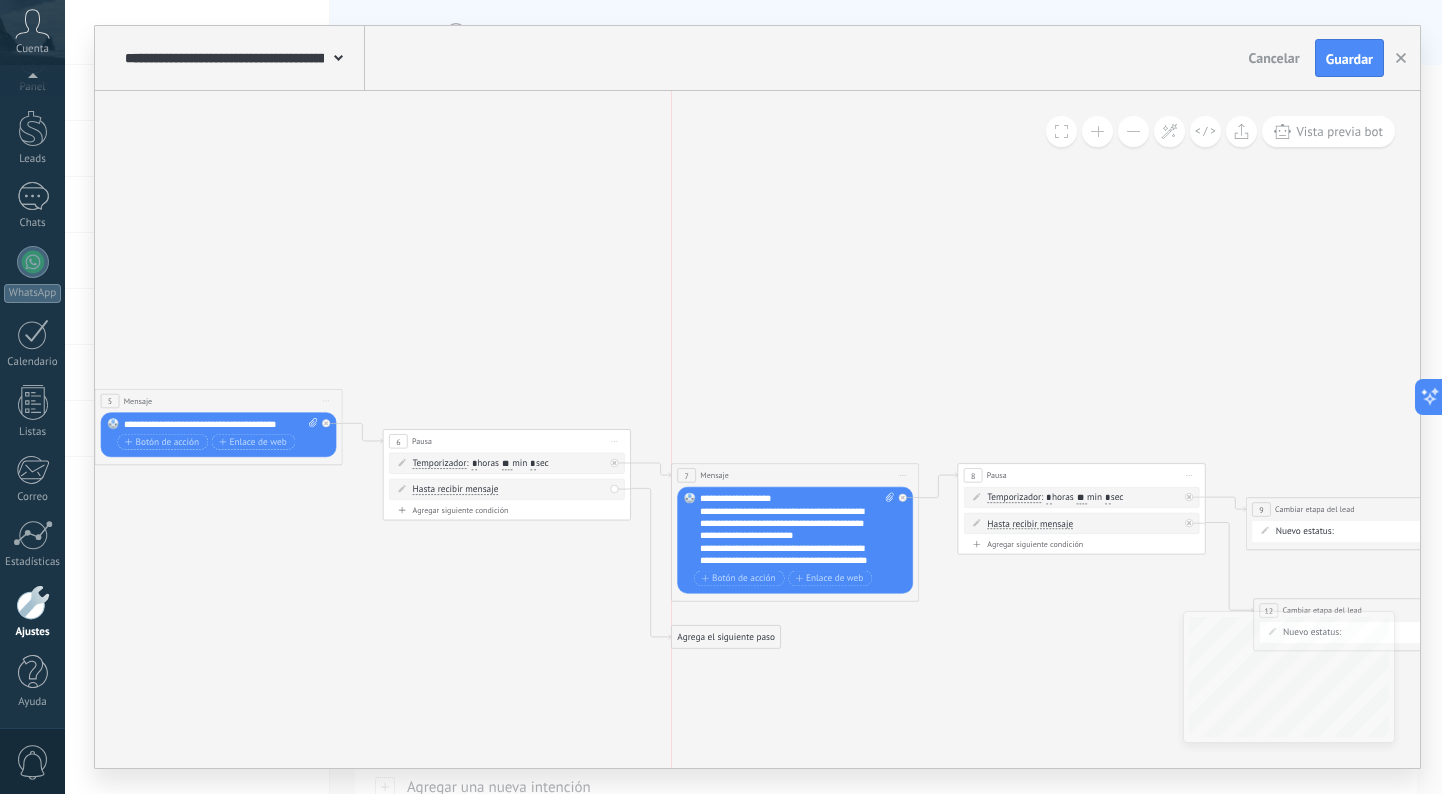 drag, startPoint x: 717, startPoint y: 342, endPoint x: 734, endPoint y: 635, distance: 293.49277 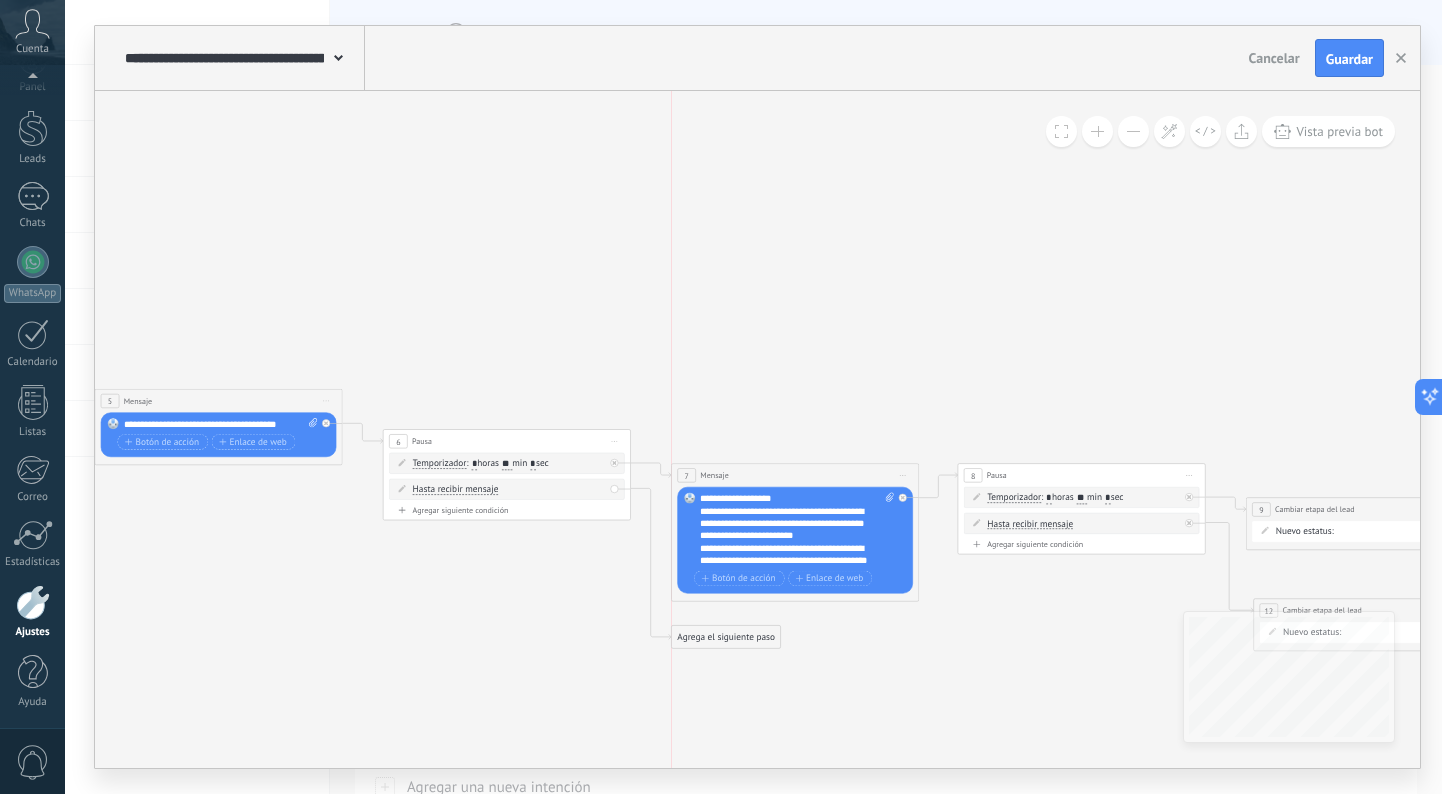 click on "Agrega el siguiente paso" at bounding box center (726, 637) 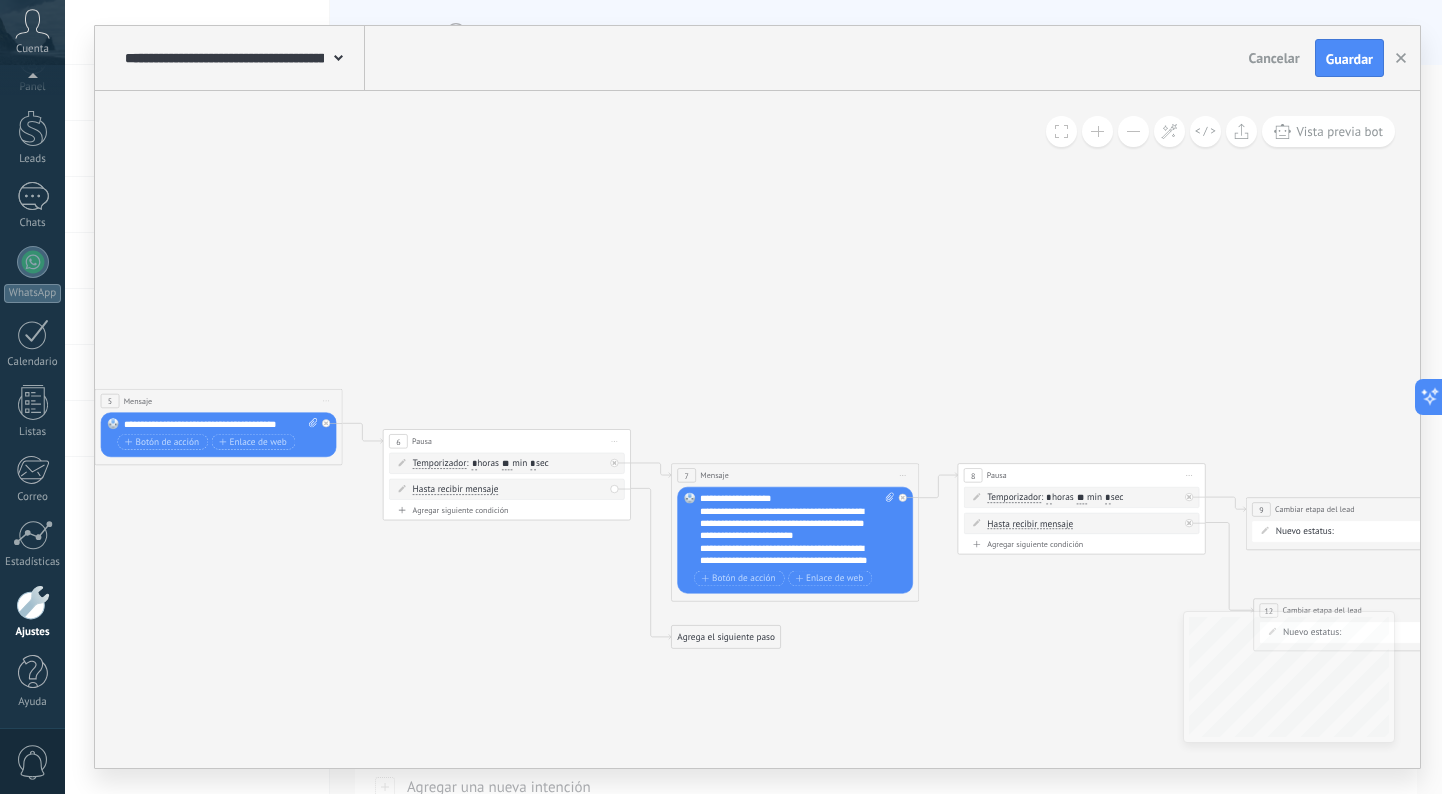 click on "Agrega el siguiente paso" at bounding box center (726, 637) 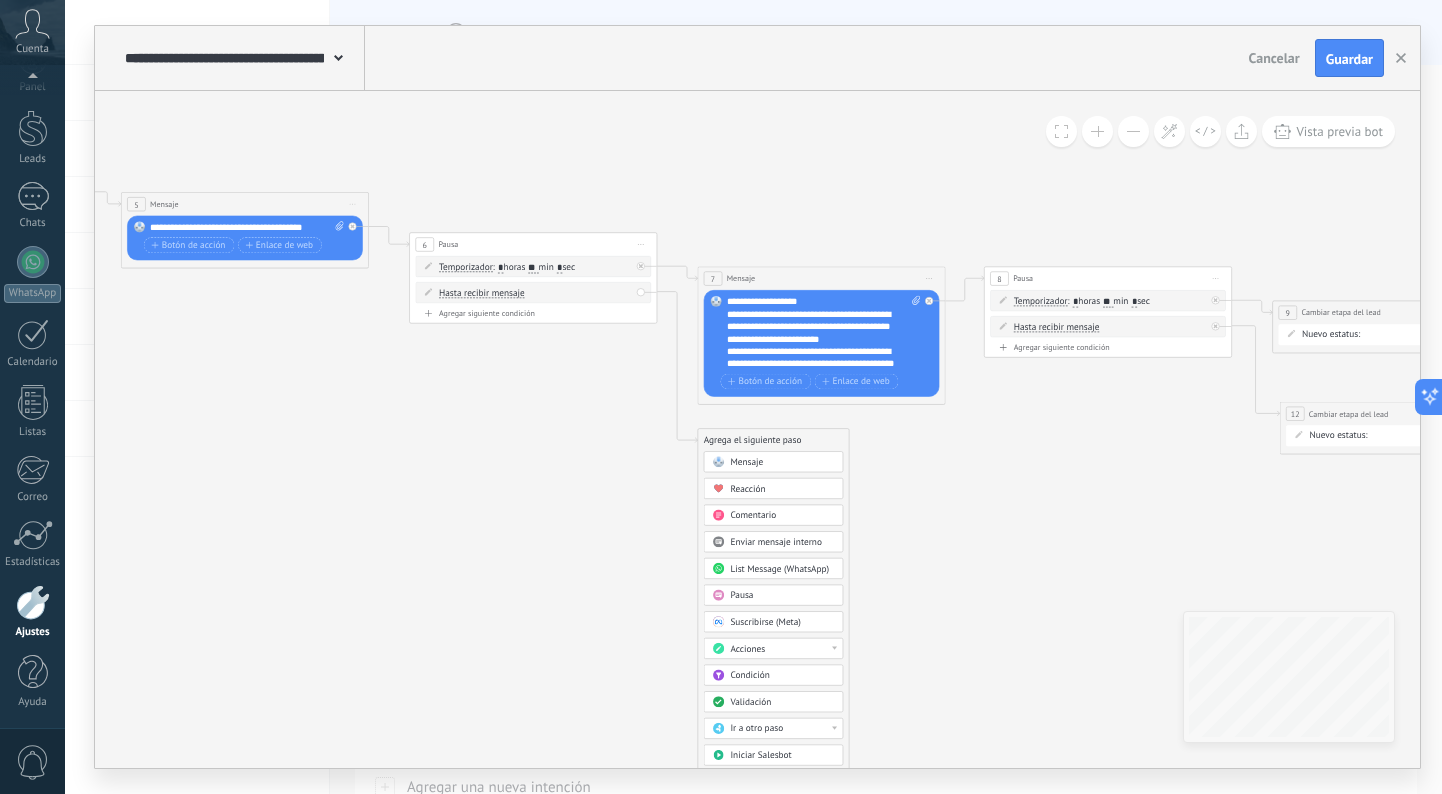 click on "Acciones" at bounding box center (782, 649) 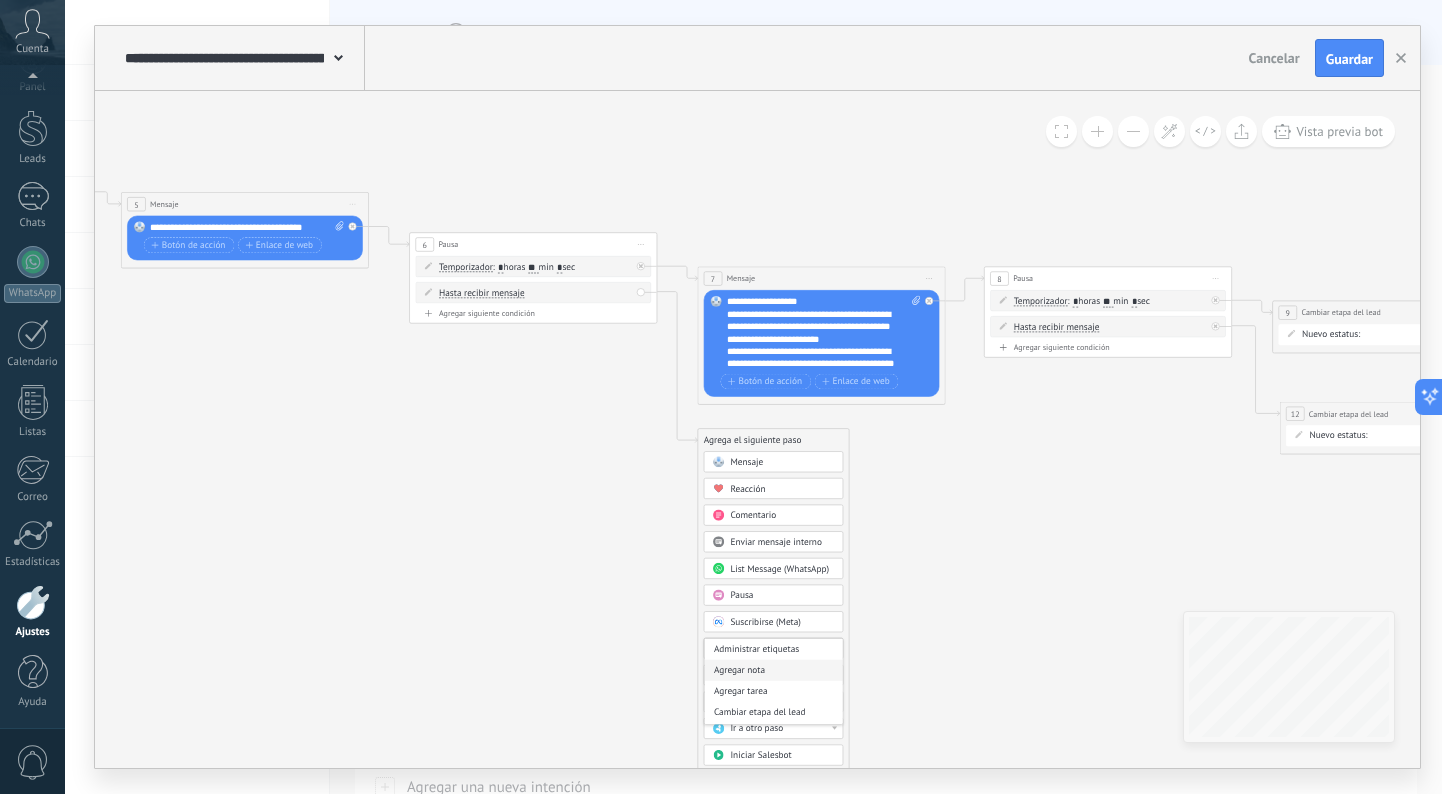 scroll, scrollTop: 25, scrollLeft: 0, axis: vertical 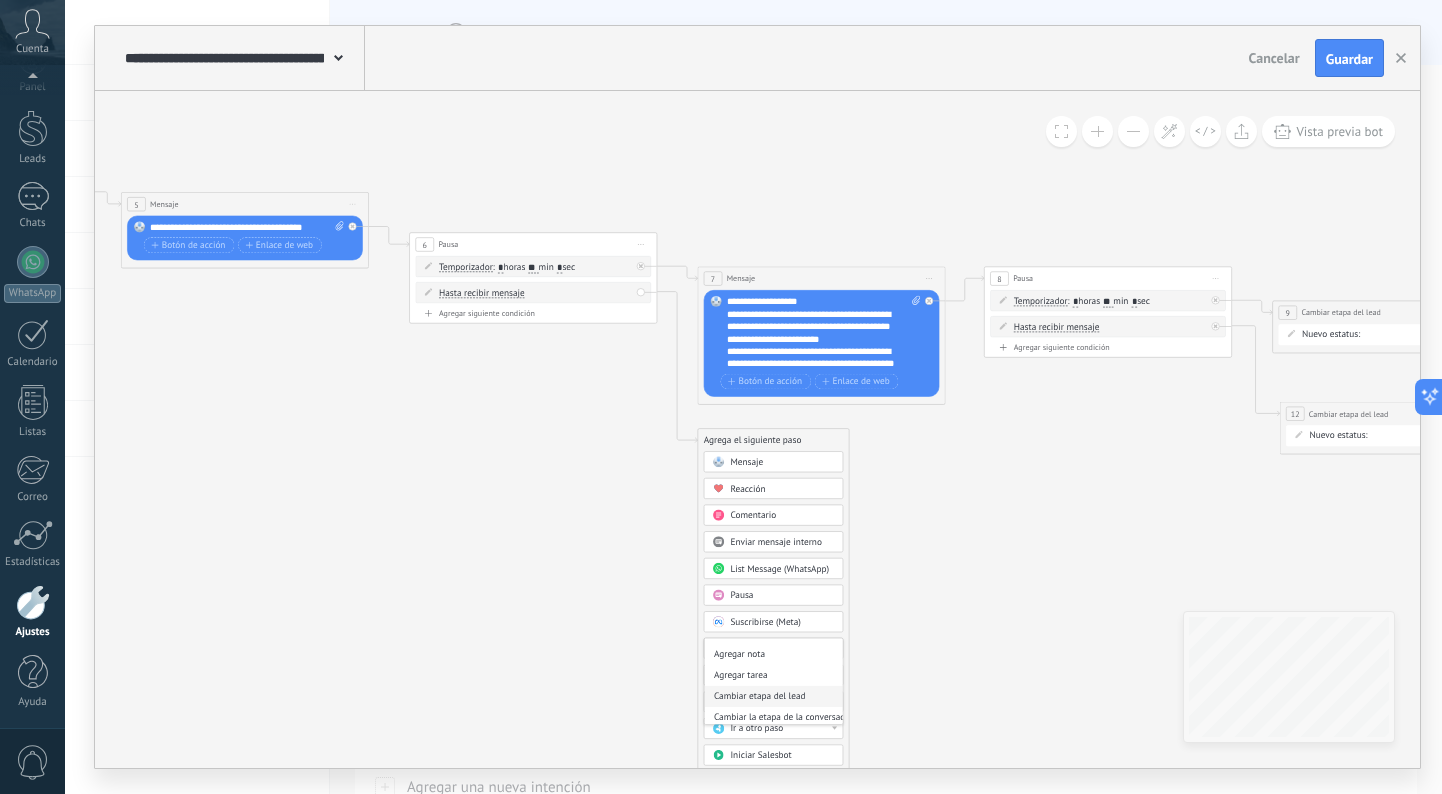 click on "Cambiar etapa del lead" at bounding box center (773, 696) 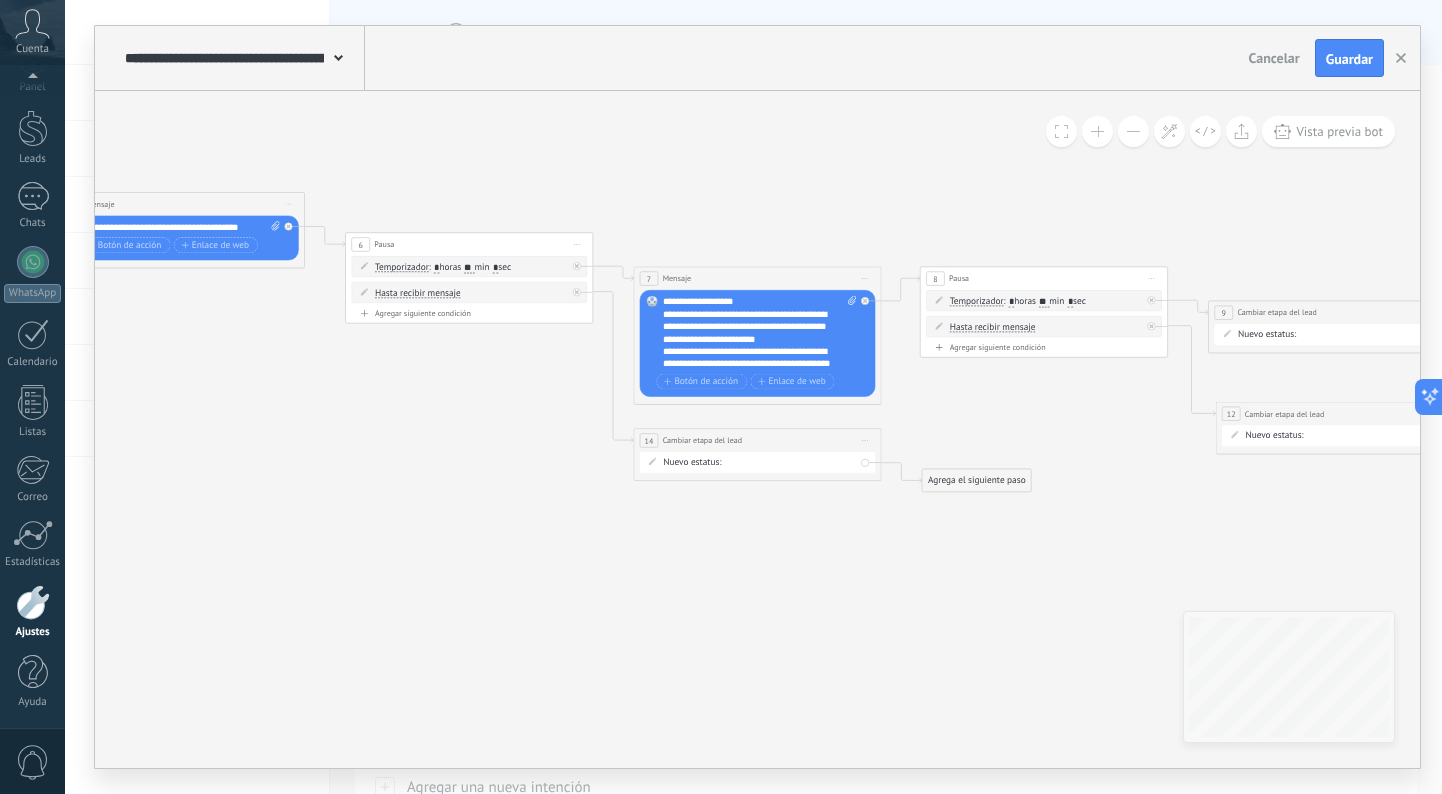 click on "NEQUI BANCOLOMBIA REMARKETING Logrado con éxito Venta Perdido" at bounding box center (0, 0) 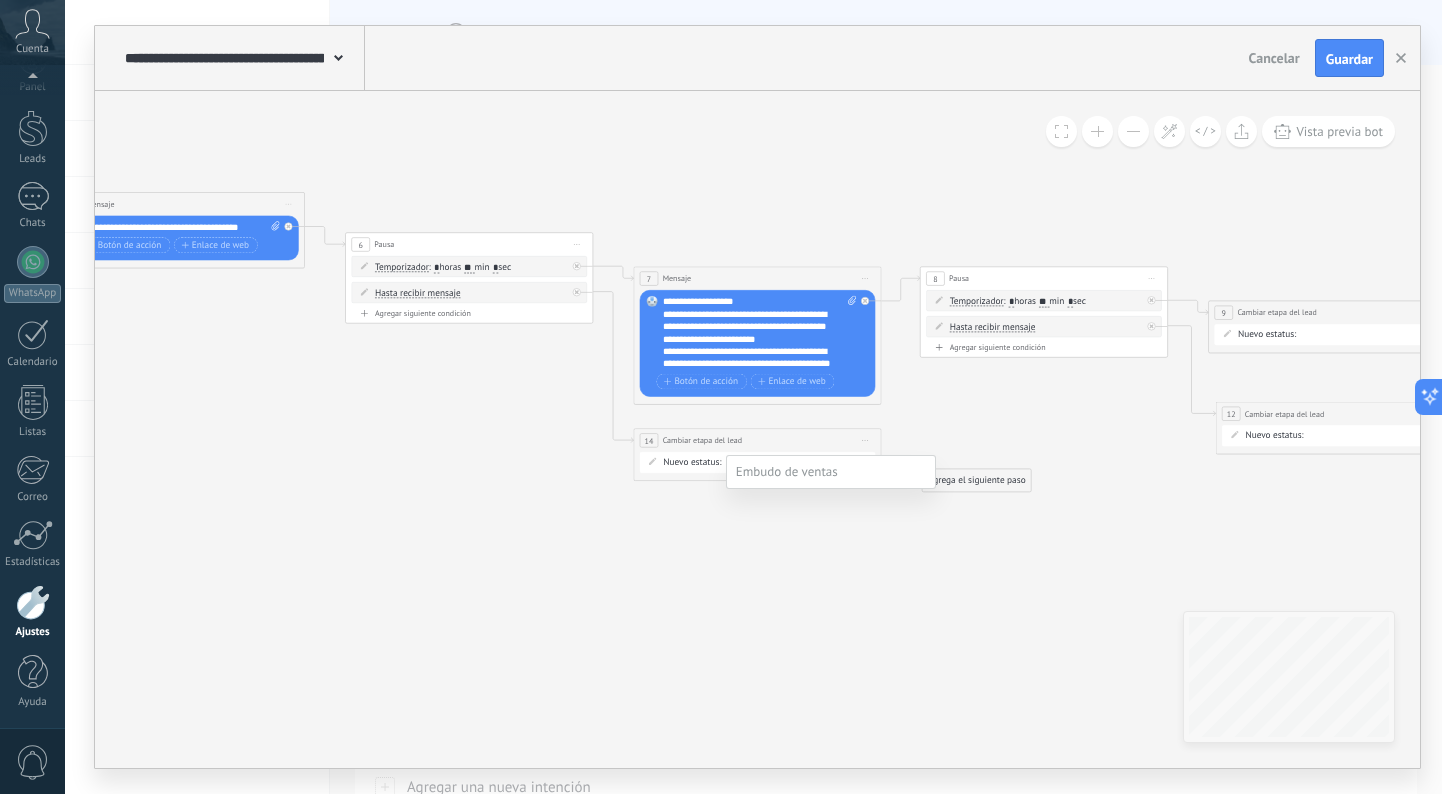 click on "Logrado con éxito" at bounding box center [0, 0] 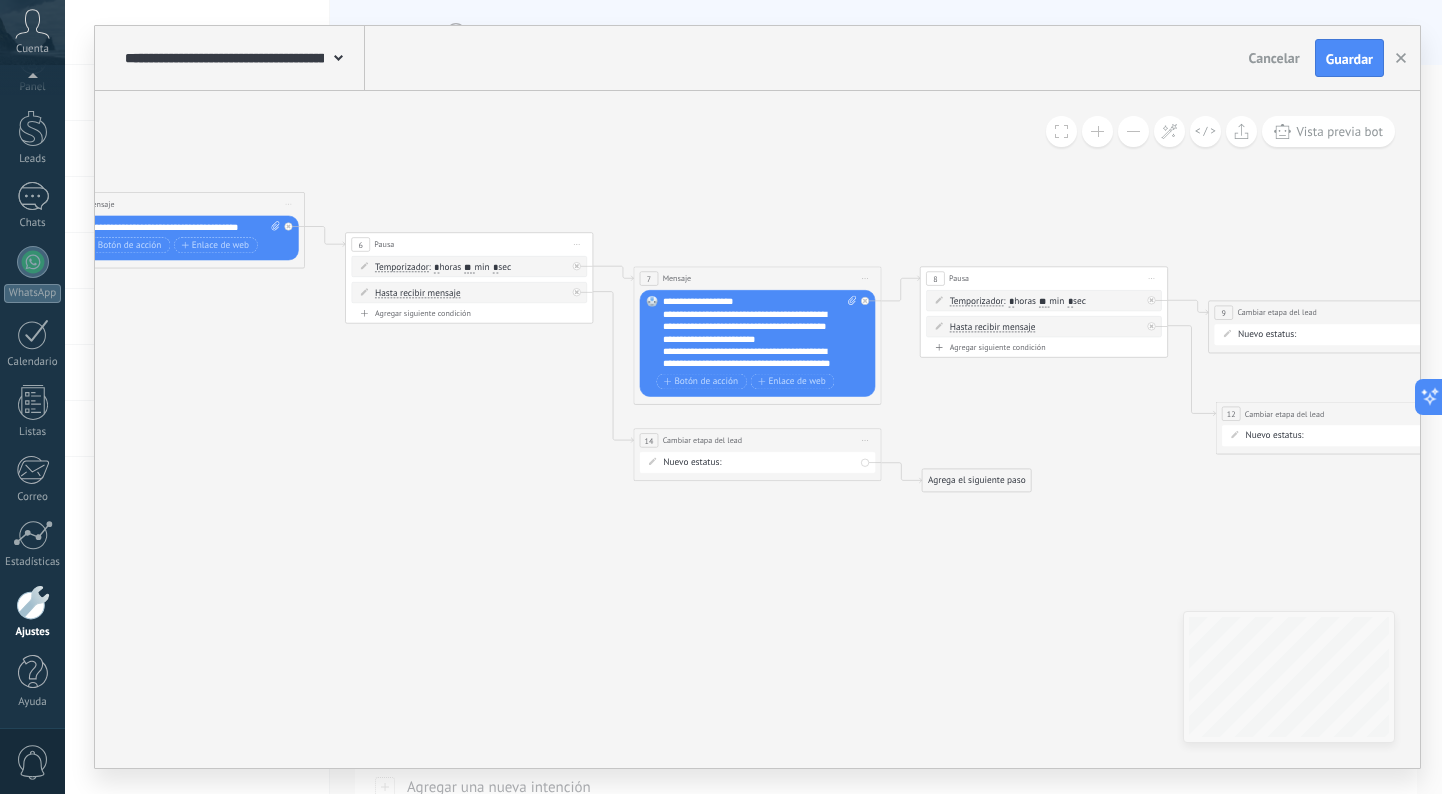 click on "Agrega el siguiente paso" at bounding box center [976, 480] 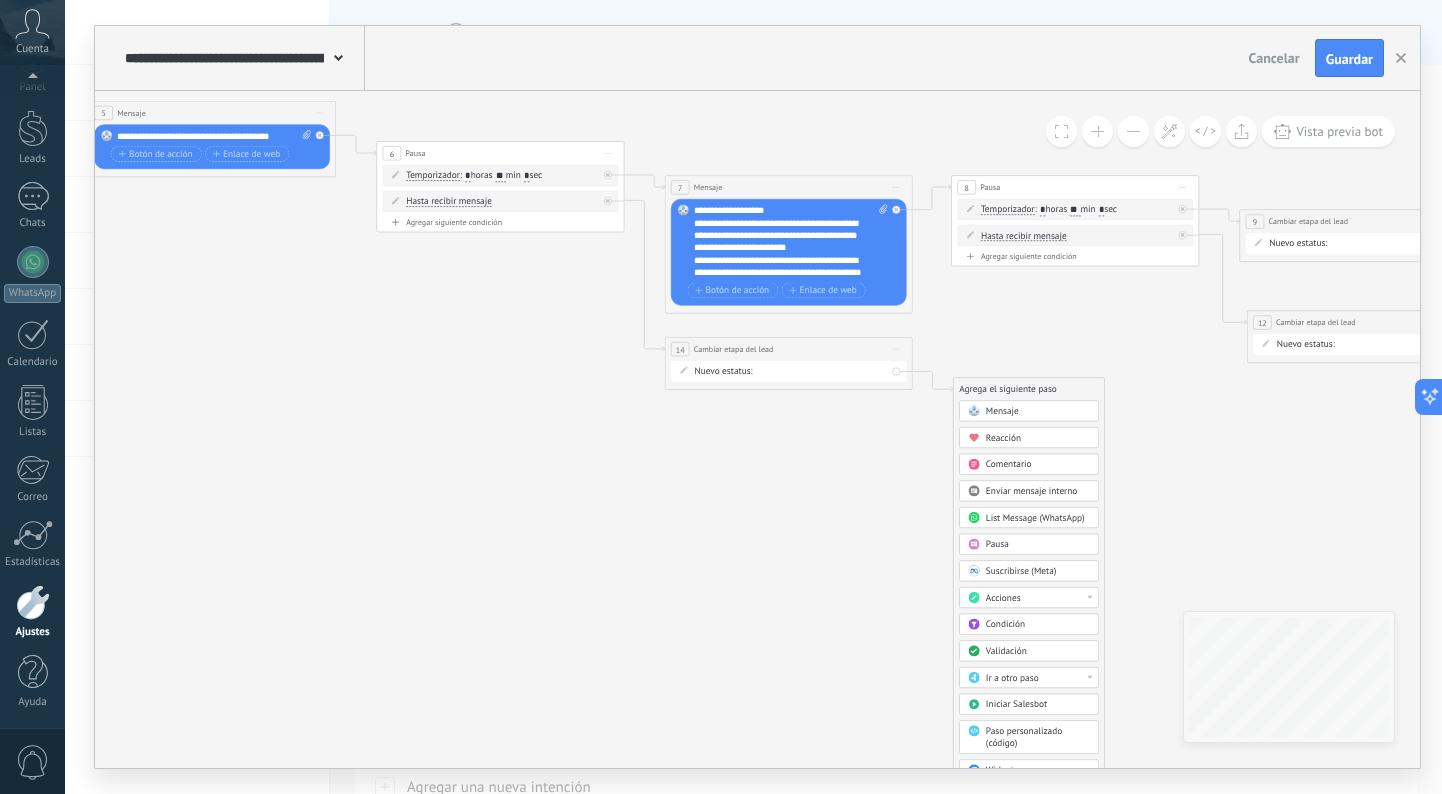 click on "Acciones" at bounding box center (1003, 598) 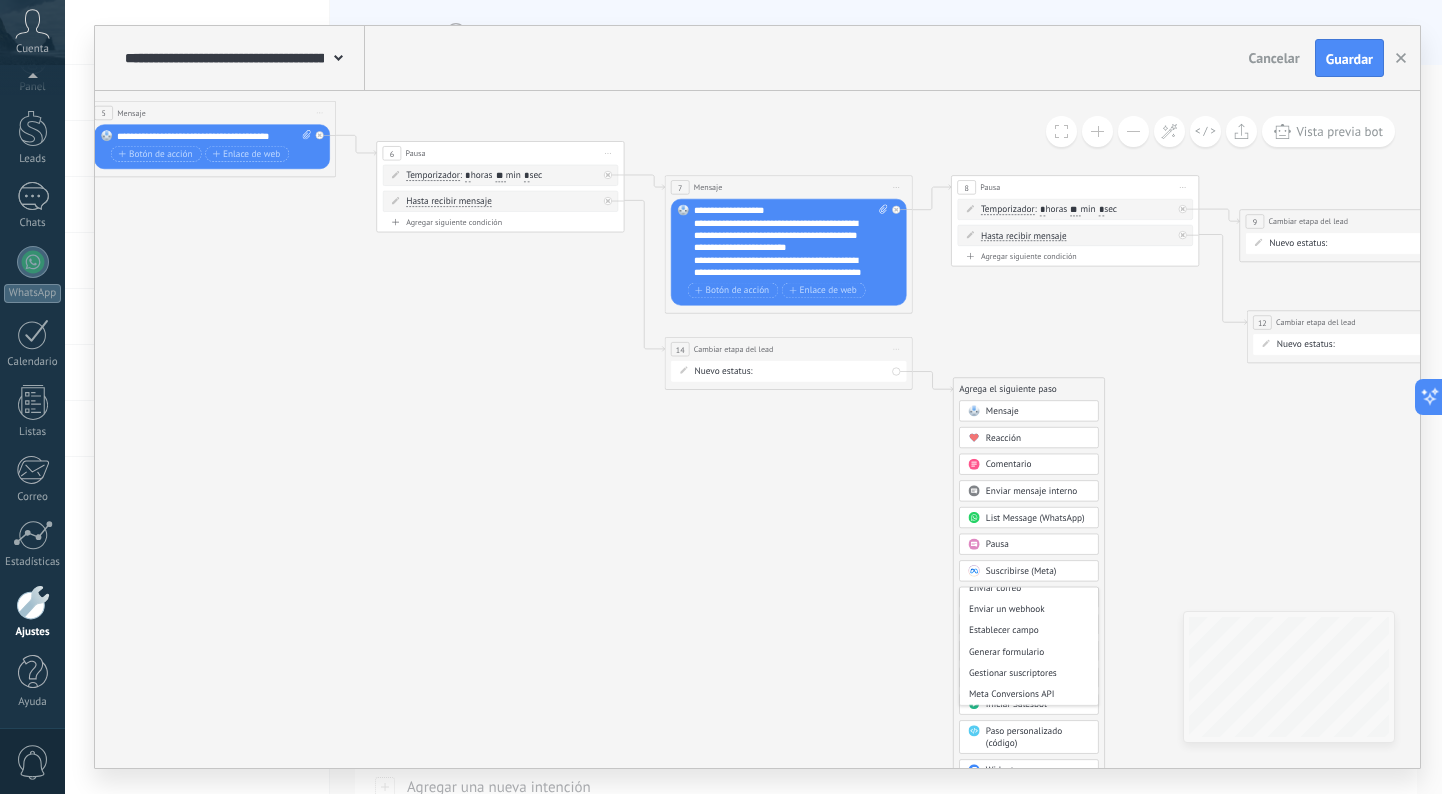 scroll, scrollTop: 287, scrollLeft: 0, axis: vertical 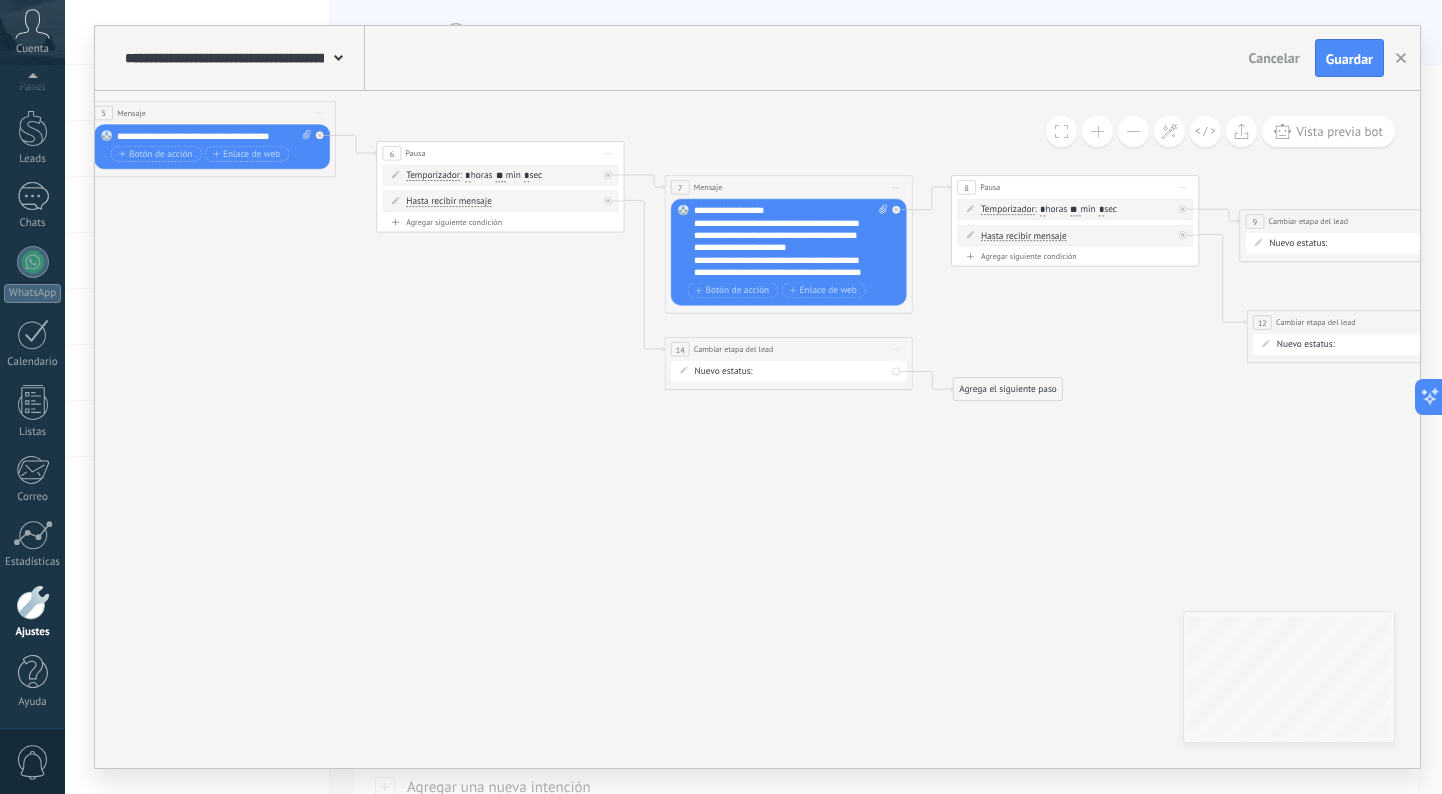click on "Agrega el siguiente paso" at bounding box center (1008, 389) 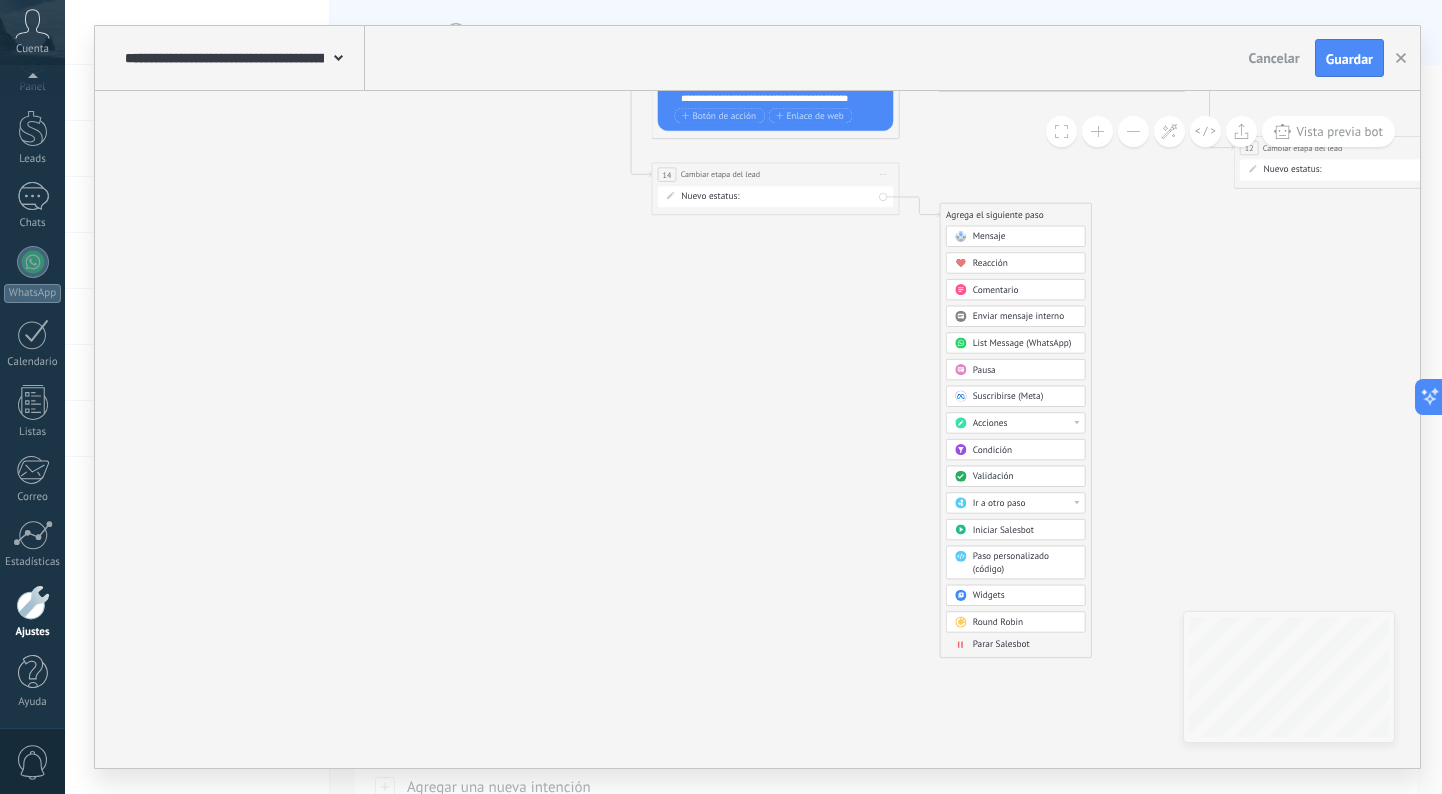 click on "Parar Salesbot" at bounding box center (1001, 645) 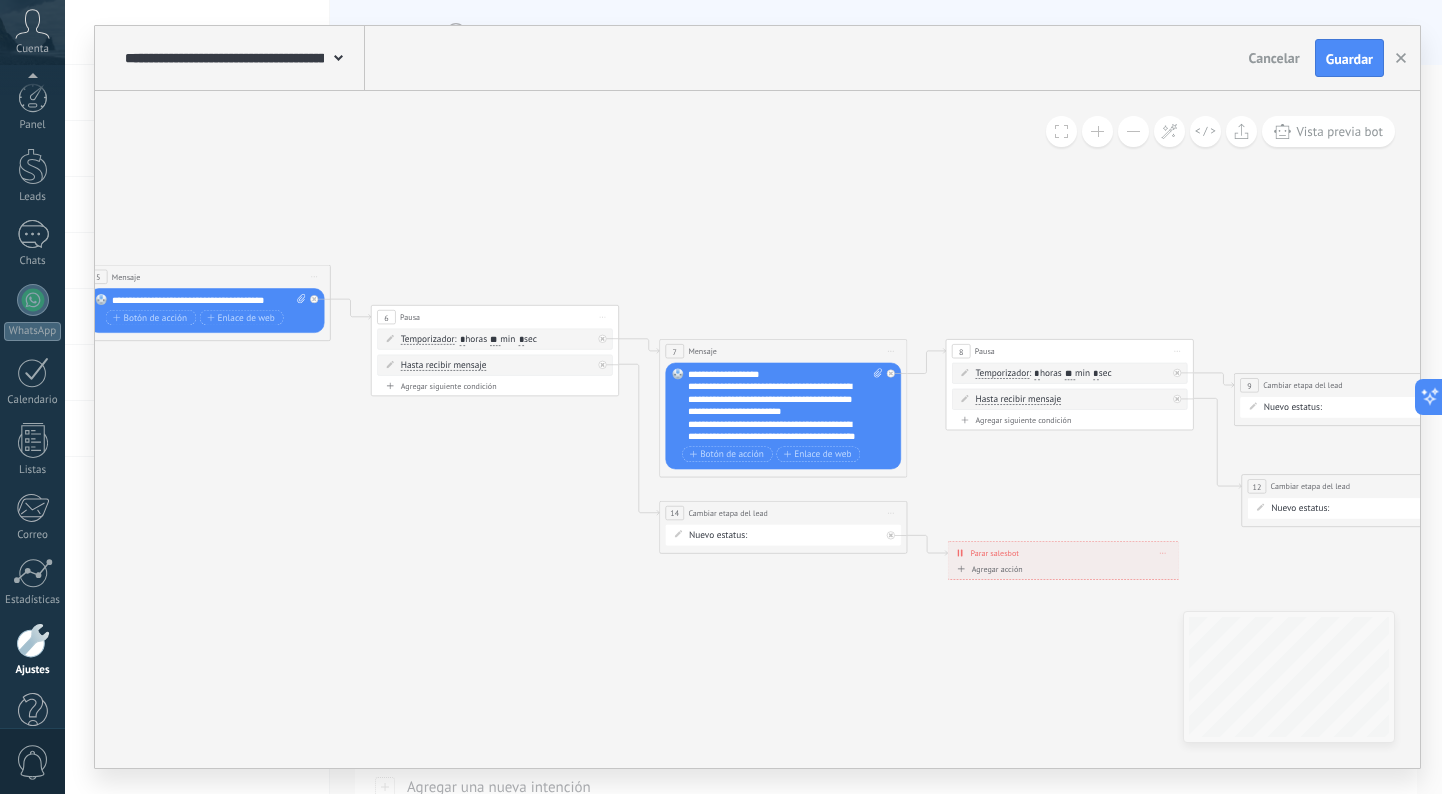 scroll, scrollTop: 0, scrollLeft: 0, axis: both 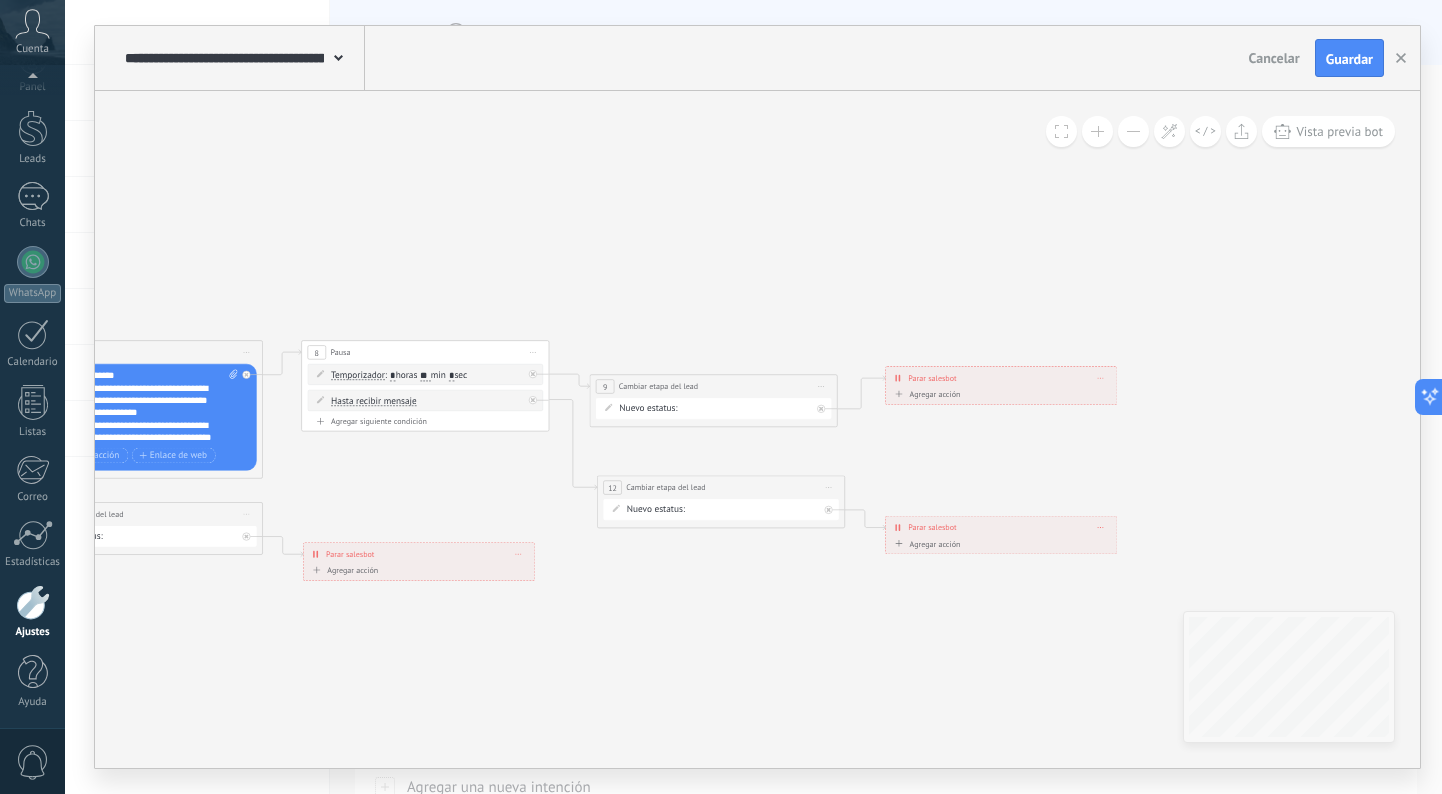 click on "Iniciar vista previa aquí
Cambiar nombre
Duplicar
Borrar" at bounding box center [822, 387] 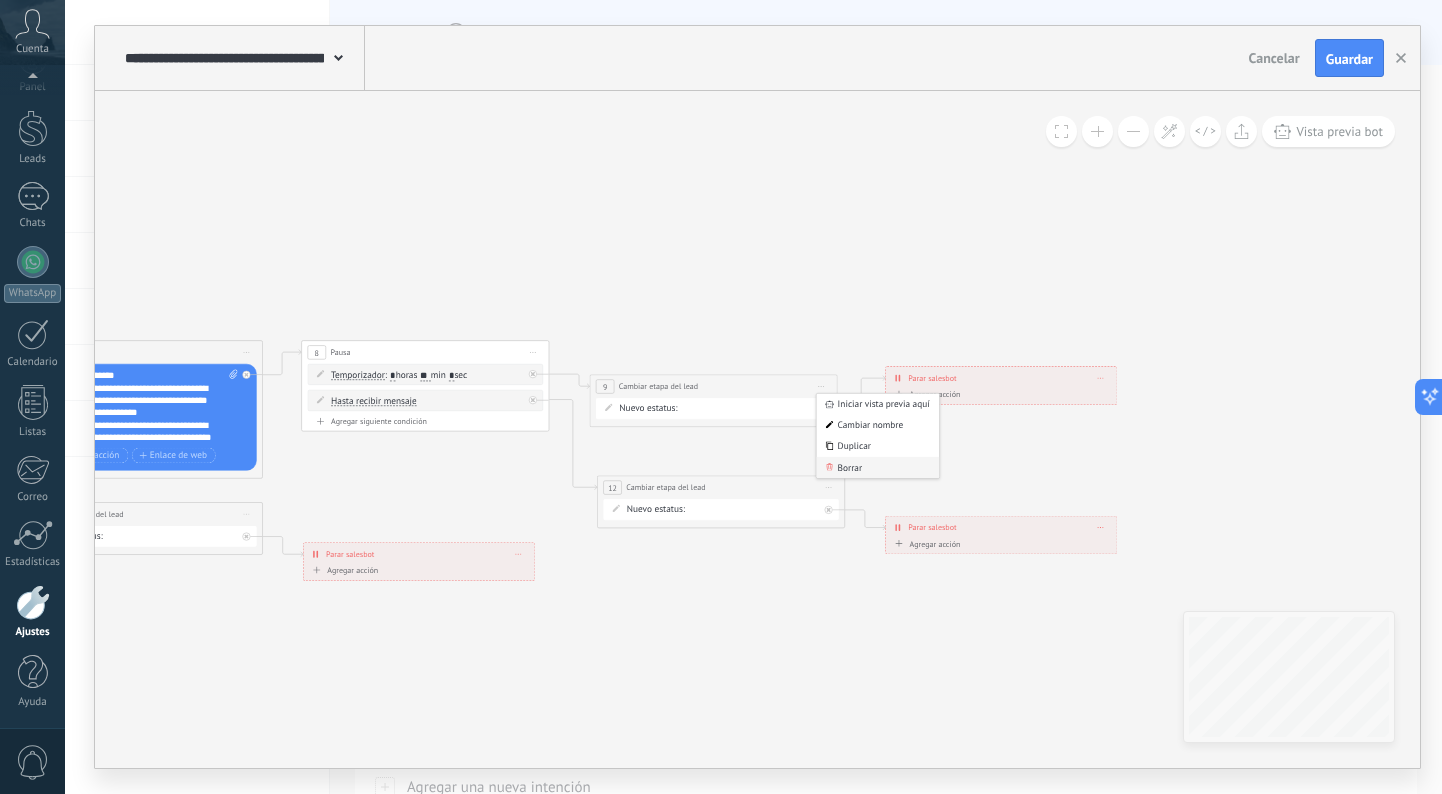 click on "Borrar" at bounding box center (878, 467) 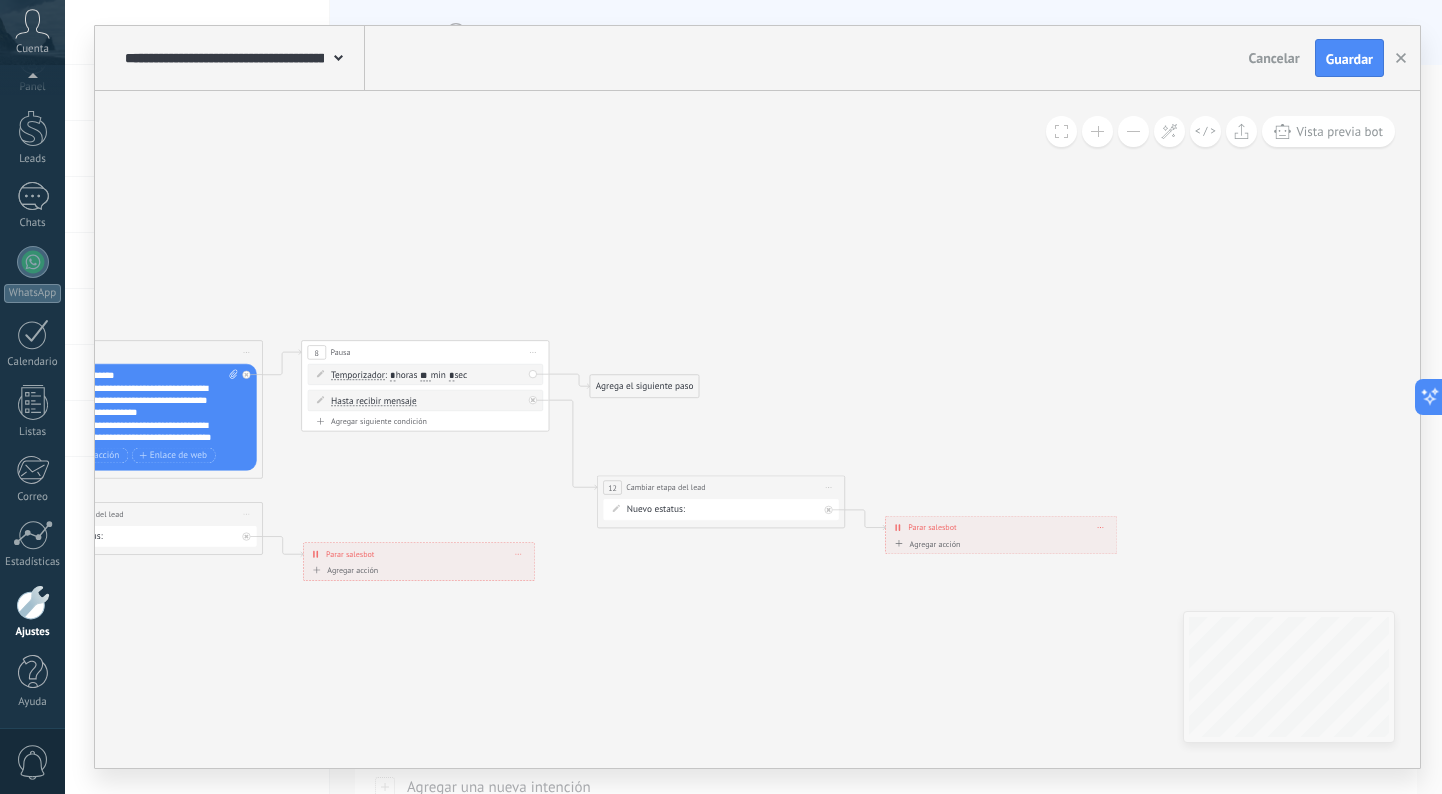 click on "Agrega el siguiente paso" at bounding box center [644, 386] 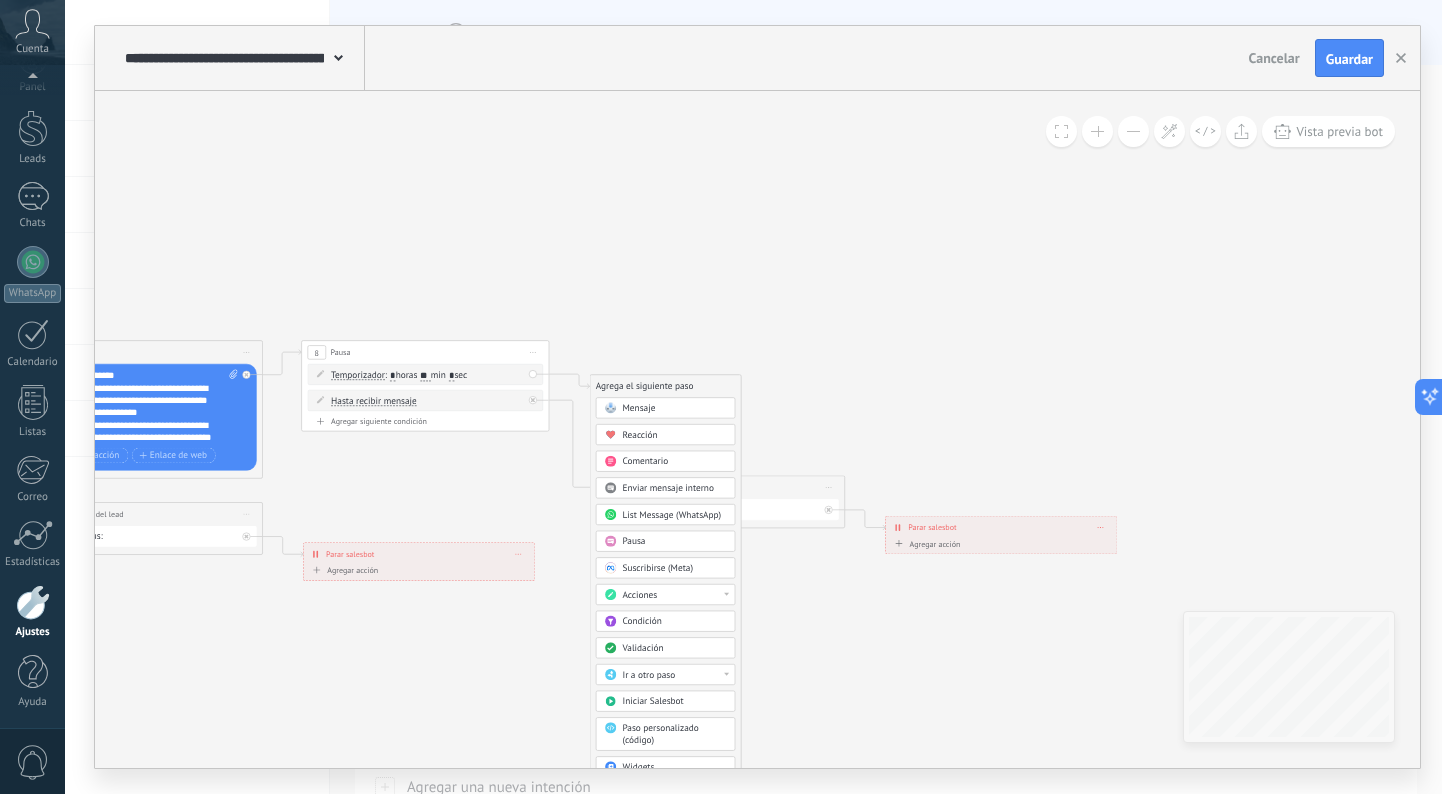 click on "Acciones" at bounding box center [674, 595] 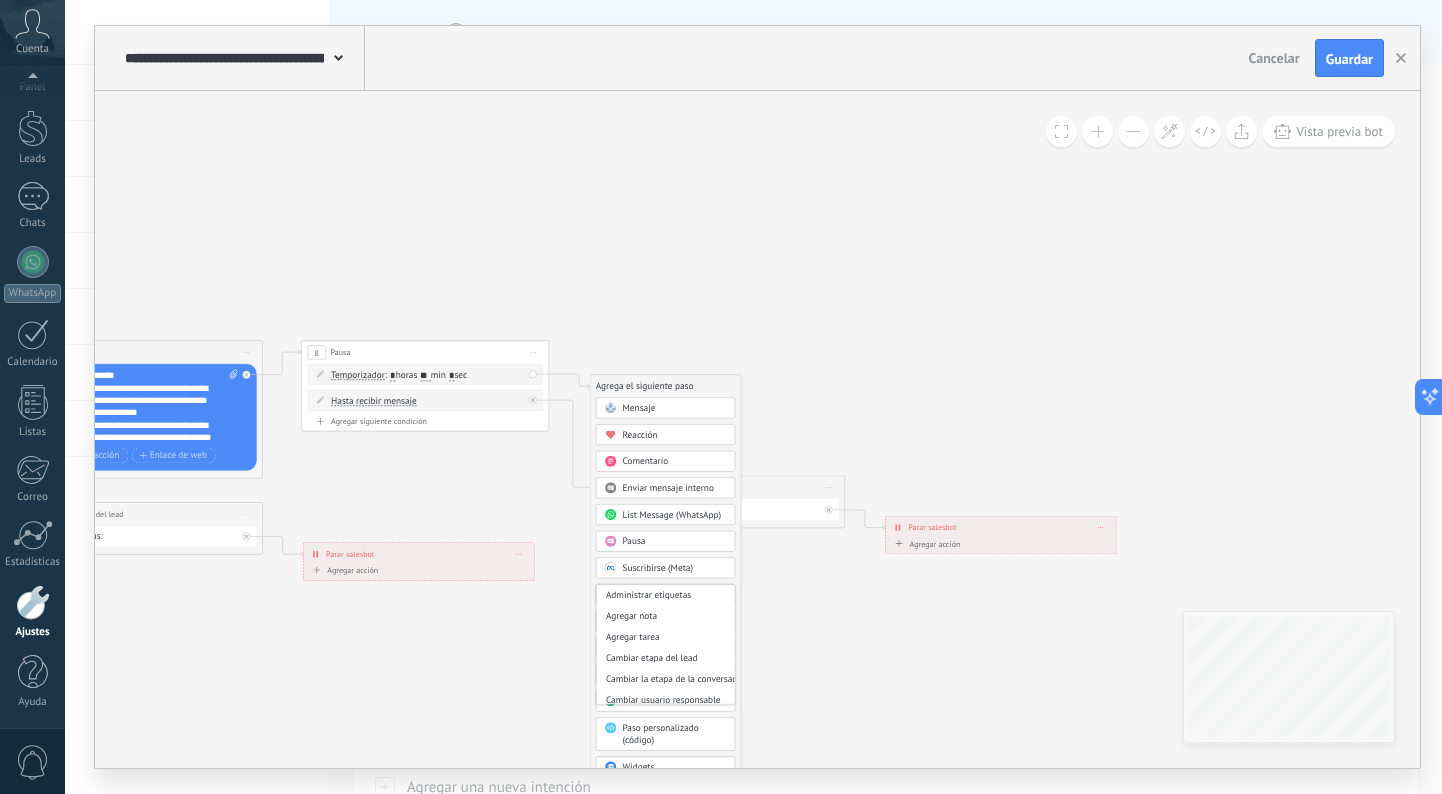 scroll, scrollTop: 20, scrollLeft: 0, axis: vertical 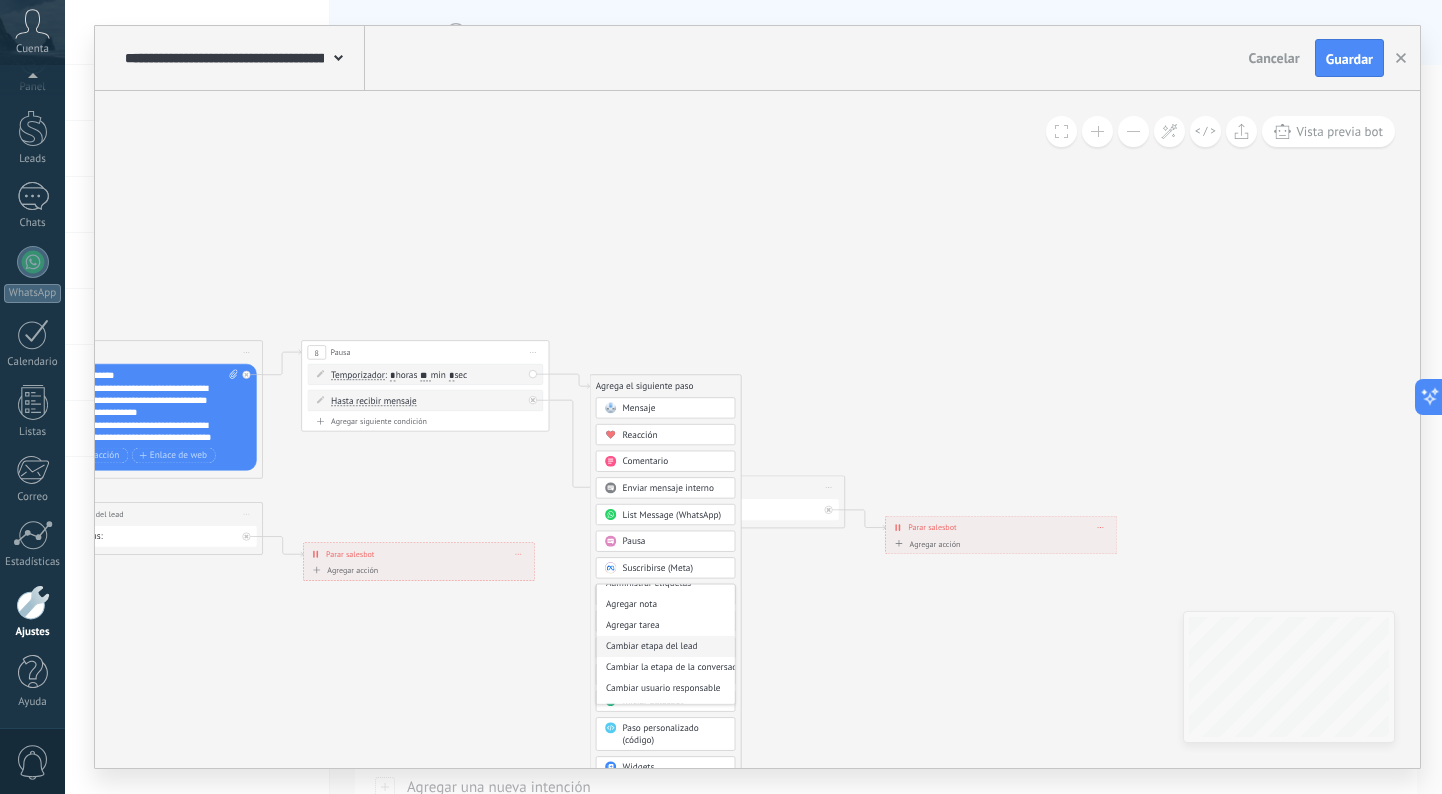 click on "Cambiar etapa del lead" at bounding box center [665, 645] 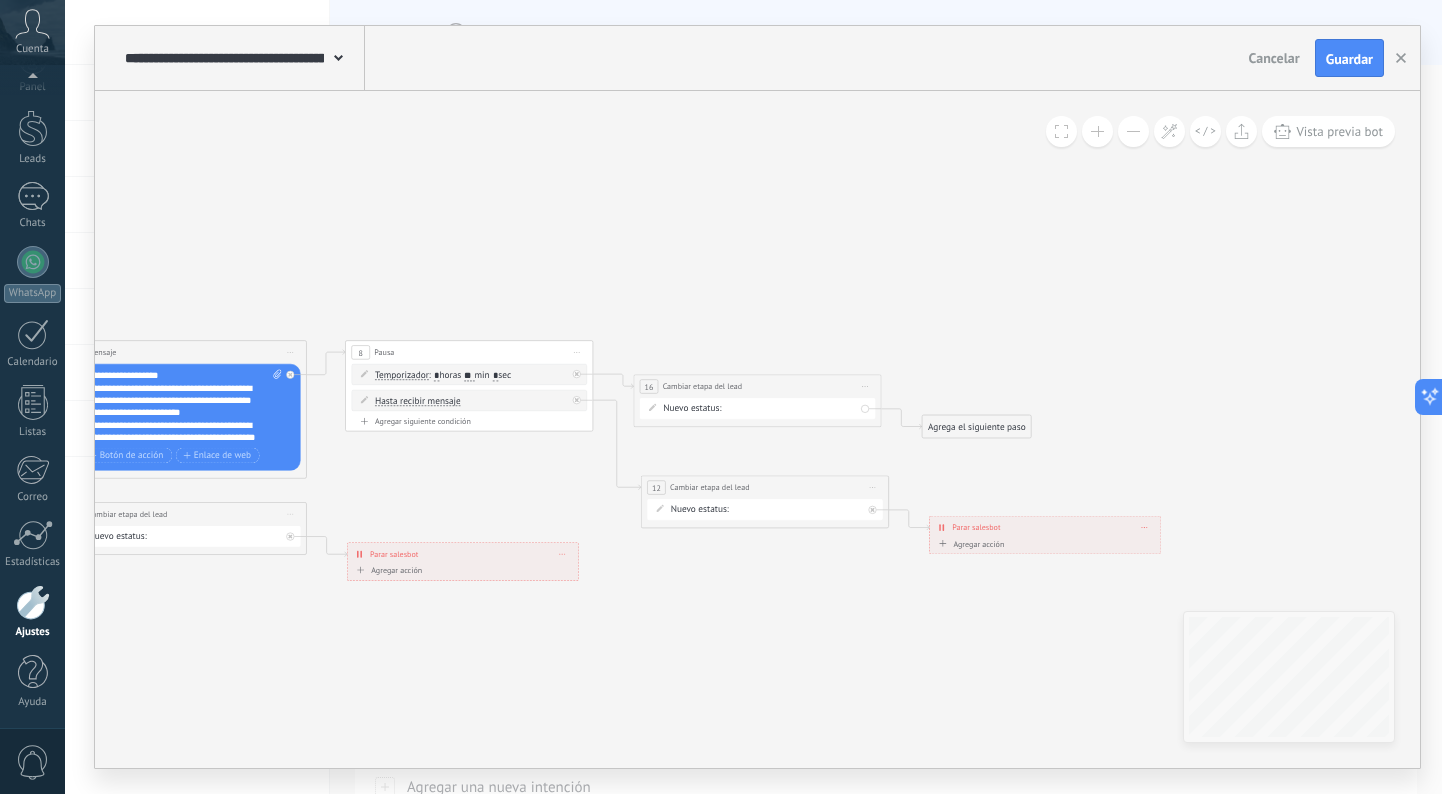 click on "NEQUI BANCOLOMBIA REMARKETING Logrado con éxito Venta Perdido" at bounding box center [0, 0] 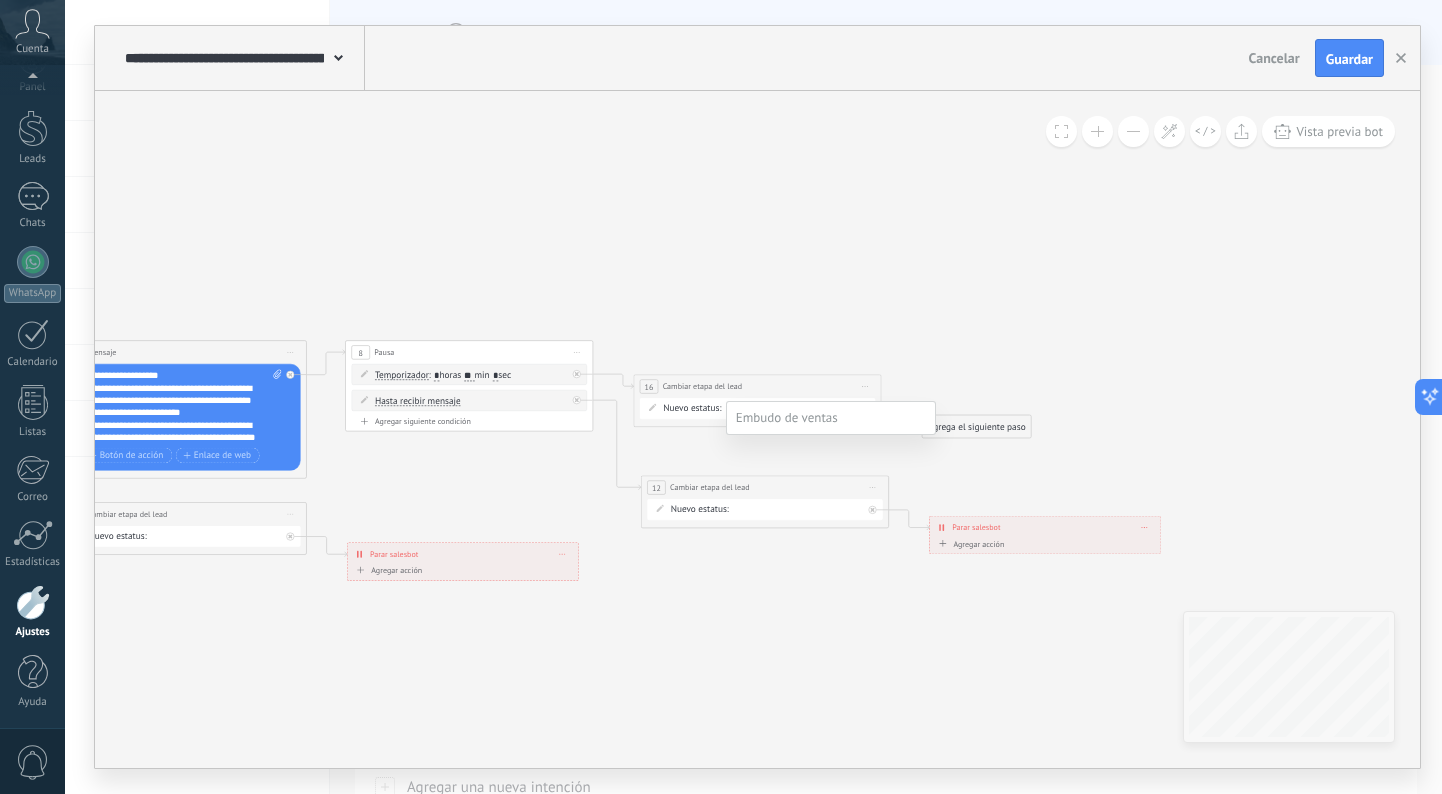 click on "BANCOLOMBIA" at bounding box center (0, 0) 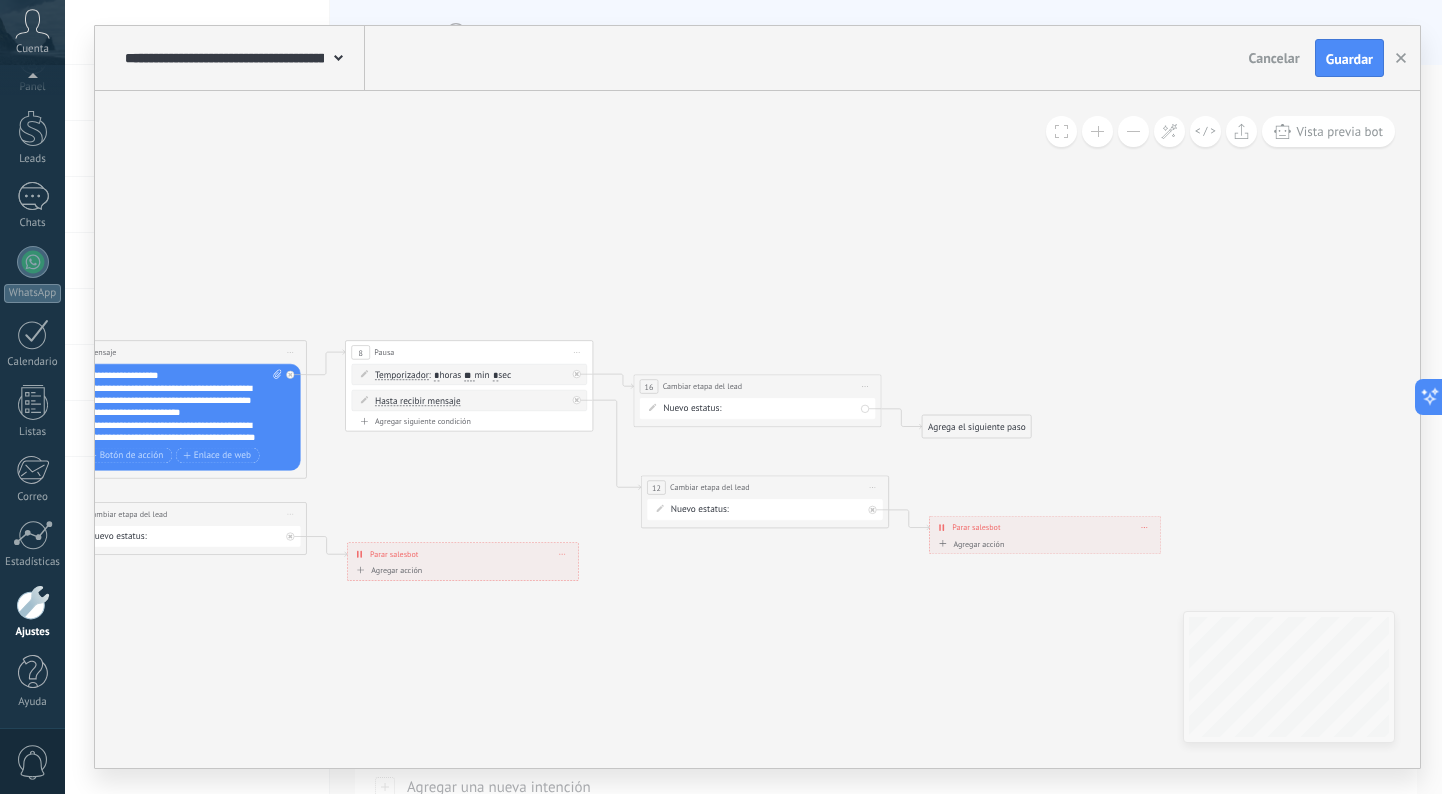 click on "Agrega el siguiente paso" at bounding box center [976, 427] 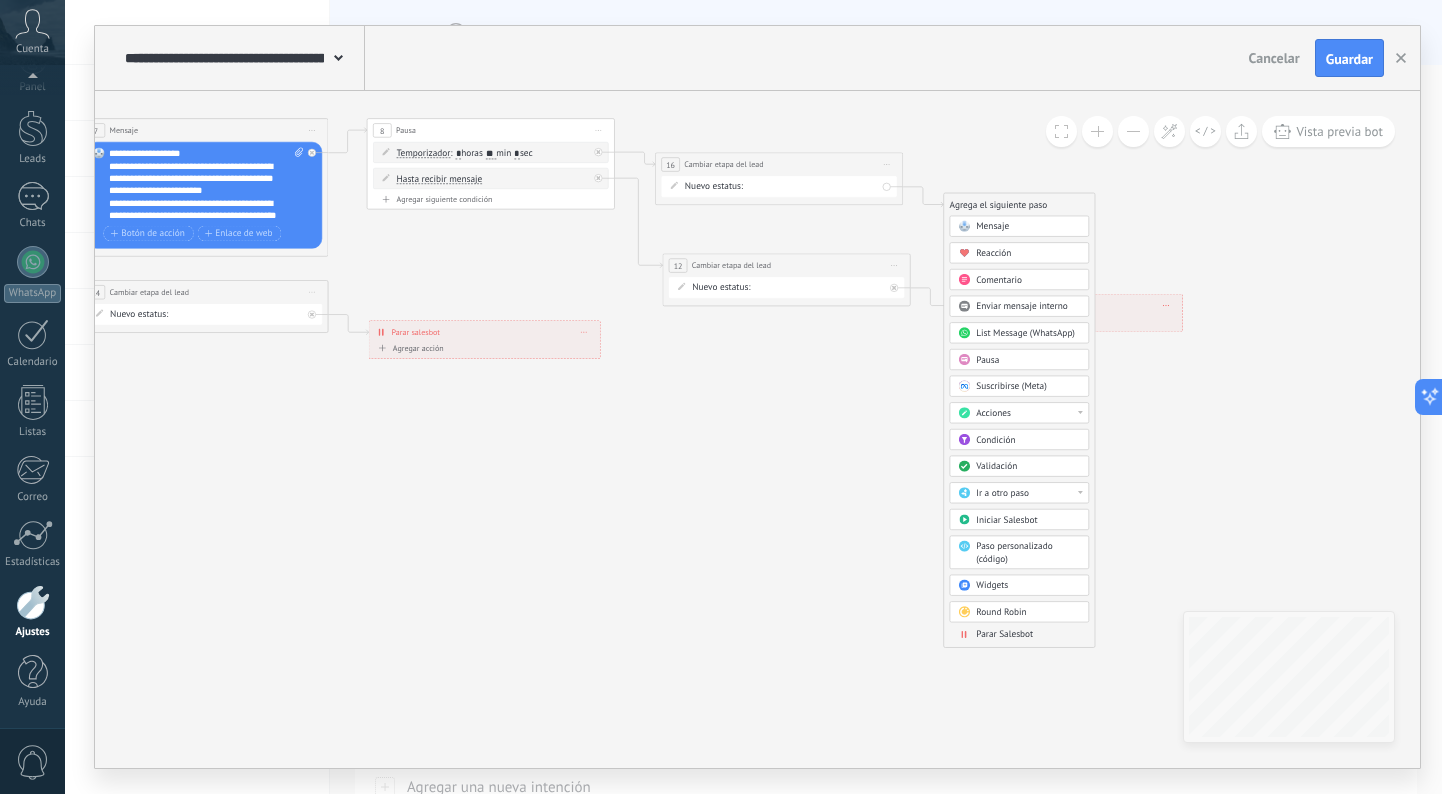 click on "Parar Salesbot" at bounding box center (1004, 635) 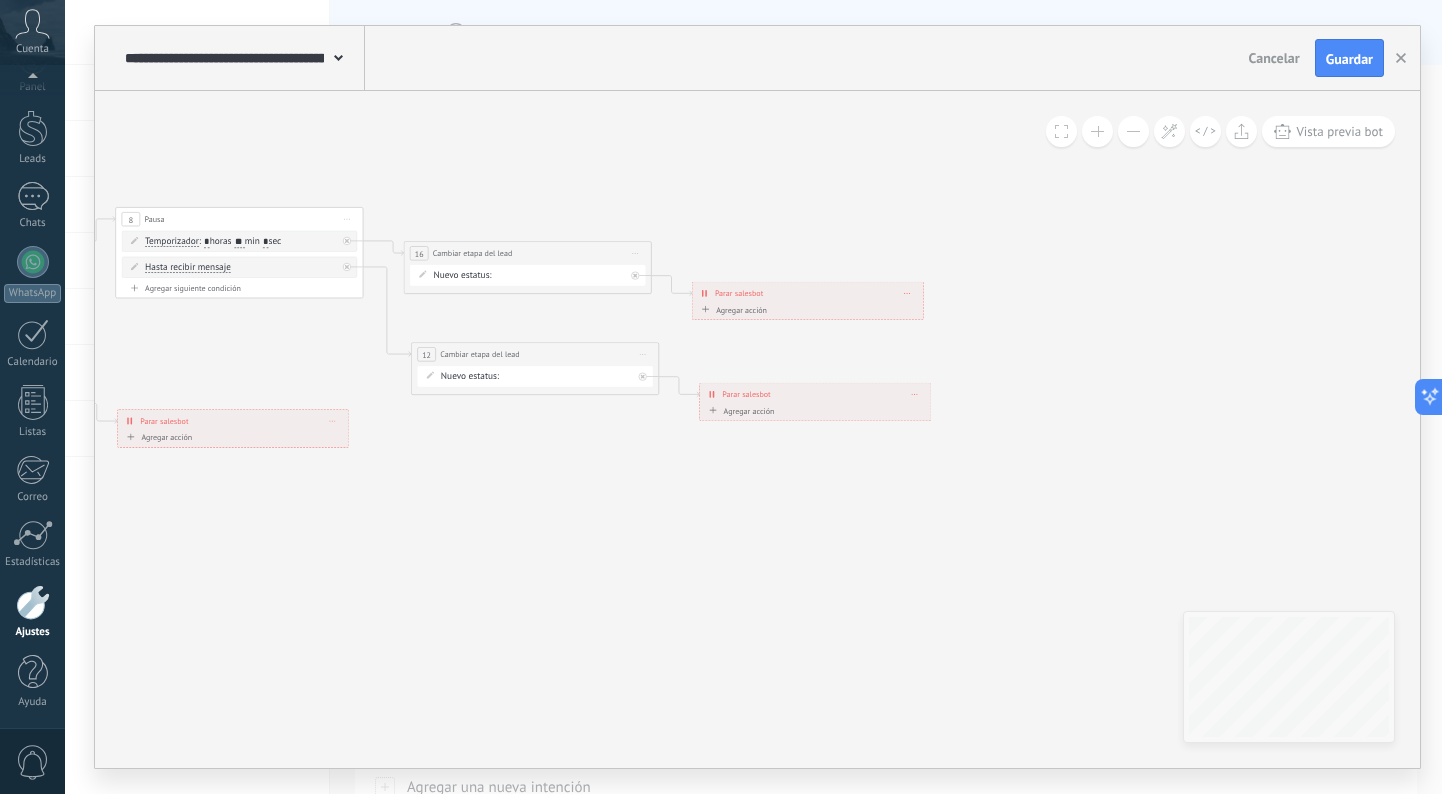 click on "Nuevo estatus: NEQUI BANCOLOMBIA REMARKETING Logrado con éxito Venta Perdido" at bounding box center (537, 376) 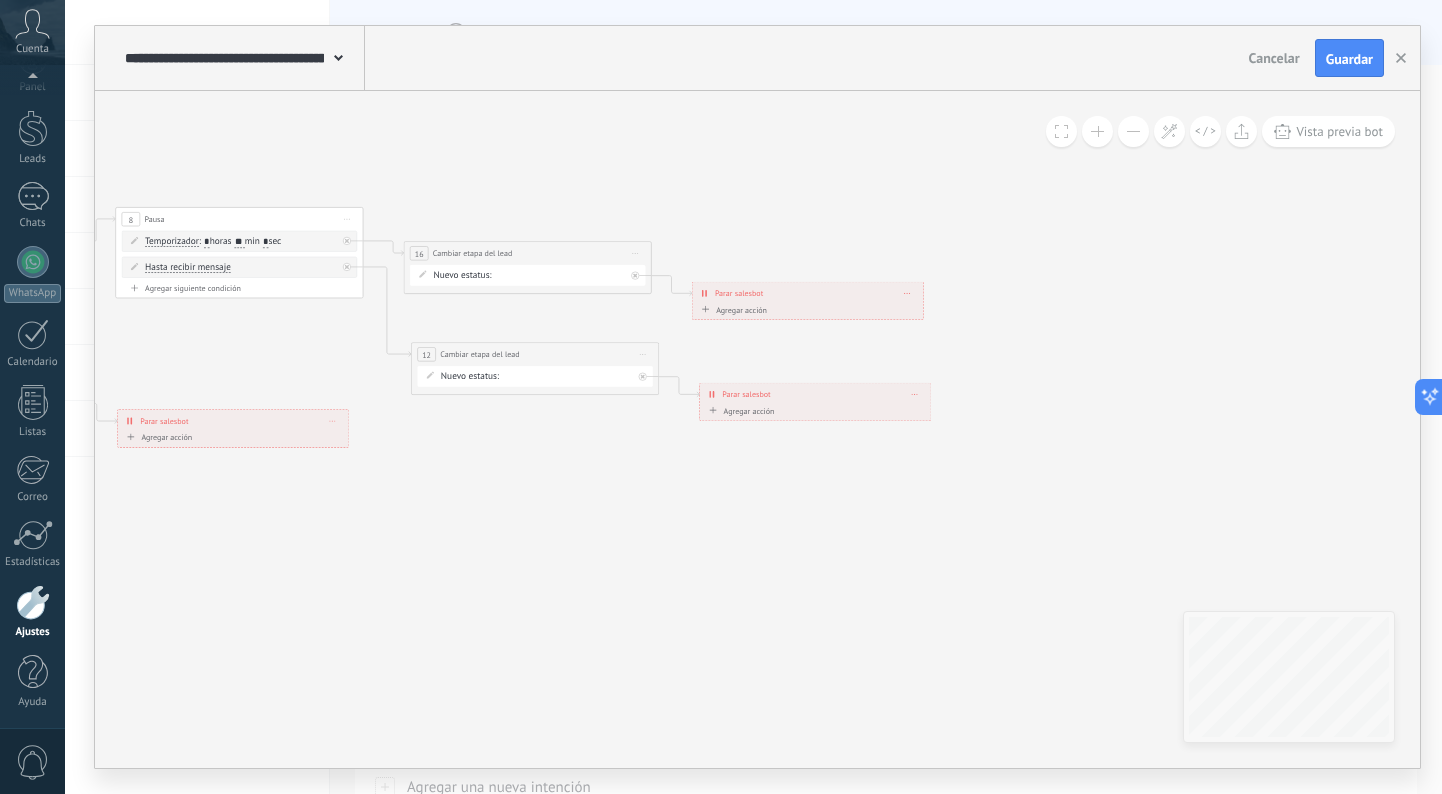 click on "**********" at bounding box center [535, 354] 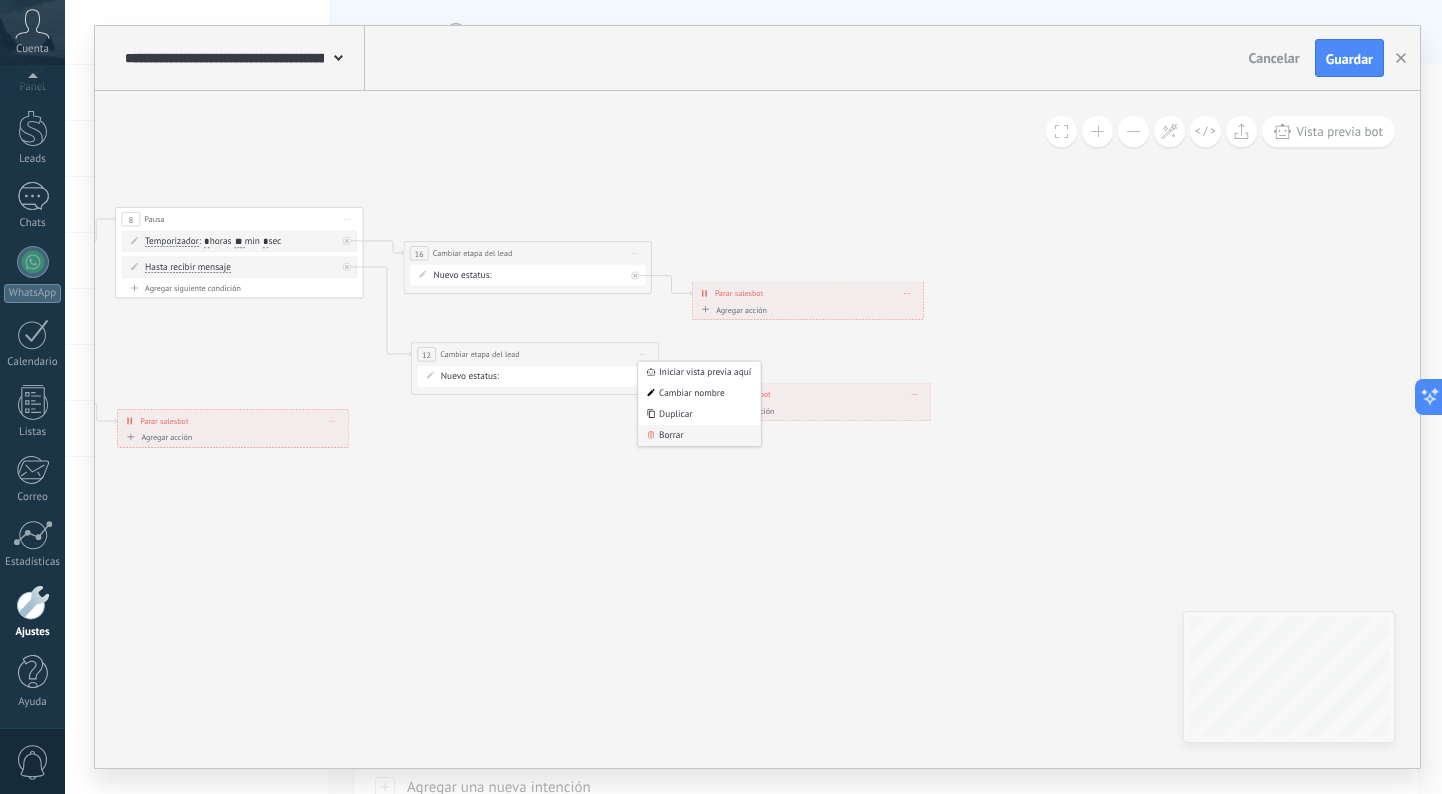 click on "Borrar" at bounding box center [699, 435] 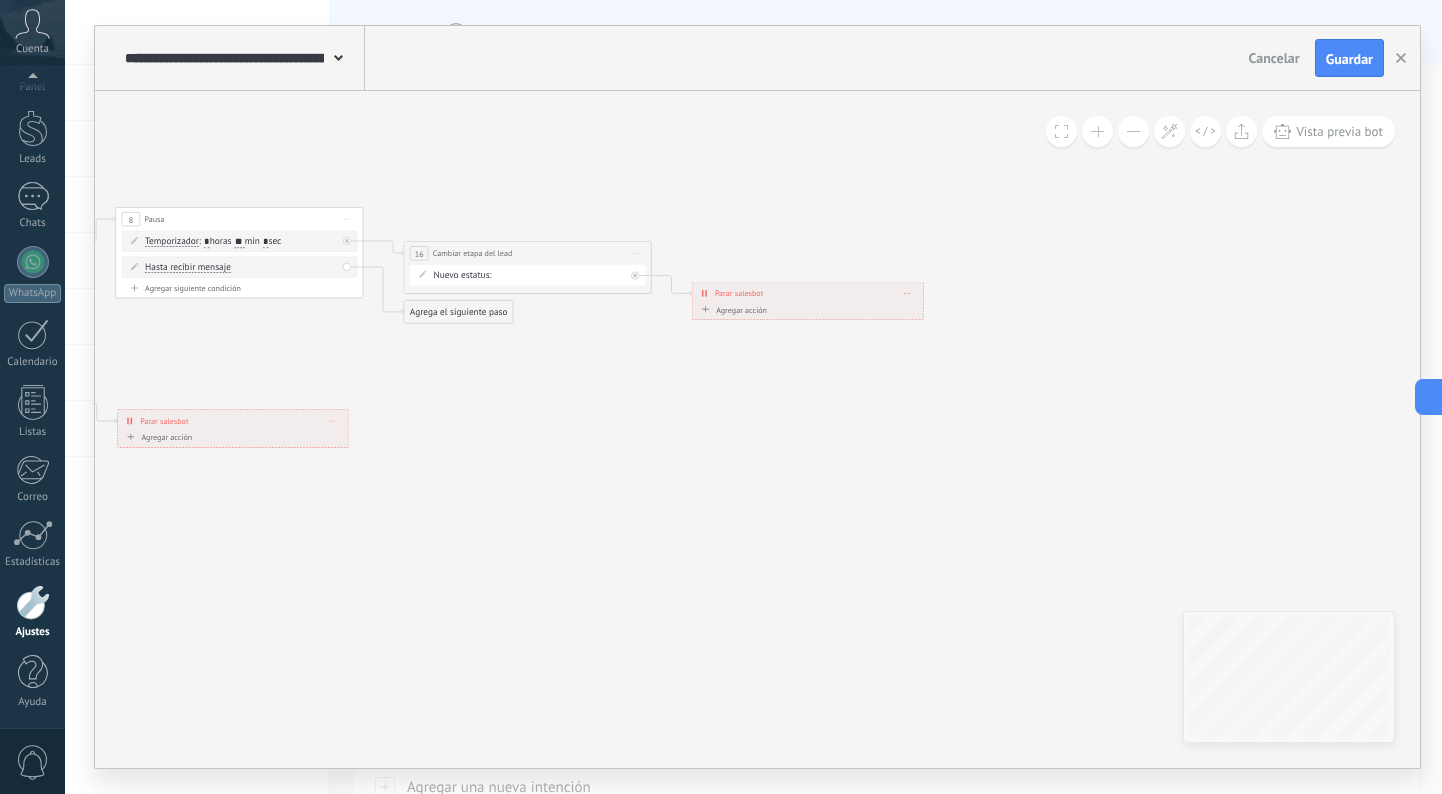 click on "Agrega el siguiente paso" at bounding box center [458, 312] 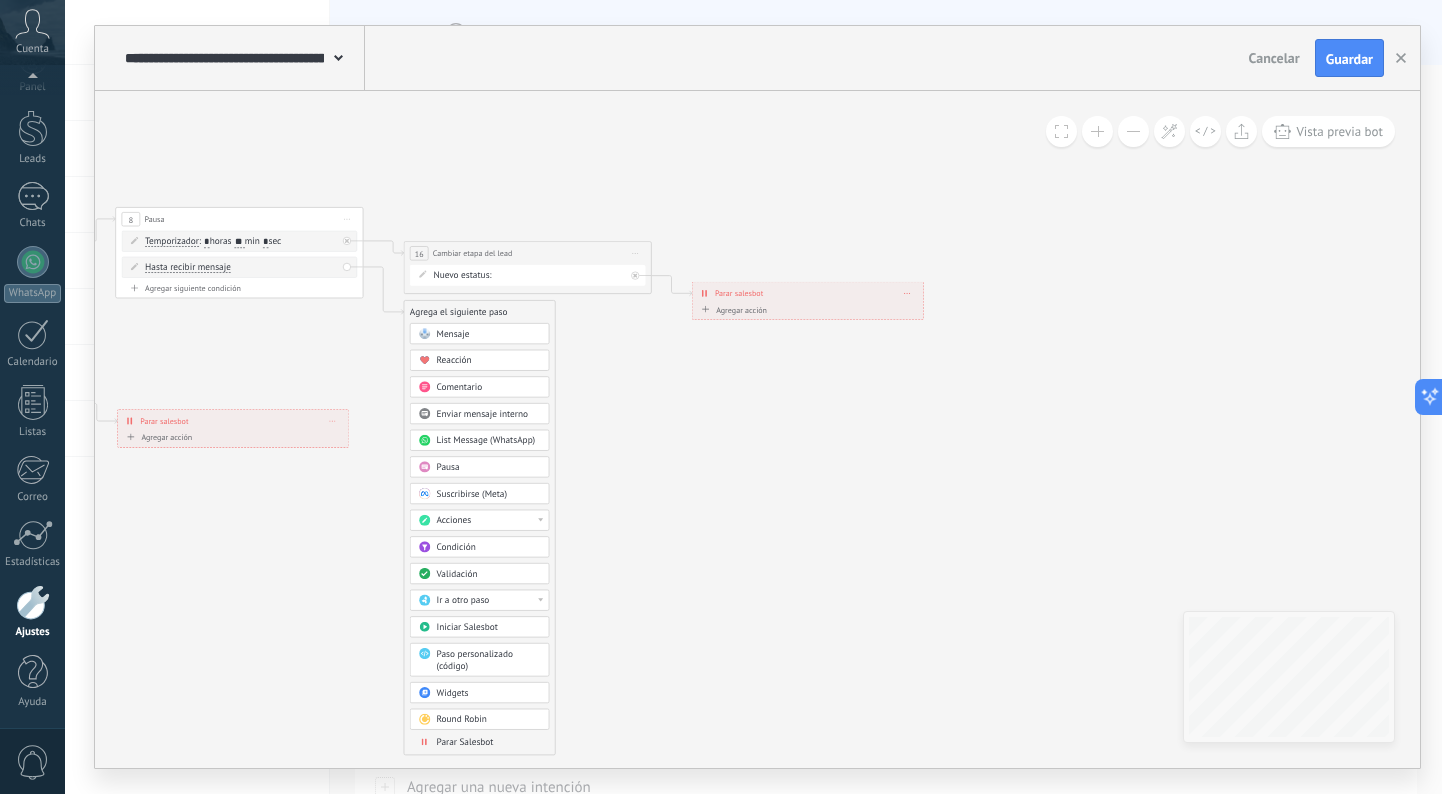 click on "Acciones" at bounding box center [489, 521] 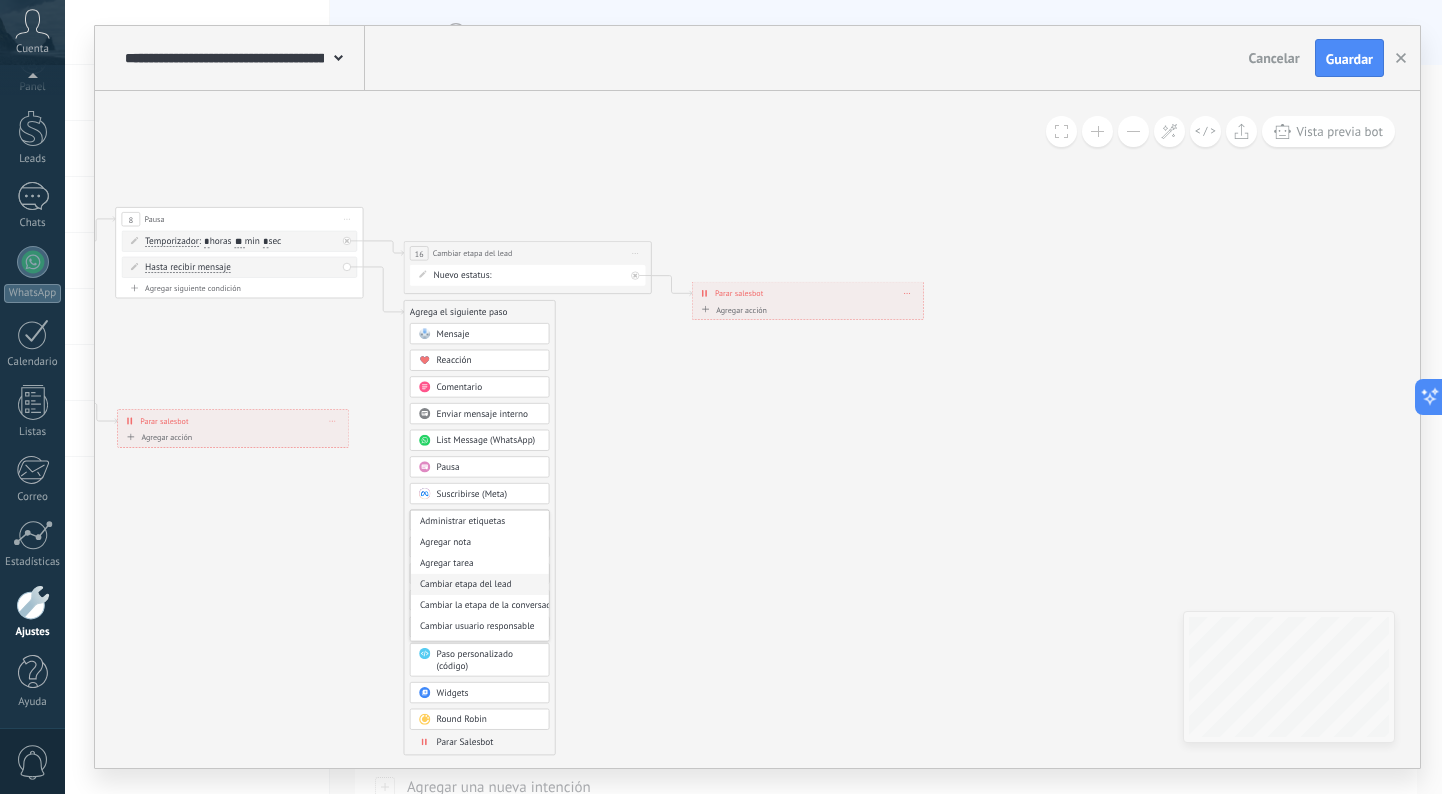 click on "Cambiar etapa del lead" at bounding box center [479, 584] 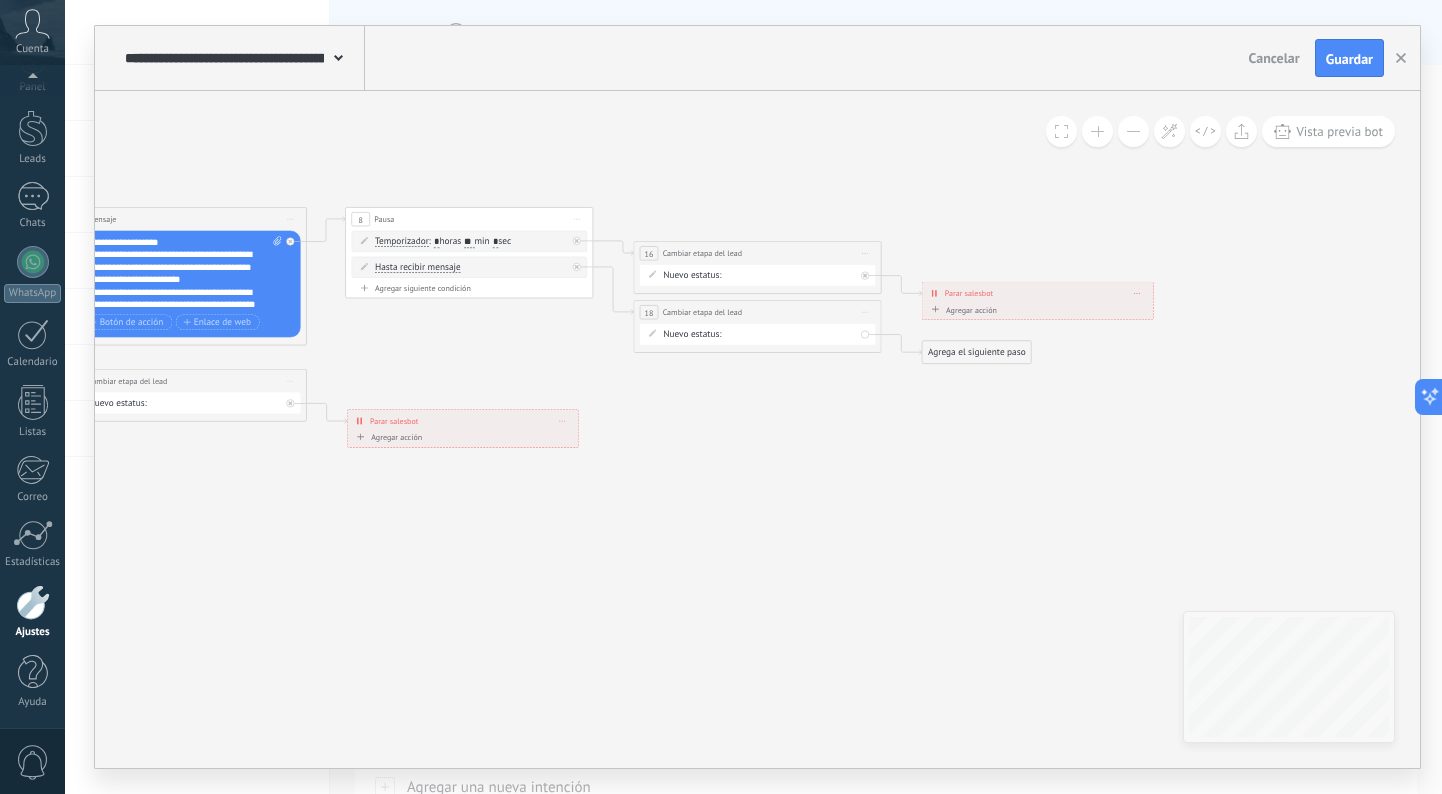 click on "NEQUI BANCOLOMBIA REMARKETING Logrado con éxito Venta Perdido" at bounding box center (0, 0) 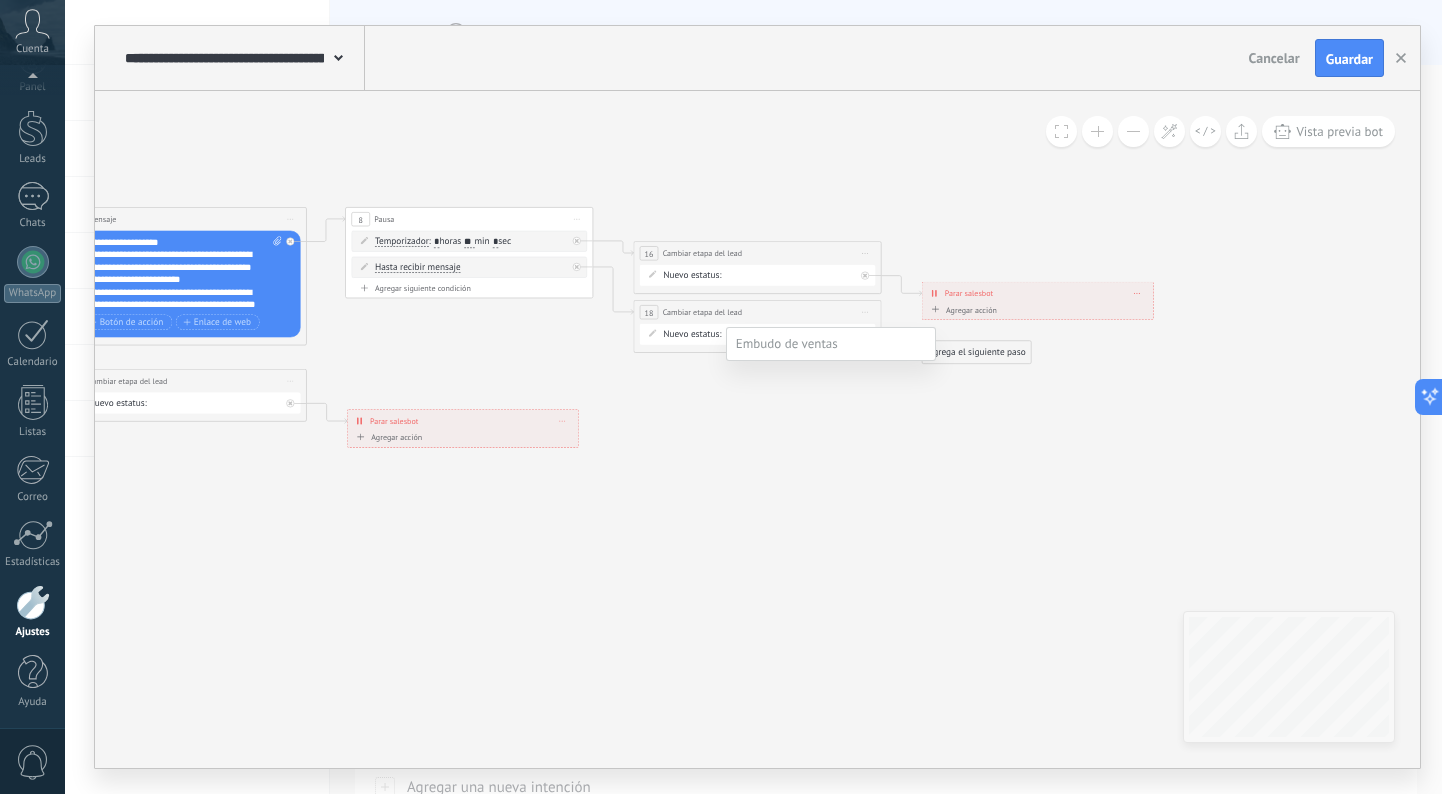 click on "Logrado con éxito" at bounding box center [0, 0] 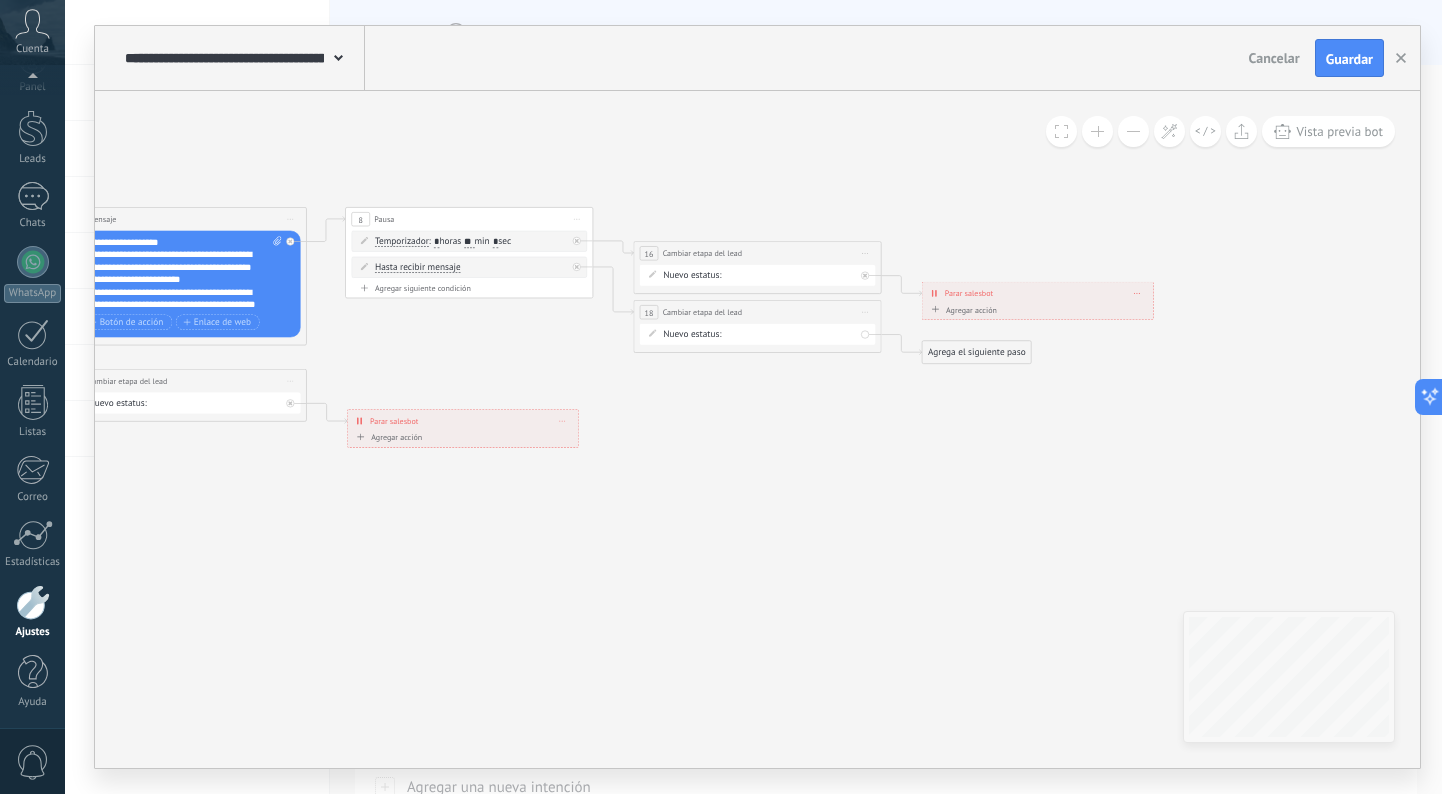 click on "Agrega el siguiente paso" at bounding box center (976, 352) 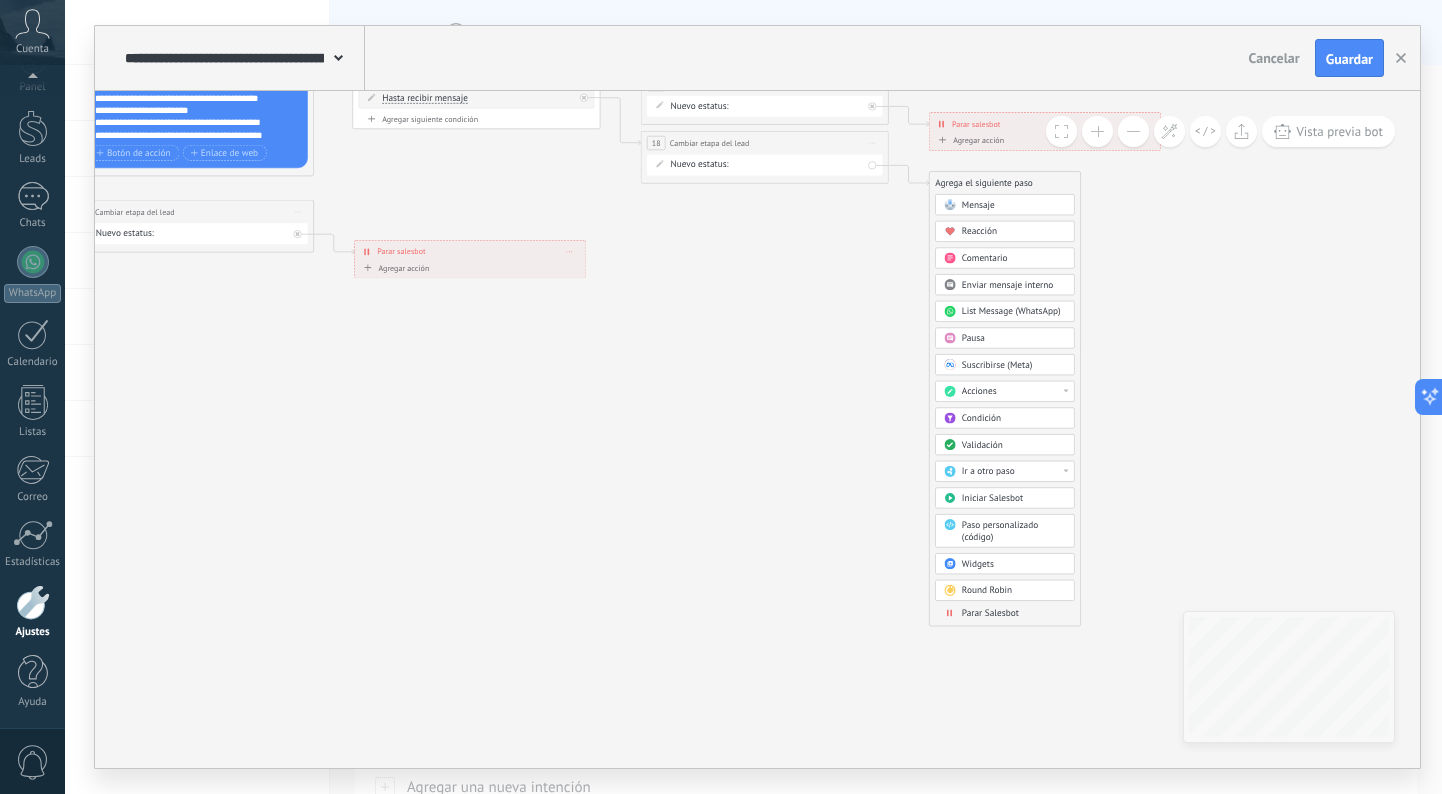 click on "Parar Salesbot" at bounding box center [990, 613] 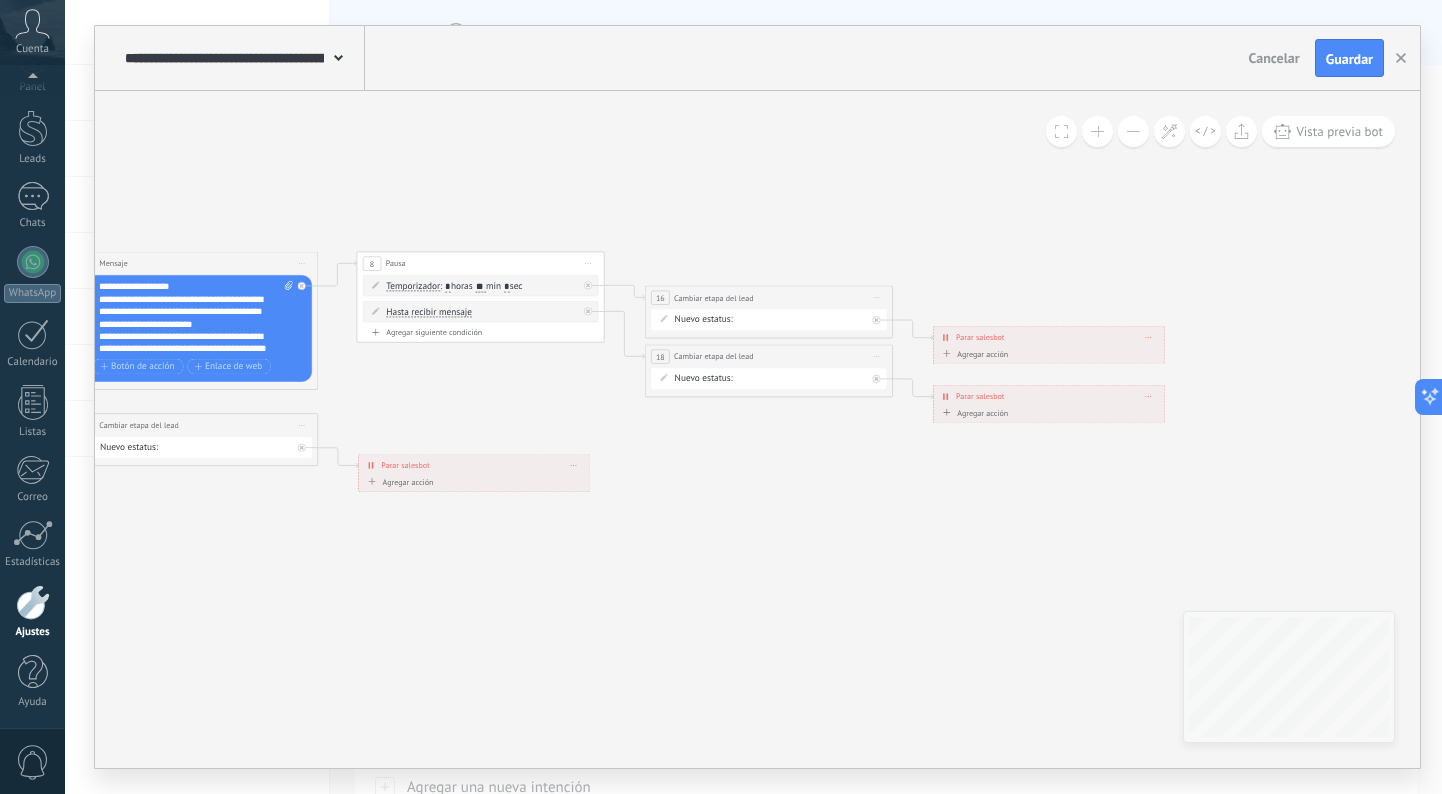 click on "NEQUI BANCOLOMBIA REMARKETING Logrado con éxito Venta Perdido" at bounding box center (0, 0) 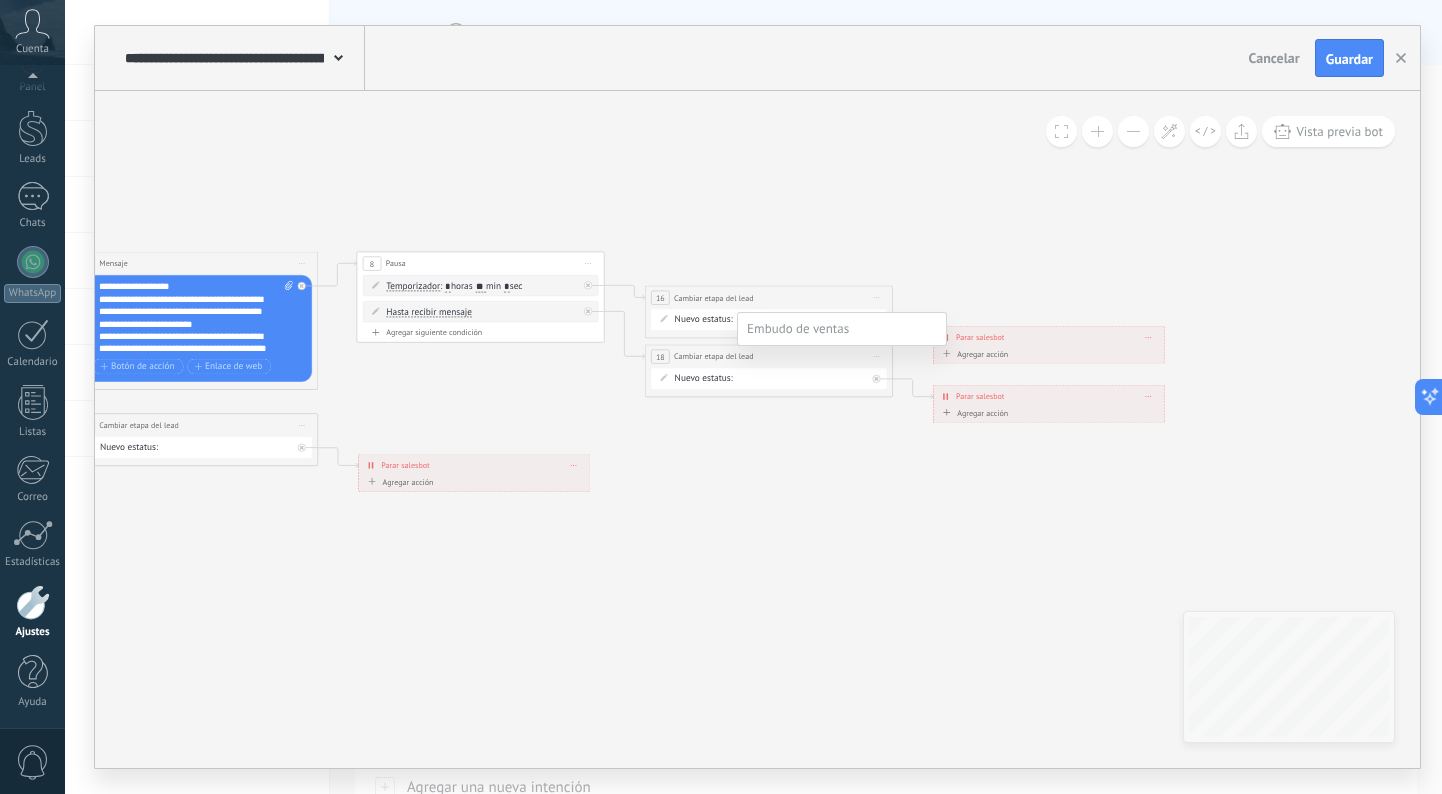 click on "REMARKETING" at bounding box center (0, 0) 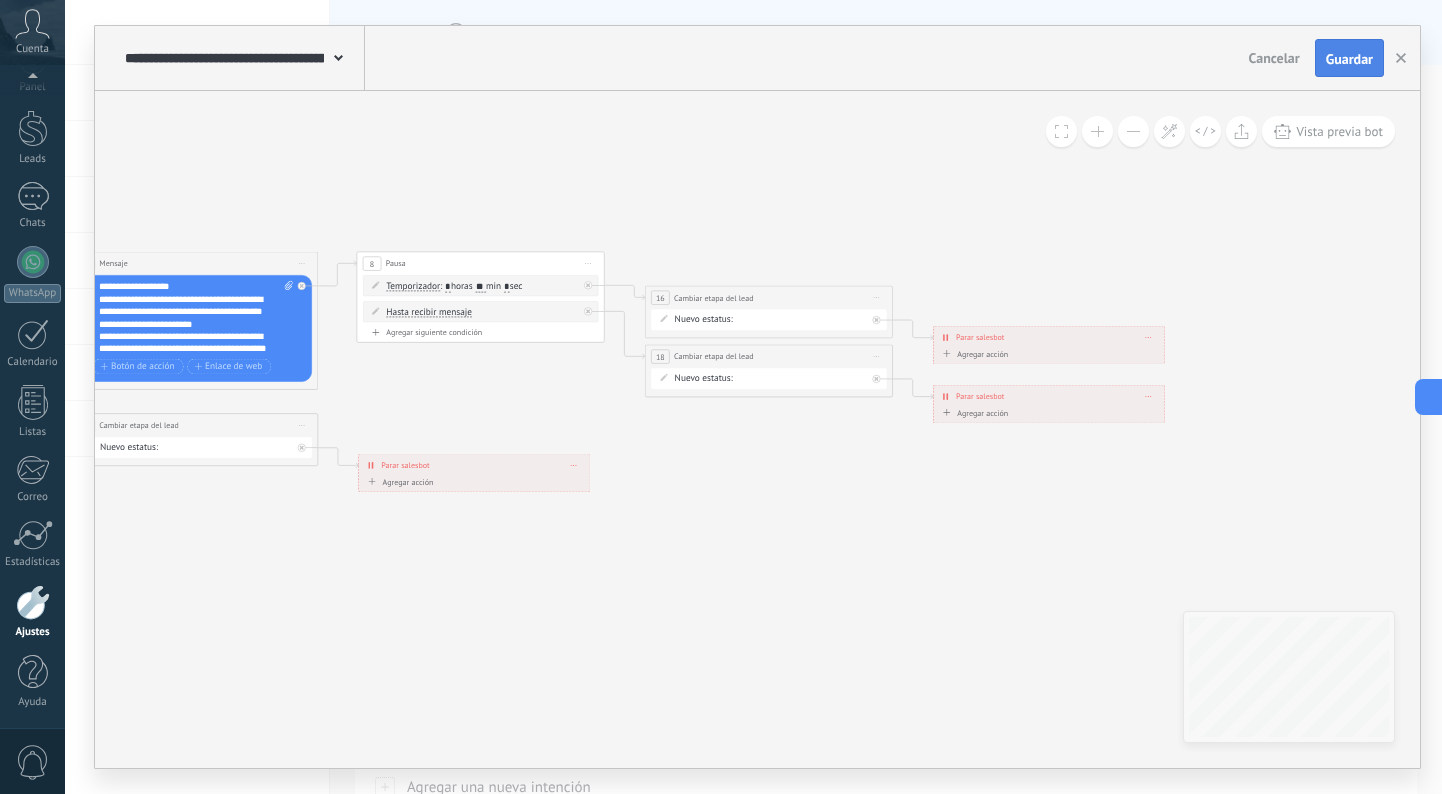 click on "Guardar" at bounding box center (1349, 59) 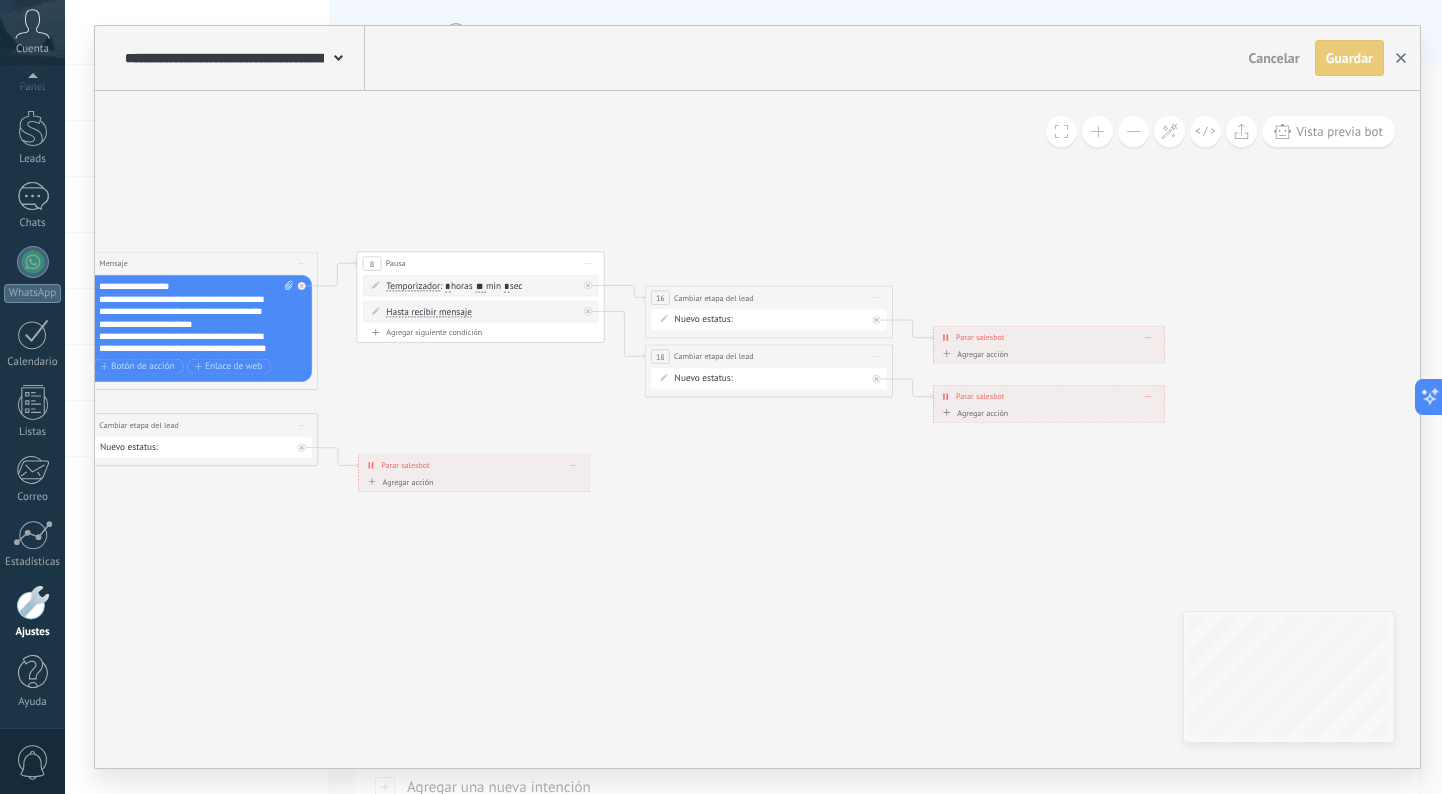 click 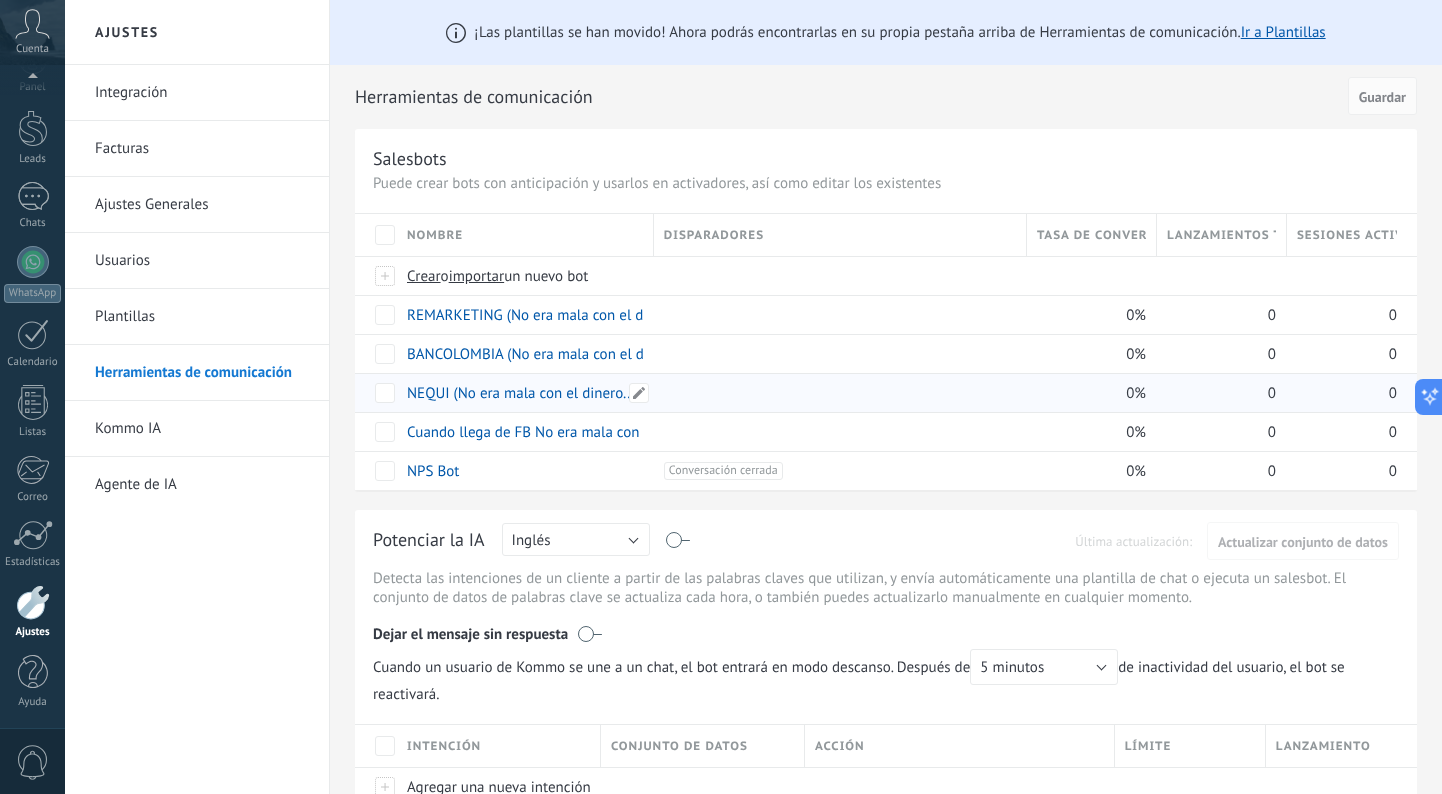 click on "NEQUI (No era mala con el dinero...)" at bounding box center [523, 393] 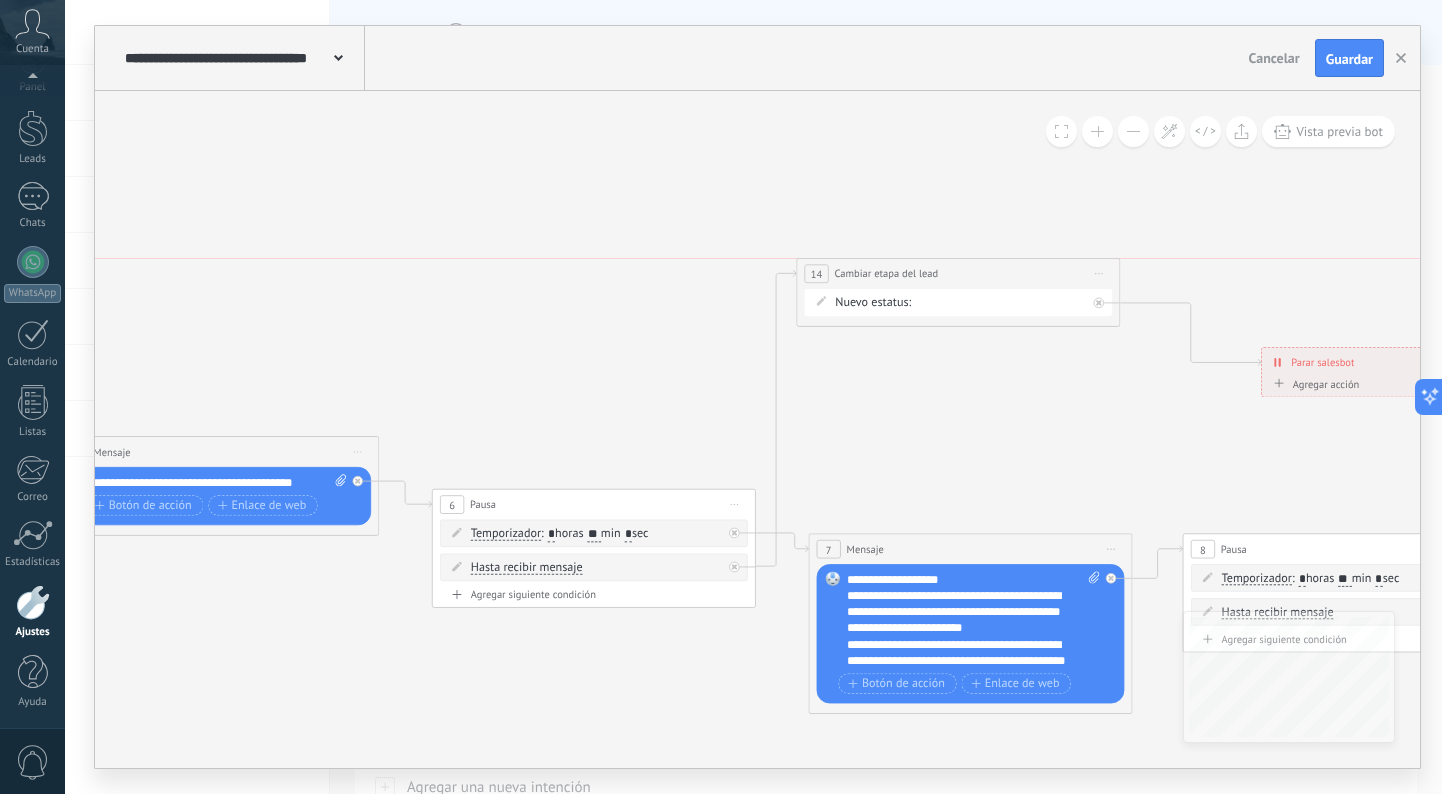 drag, startPoint x: 1026, startPoint y: 314, endPoint x: 938, endPoint y: 281, distance: 93.98404 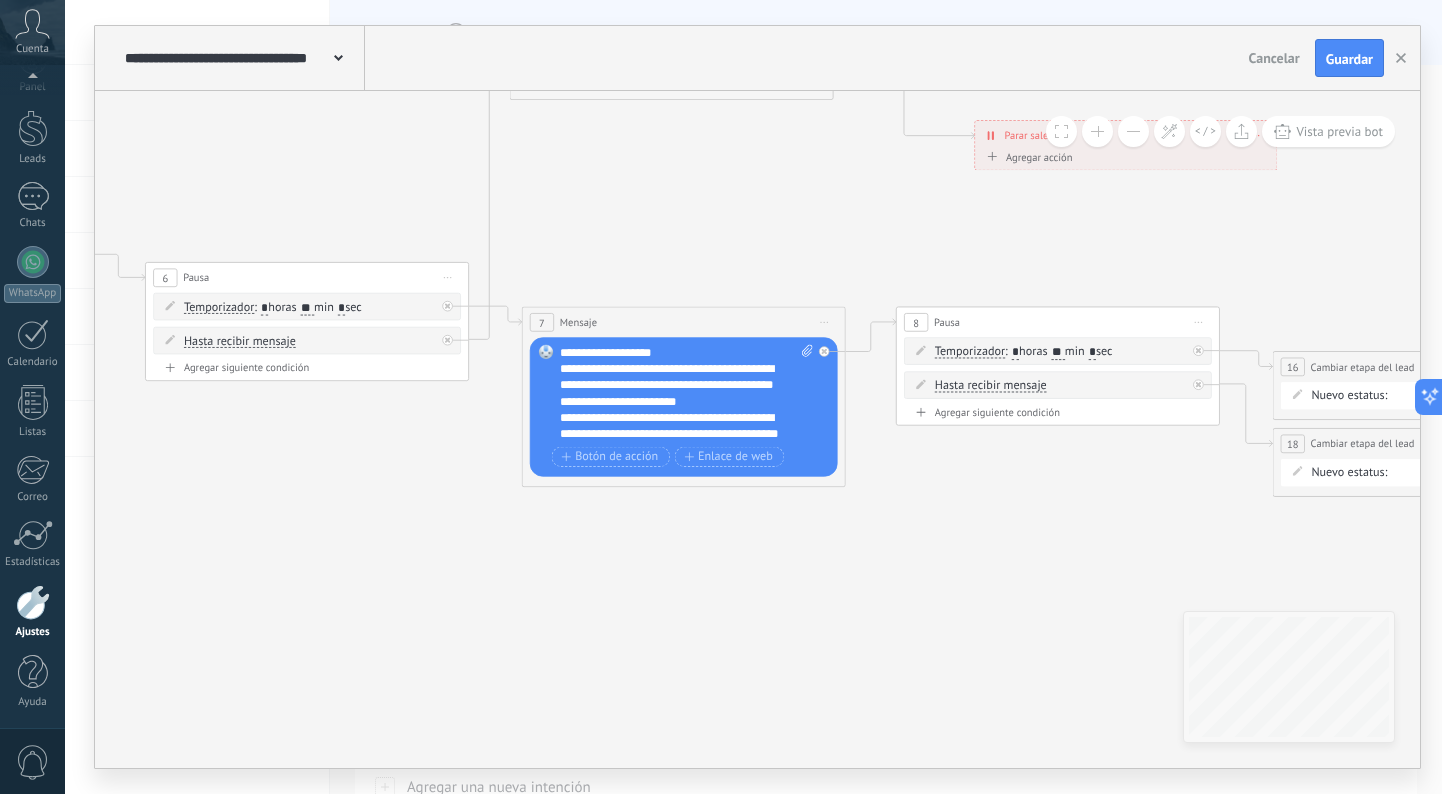 click on "**********" at bounding box center (687, 393) 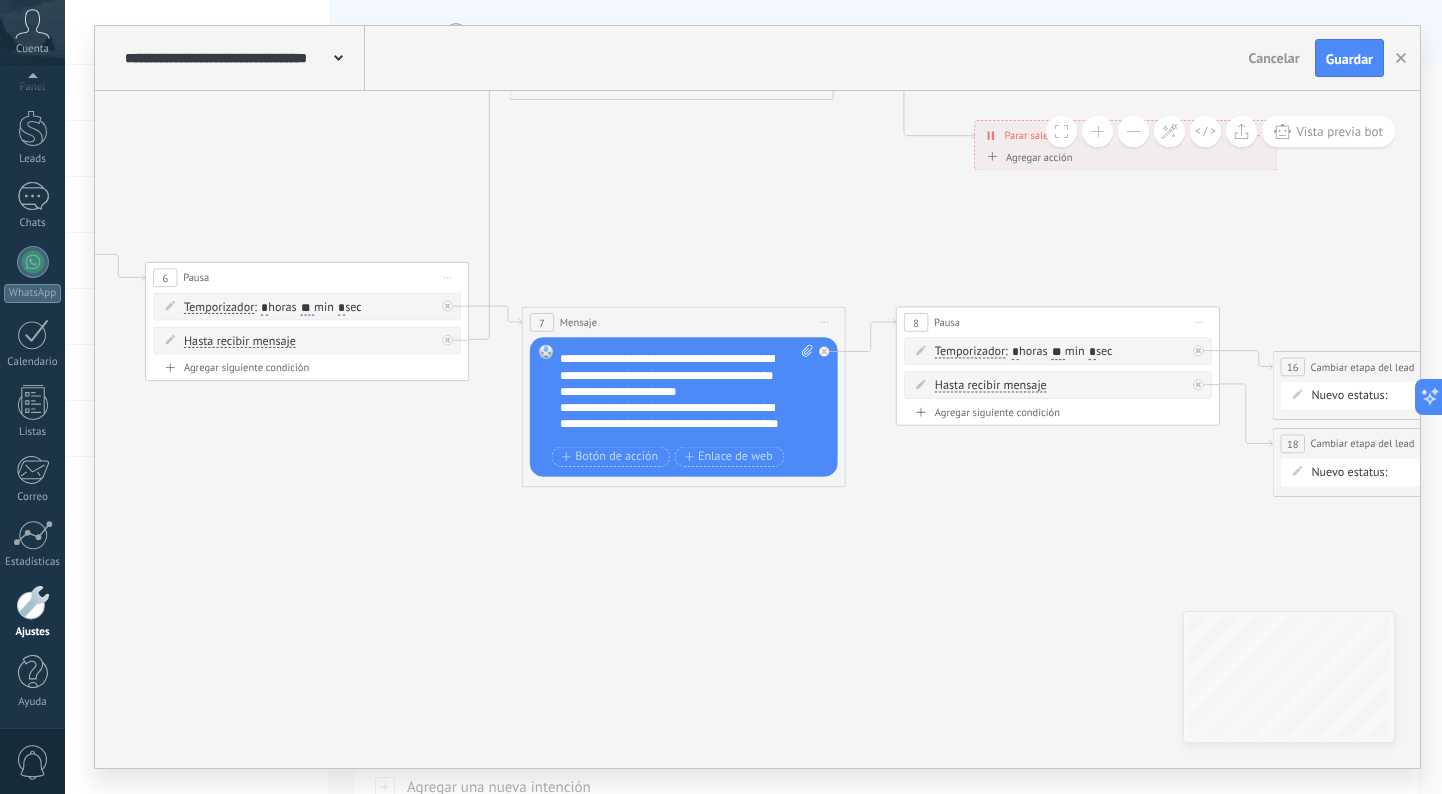 scroll, scrollTop: 48, scrollLeft: 0, axis: vertical 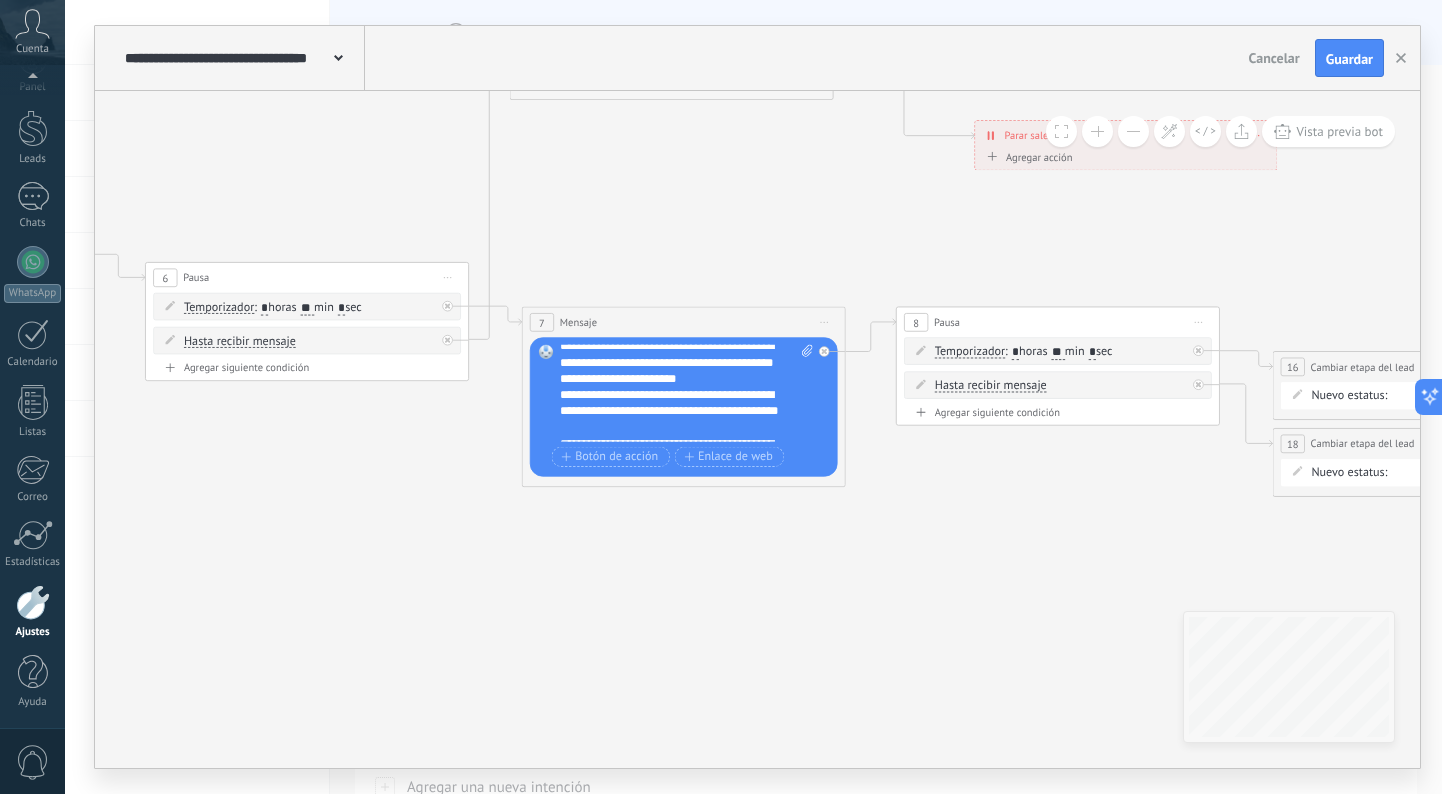 click on "**********" at bounding box center [678, 403] 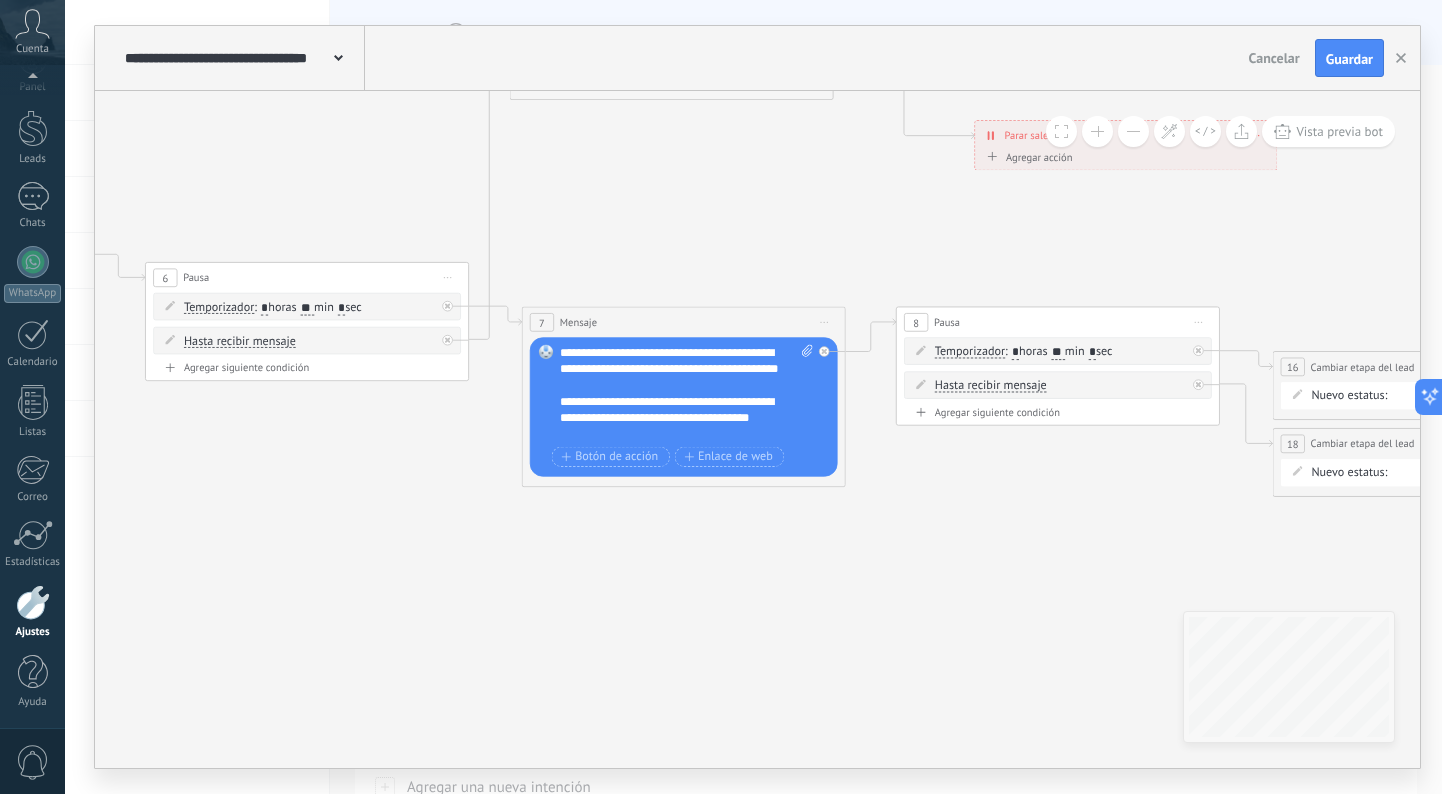 scroll, scrollTop: 120, scrollLeft: 0, axis: vertical 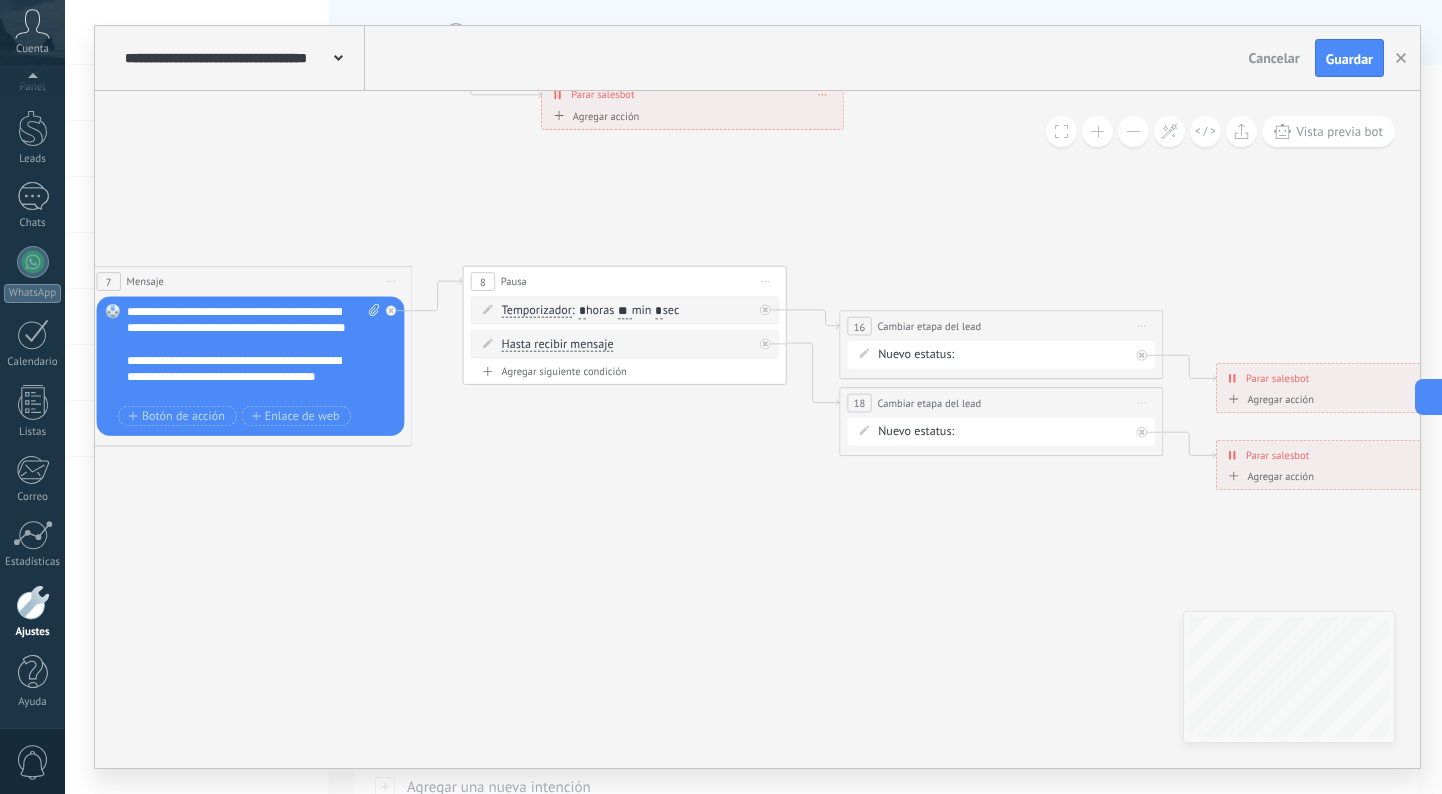 click on "NEQUI BANCOLOMBIA REMARKETING Logrado con éxito Venta Perdido" at bounding box center [0, 0] 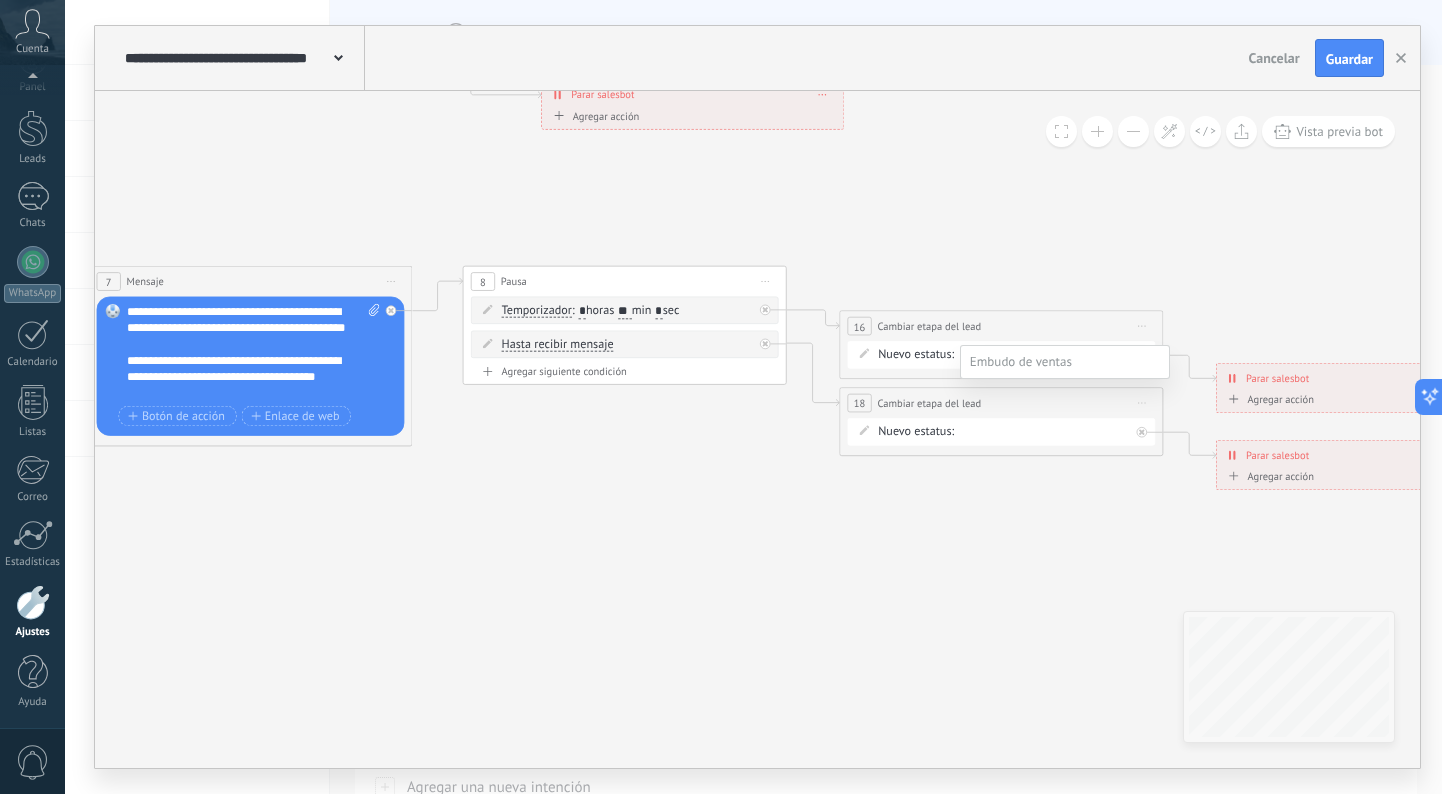 click on "REMARKETING" at bounding box center [0, 0] 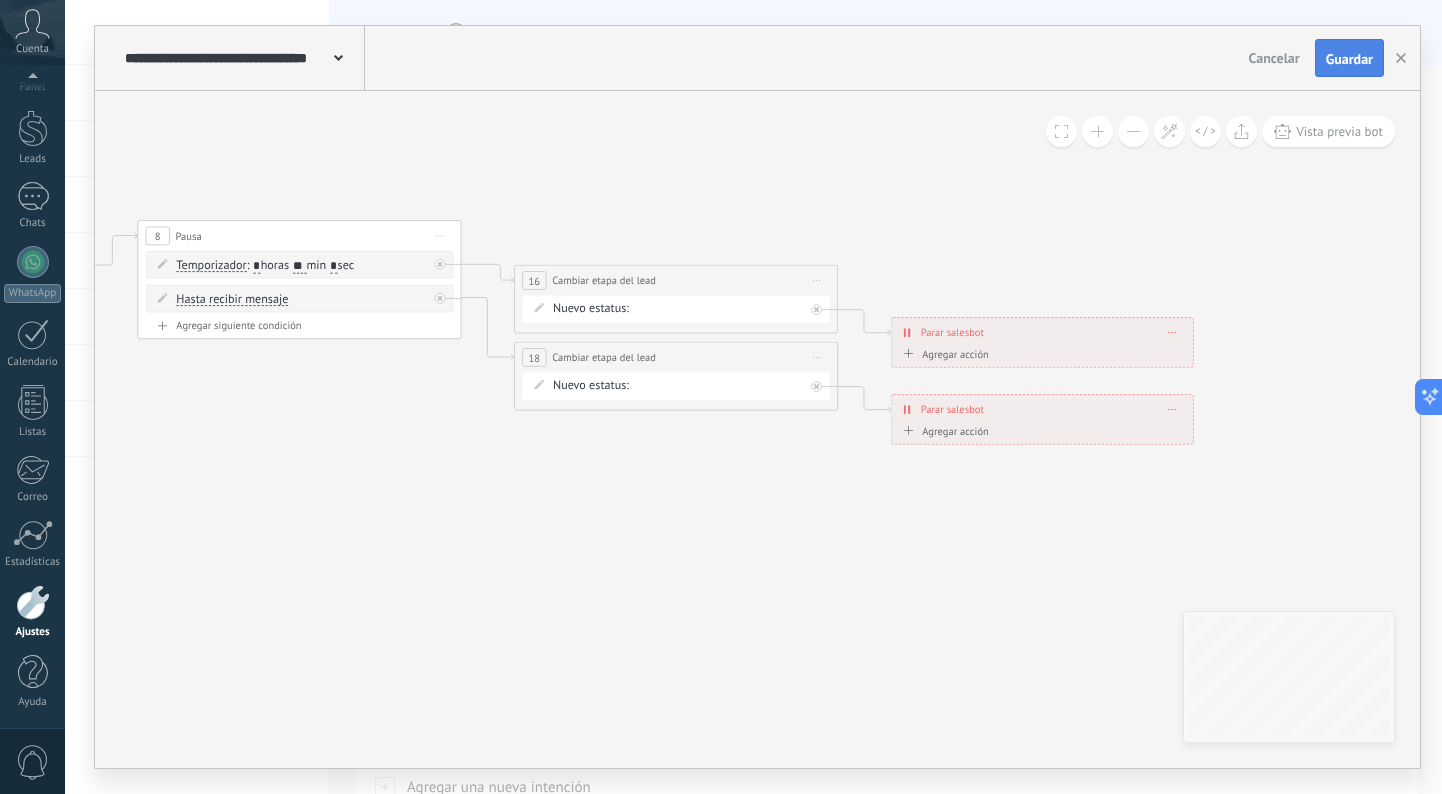 click on "Guardar" at bounding box center [1349, 59] 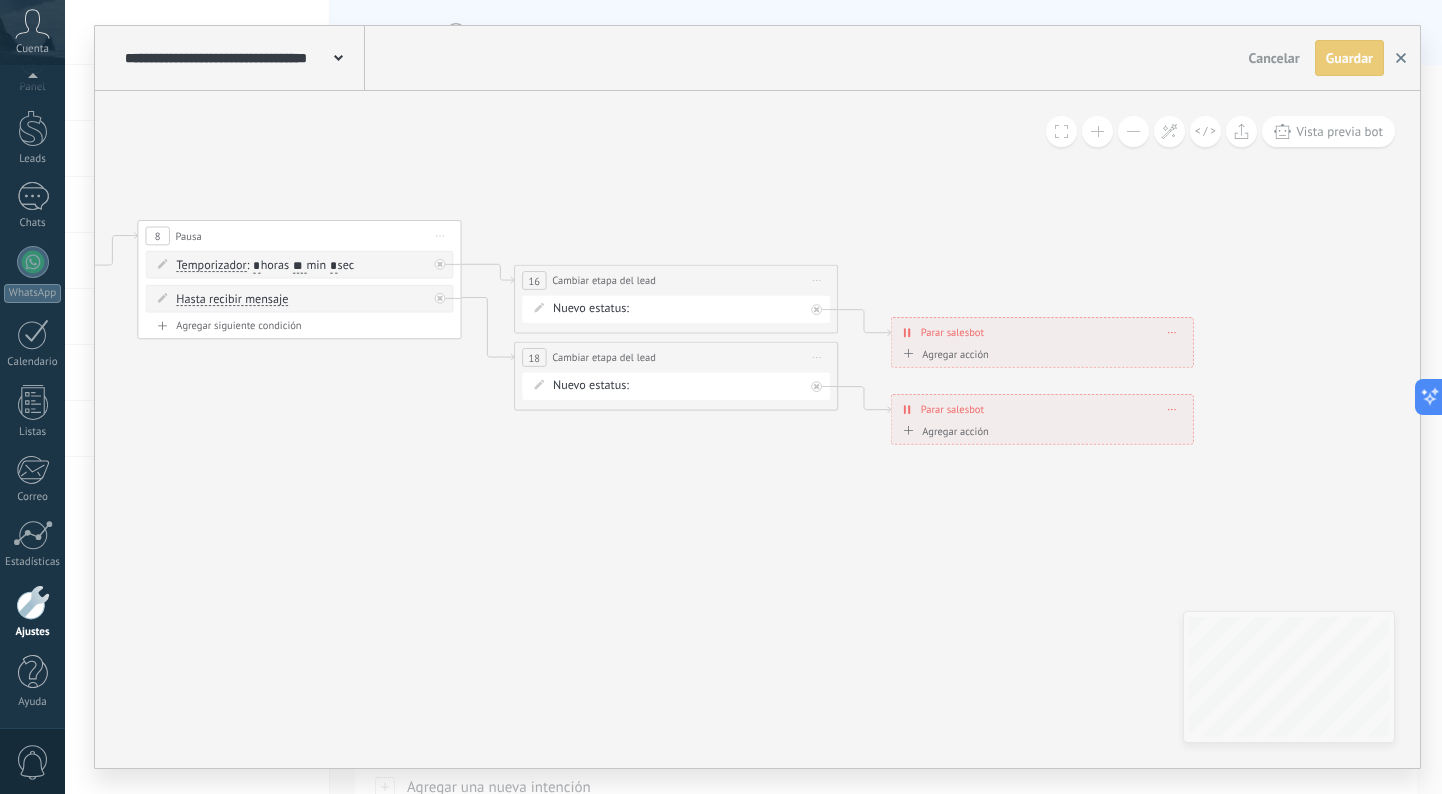 click at bounding box center (1401, 58) 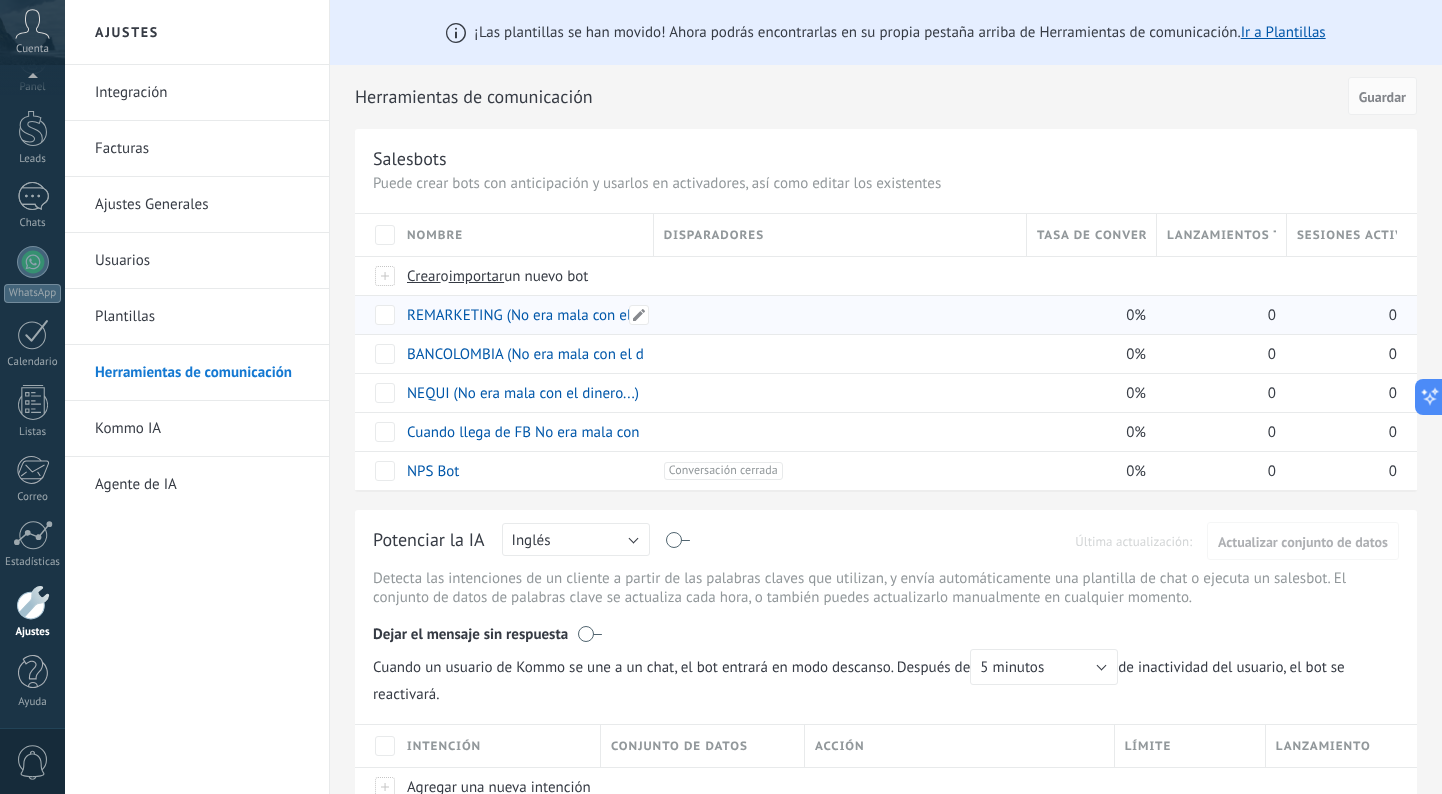 click on "REMARKETING (No era mala con el dinero...)" at bounding box center (549, 315) 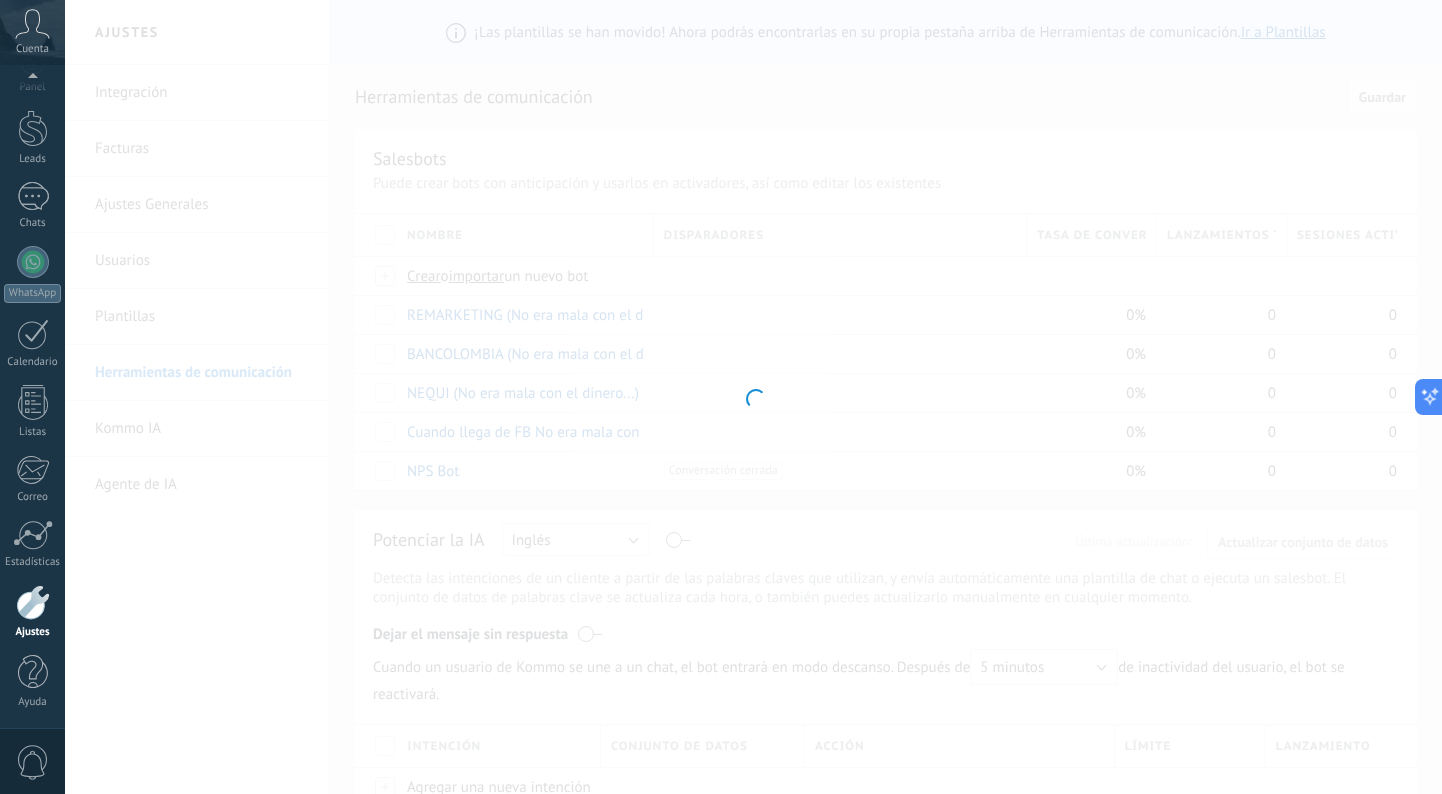 type on "**********" 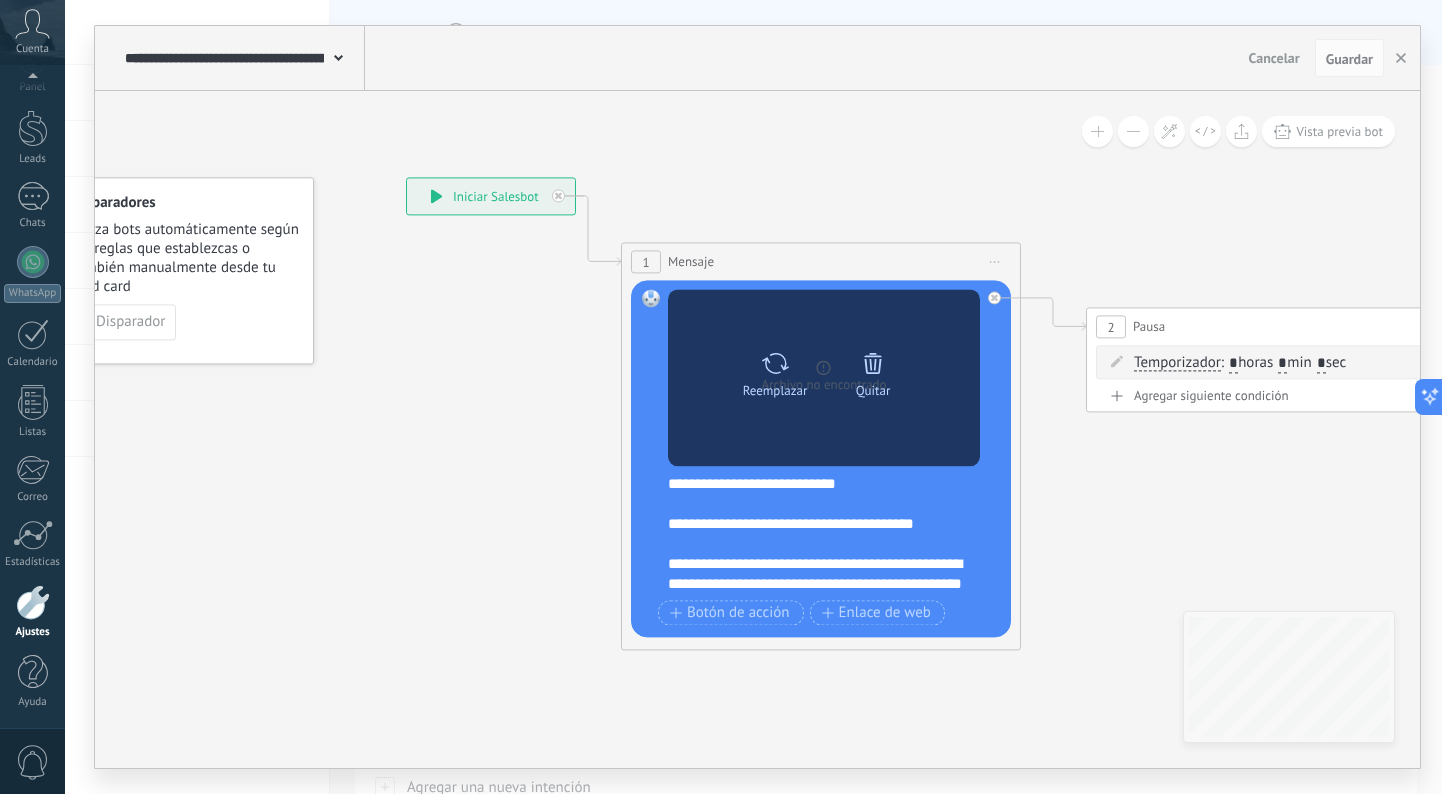 click 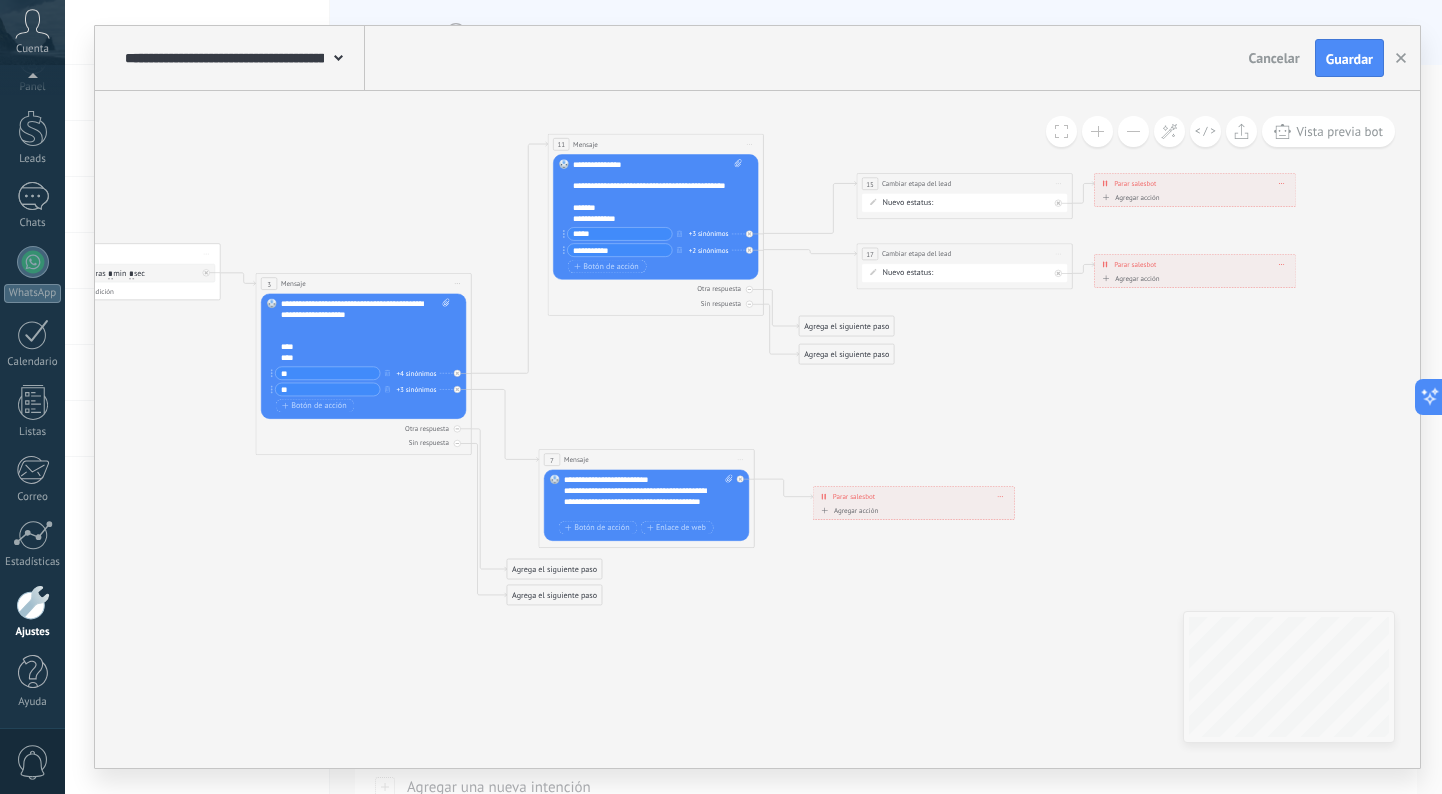click on "Iniciar vista previa aquí
Cambiar nombre
Duplicar
Borrar" at bounding box center (1058, 184) 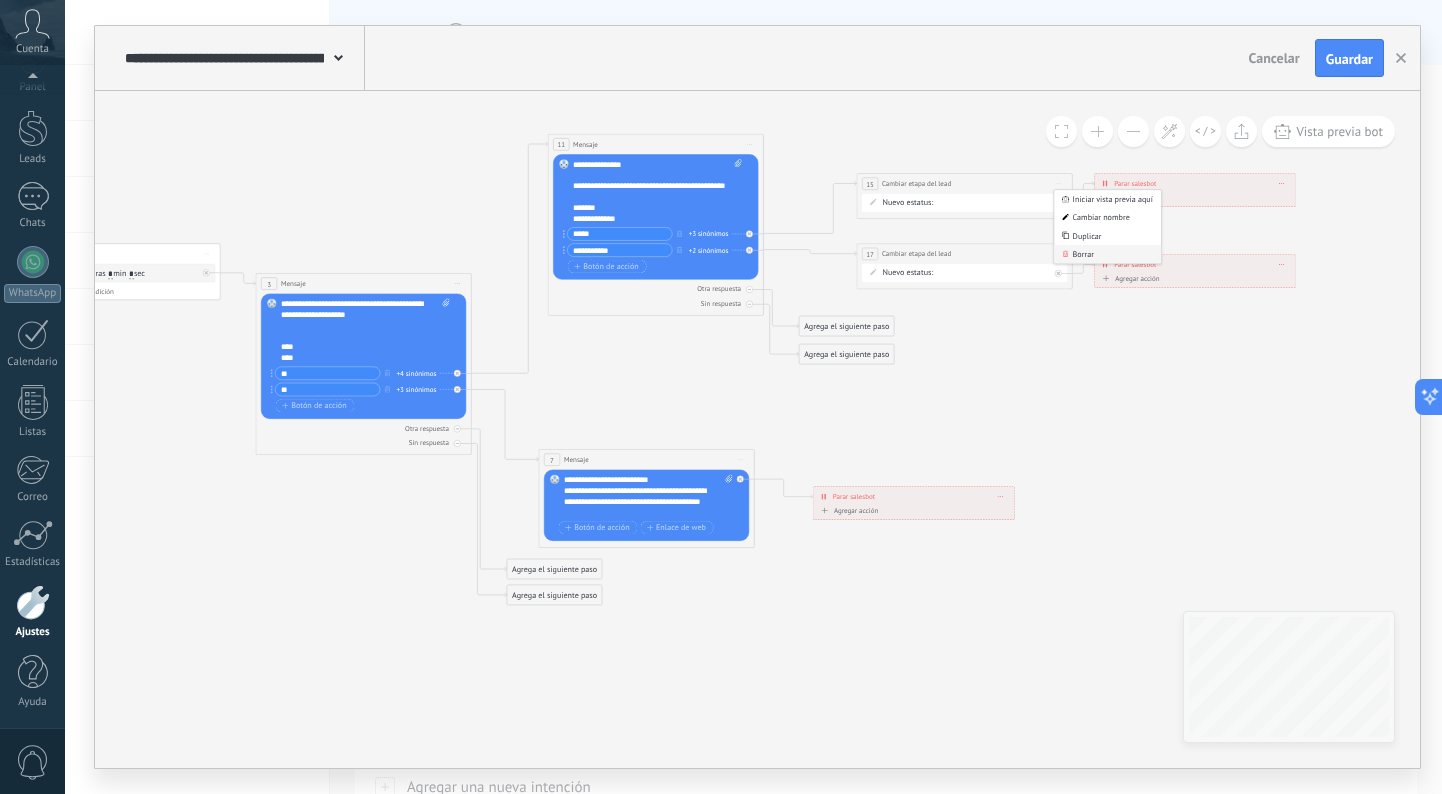 click on "Borrar" at bounding box center (1107, 254) 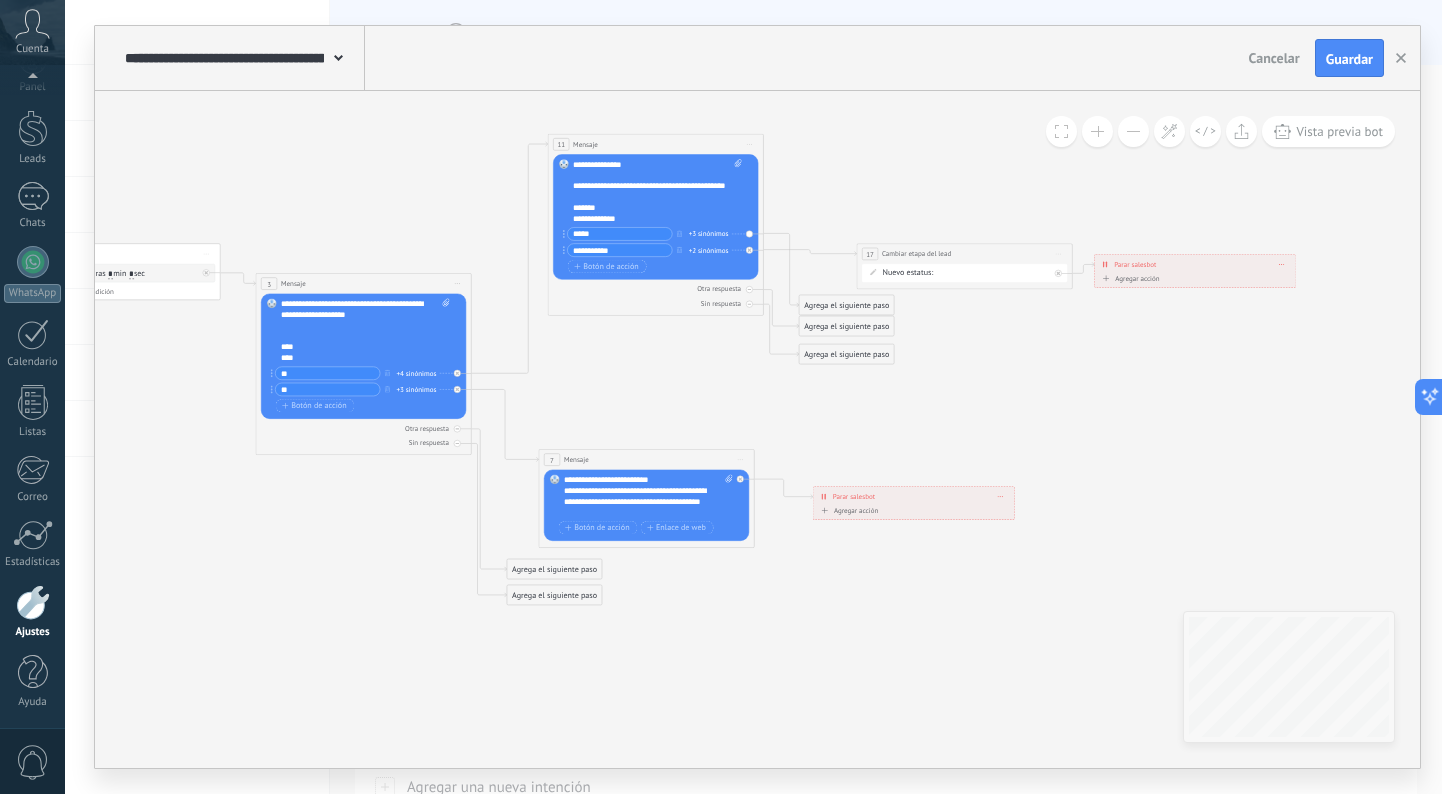 click on "Iniciar vista previa aquí
Cambiar nombre
Duplicar
Borrar" at bounding box center [1058, 254] 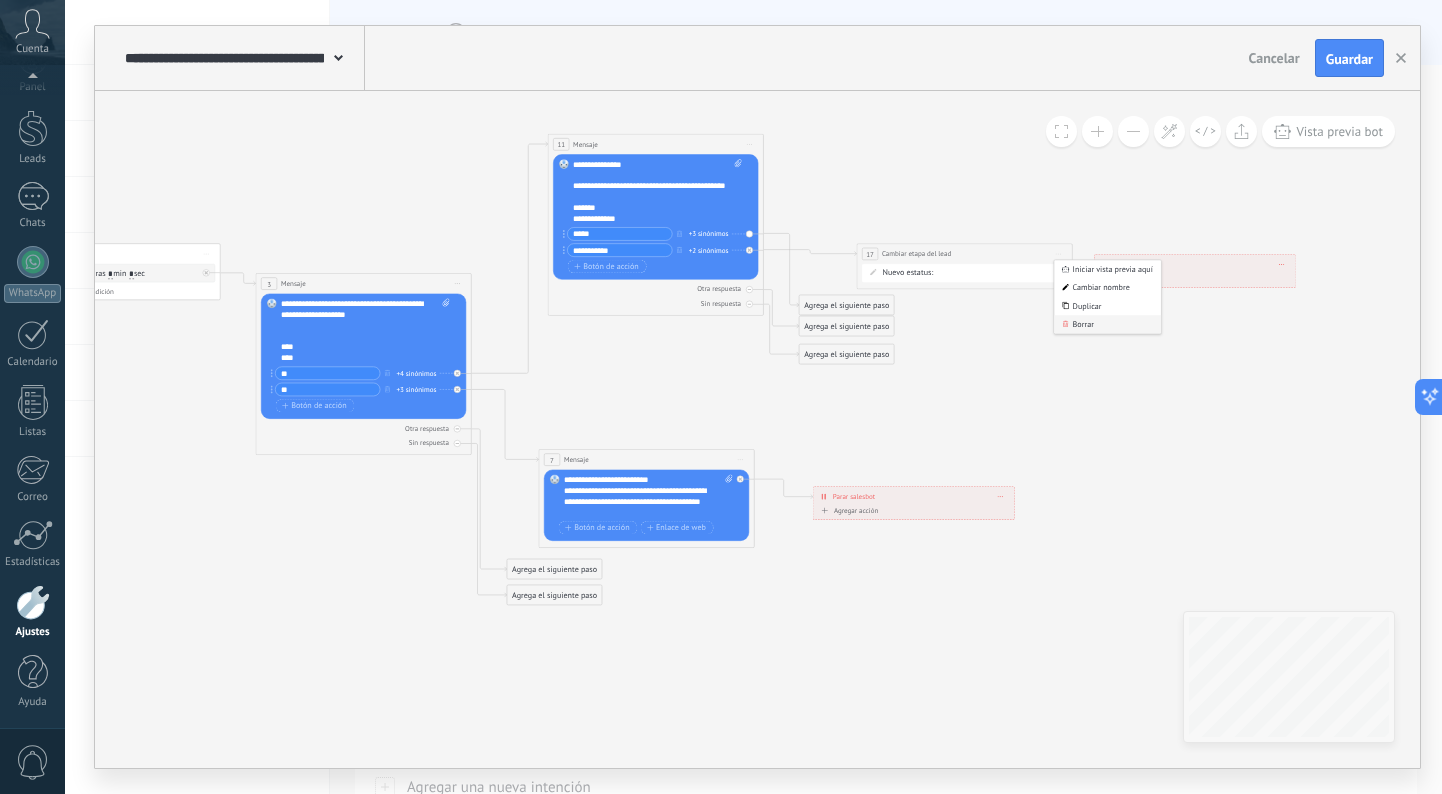 click on "Borrar" at bounding box center [1107, 324] 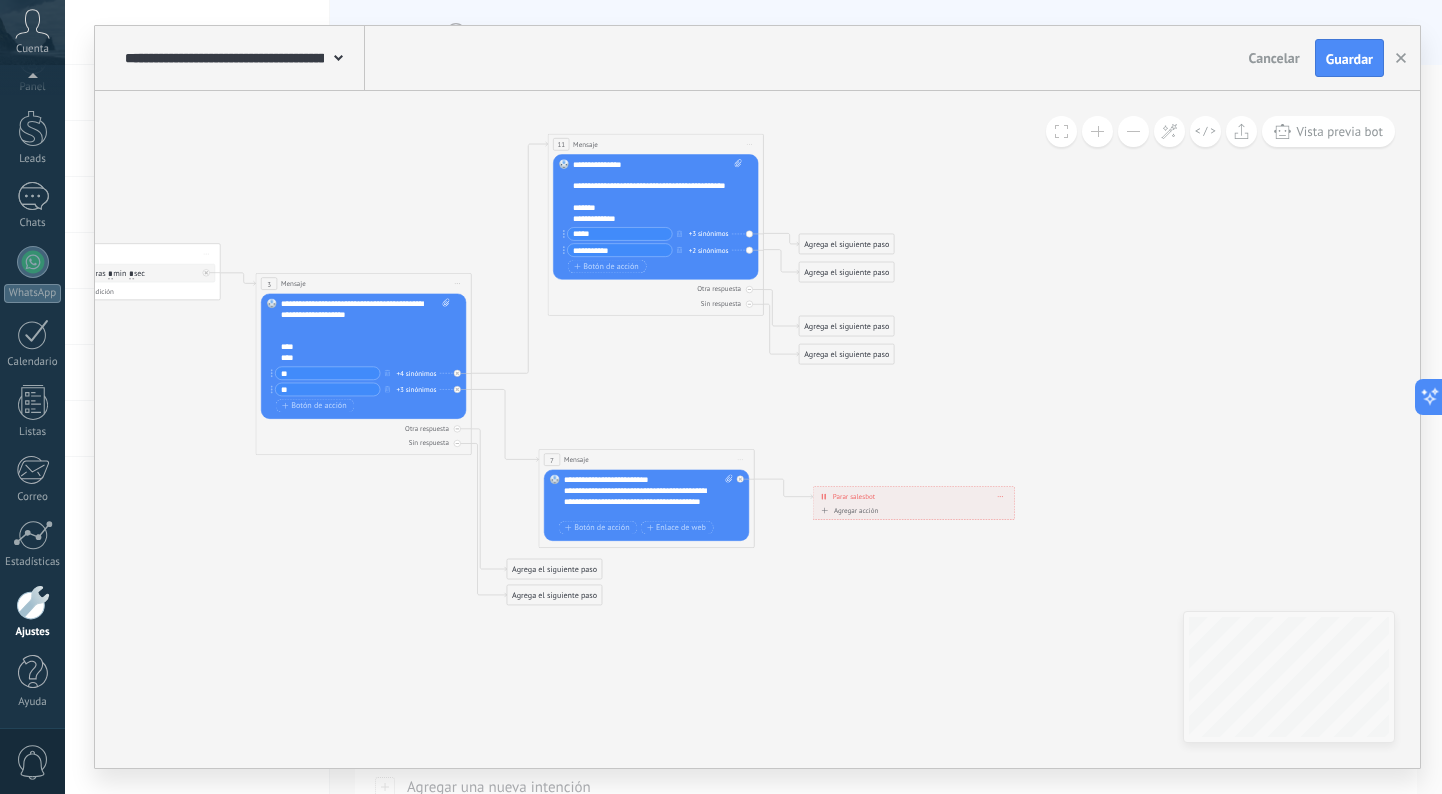 click on "Agrega el siguiente paso" at bounding box center [846, 244] 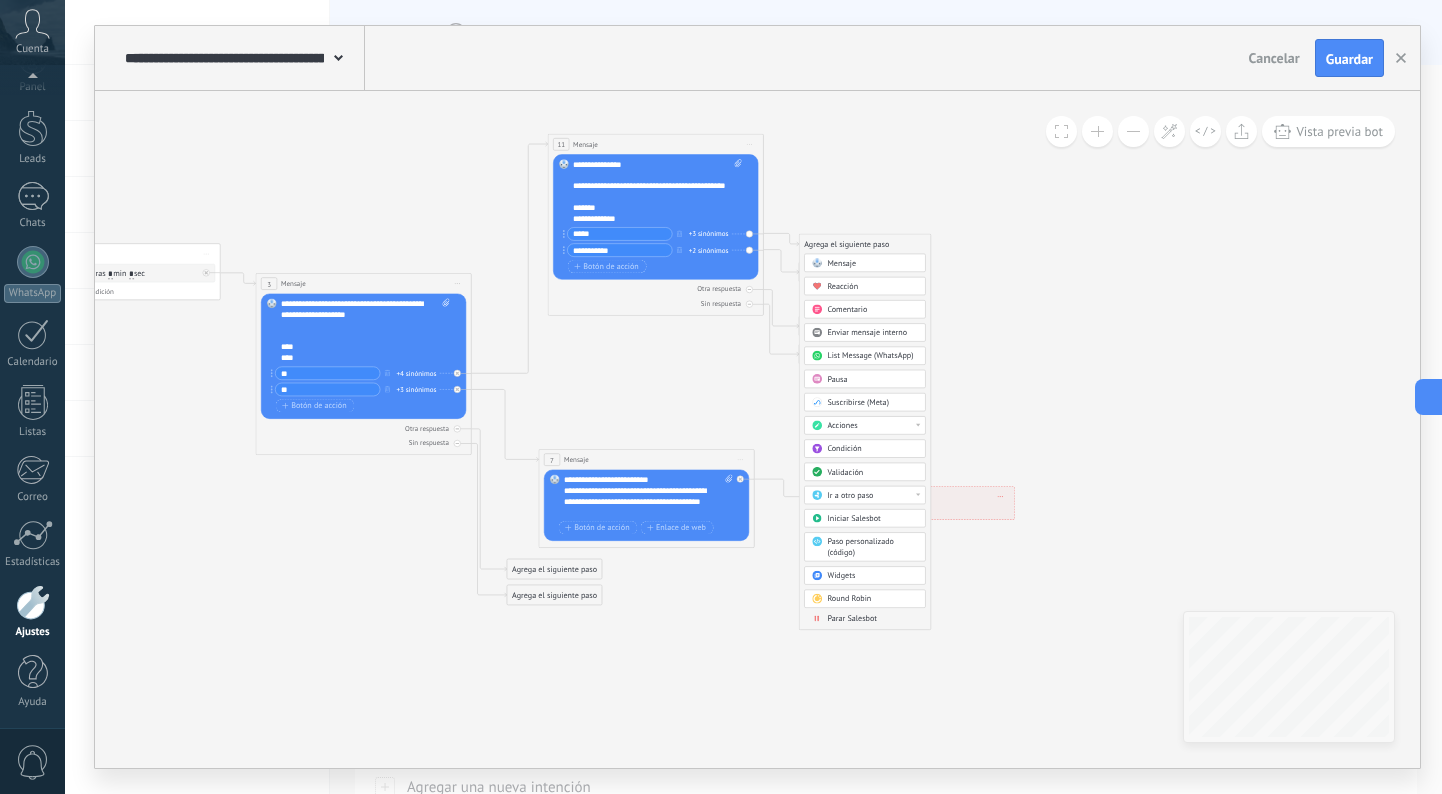 click on "Acciones" at bounding box center [872, 426] 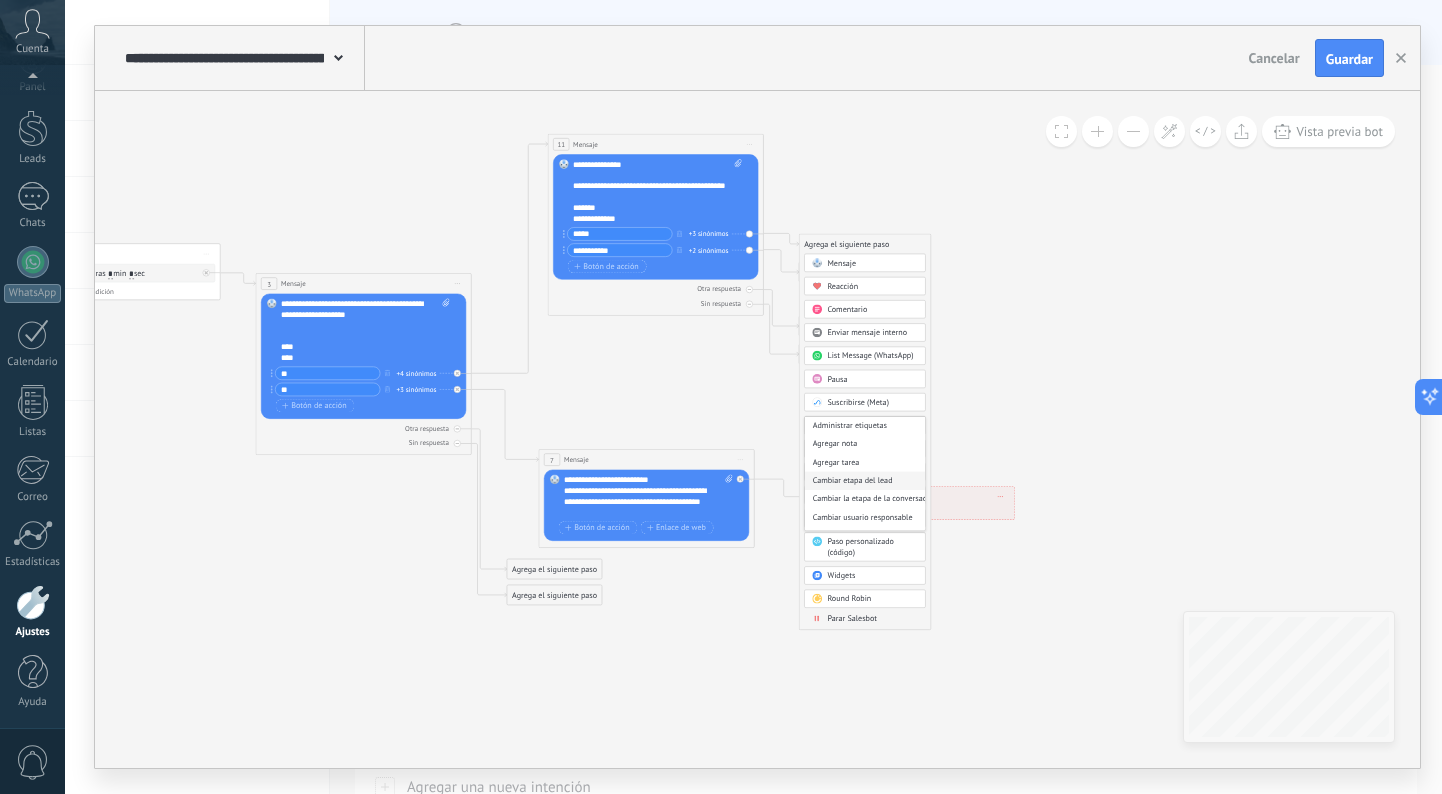 click on "Cambiar etapa del lead" at bounding box center [865, 481] 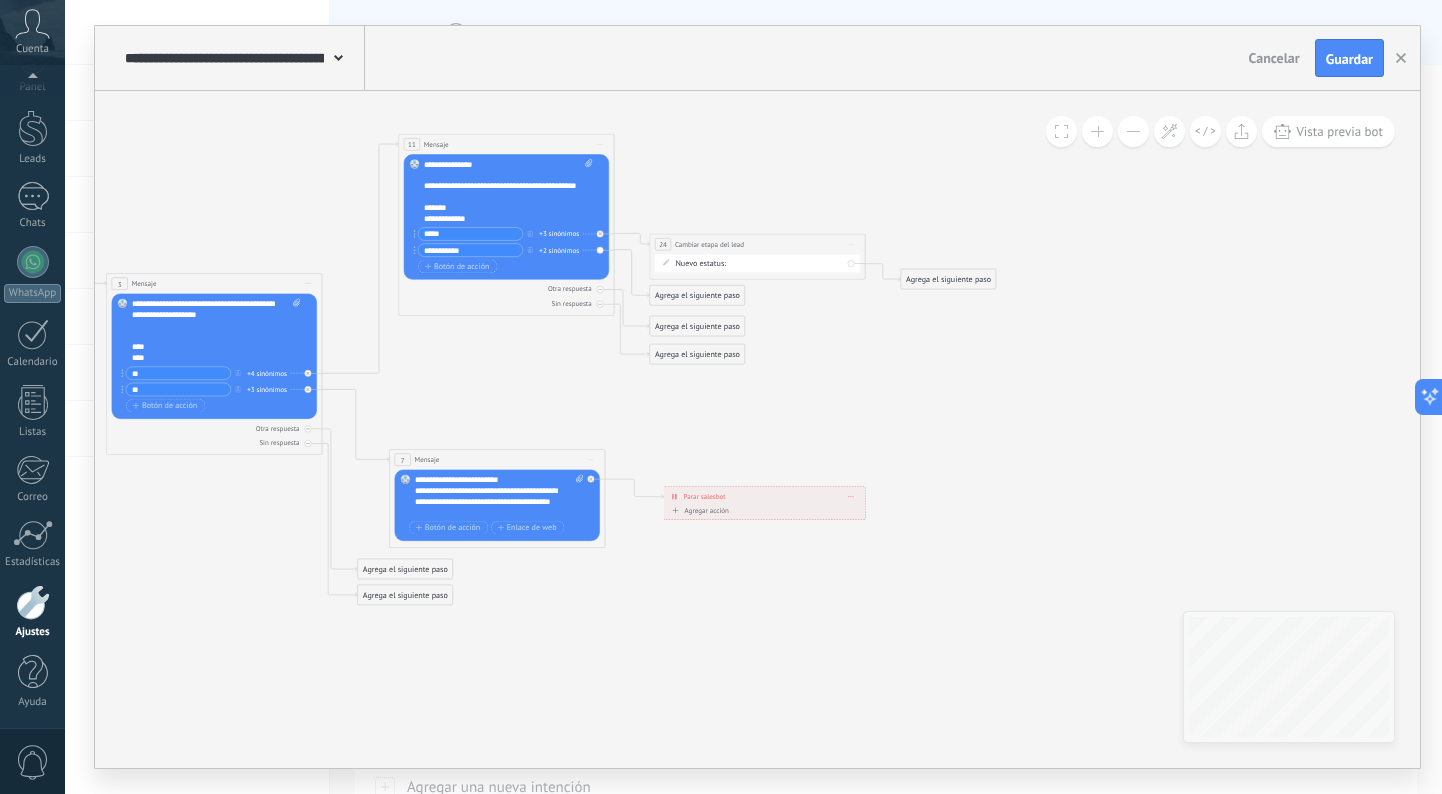 click on "Agrega el siguiente paso" at bounding box center (697, 296) 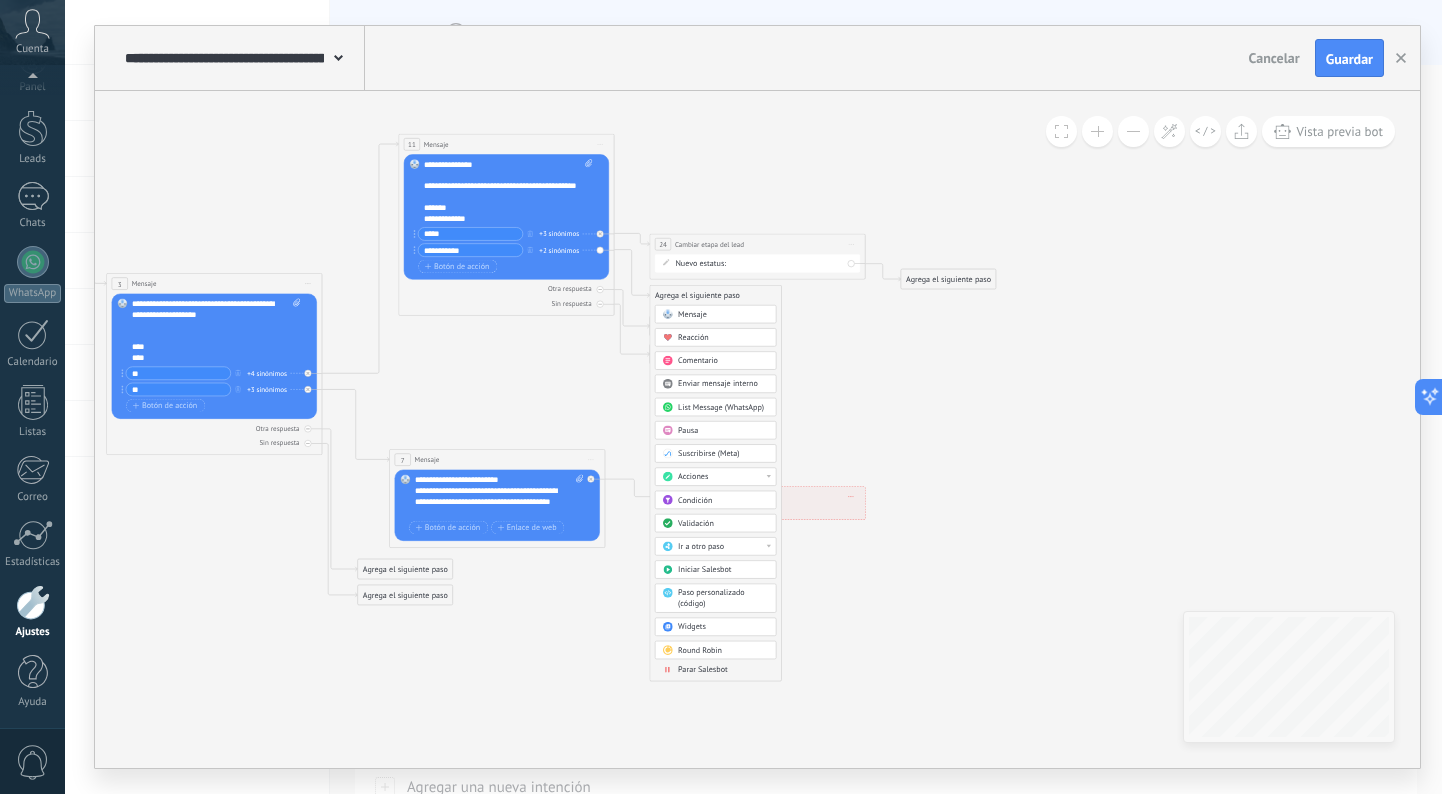 click on "Acciones" at bounding box center (716, 476) 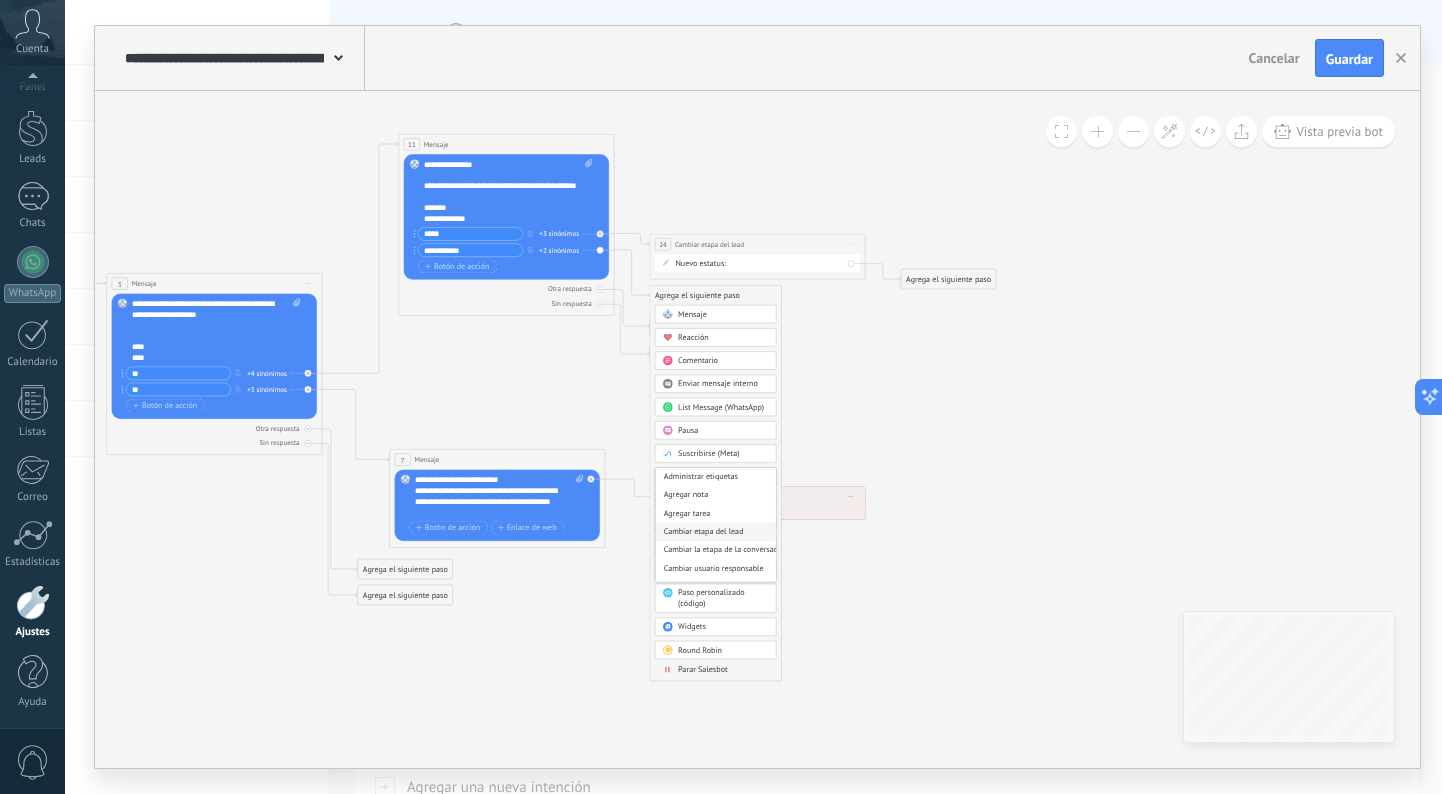 click on "Cambiar etapa del lead" at bounding box center [715, 532] 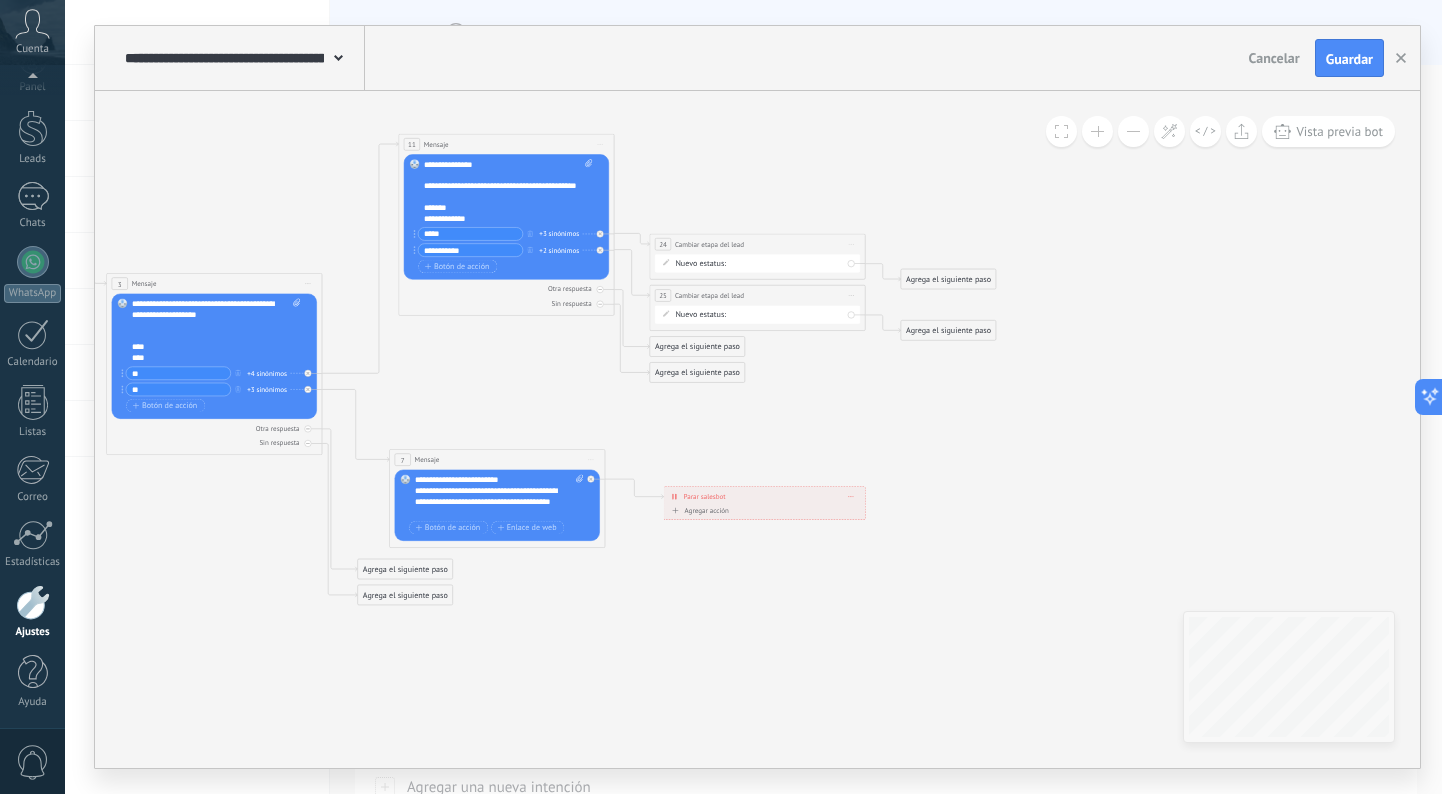 click on "NEQUI BANCOLOMBIA REMARKETING Logrado con éxito Venta Perdido" at bounding box center [0, 0] 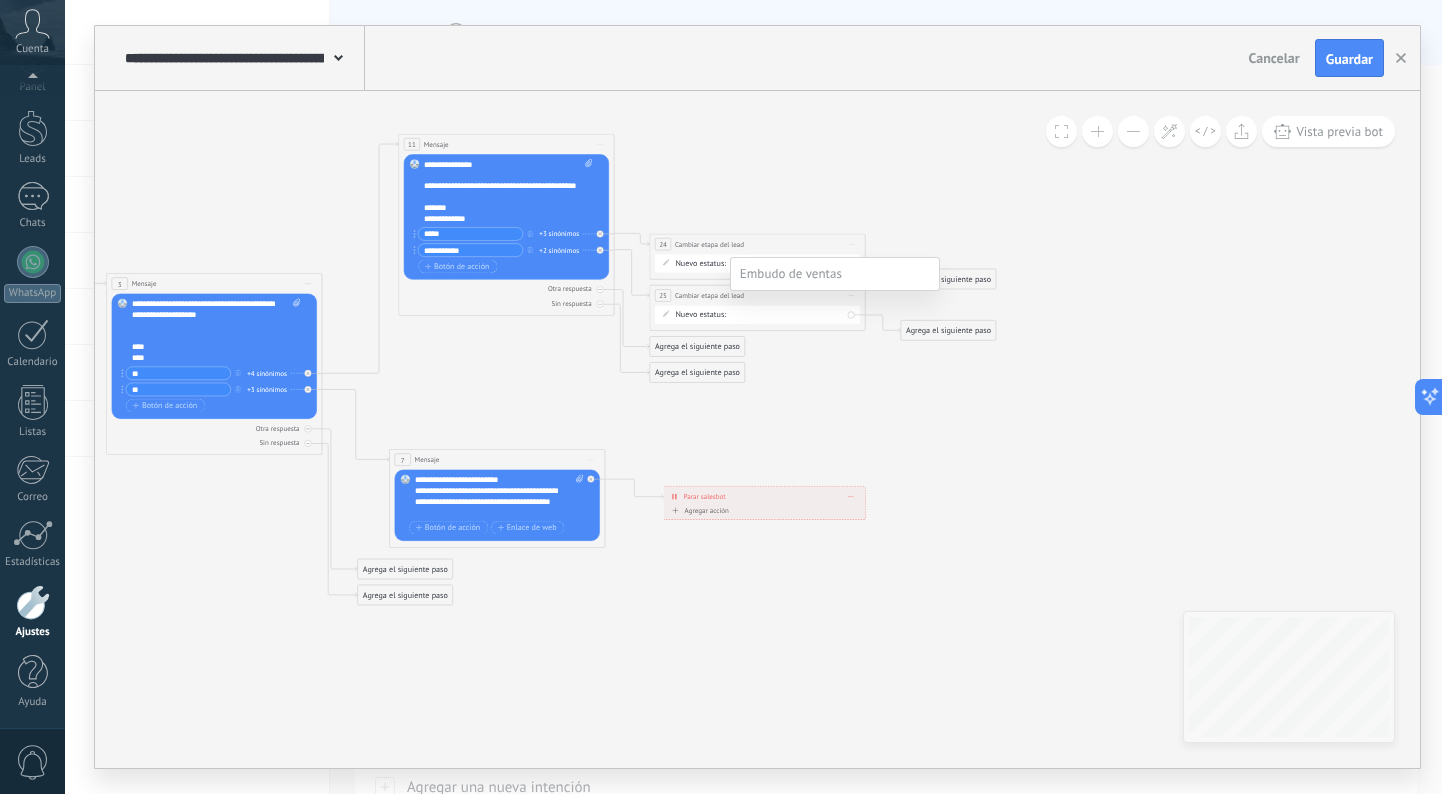 click on "NEQUI" at bounding box center [0, 0] 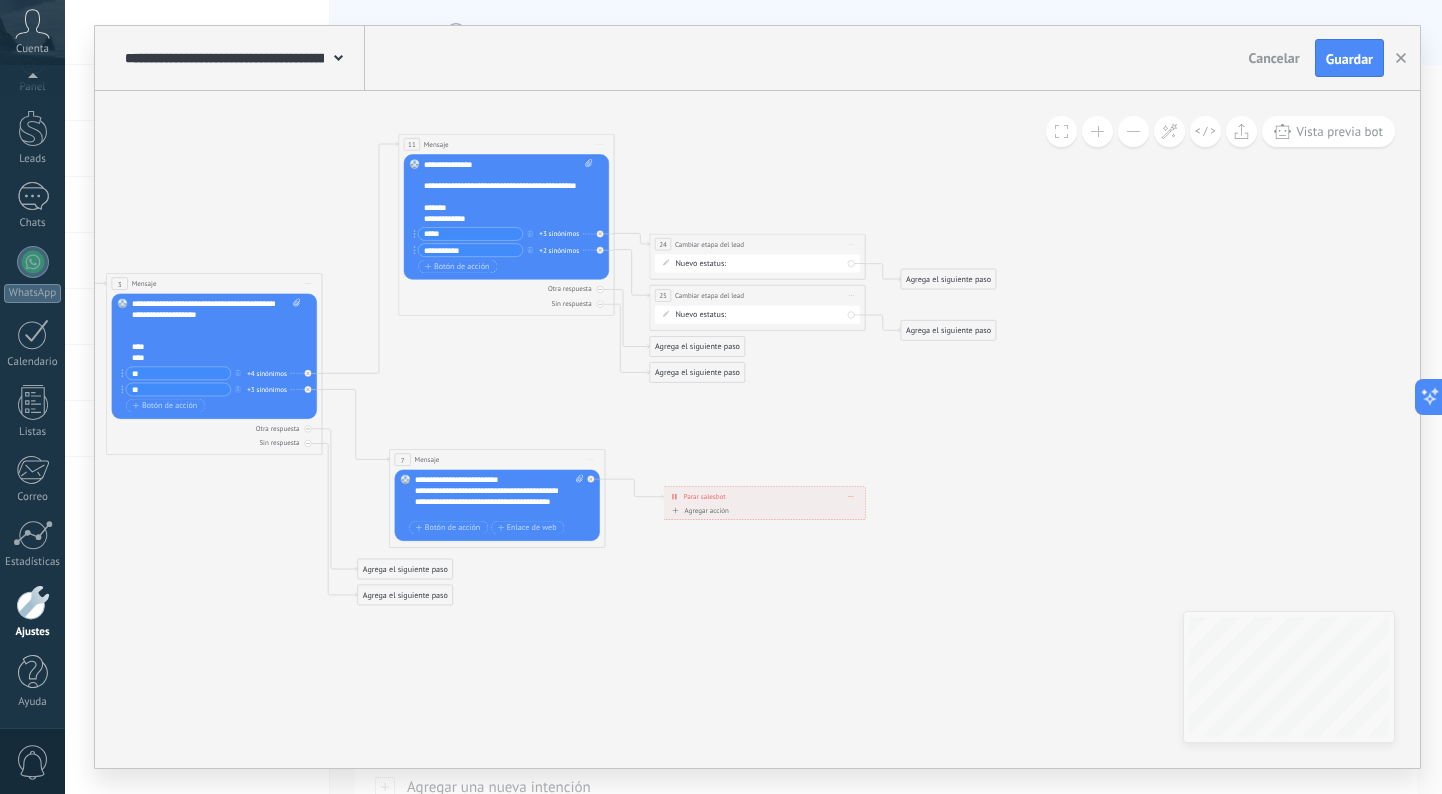 click on "NEQUI BANCOLOMBIA REMARKETING Logrado con éxito Venta Perdido" at bounding box center [0, 0] 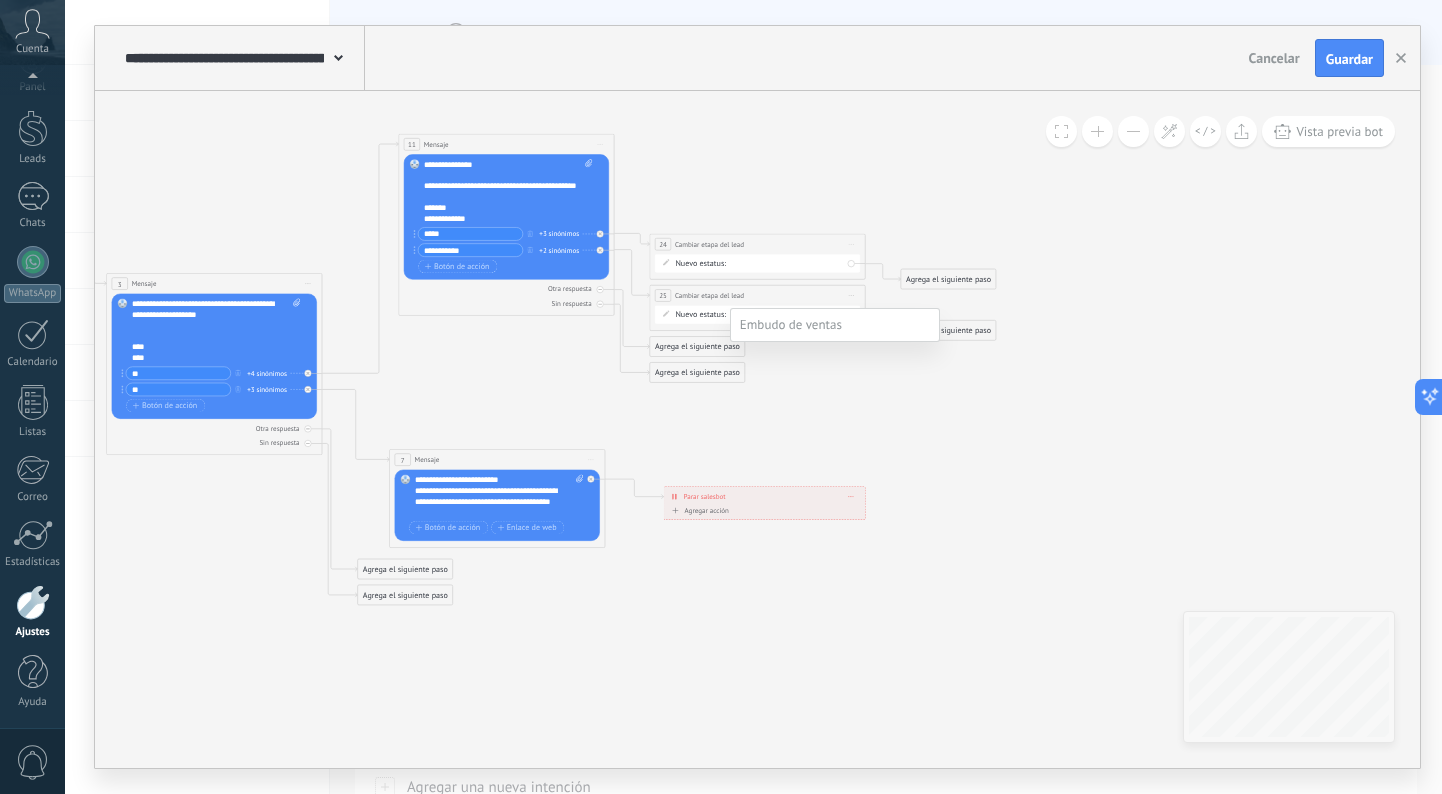 click on "BANCOLOMBIA" at bounding box center (0, 0) 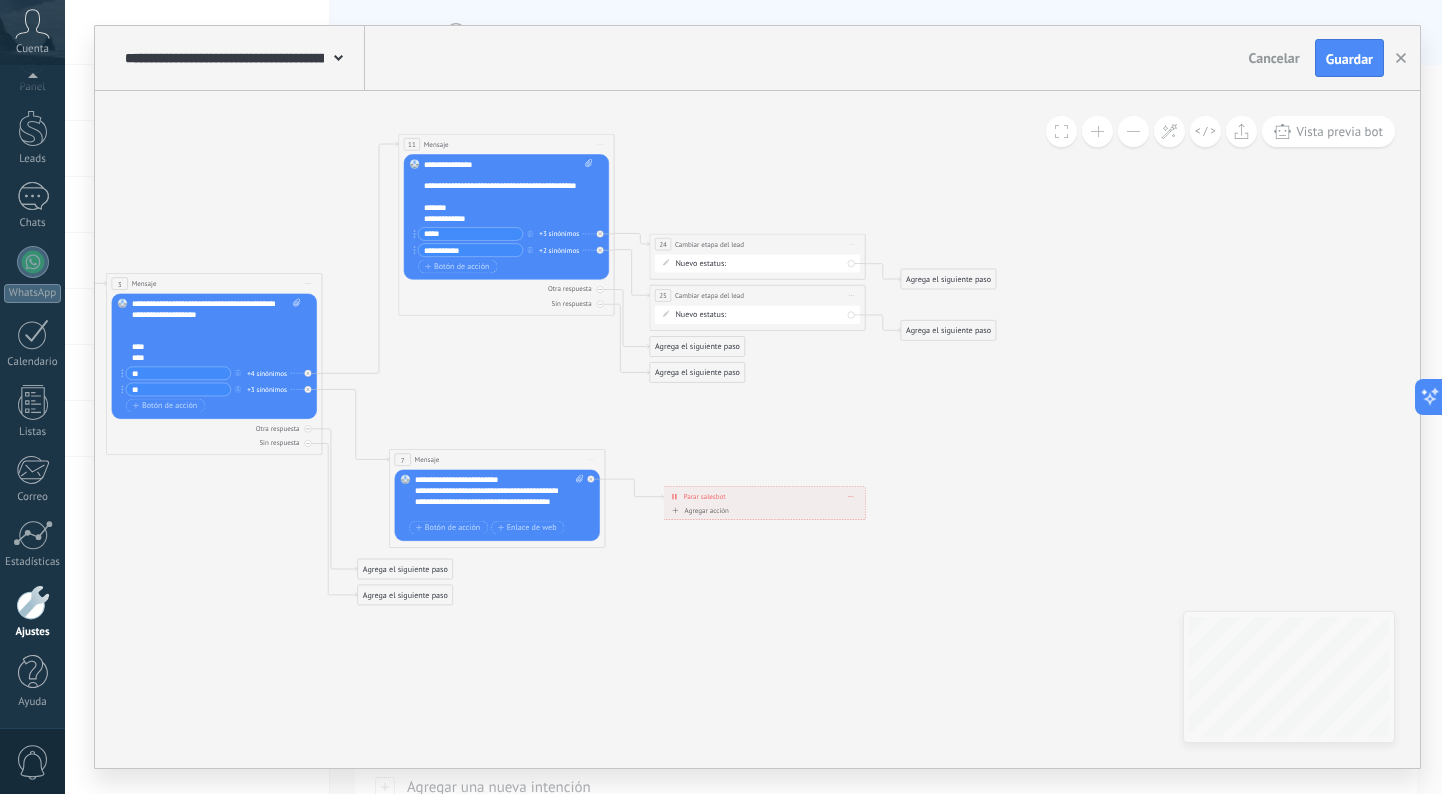 click on "Agrega el siguiente paso" at bounding box center (948, 279) 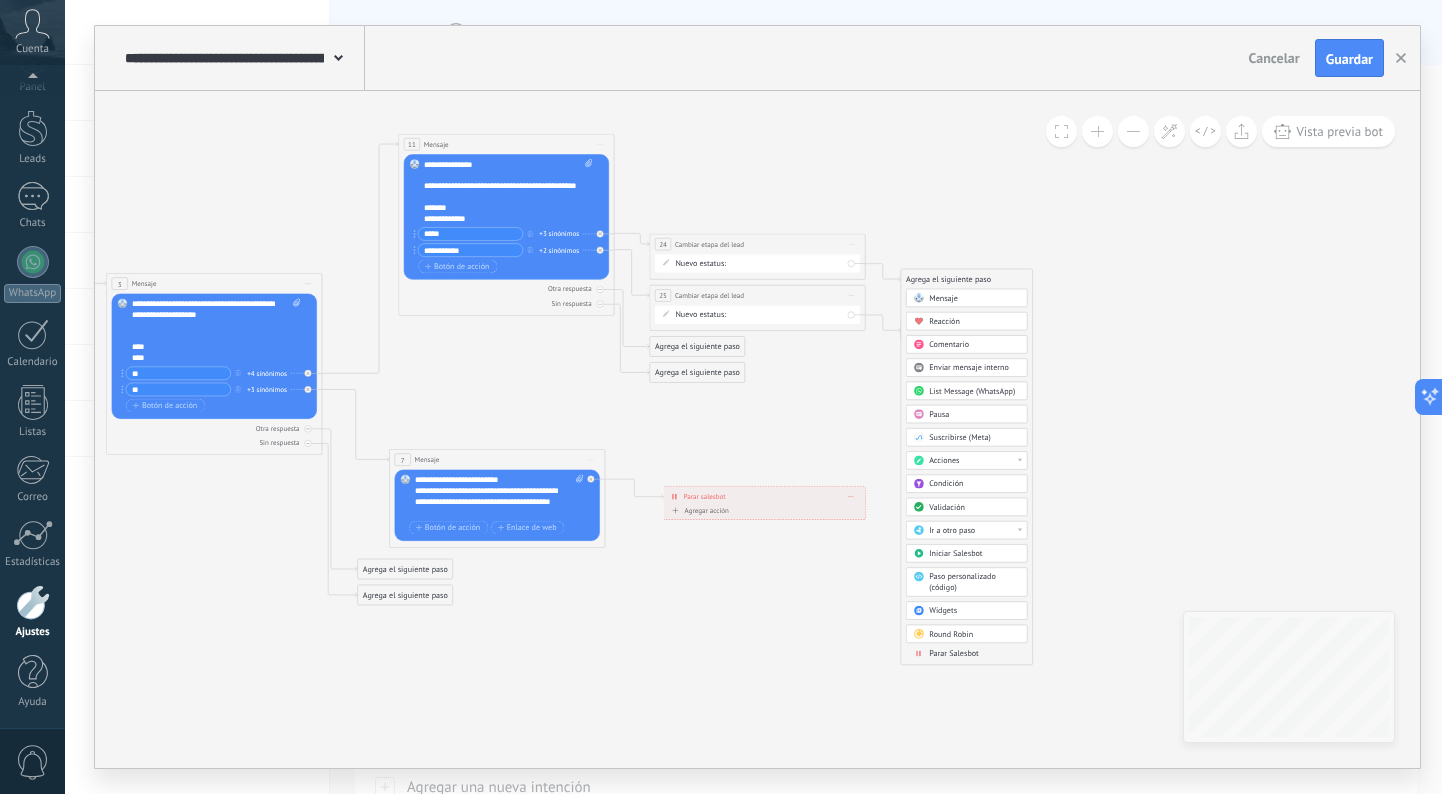 click on "Mensaje
Mensaje
Mensaje
Reacción
Comentario
Enviar mensaje interno" at bounding box center (967, 477) 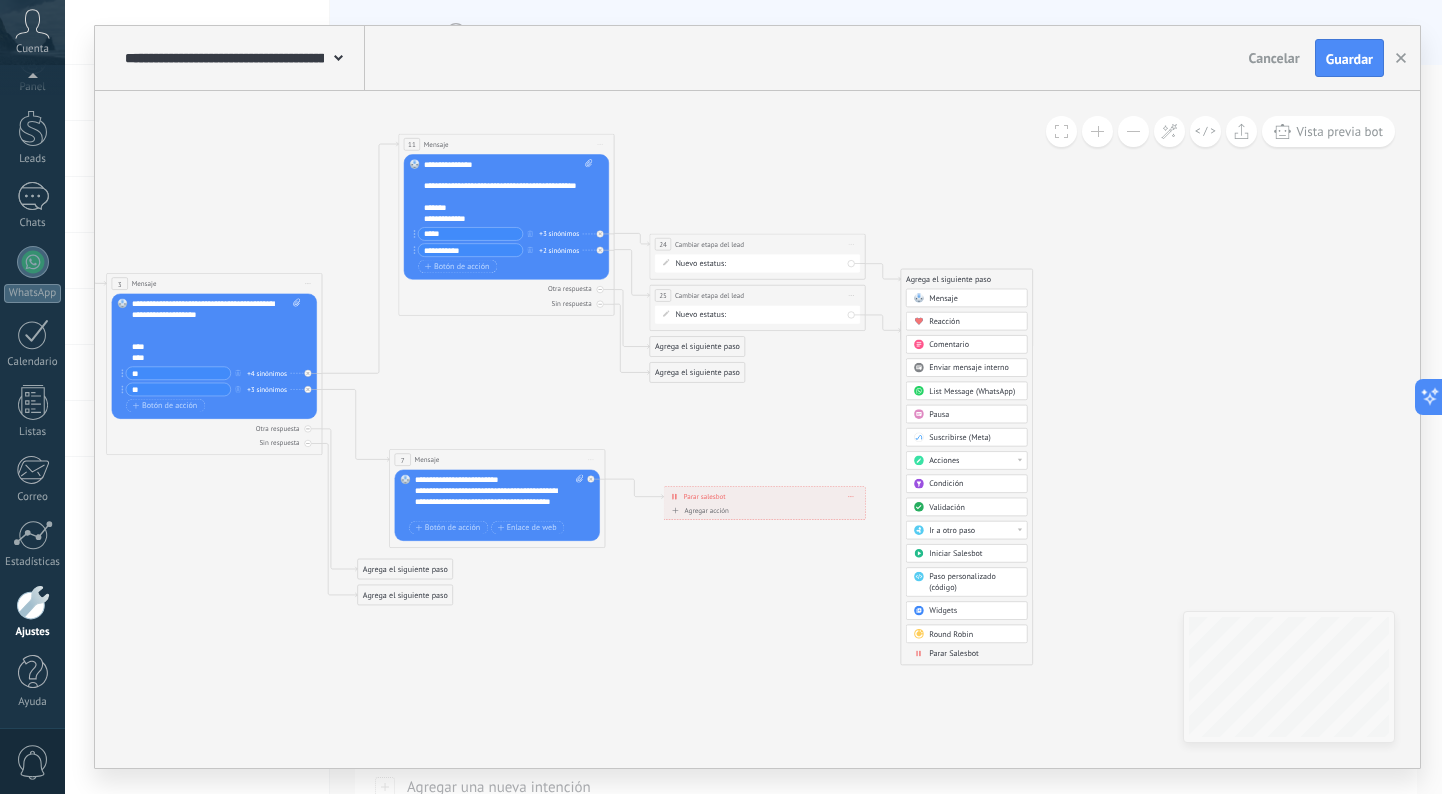click on "Parar Salesbot" at bounding box center [954, 653] 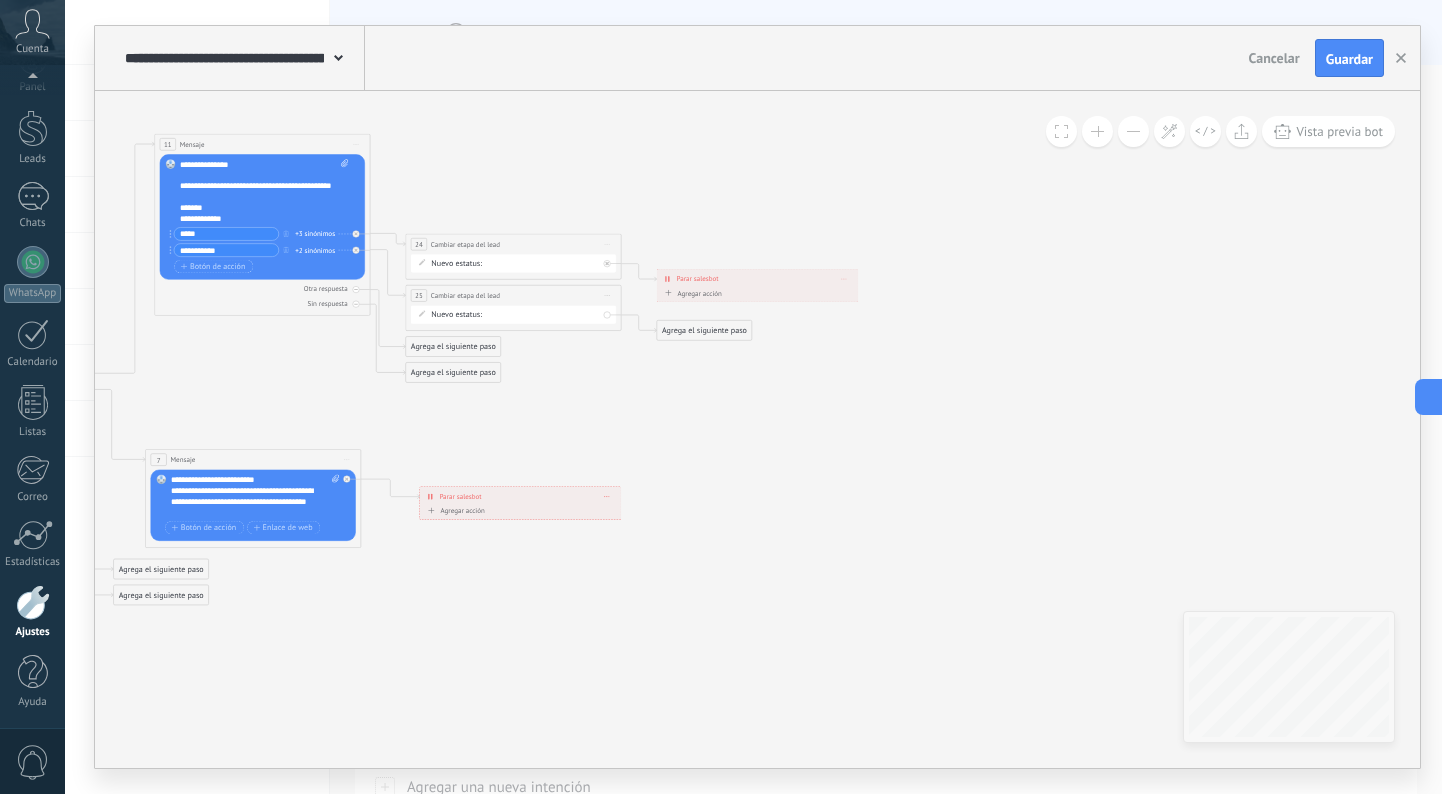 click 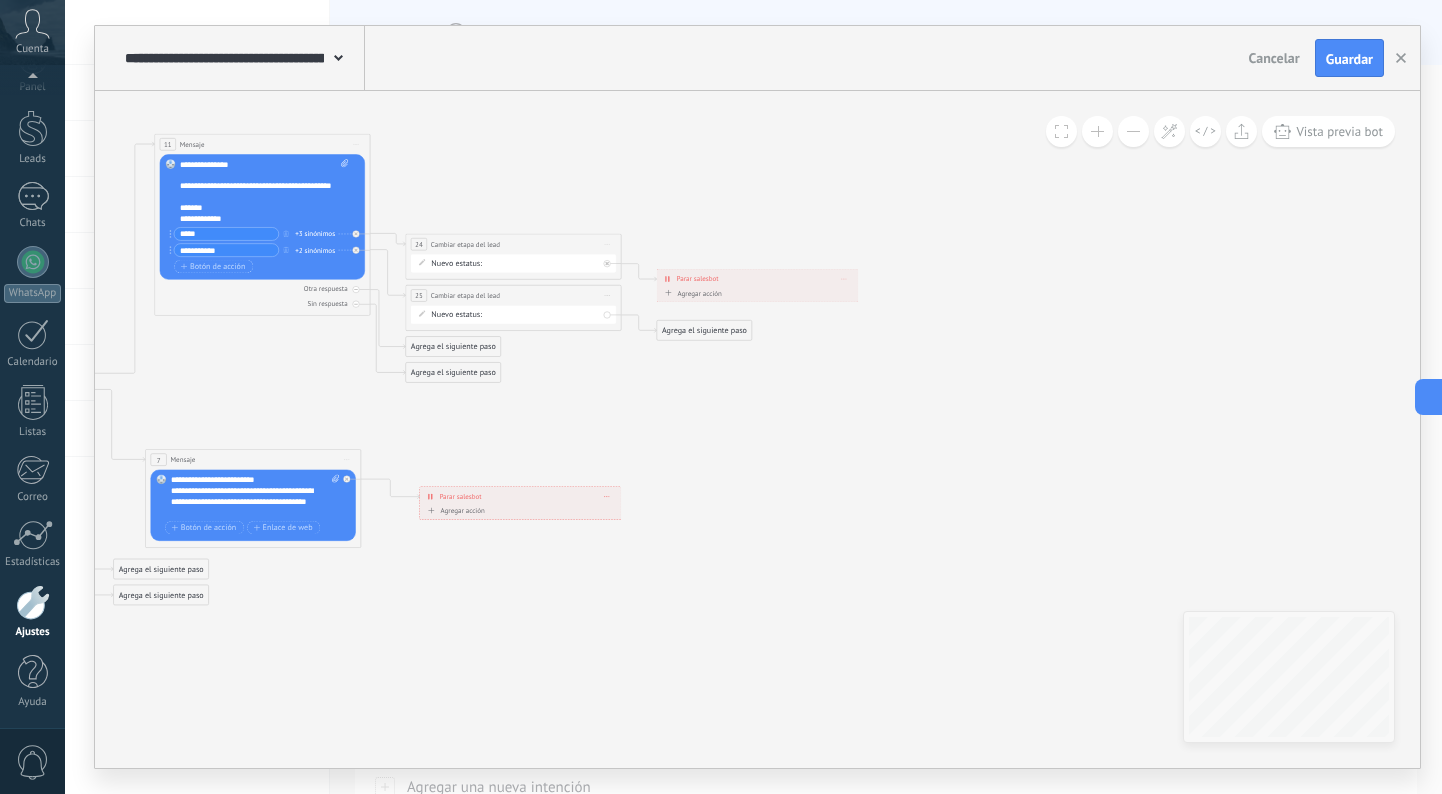 click 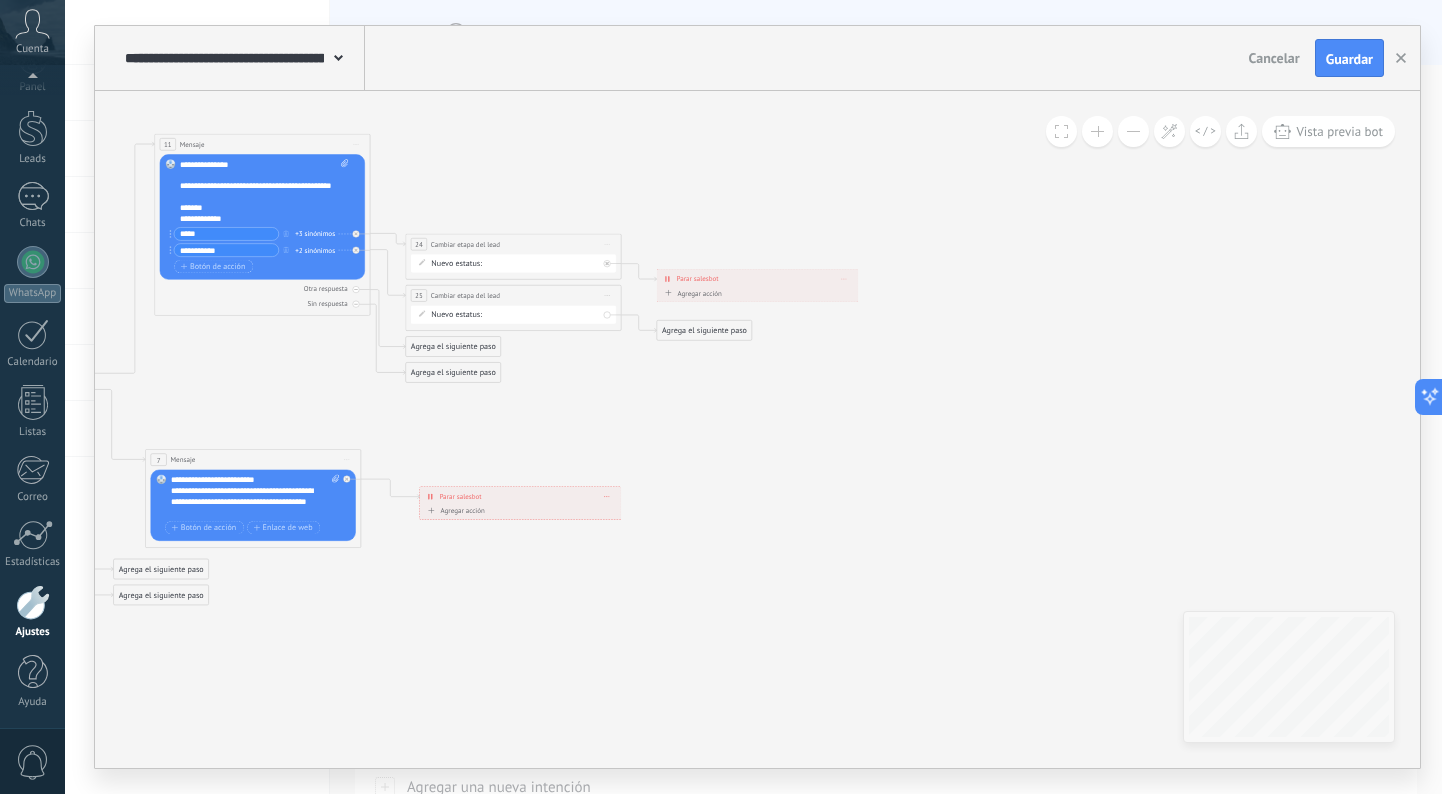 click on "Agrega el siguiente paso" at bounding box center (704, 331) 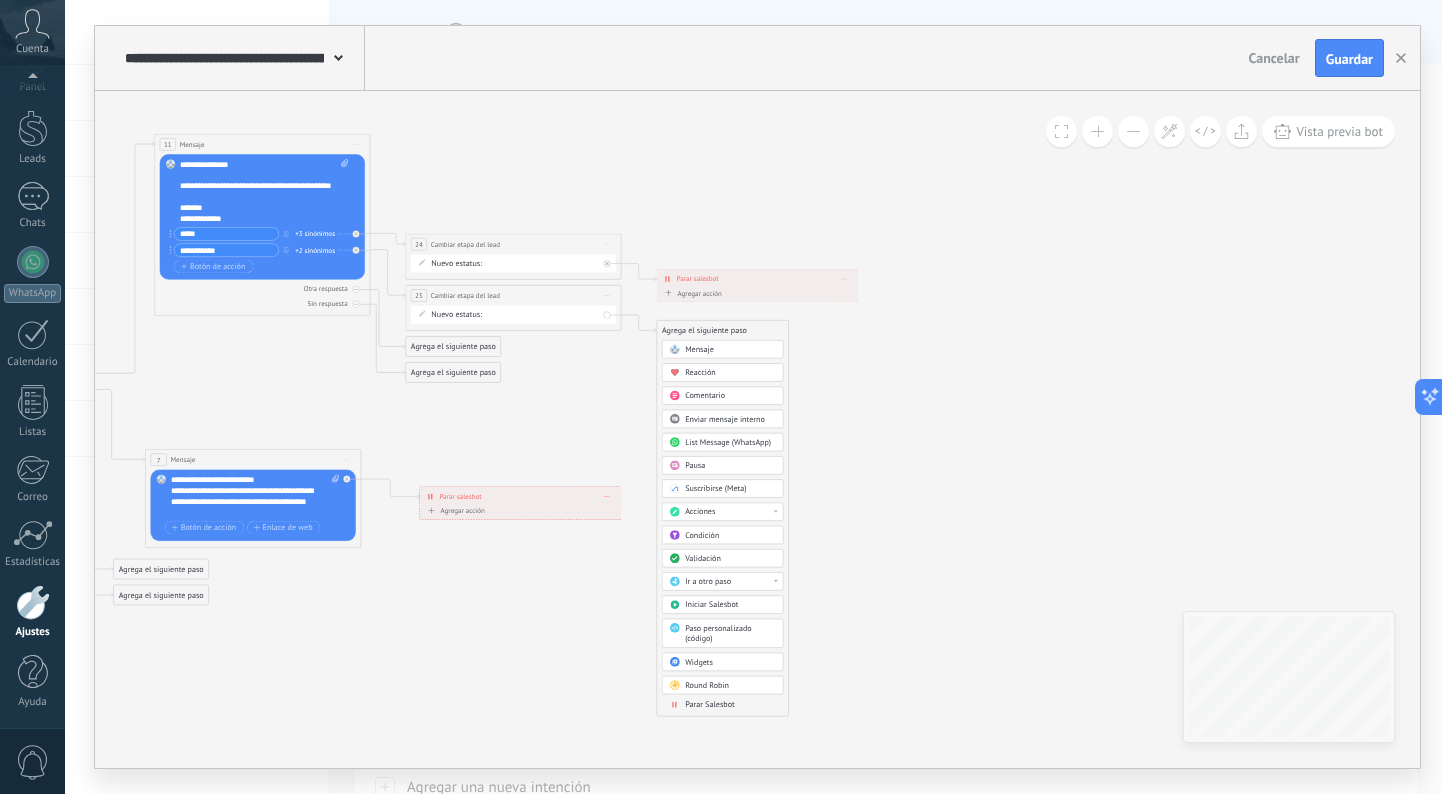 click on "Parar Salesbot" at bounding box center (710, 705) 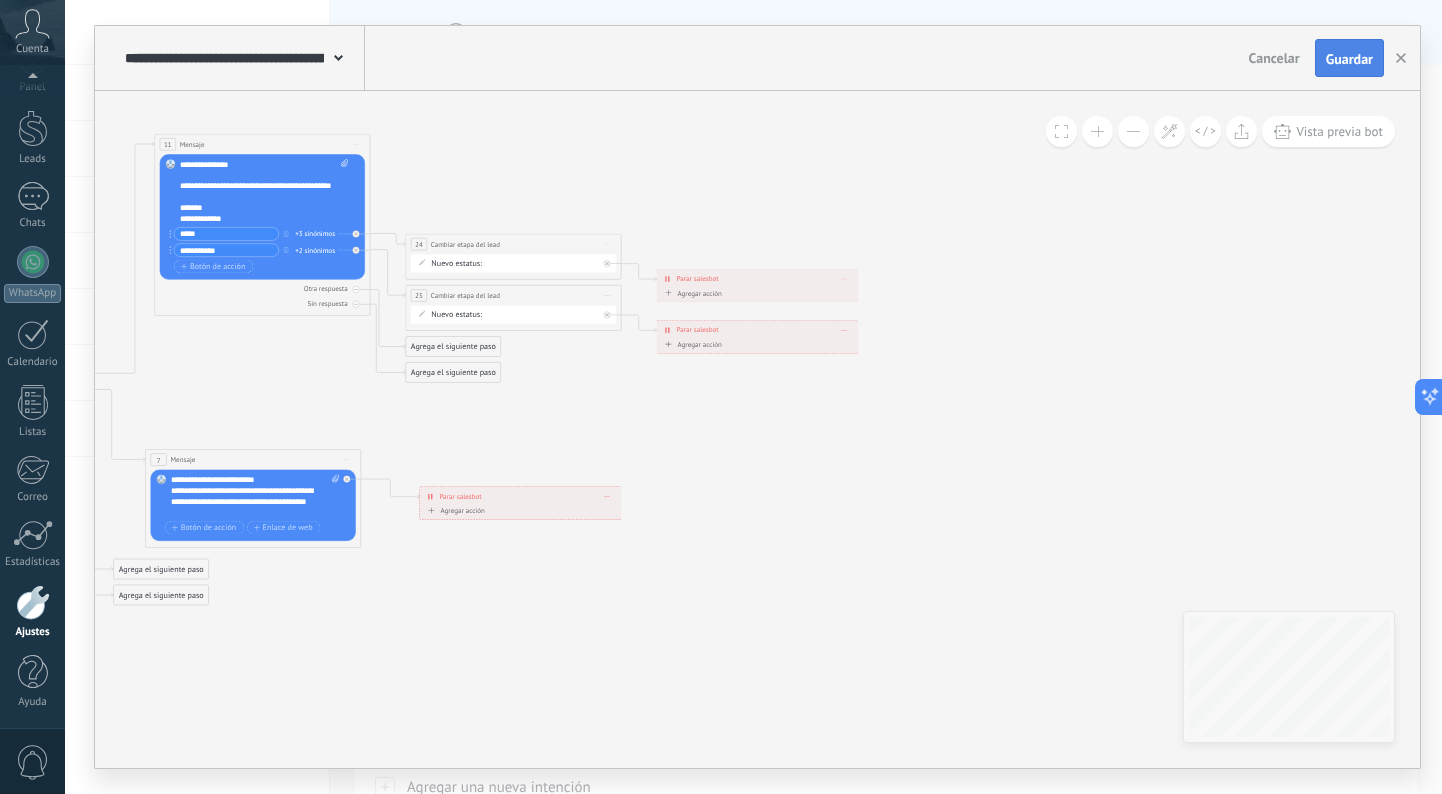 click on "Guardar" at bounding box center (1349, 59) 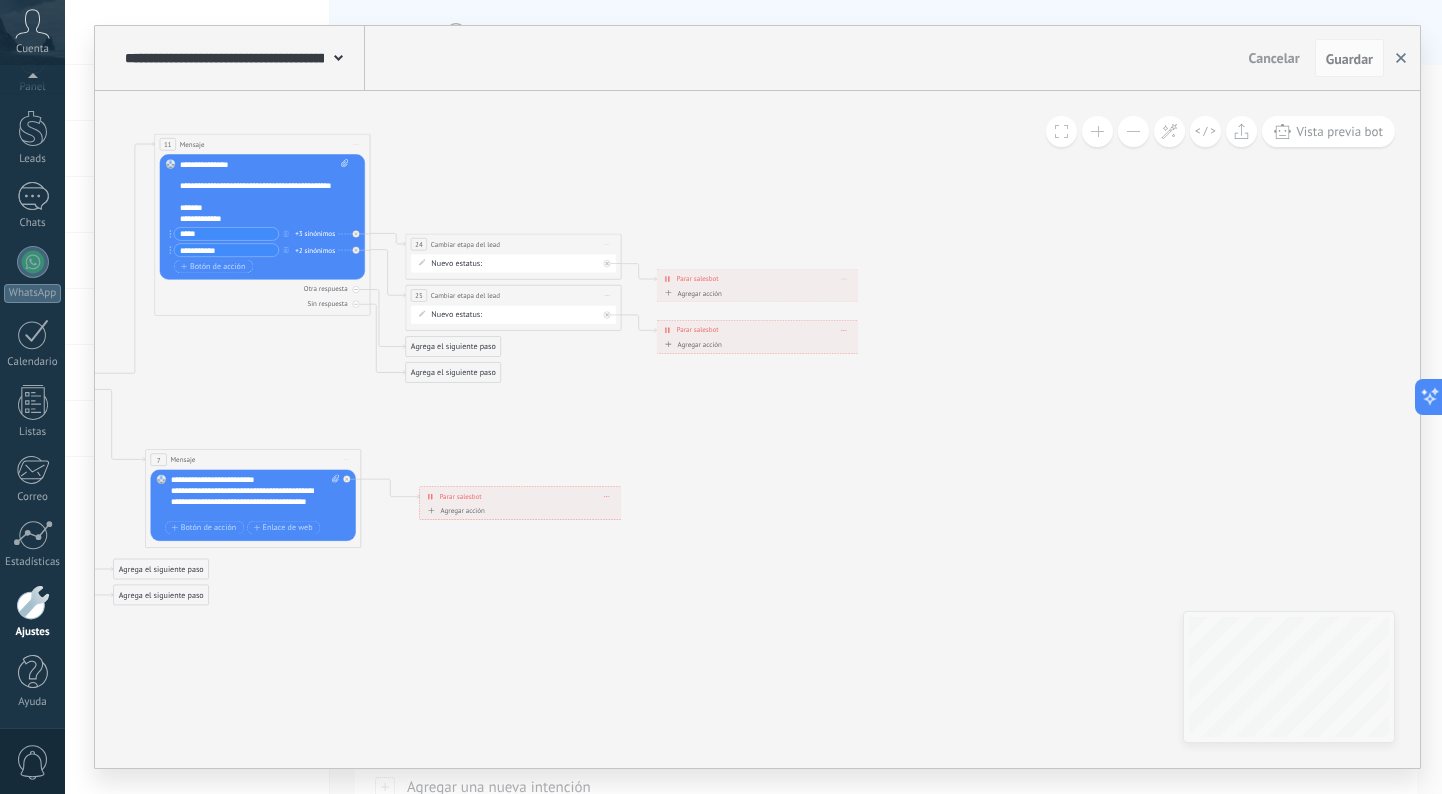 click 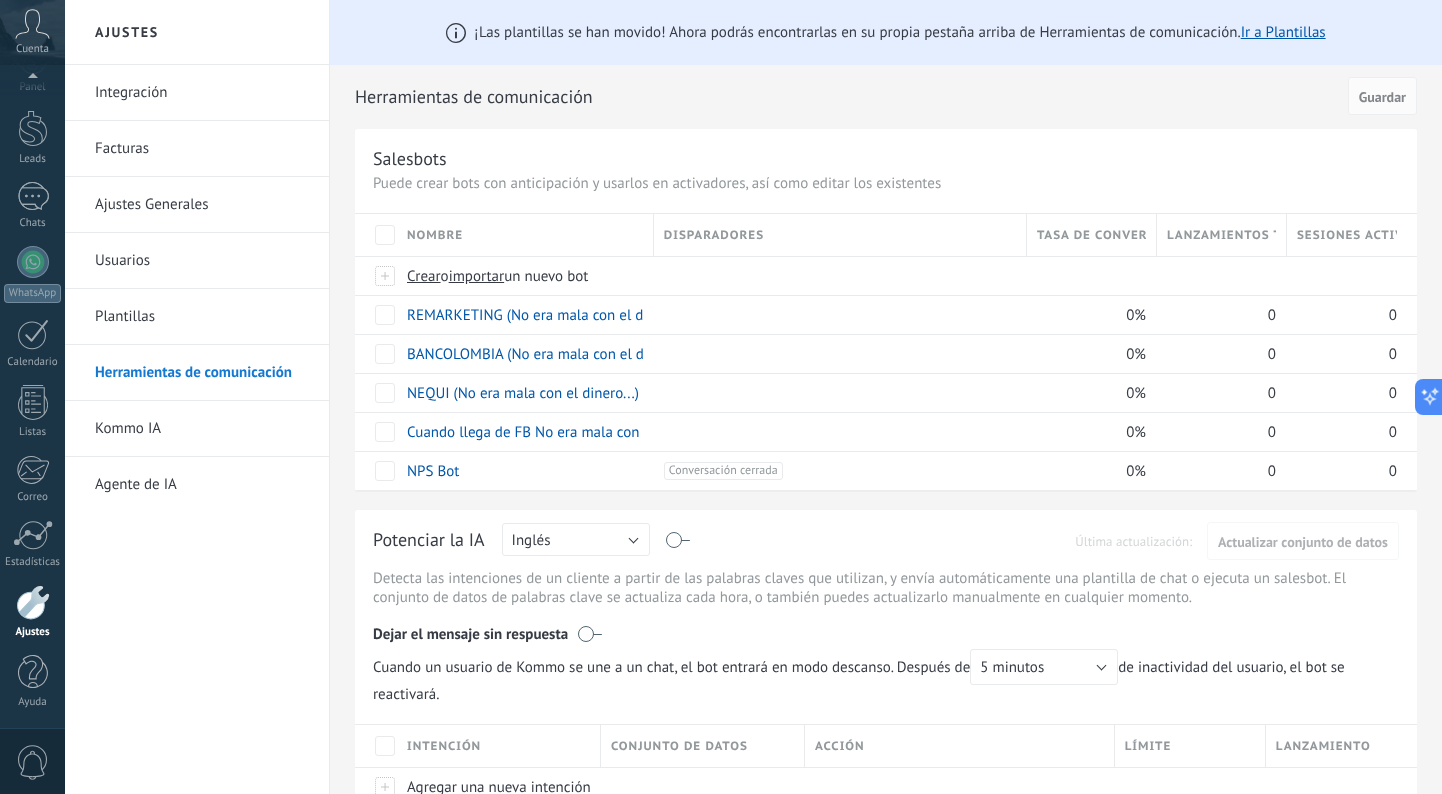 click on "Integración" at bounding box center [202, 93] 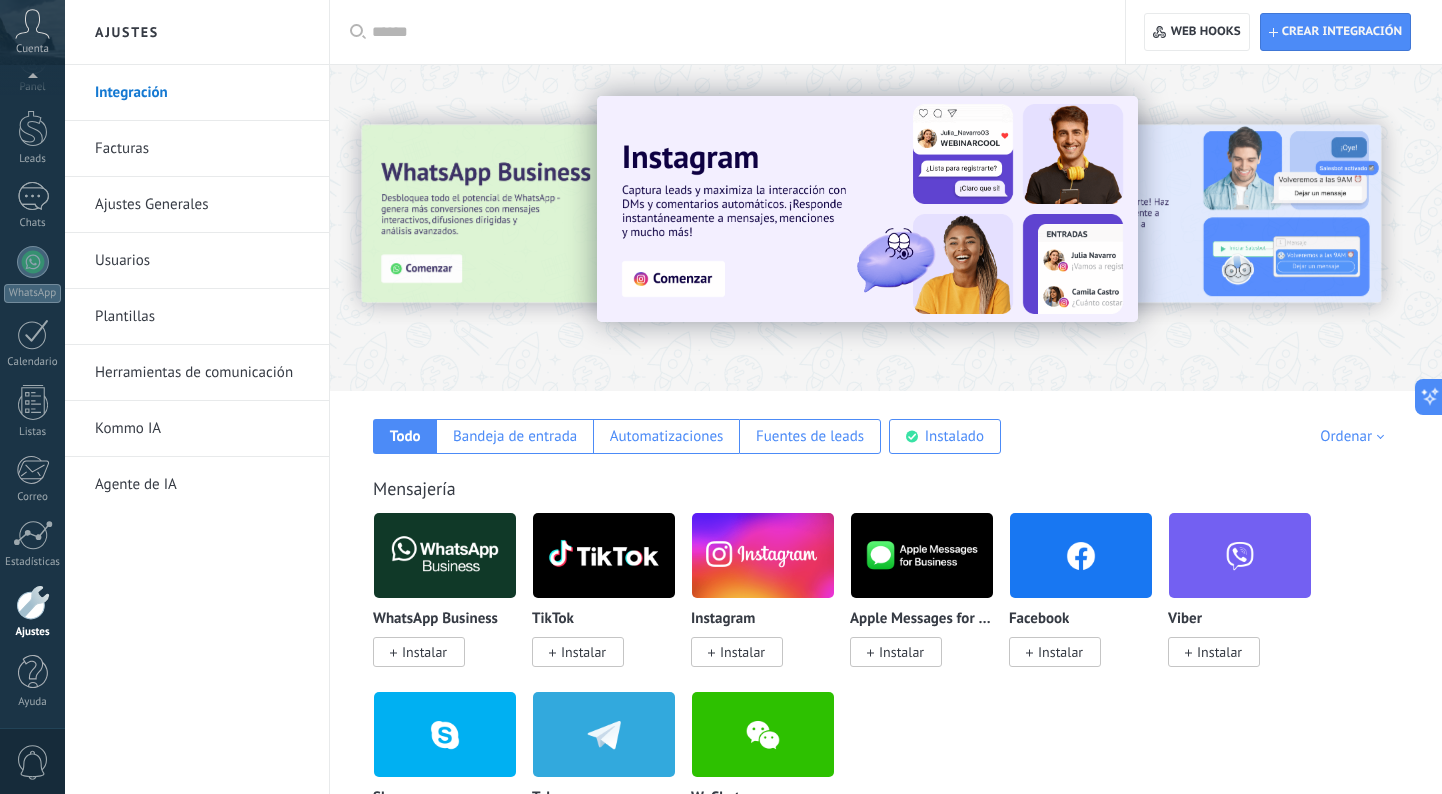 click at bounding box center (734, 32) 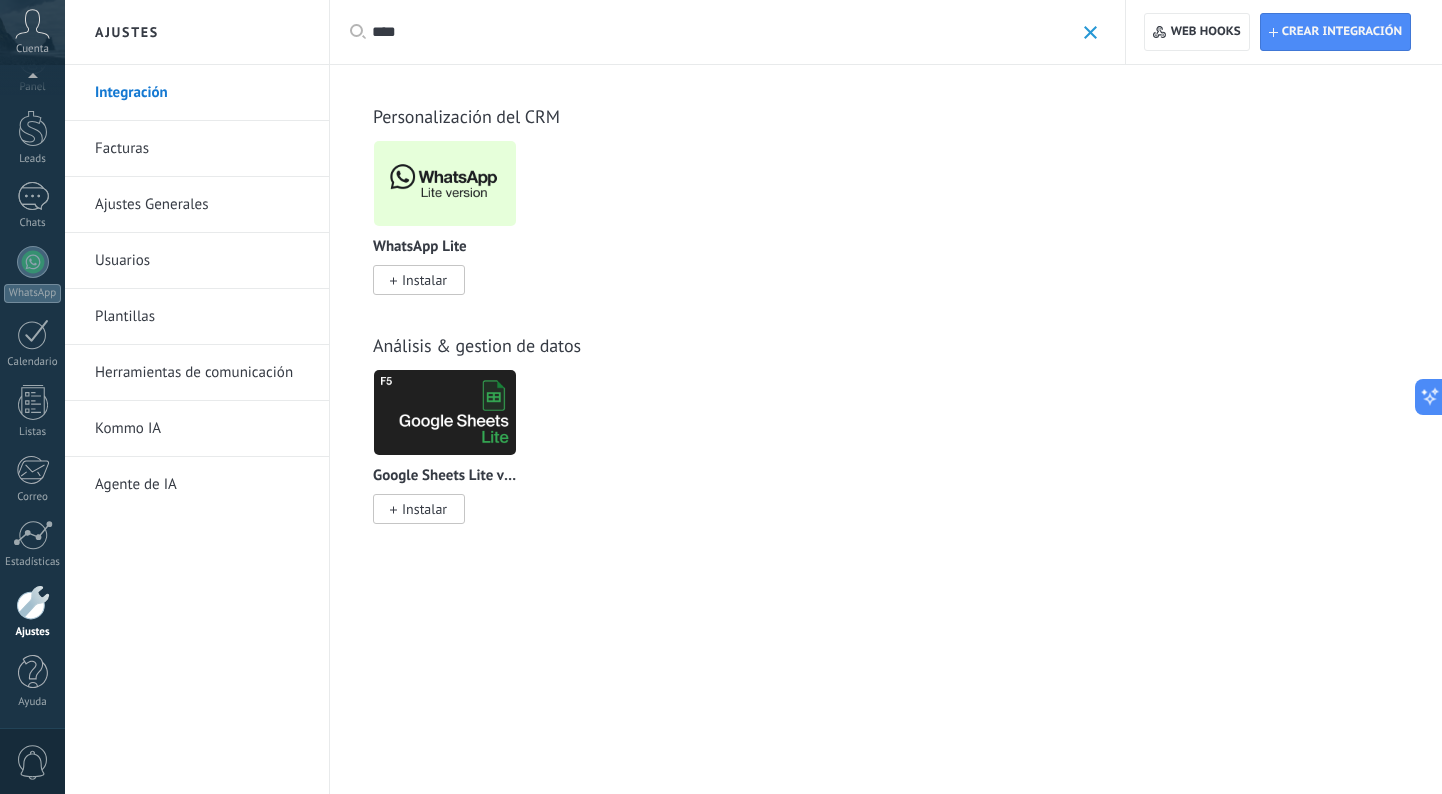 type on "****" 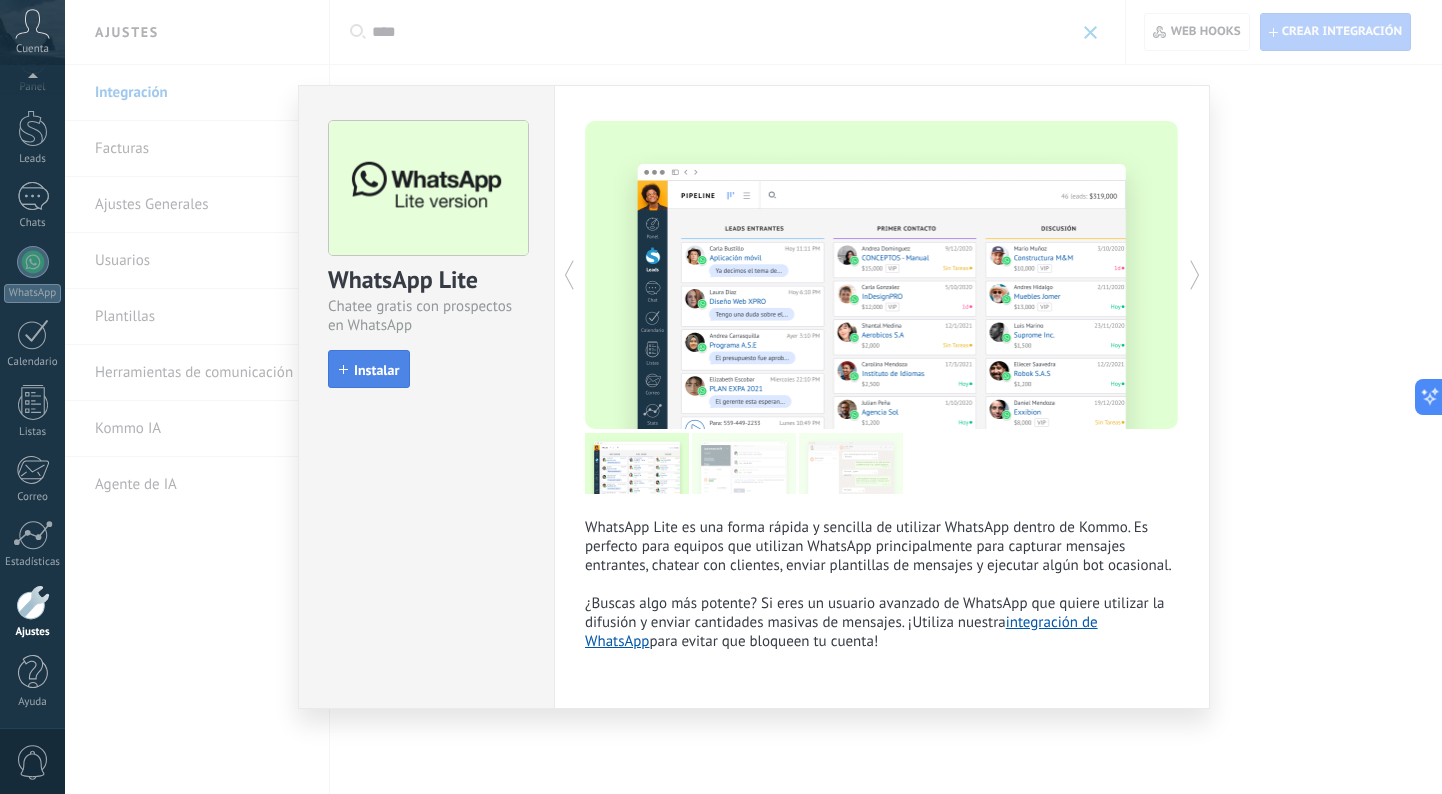 click on "Instalar" at bounding box center [369, 369] 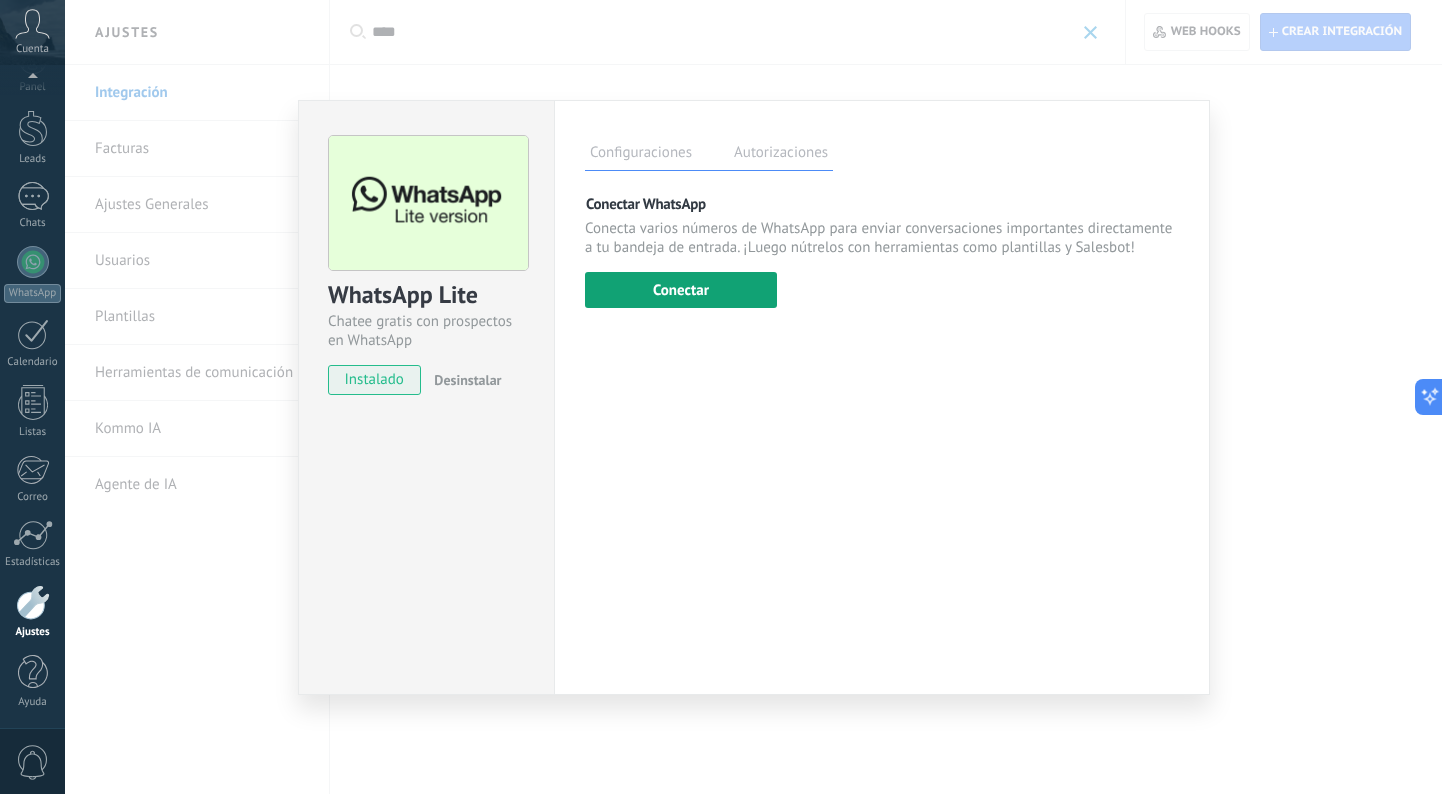 click on "Conectar" at bounding box center [681, 290] 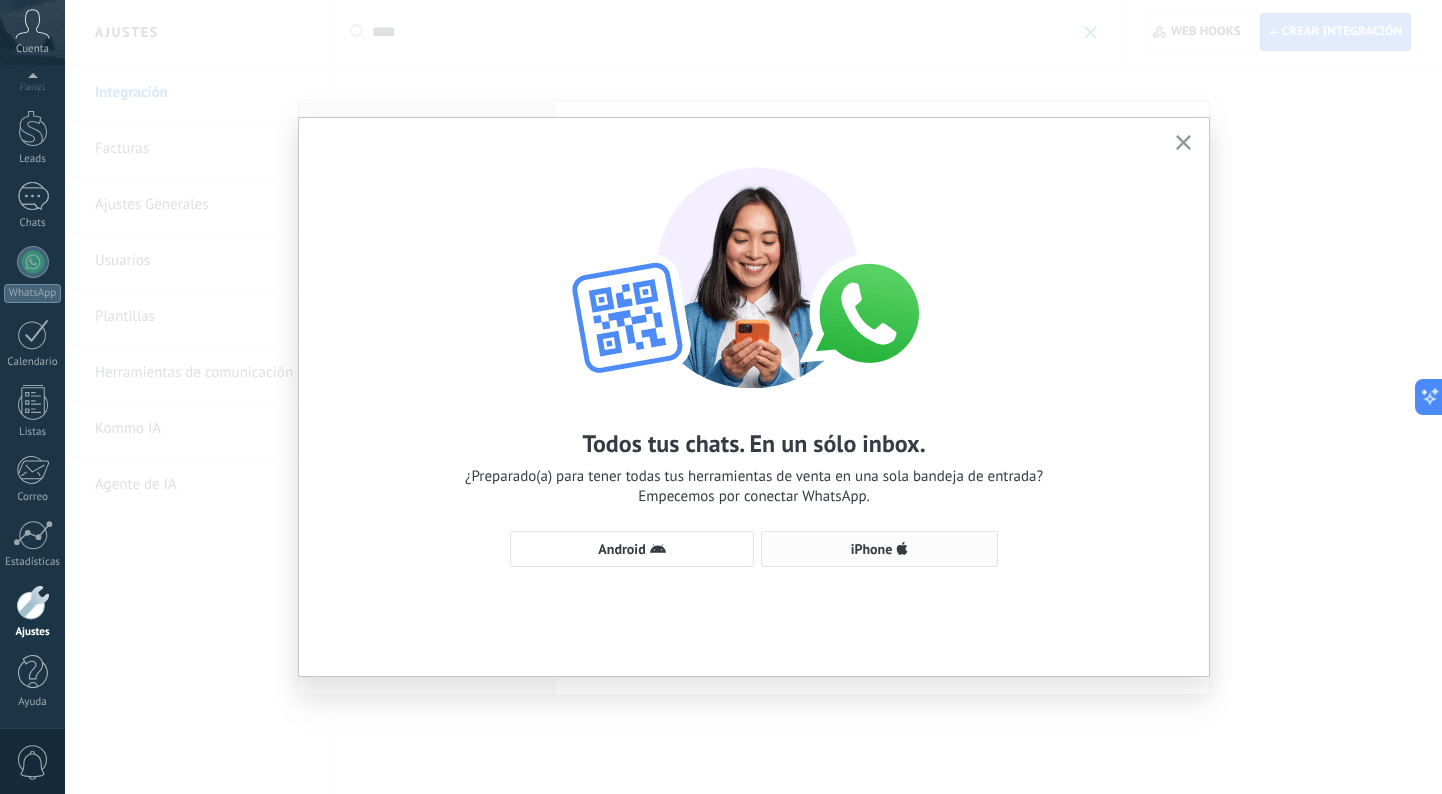 click on "iPhone" at bounding box center (879, 549) 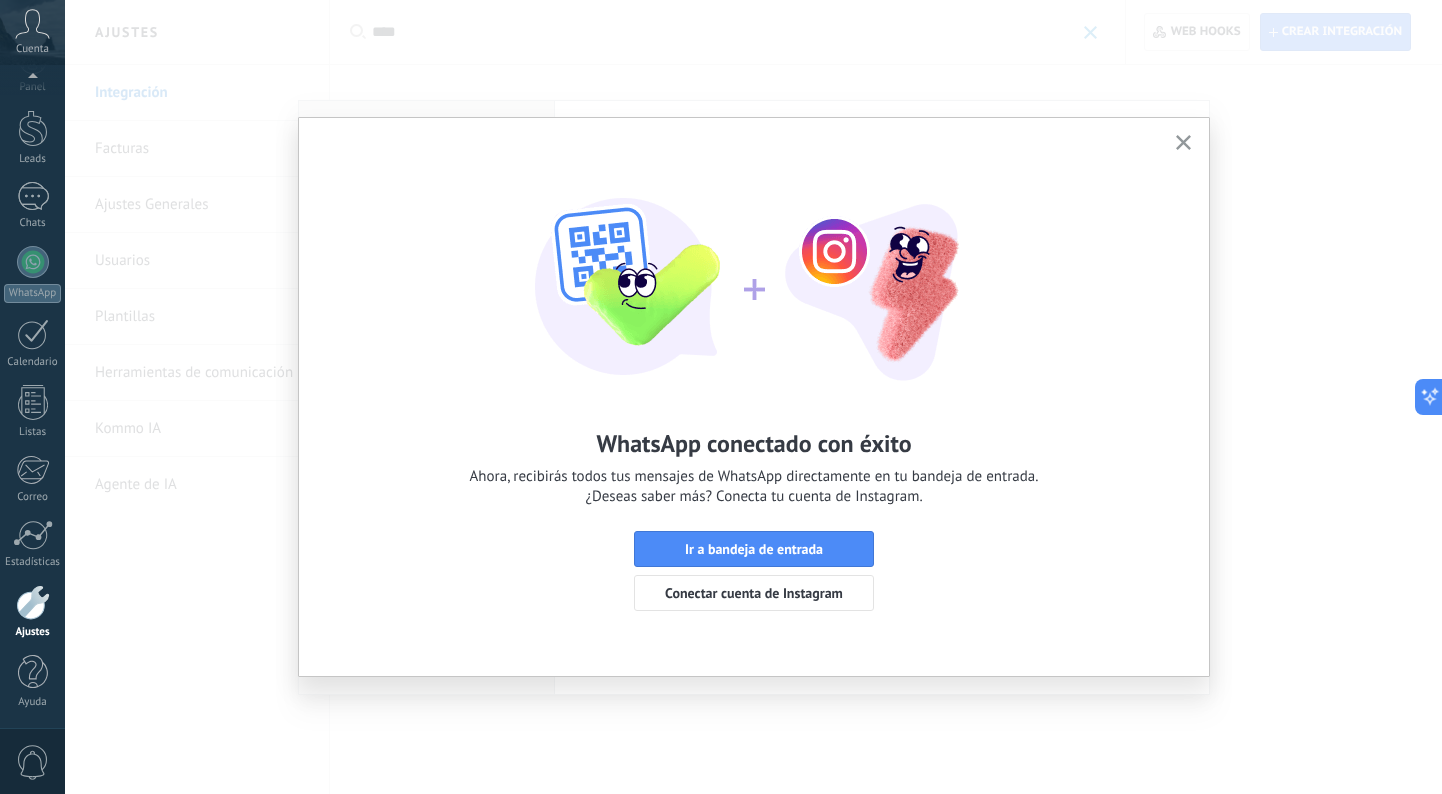 click 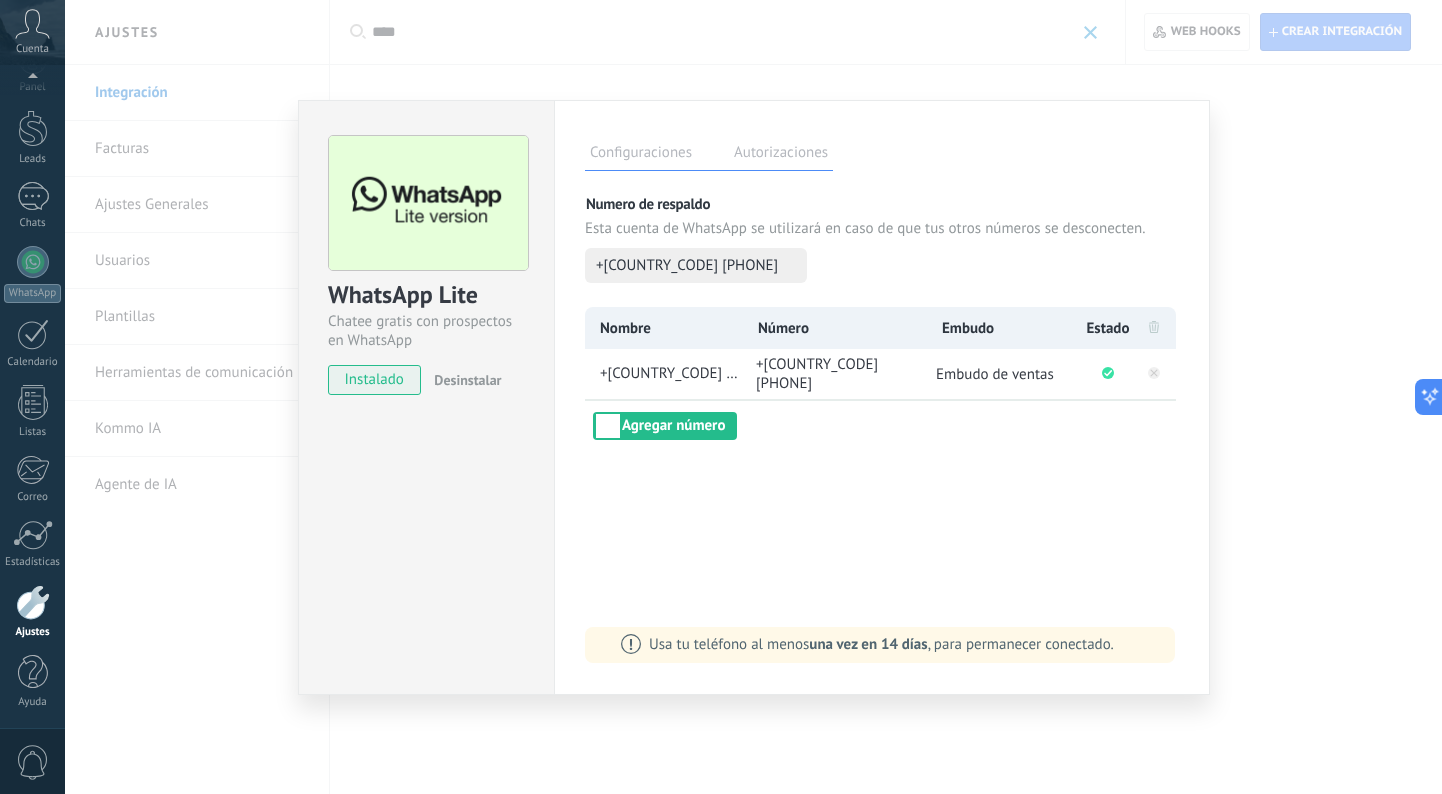 click on "WhatsApp Lite Chatee gratis con prospectos en WhatsApp instalado Desinstalar Configuraciones Autorizaciones Esta pestaña registra a los usuarios que han concedido acceso a las integración a esta cuenta. Si deseas remover la posibilidad que un usuario pueda enviar solicitudes a la cuenta en nombre de esta integración, puedes revocar el acceso. Si el acceso a todos los usuarios es revocado, la integración dejará de funcionar. Esta aplicacion está instalada, pero nadie le ha dado acceso aun. Más de 2 mil millones de personas utilizan activamente WhatsApp para conectarse con amigos, familiares y empresas. Esta integración agrega el chat más popular a tu arsenal de comunicación: captura automáticamente leads desde los mensajes entrantes, comparte el acceso al chat con todo tu equipo y potencia todo con las herramientas integradas de Kommo, como el botón de compromiso y Salesbot. más _:  Guardar Numero de respaldo Esta cuenta de WhatsApp se utilizará en caso de que tus otros números se desconecten." at bounding box center (753, 397) 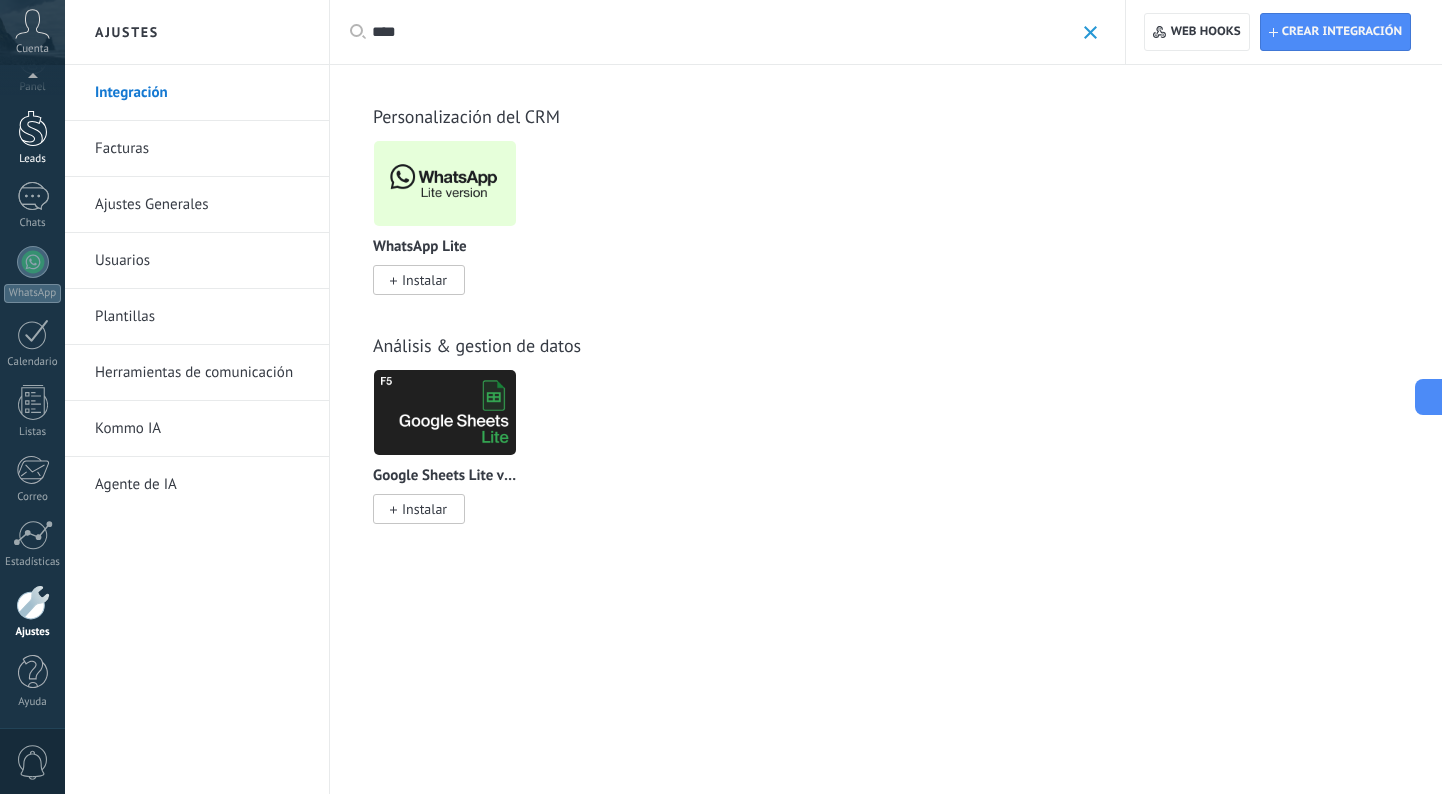 click at bounding box center (33, 128) 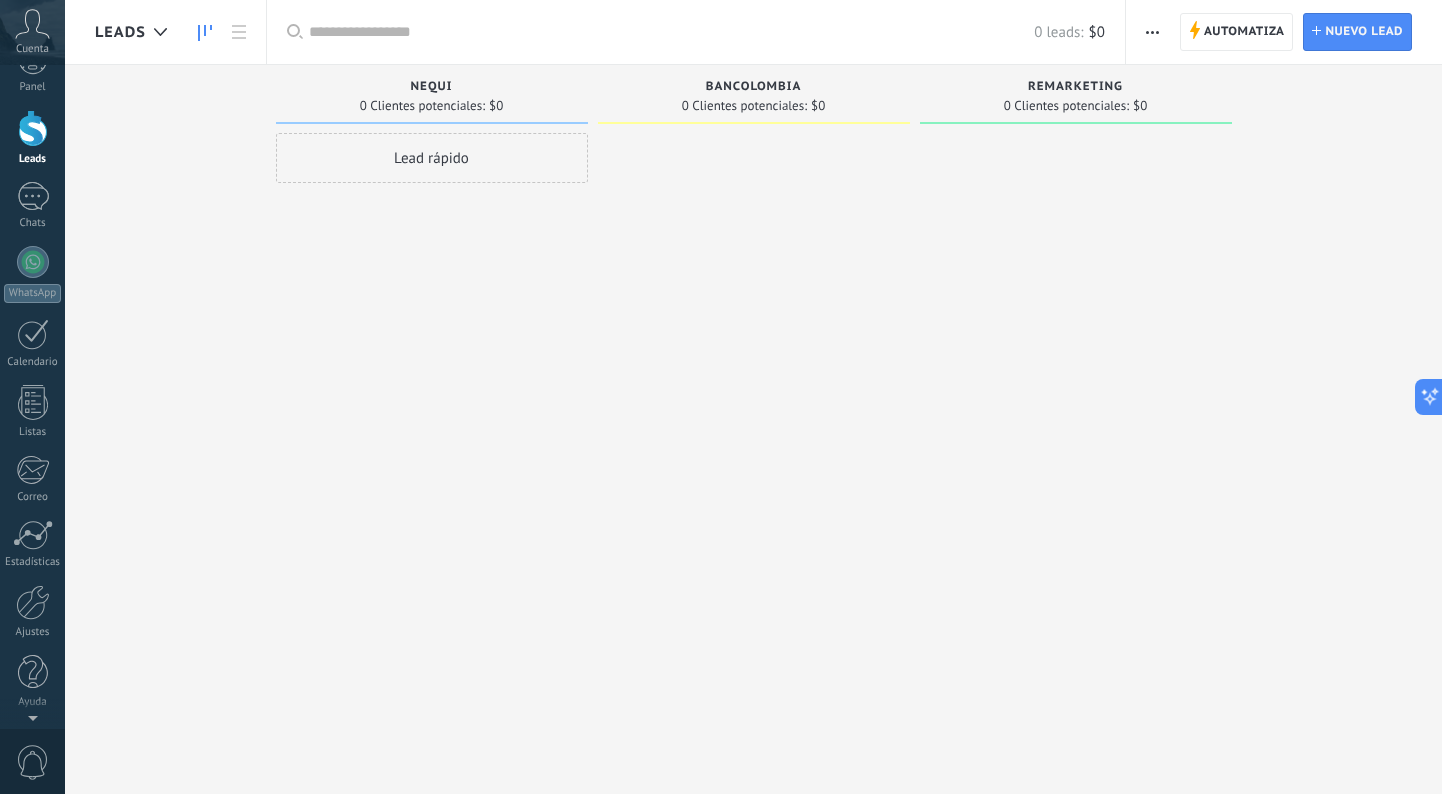 scroll, scrollTop: 0, scrollLeft: 0, axis: both 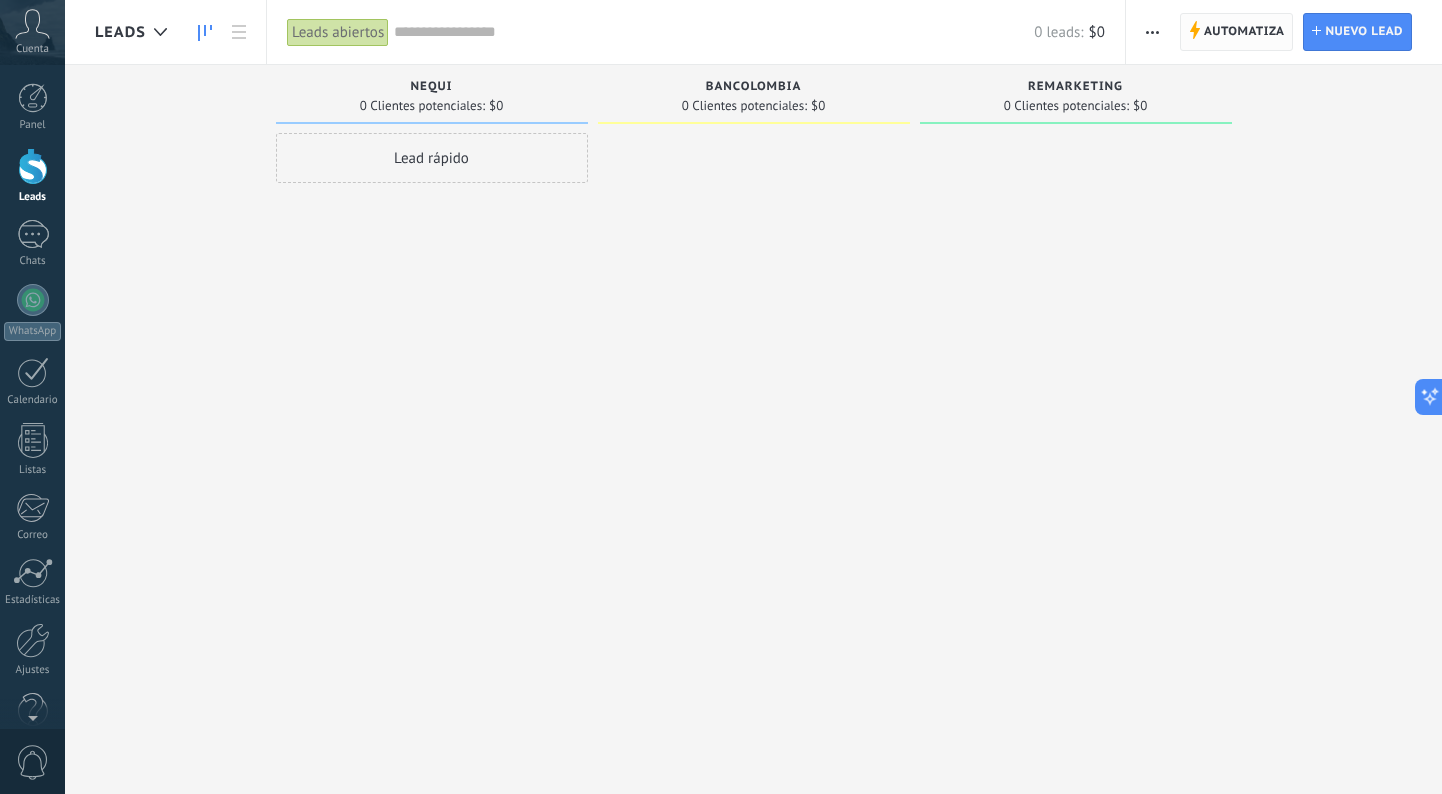 click on "Automatiza" at bounding box center (1244, 32) 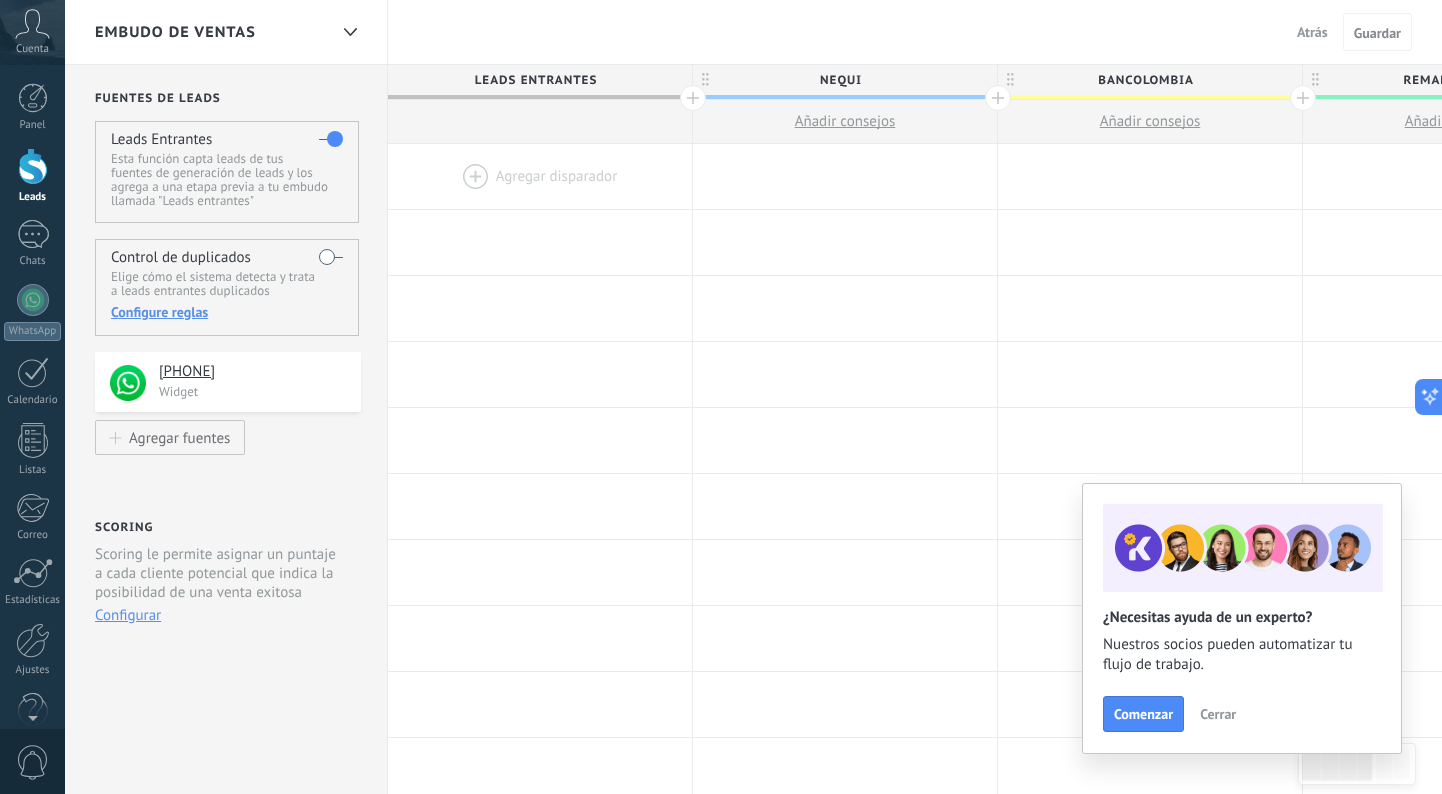 click at bounding box center (540, 176) 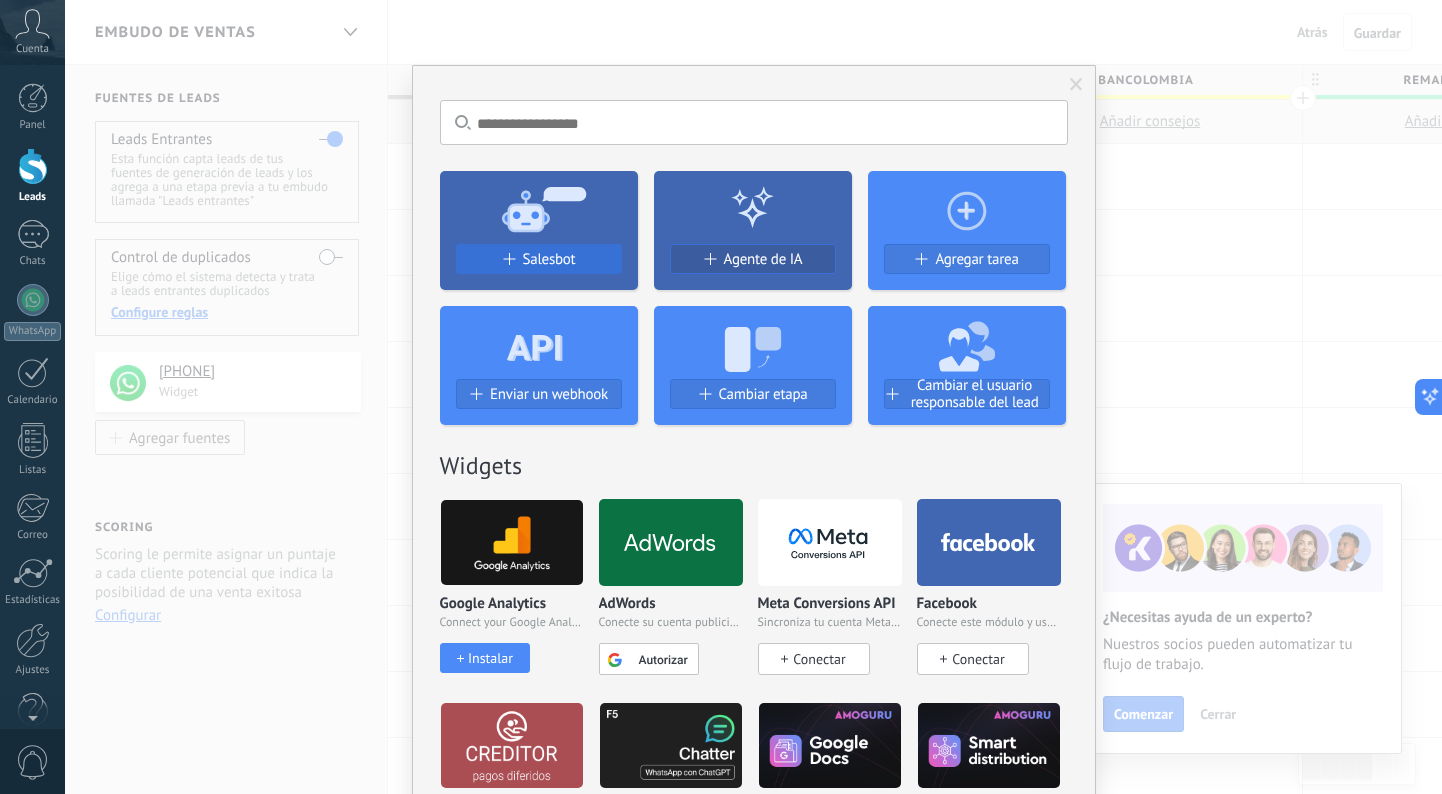 click at bounding box center [539, 342] 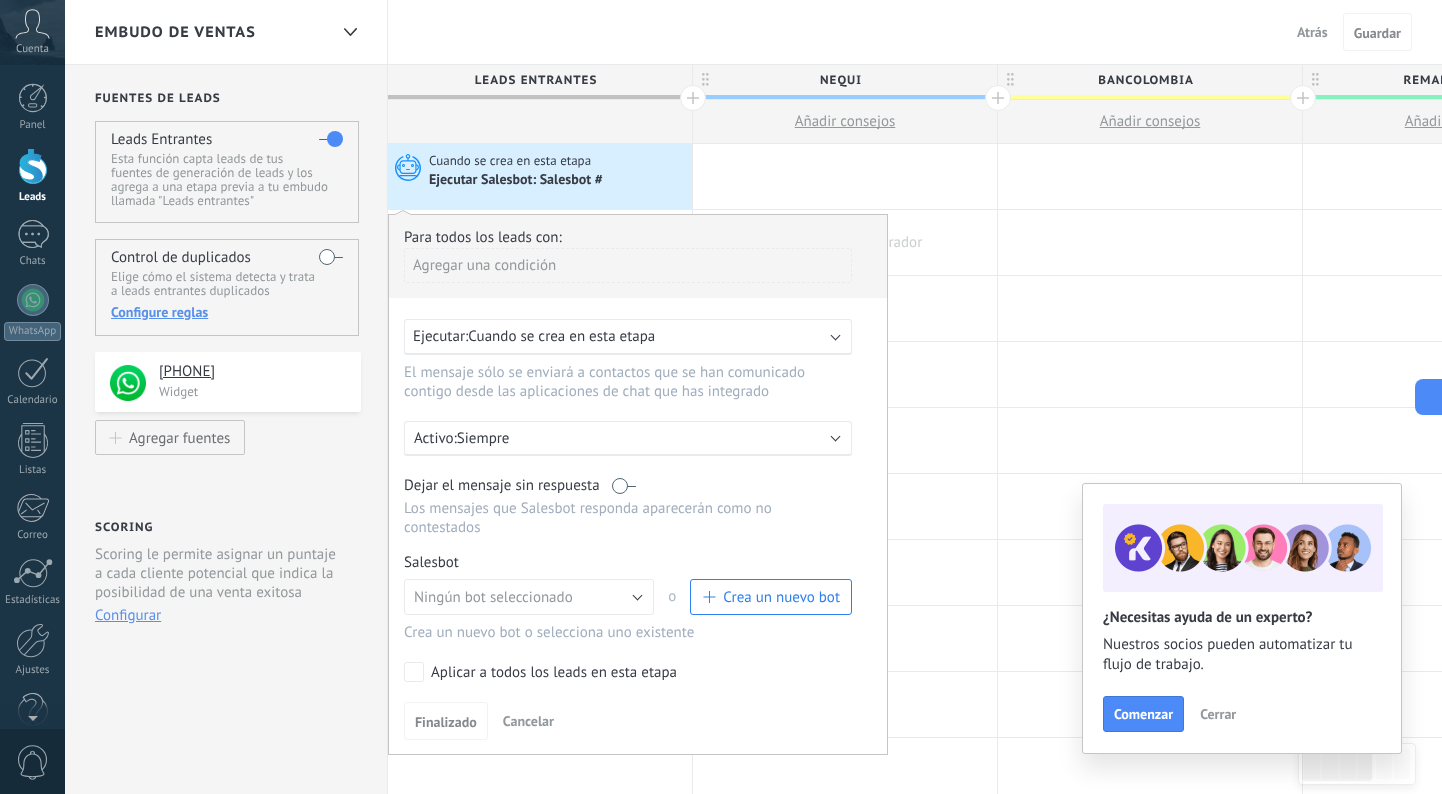 click at bounding box center (845, 242) 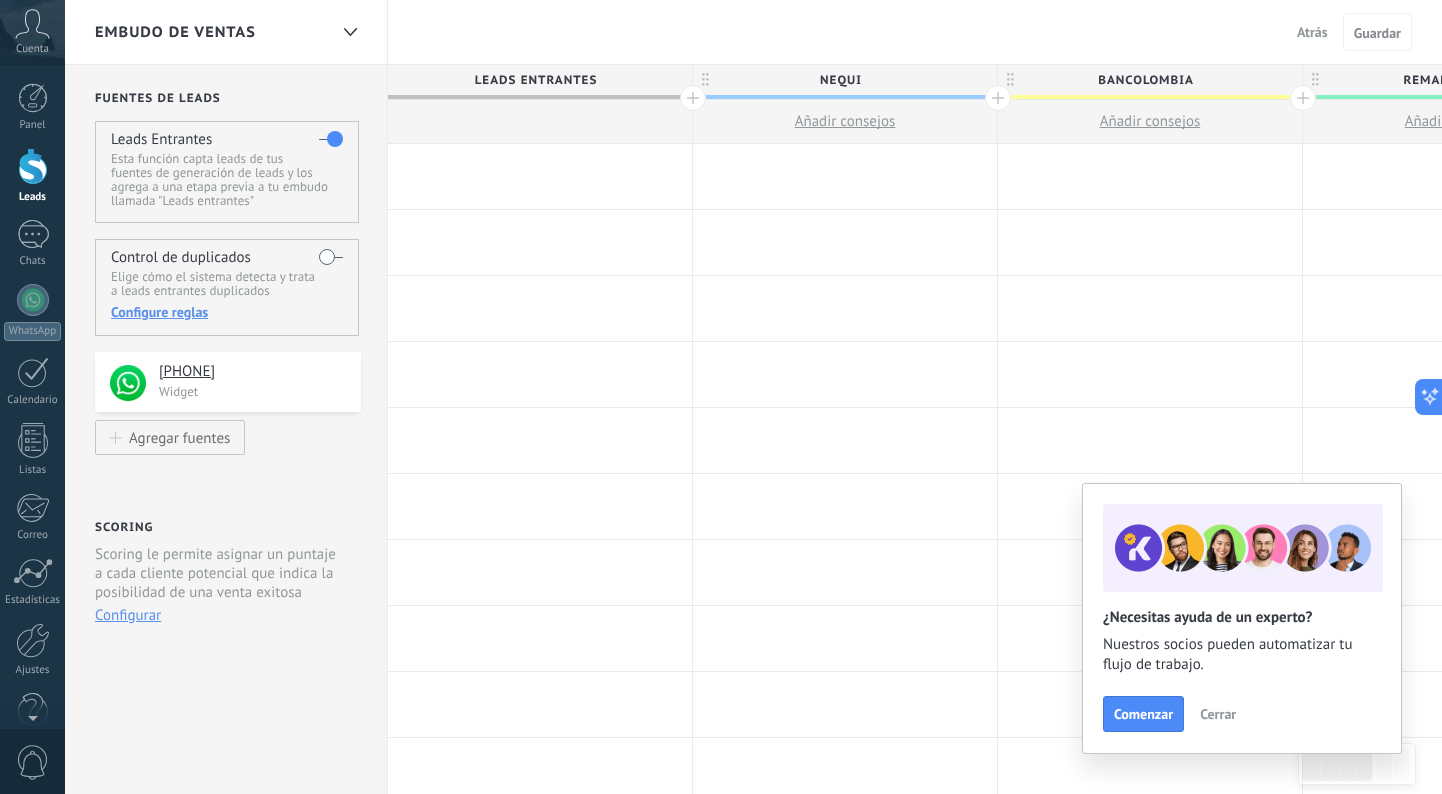 click at bounding box center [540, 176] 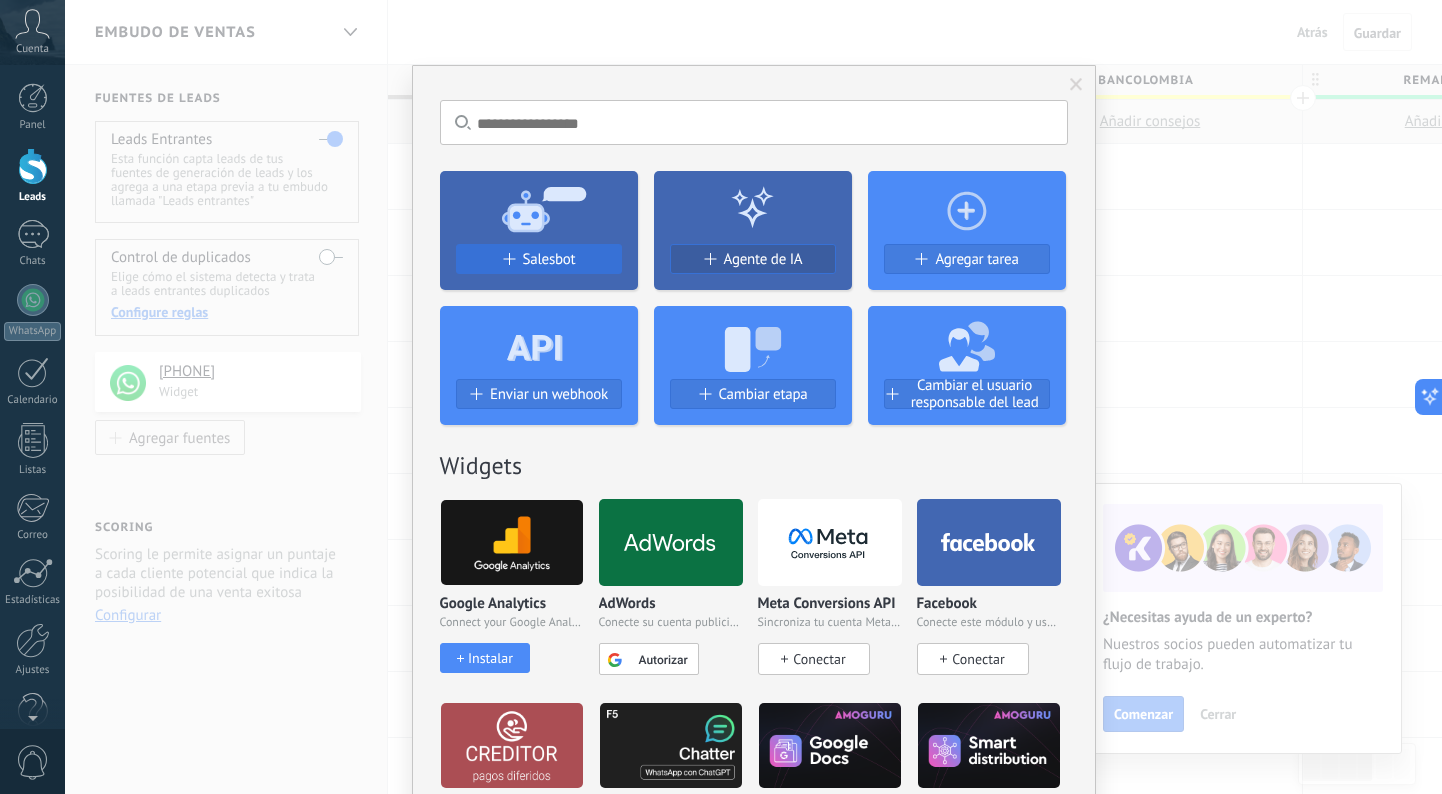 click on "Salesbot" at bounding box center (539, 259) 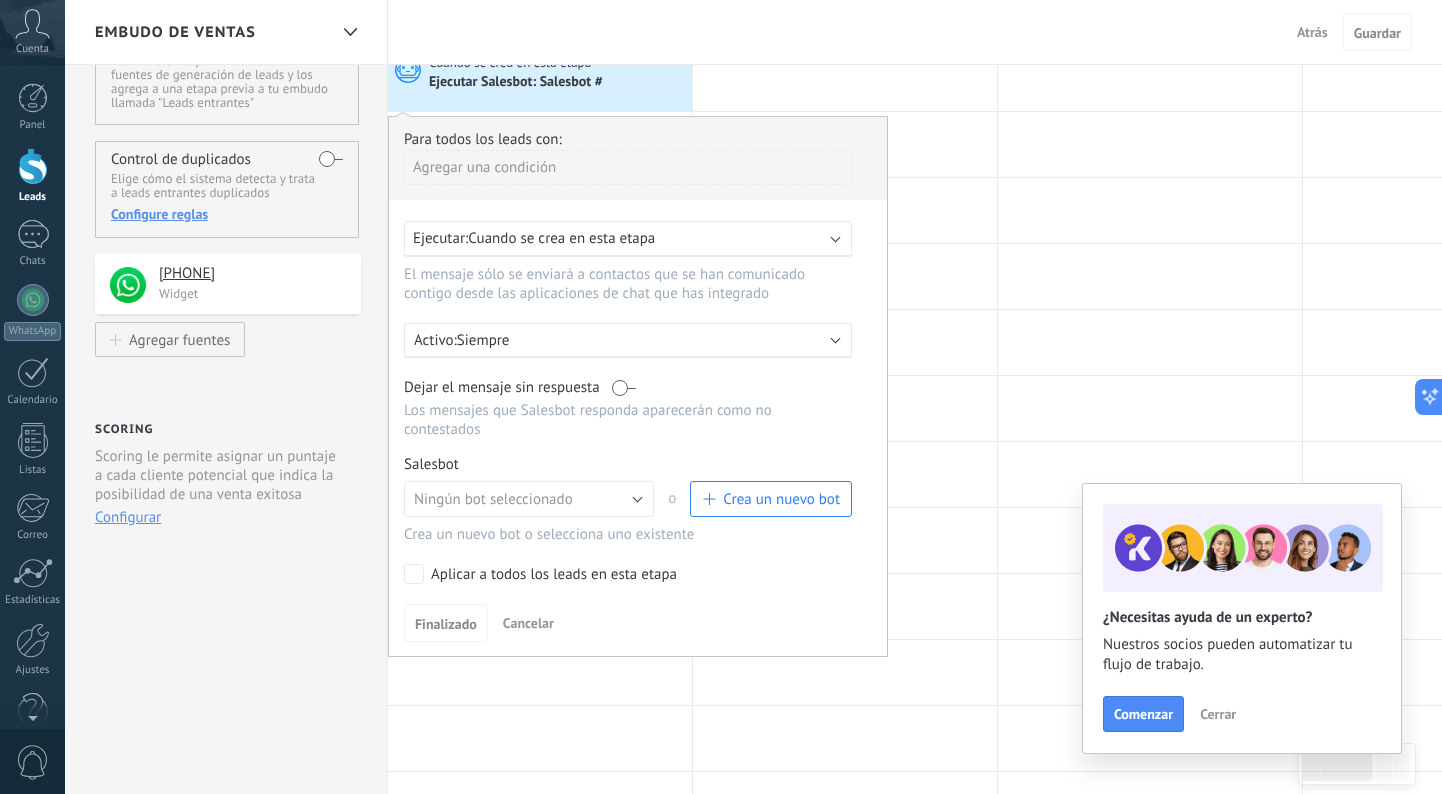 scroll, scrollTop: 117, scrollLeft: 0, axis: vertical 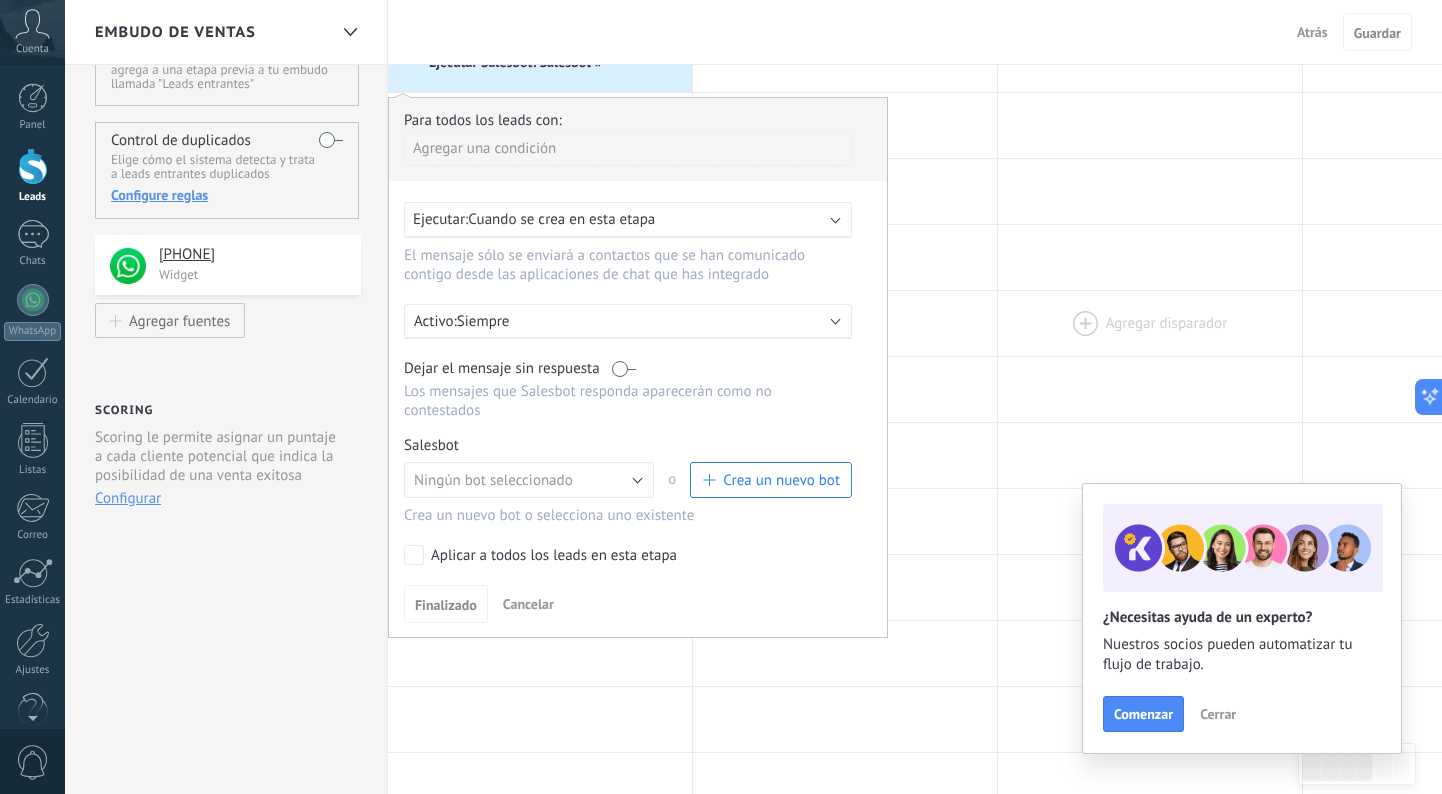 click at bounding box center (1150, 323) 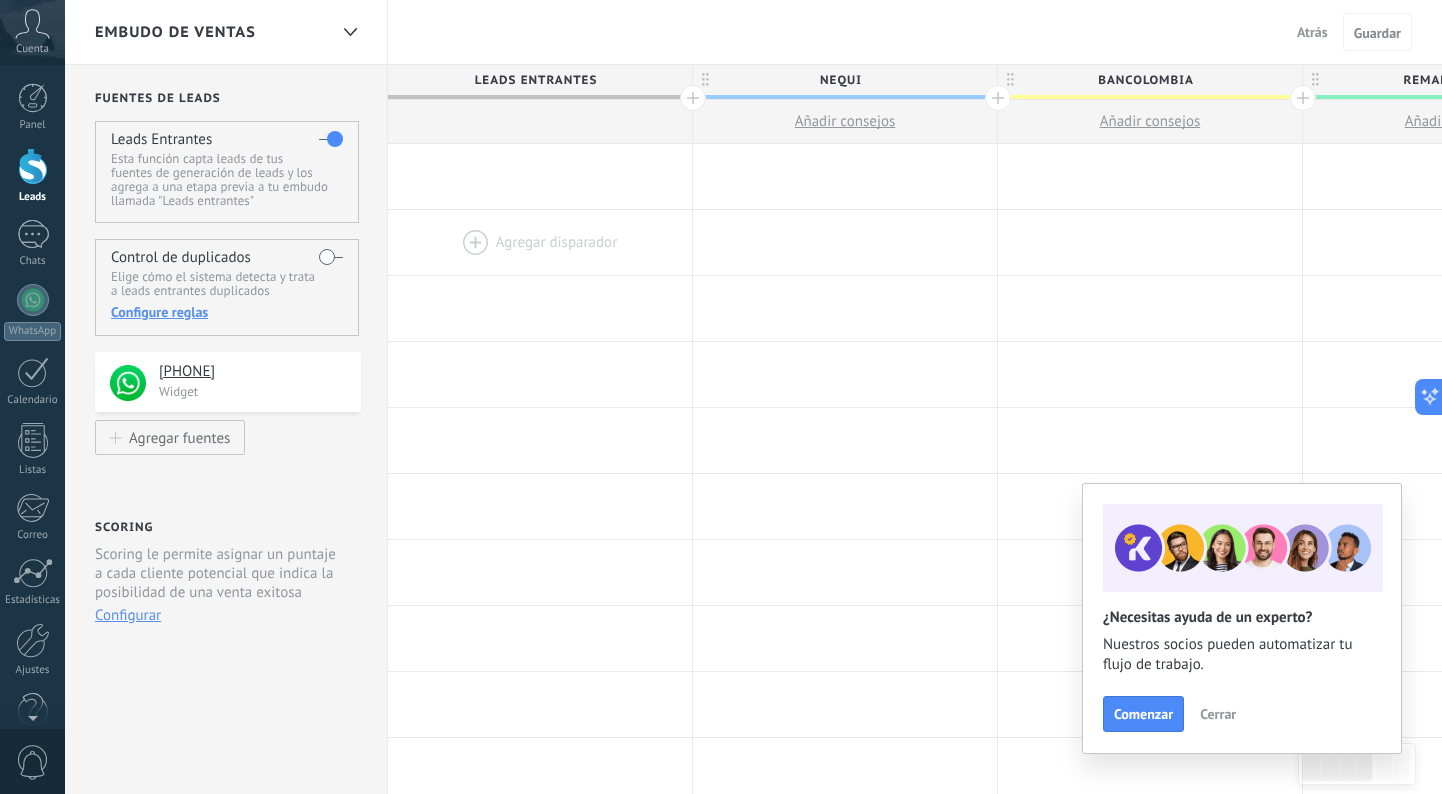 scroll, scrollTop: 0, scrollLeft: 0, axis: both 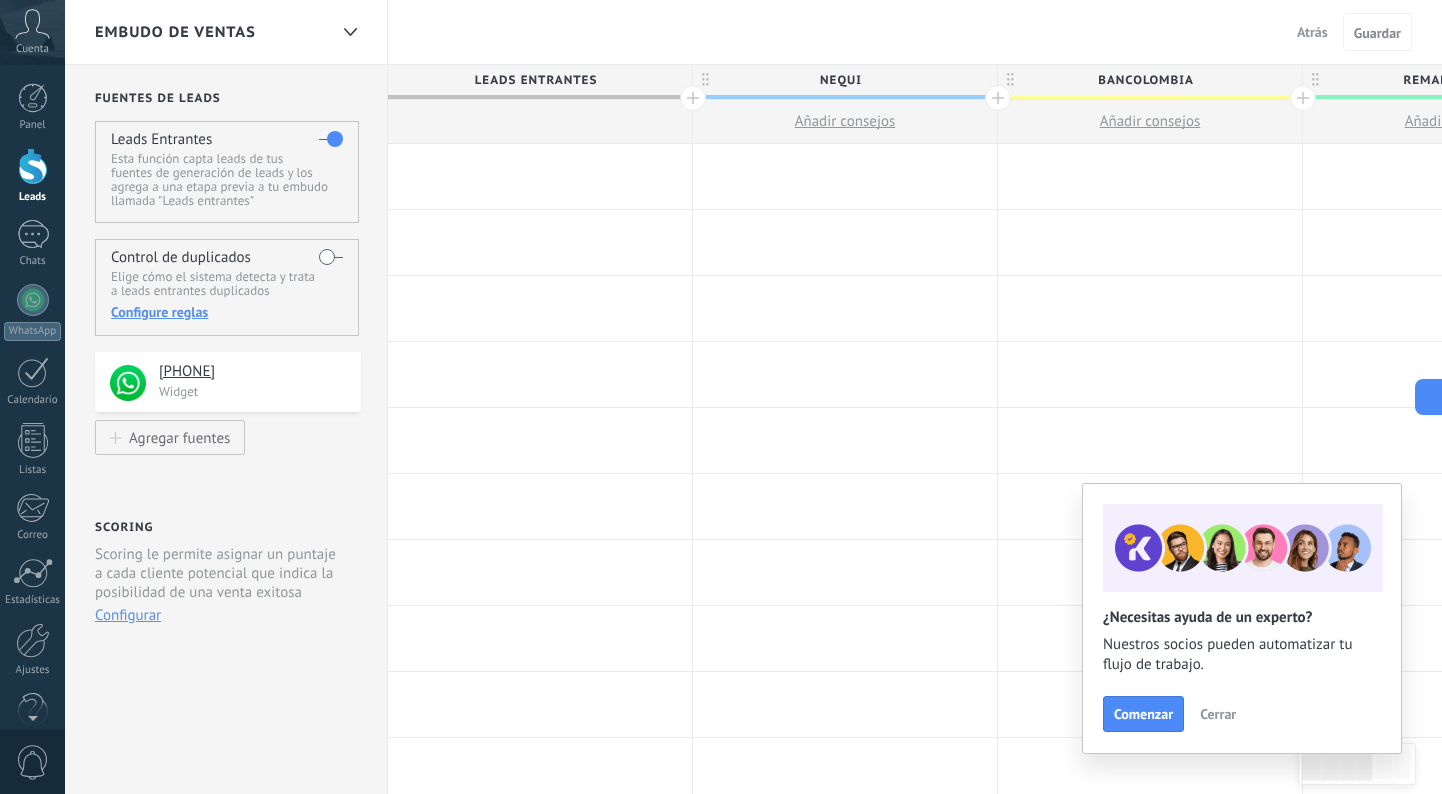 click at bounding box center [540, 176] 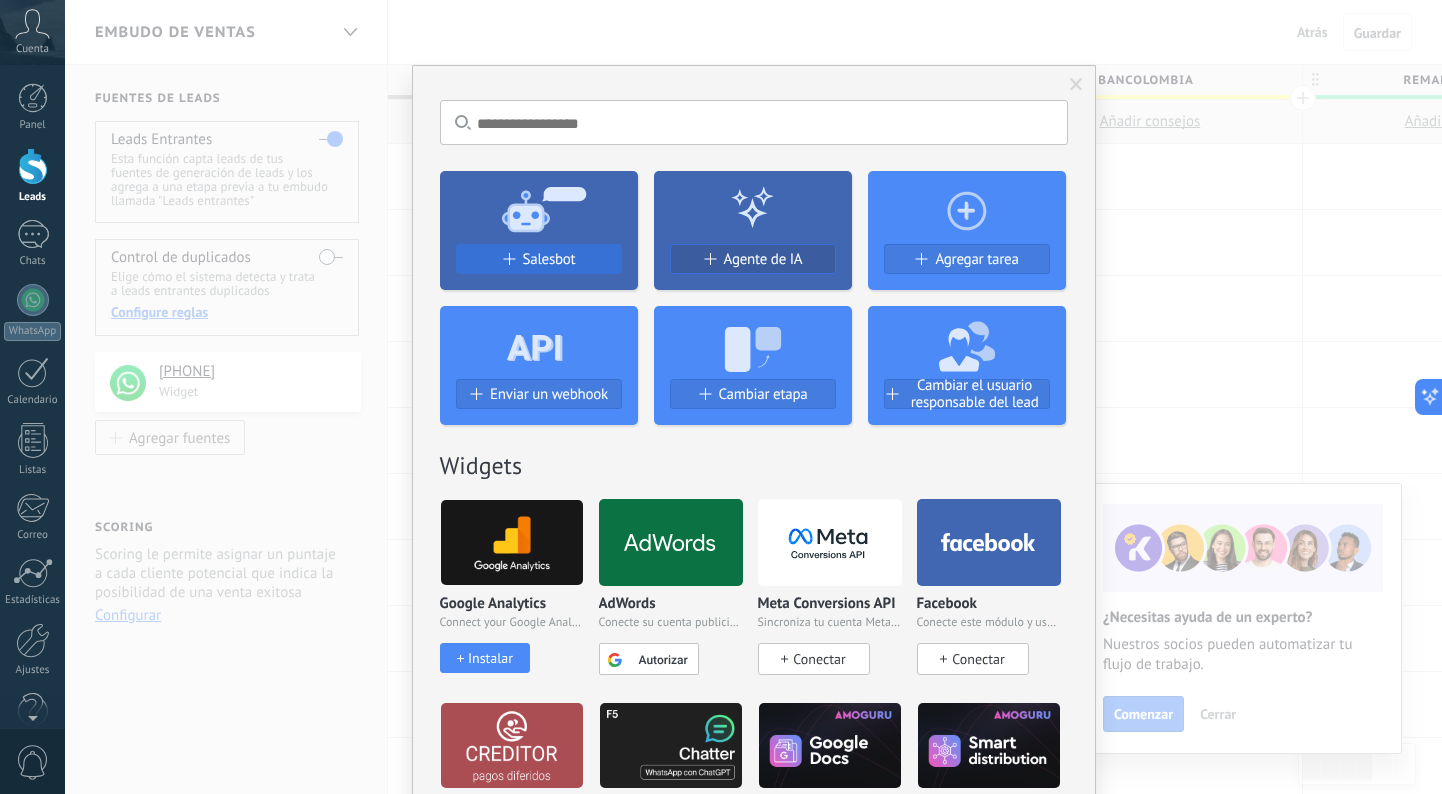 click on "Salesbot" at bounding box center (549, 259) 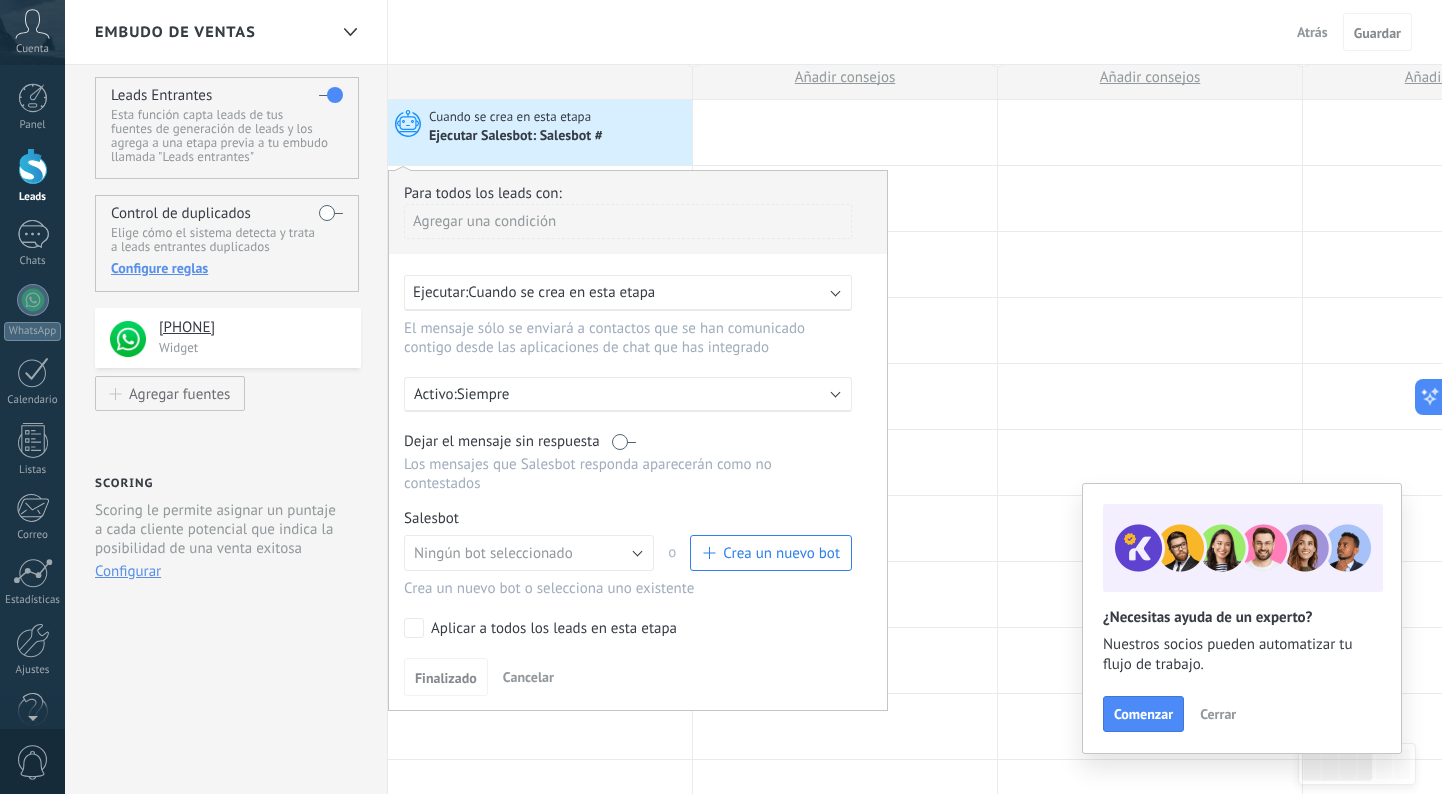 scroll, scrollTop: 49, scrollLeft: 0, axis: vertical 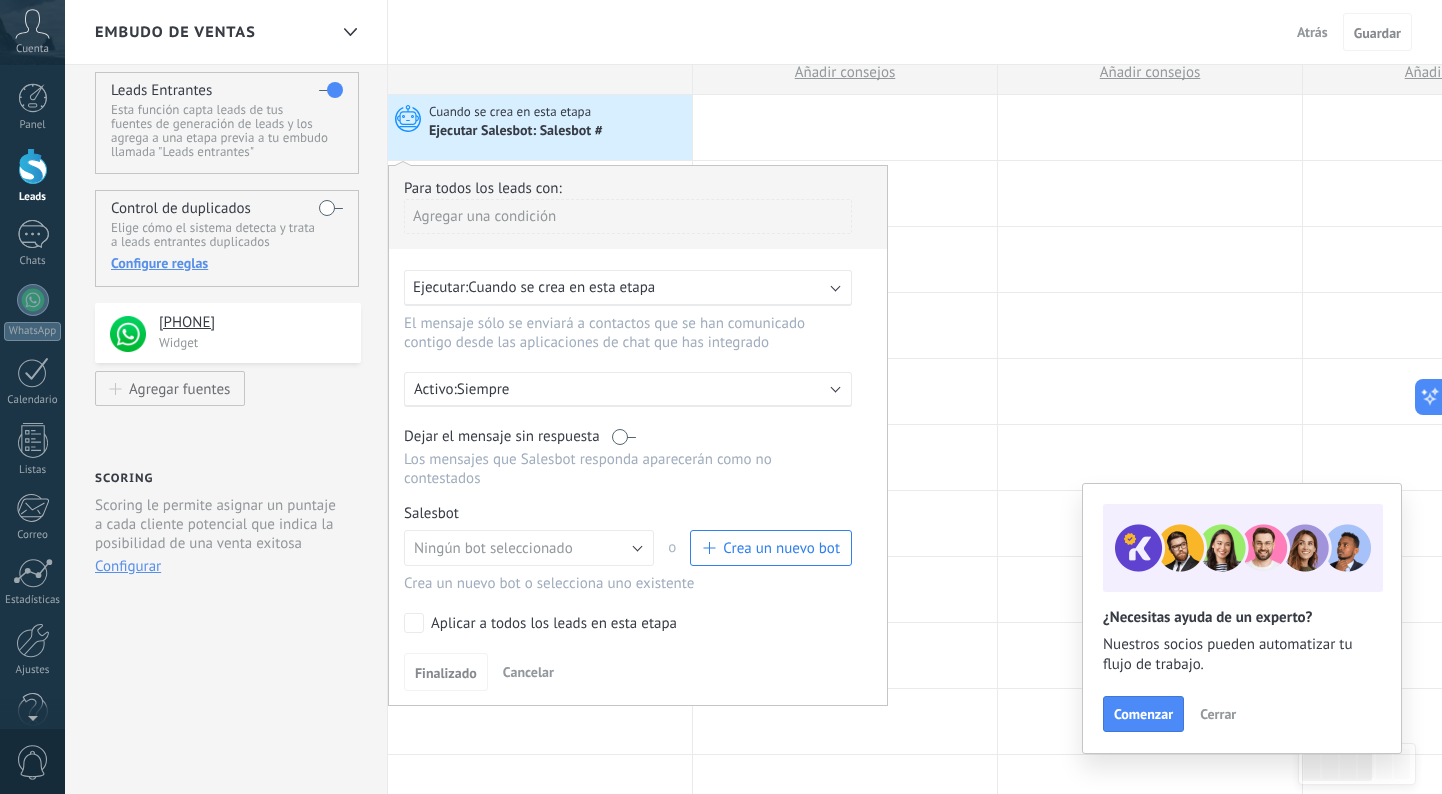 click on "Ningún bot seleccionado" at bounding box center (529, 548) 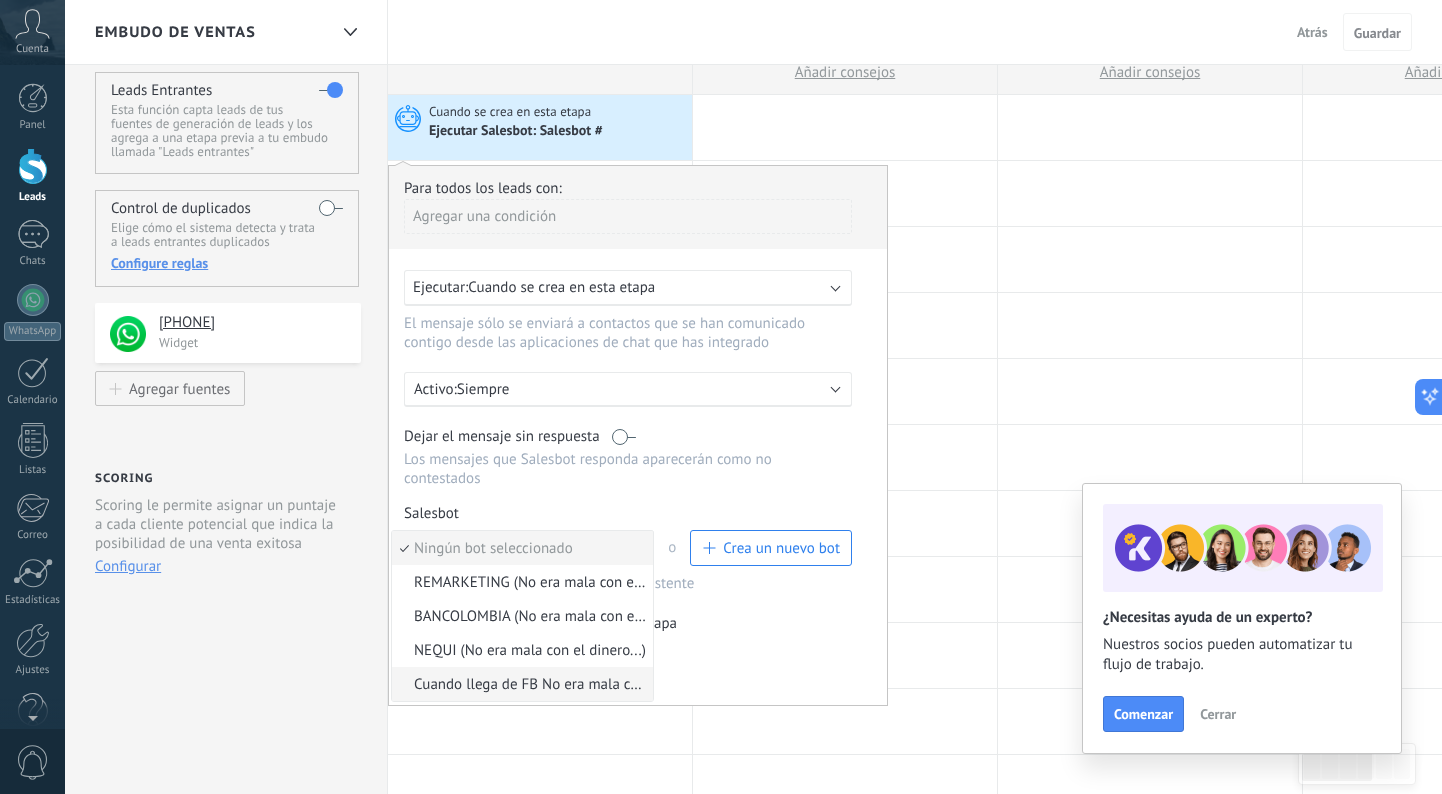 click on "Cuando llega de FB No era mala con el dinero..." at bounding box center [519, 684] 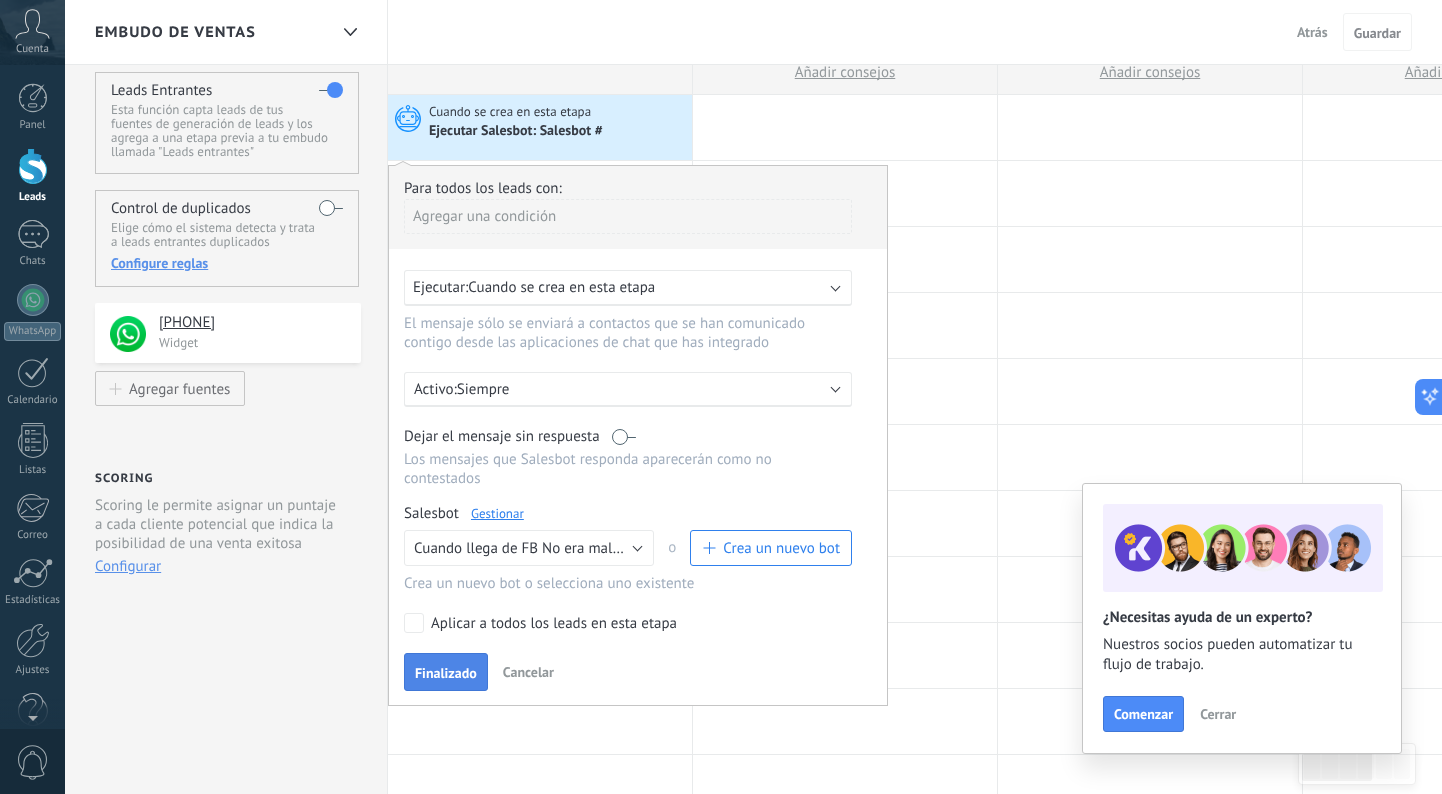 click on "Finalizado" at bounding box center [446, 673] 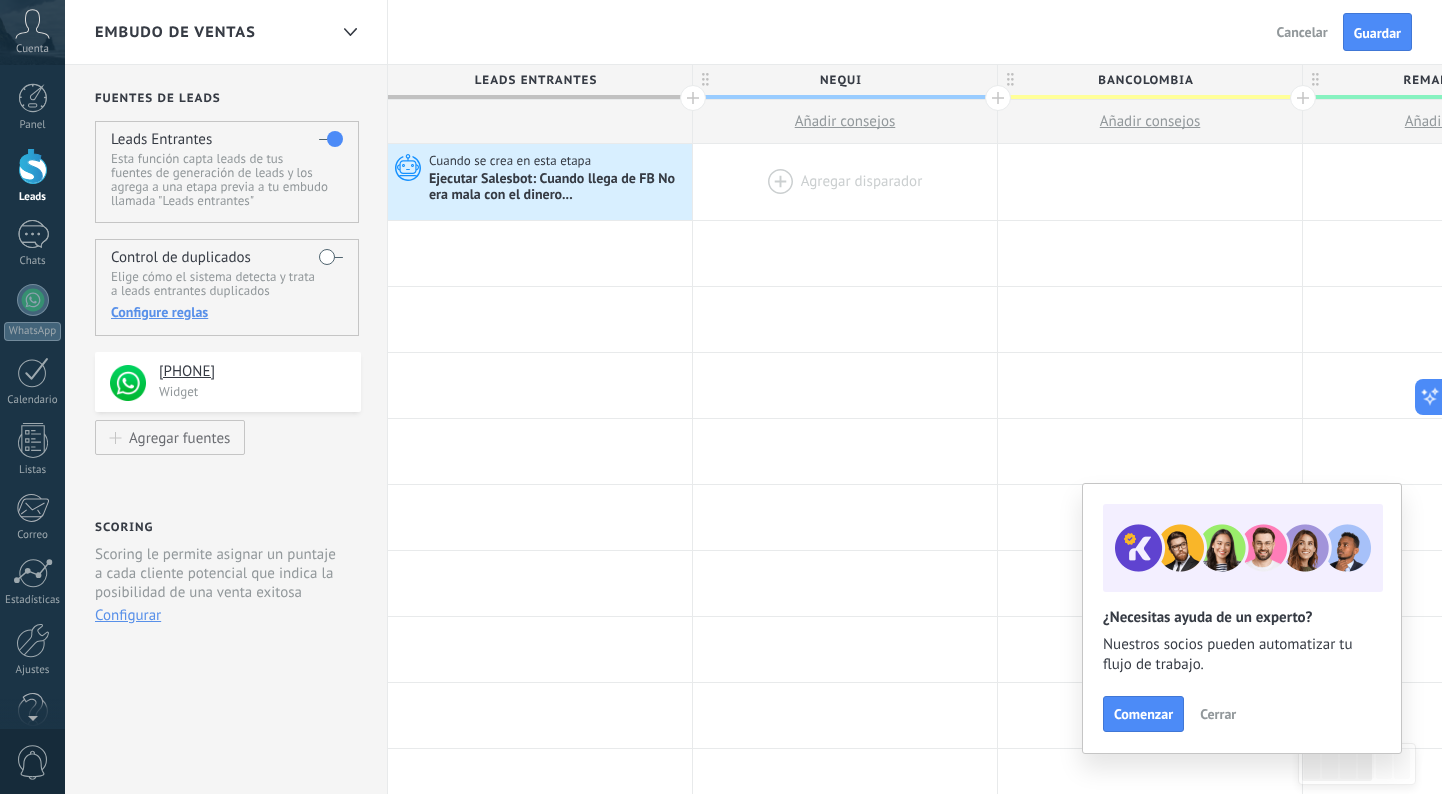 scroll, scrollTop: 0, scrollLeft: 0, axis: both 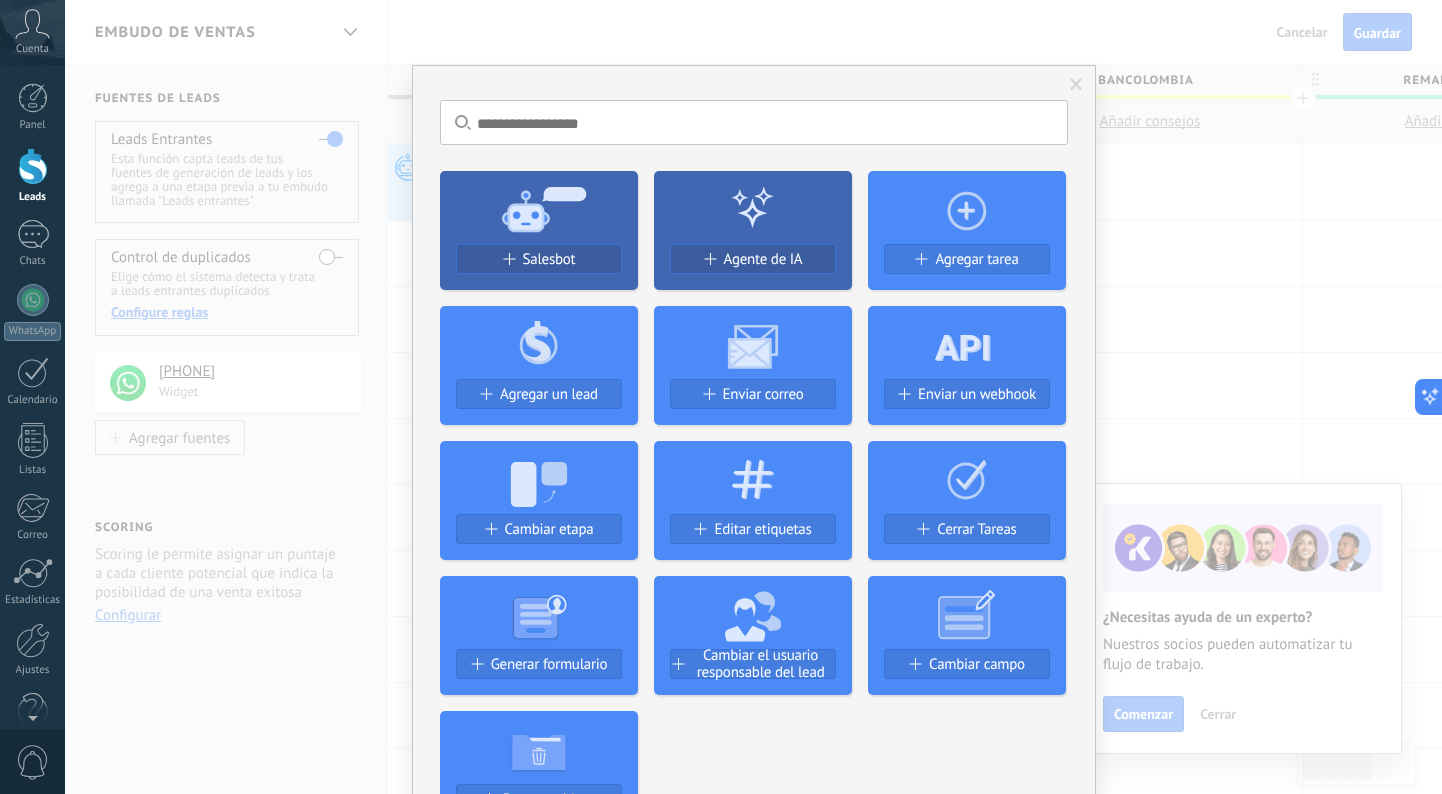 click on "Salesbot" at bounding box center (539, 267) 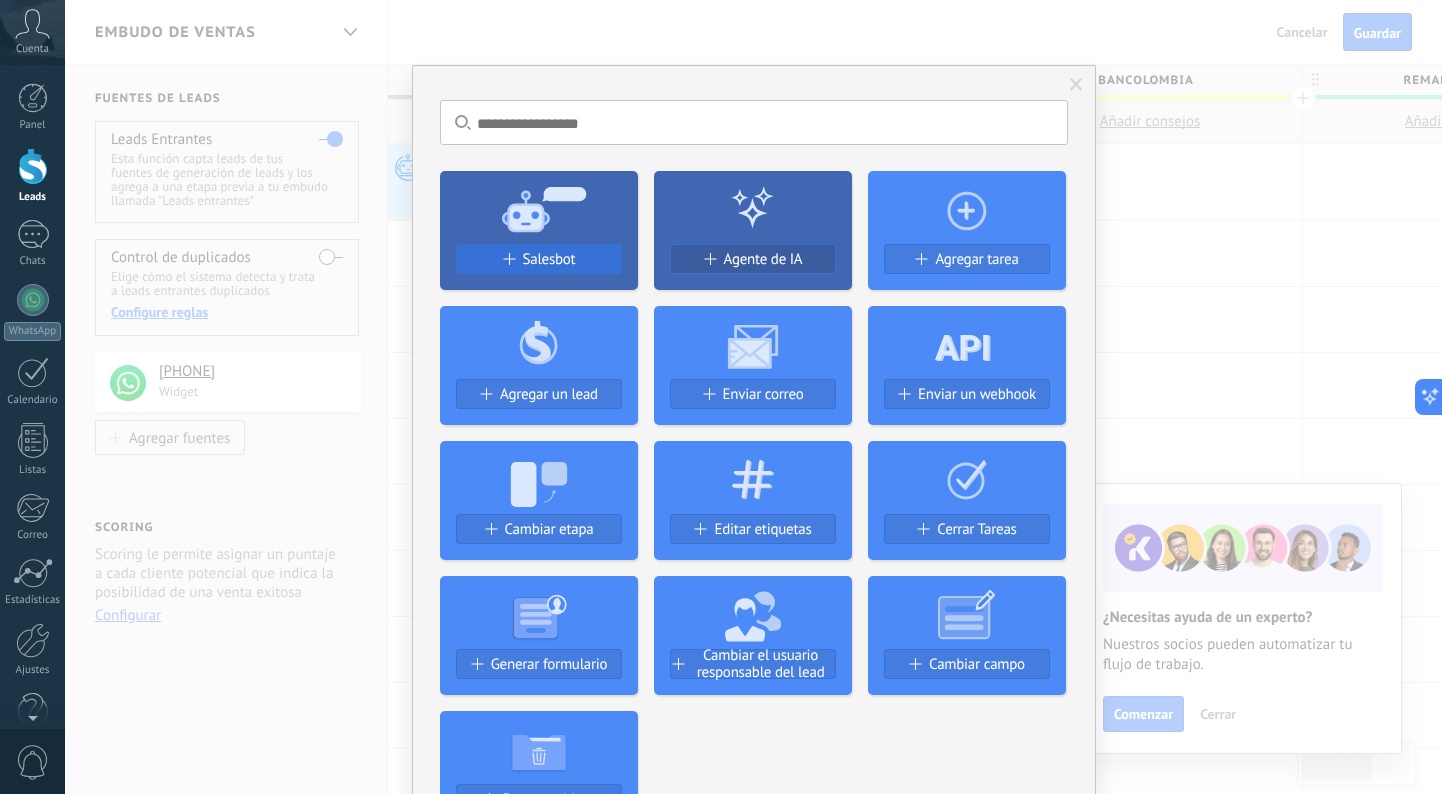 click on "Salesbot" at bounding box center (539, 259) 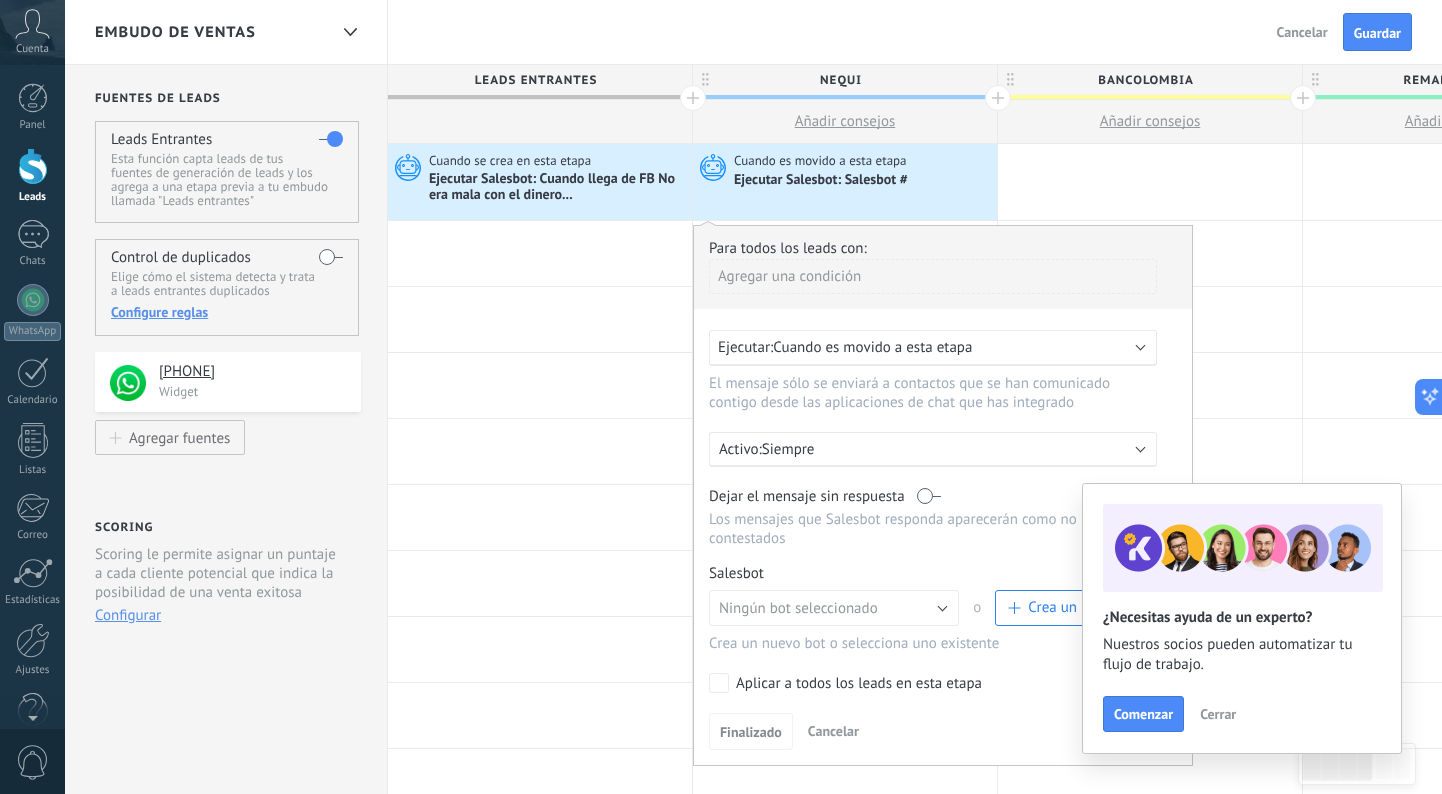 click on "Ningún bot seleccionado" at bounding box center (798, 608) 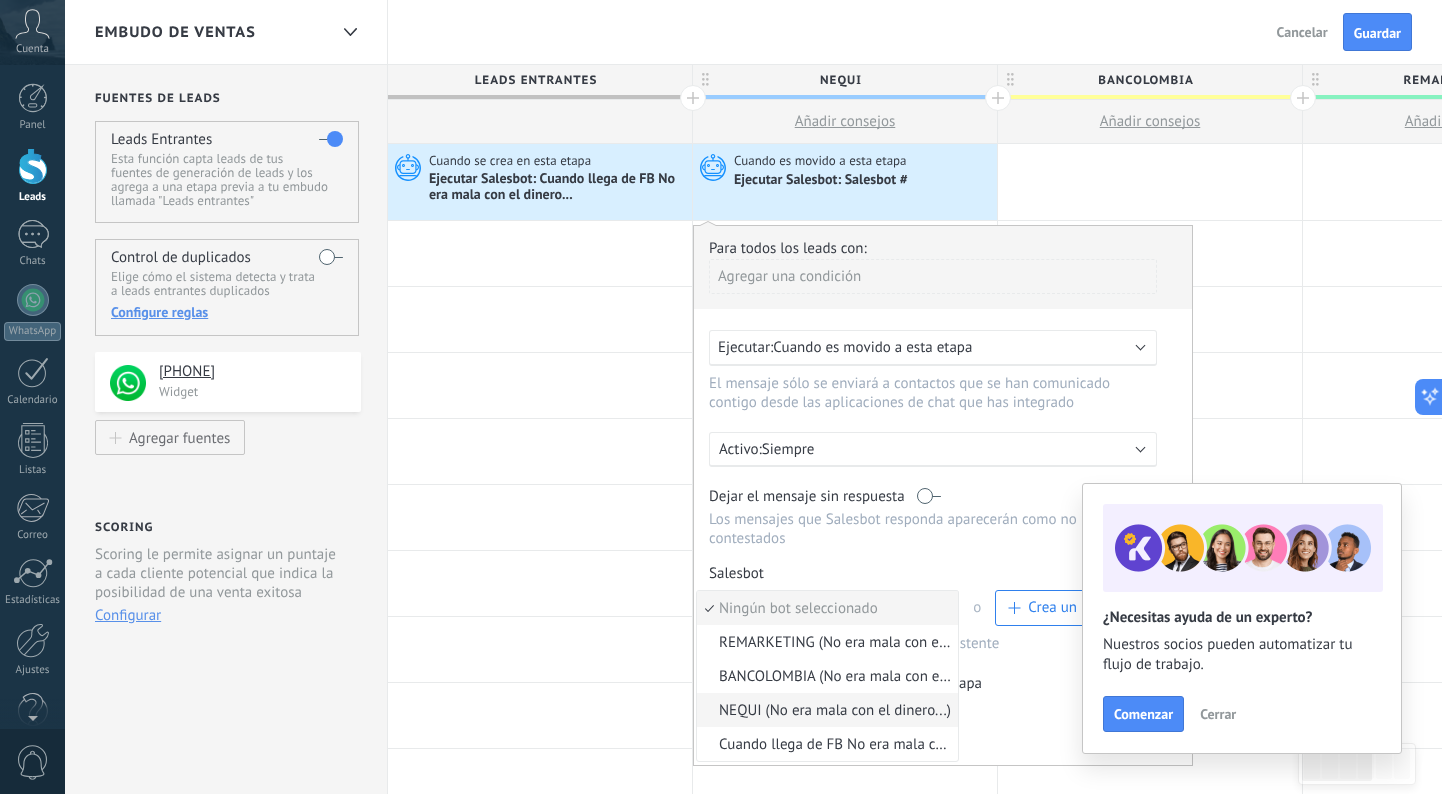 click on "NEQUI (No era mala con el dinero...)" at bounding box center [824, 710] 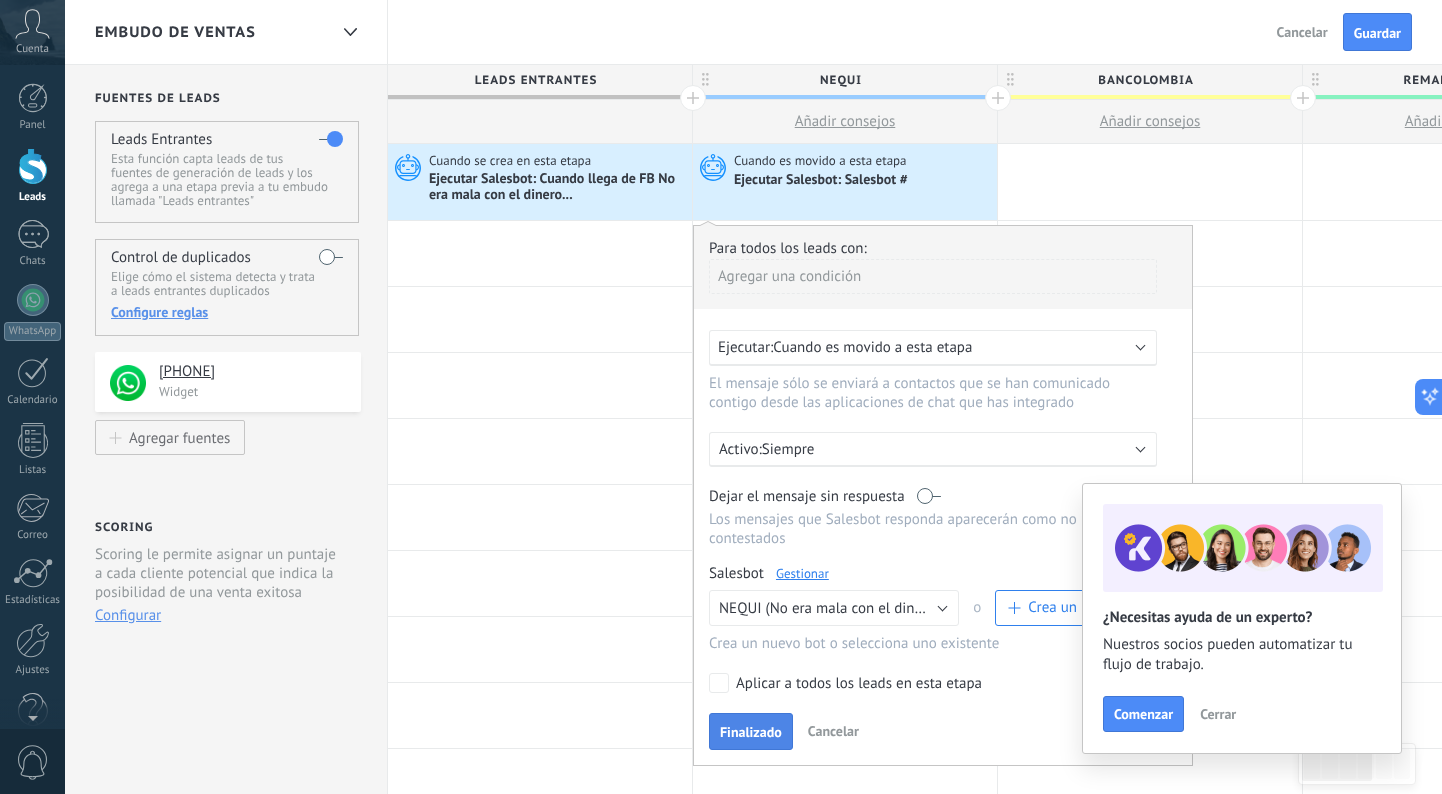 click on "Finalizado" at bounding box center [751, 732] 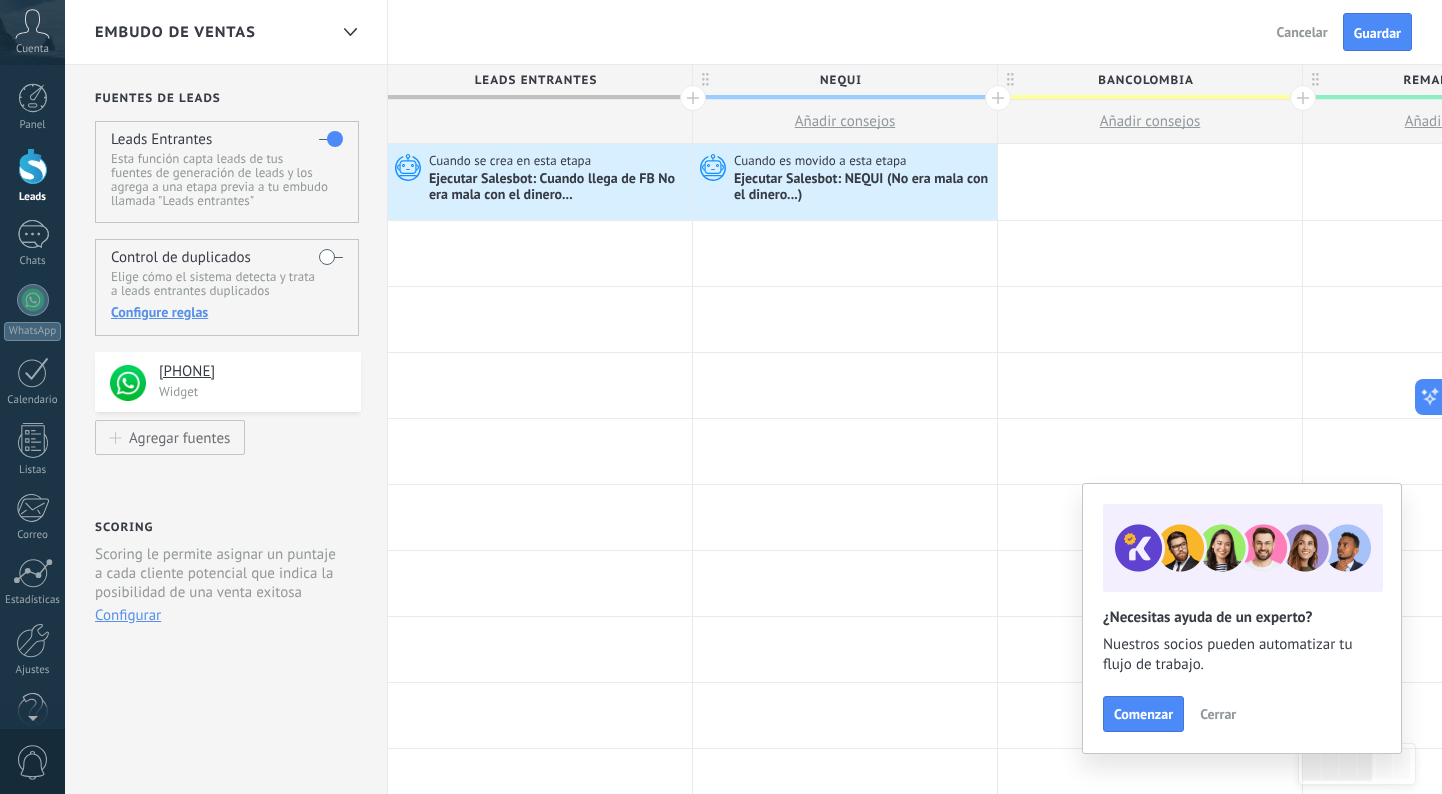click on "Cerrar" at bounding box center [1218, 714] 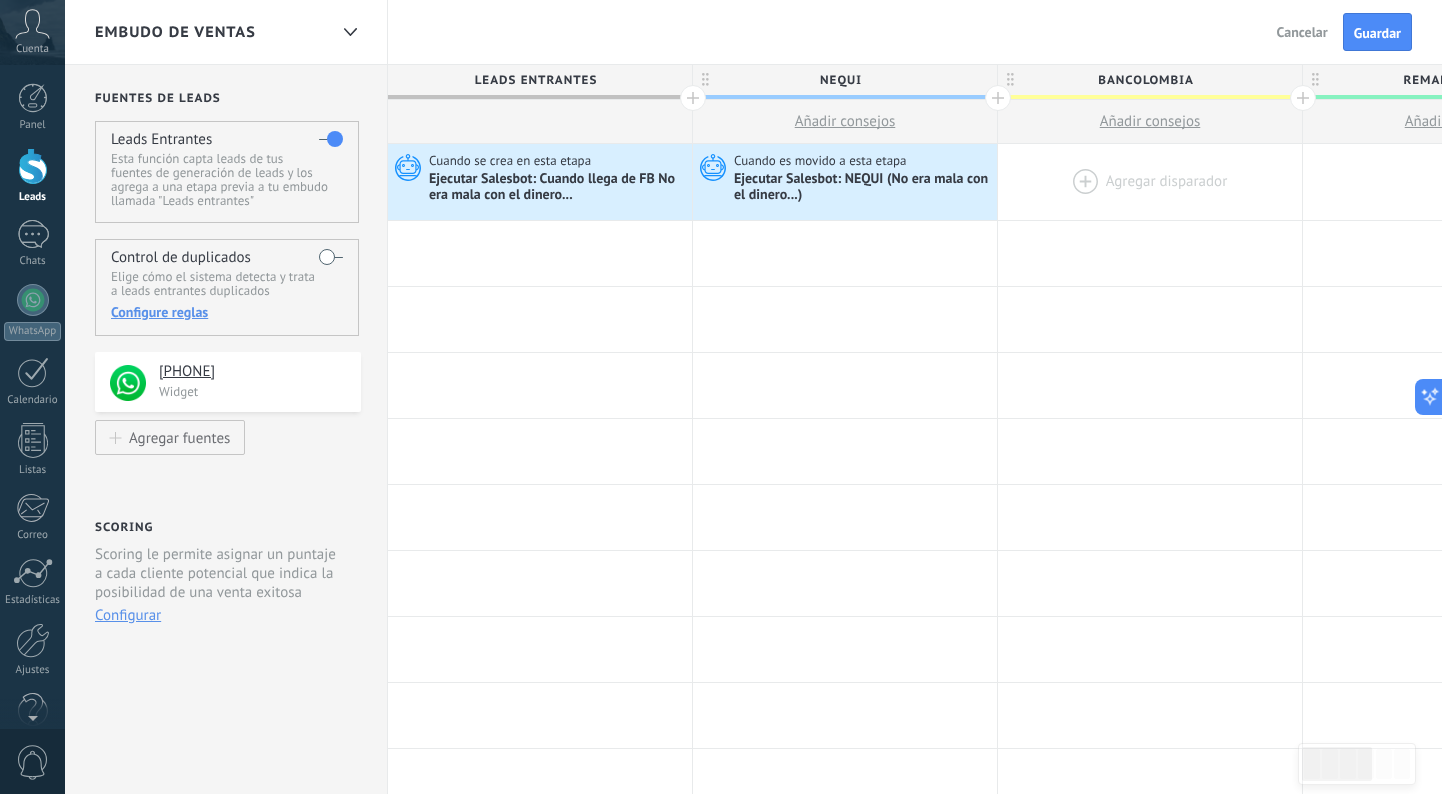 click at bounding box center [1150, 182] 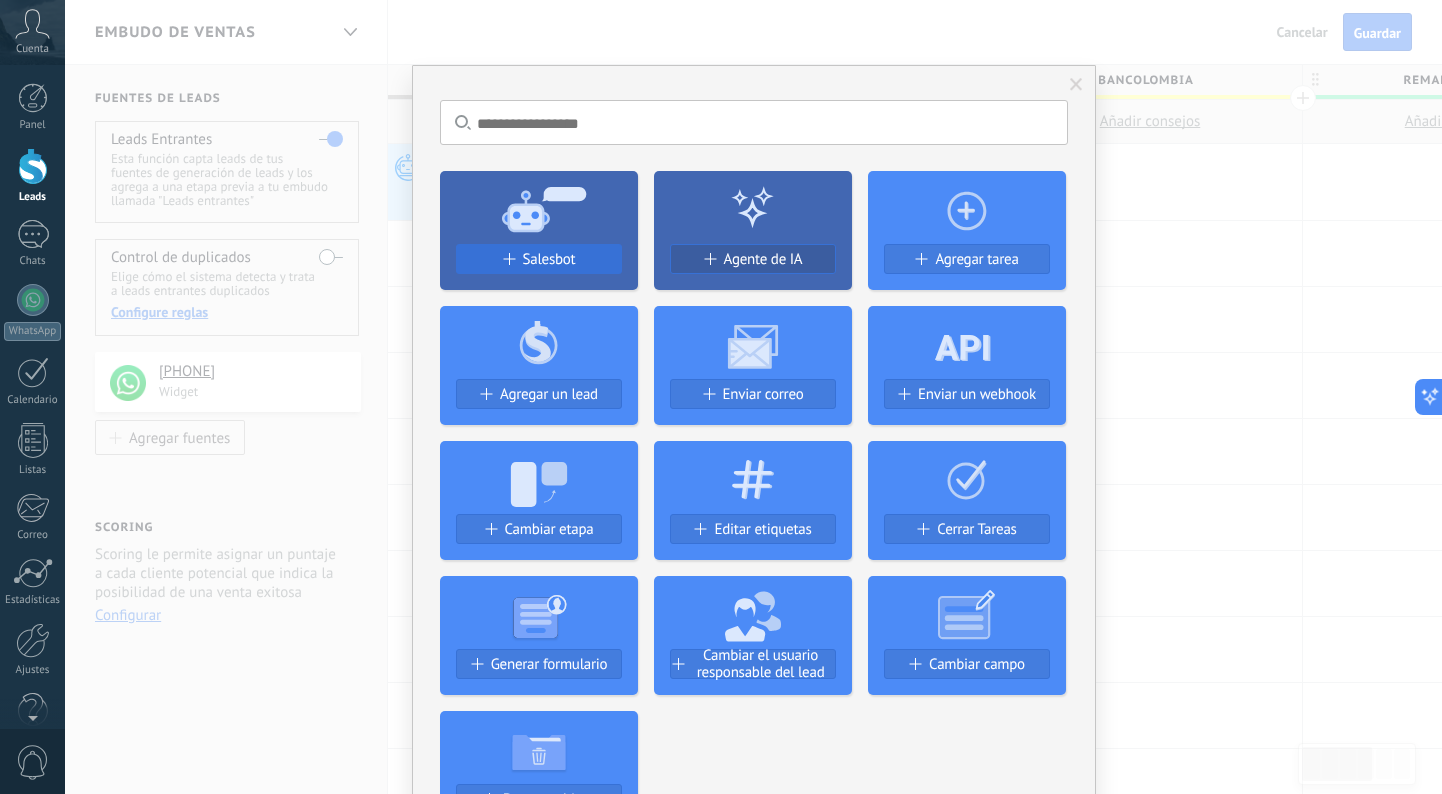click on "Salesbot" at bounding box center [549, 259] 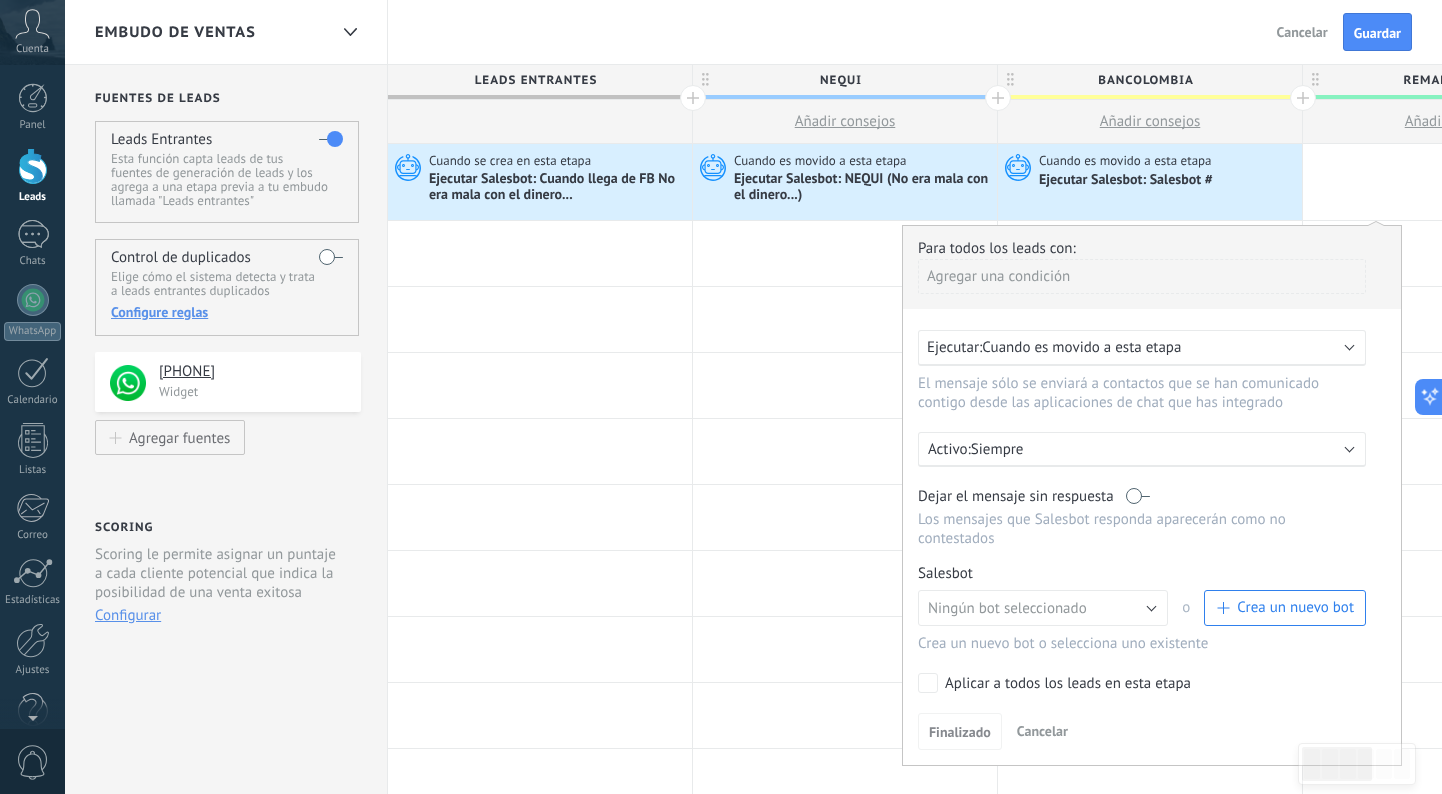 click on "Ningún bot seleccionado" at bounding box center (1007, 608) 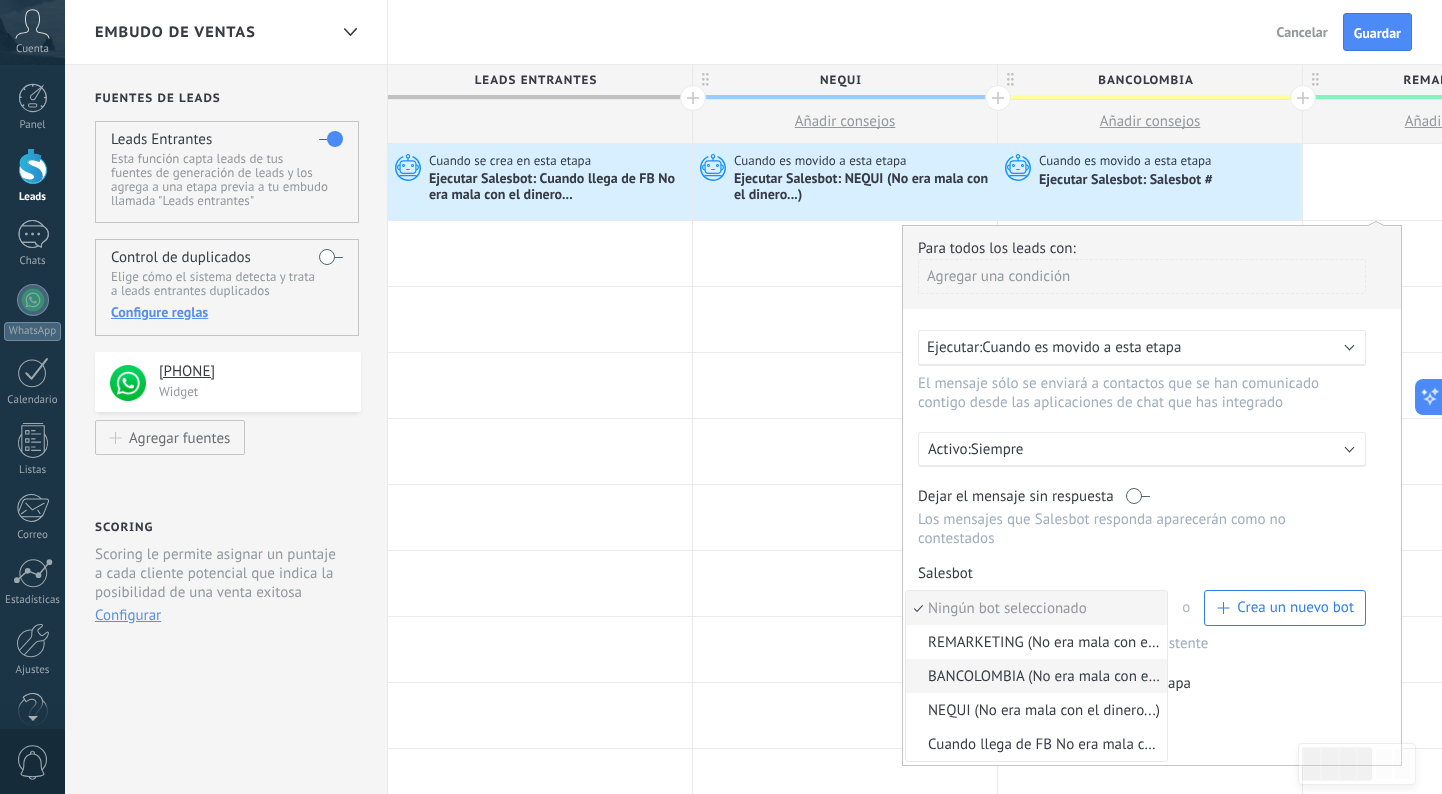click on "BANCOLOMBIA (No era mala con el dinero...)" at bounding box center (1033, 676) 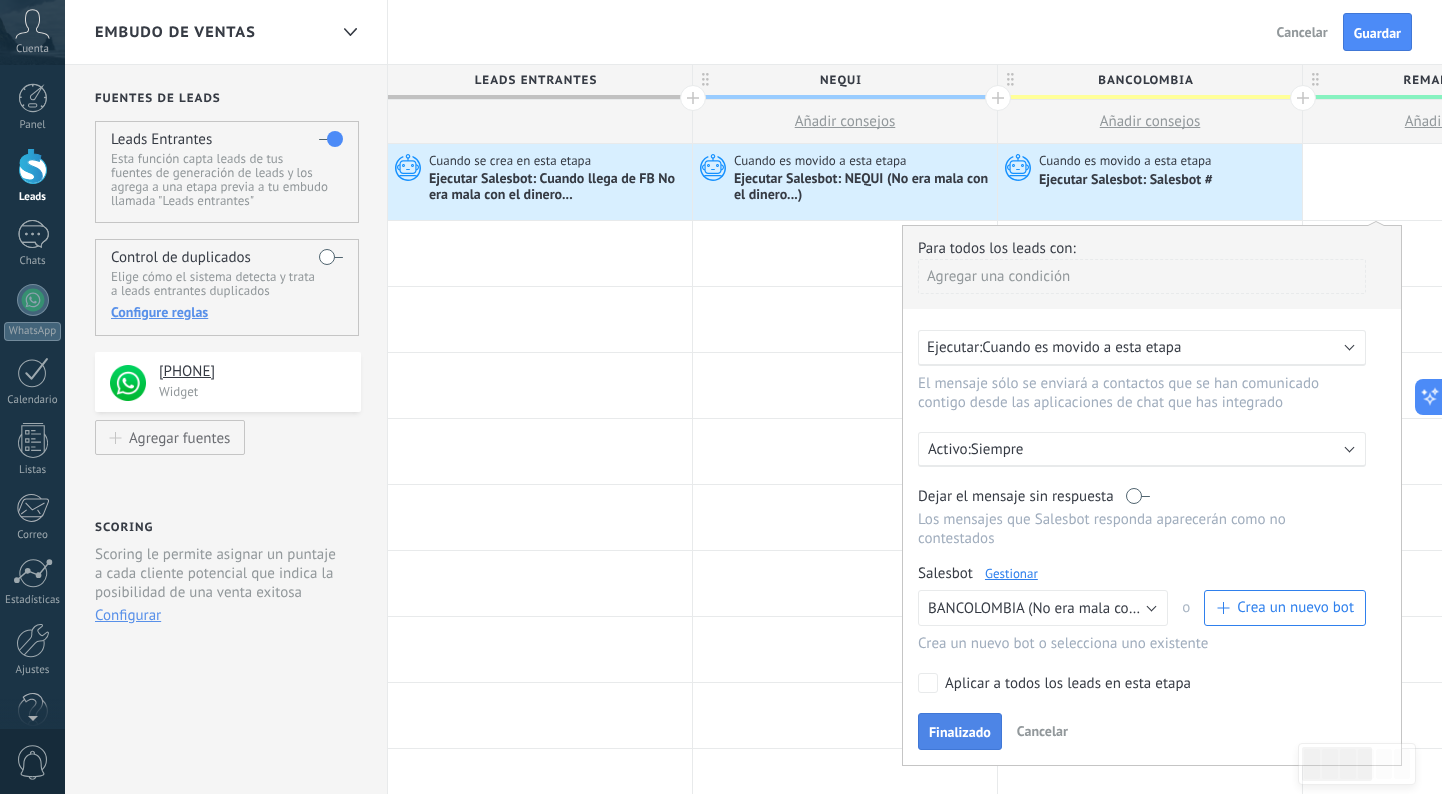 click on "Finalizado" at bounding box center [960, 732] 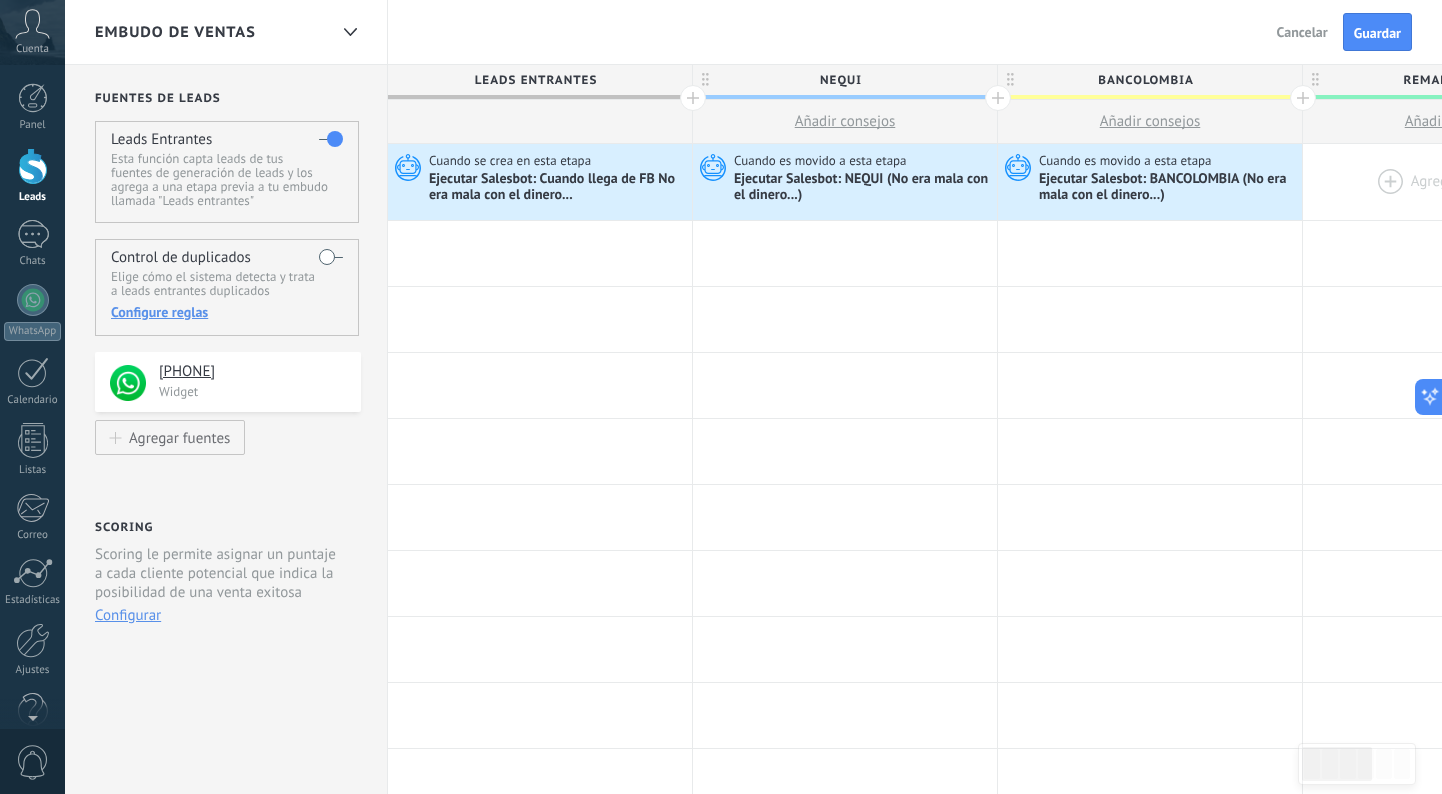 click at bounding box center [1455, 182] 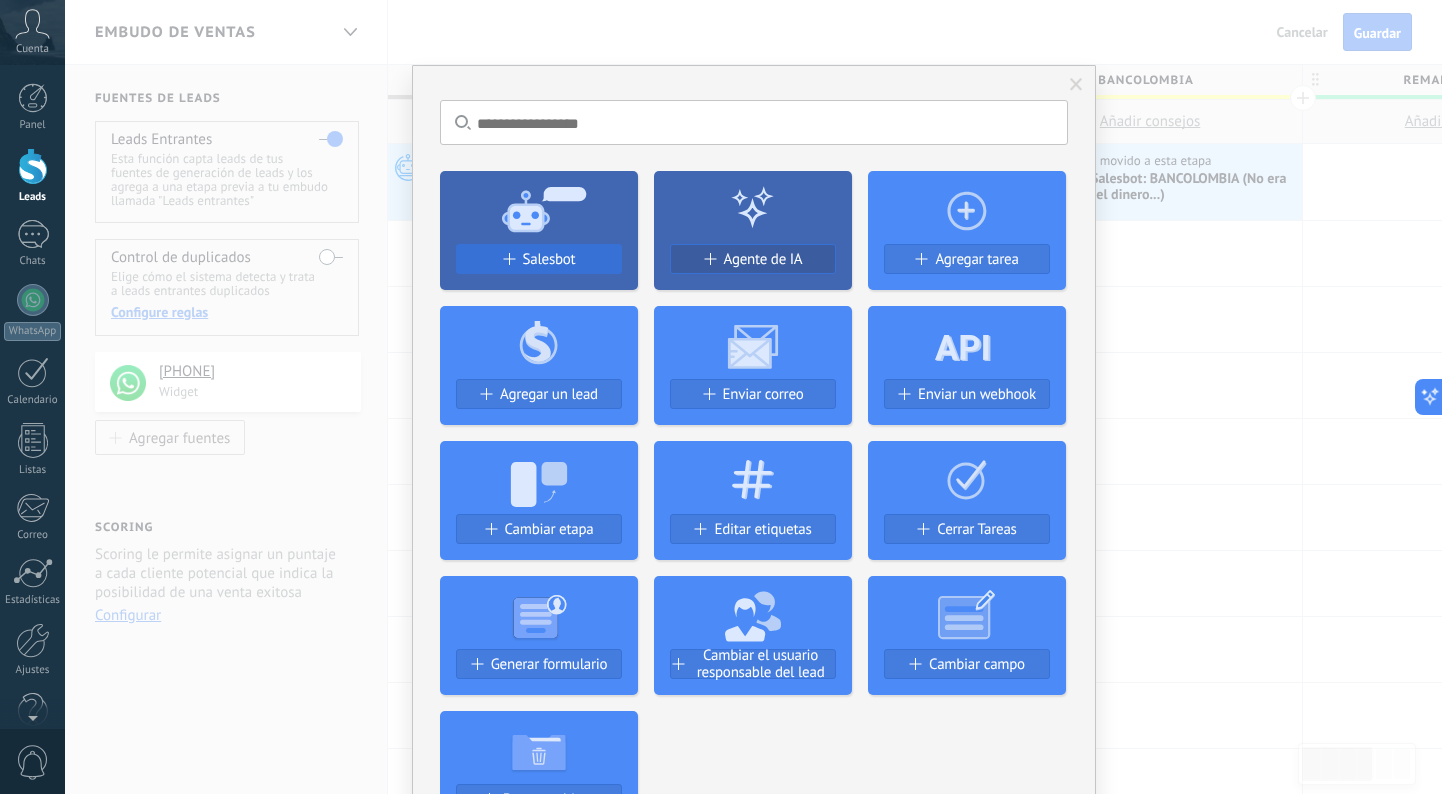 click on "Salesbot" at bounding box center [549, 259] 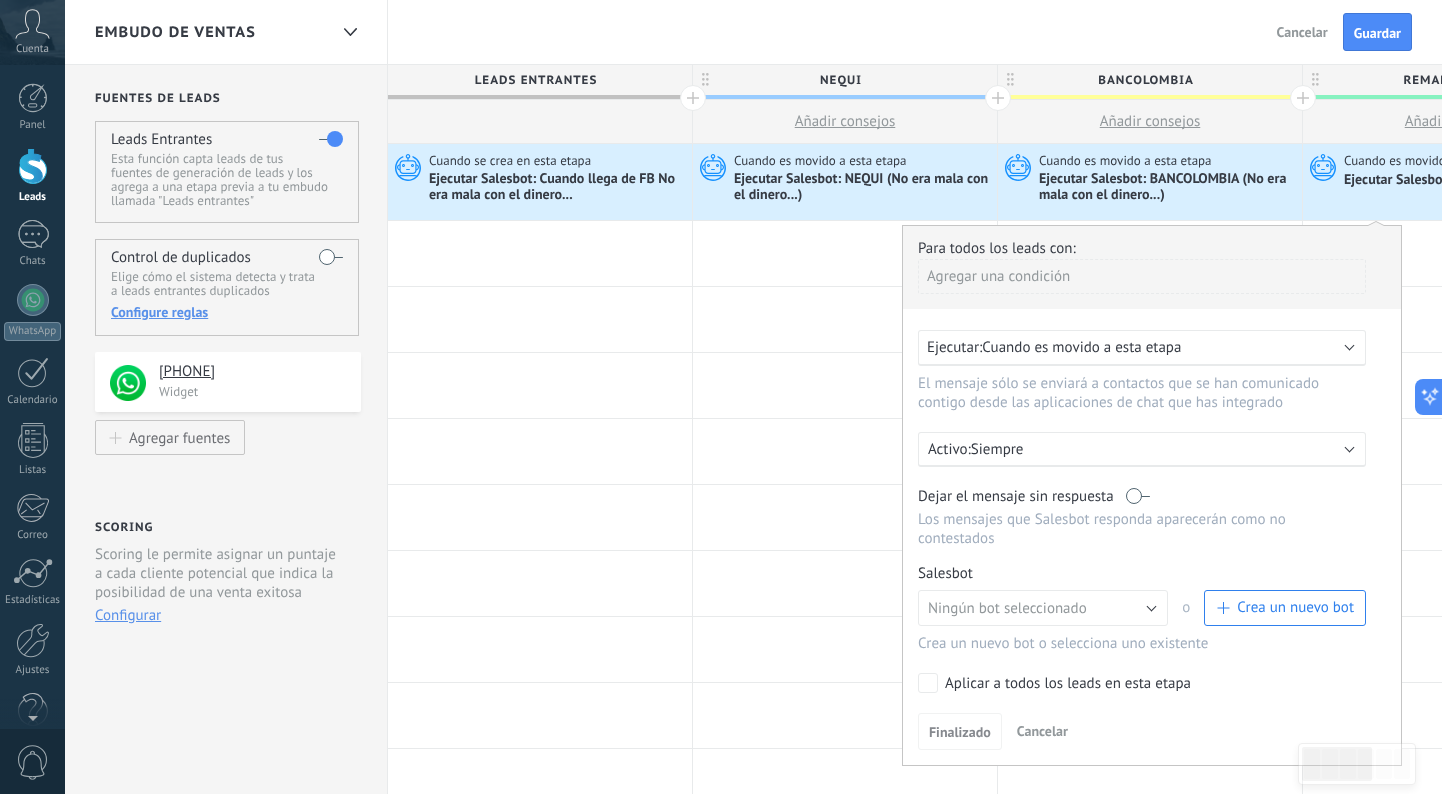 click on "Ningún bot seleccionado" at bounding box center [1007, 608] 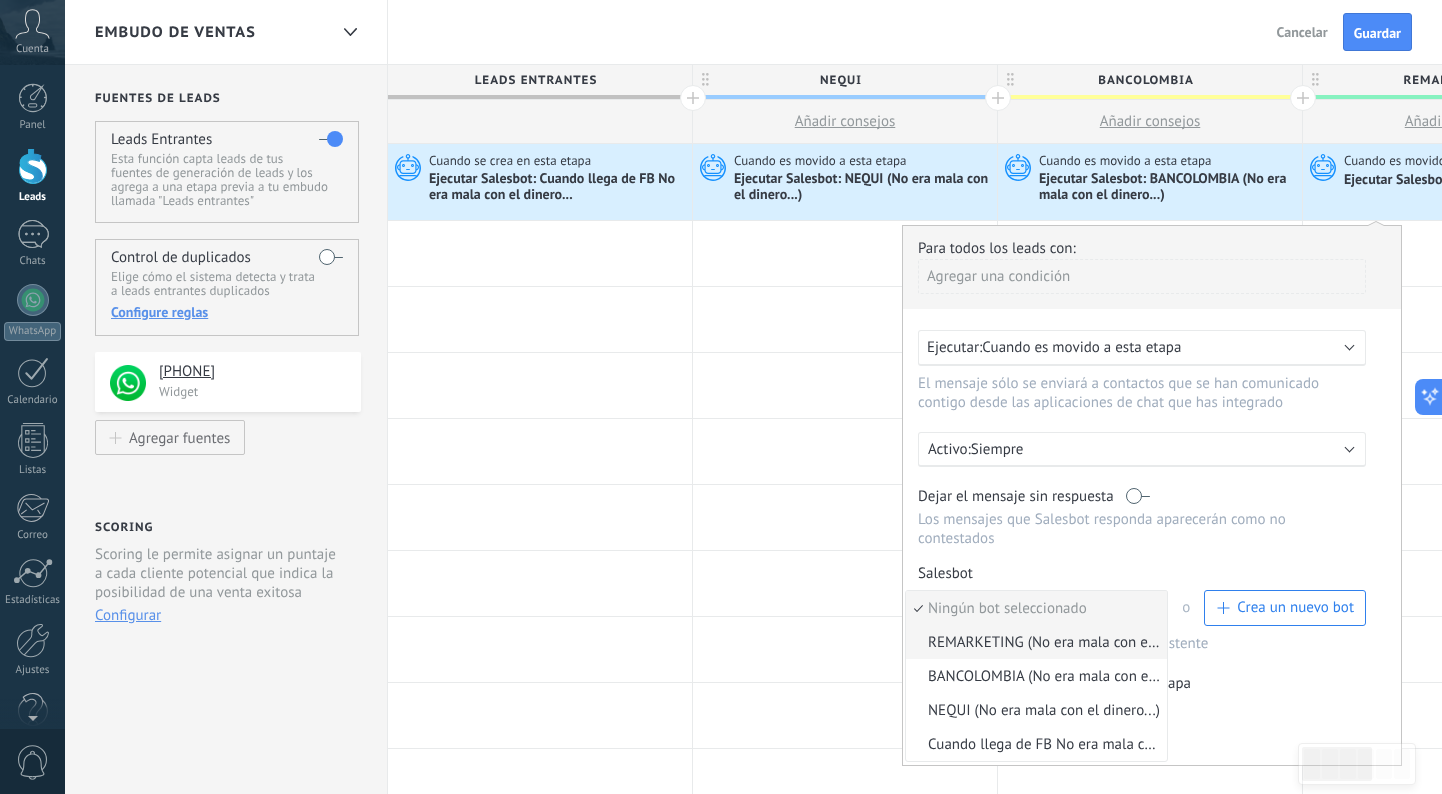 click on "REMARKETING (No era mala con el dinero...)" at bounding box center (1033, 642) 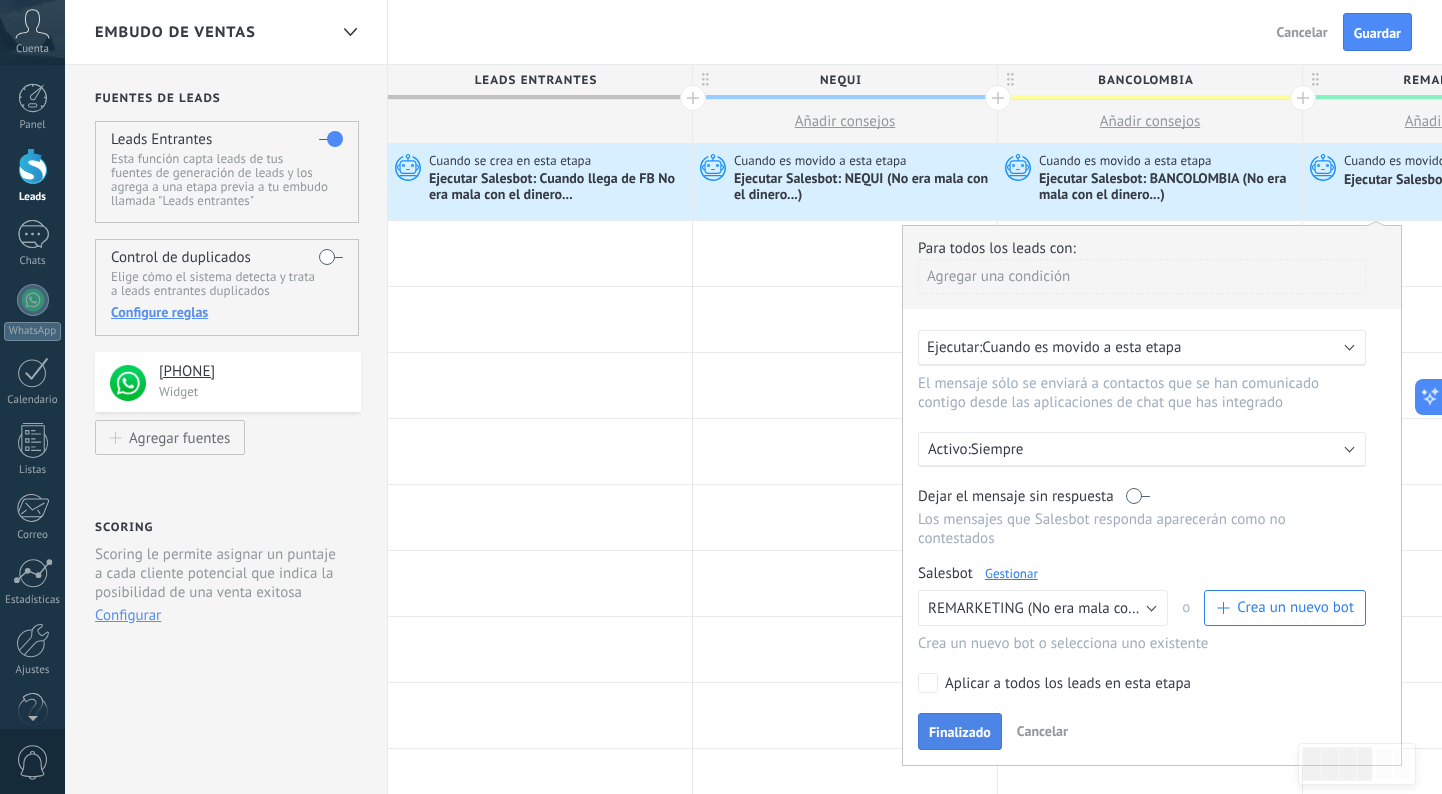 click on "Finalizado" at bounding box center (960, 732) 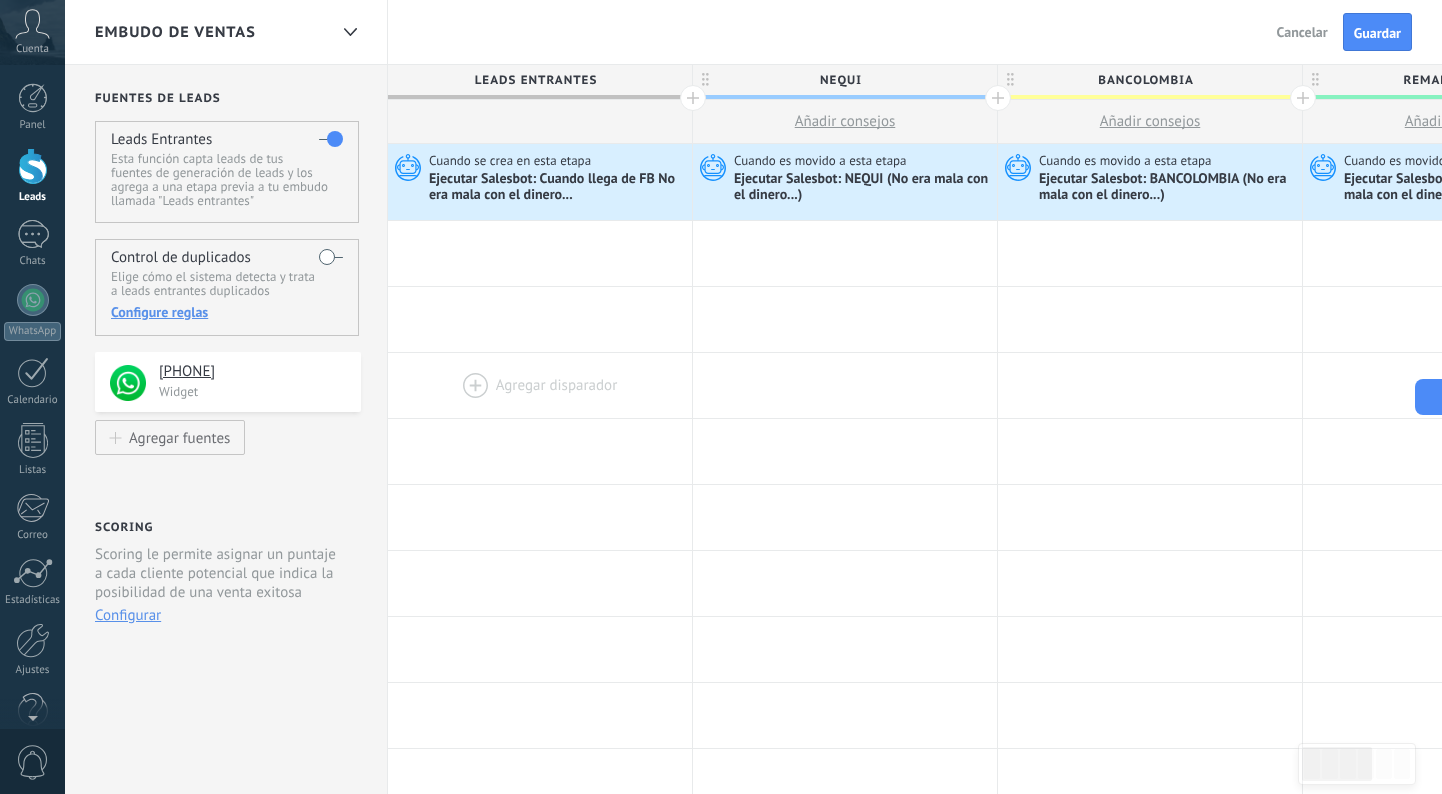 scroll, scrollTop: 0, scrollLeft: 0, axis: both 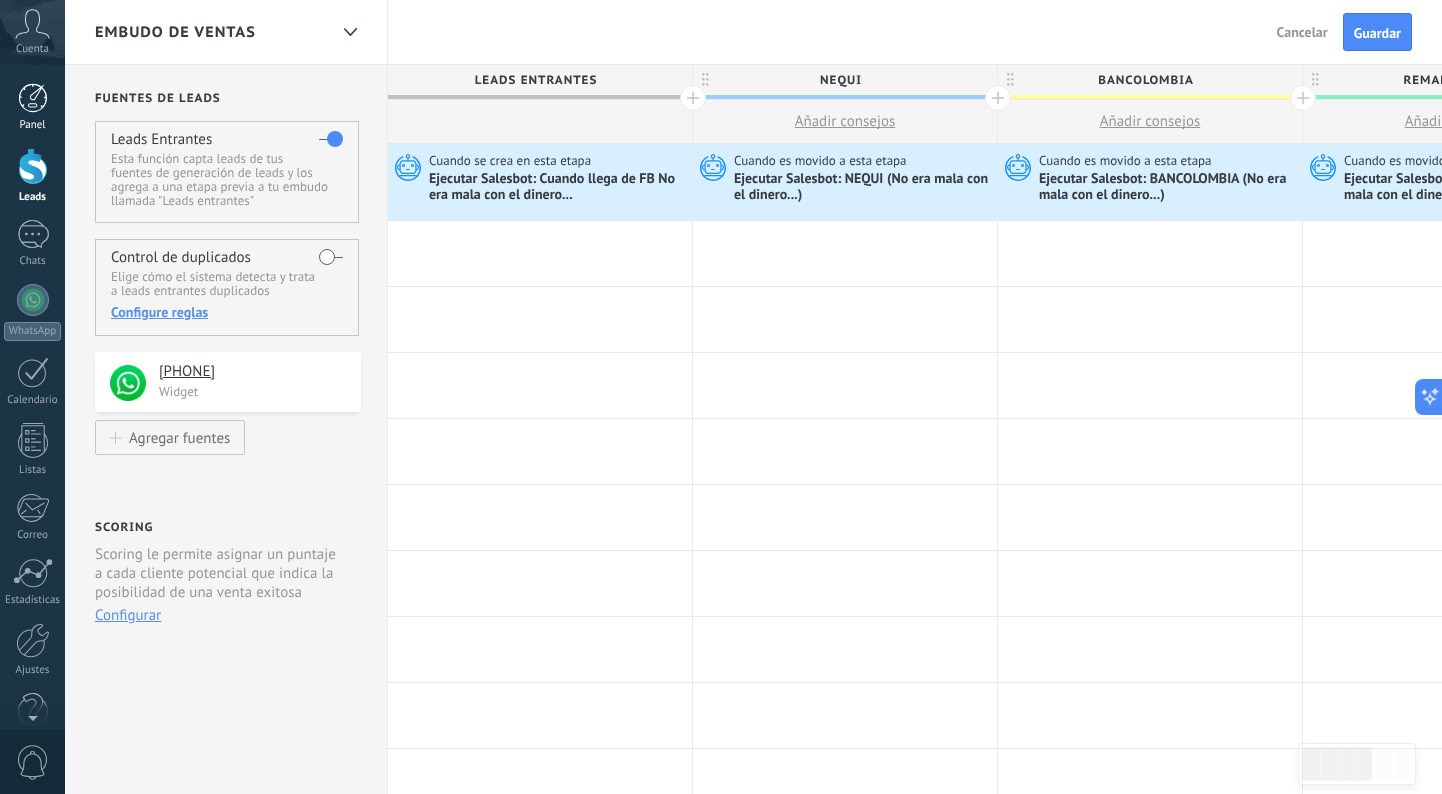click at bounding box center [33, 98] 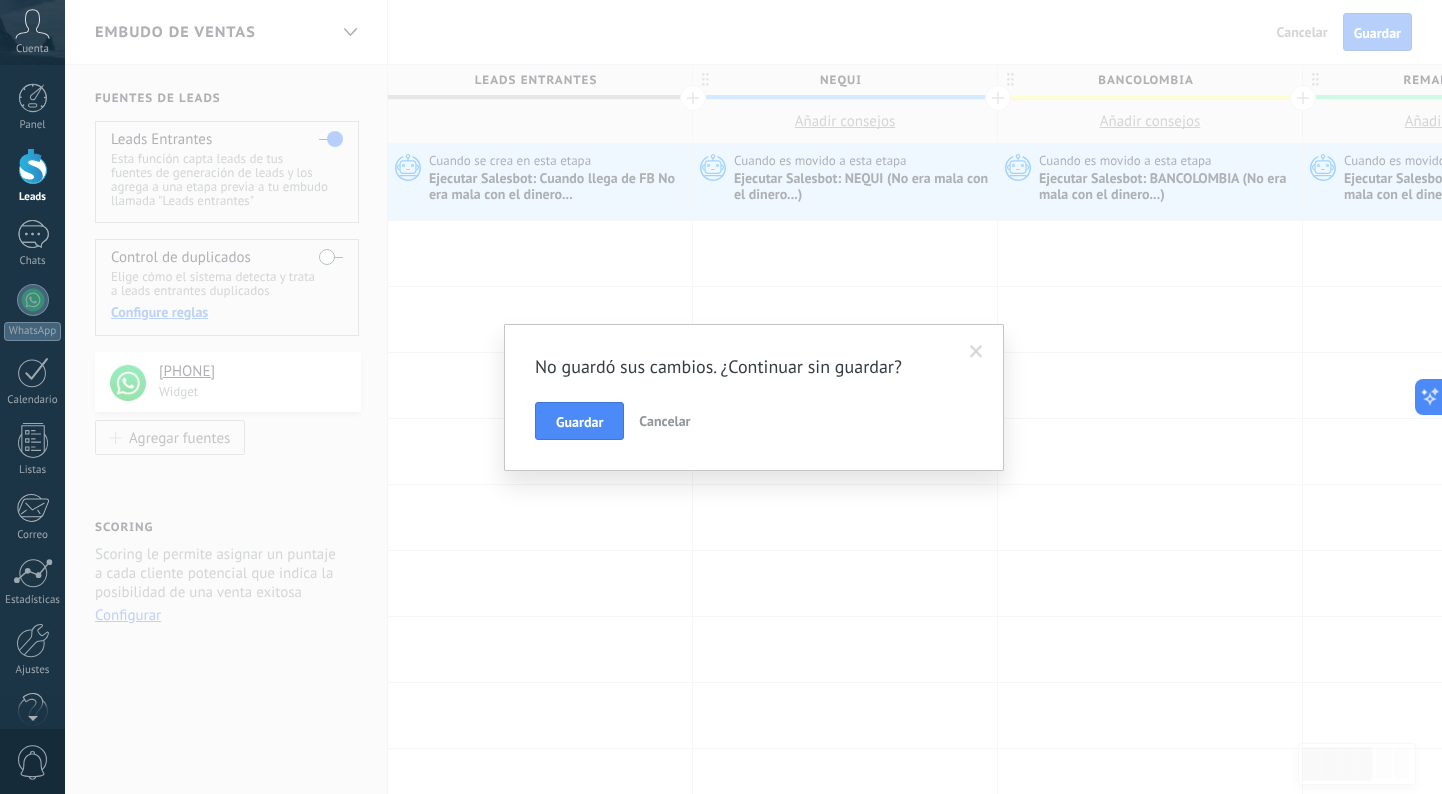 click at bounding box center (976, 352) 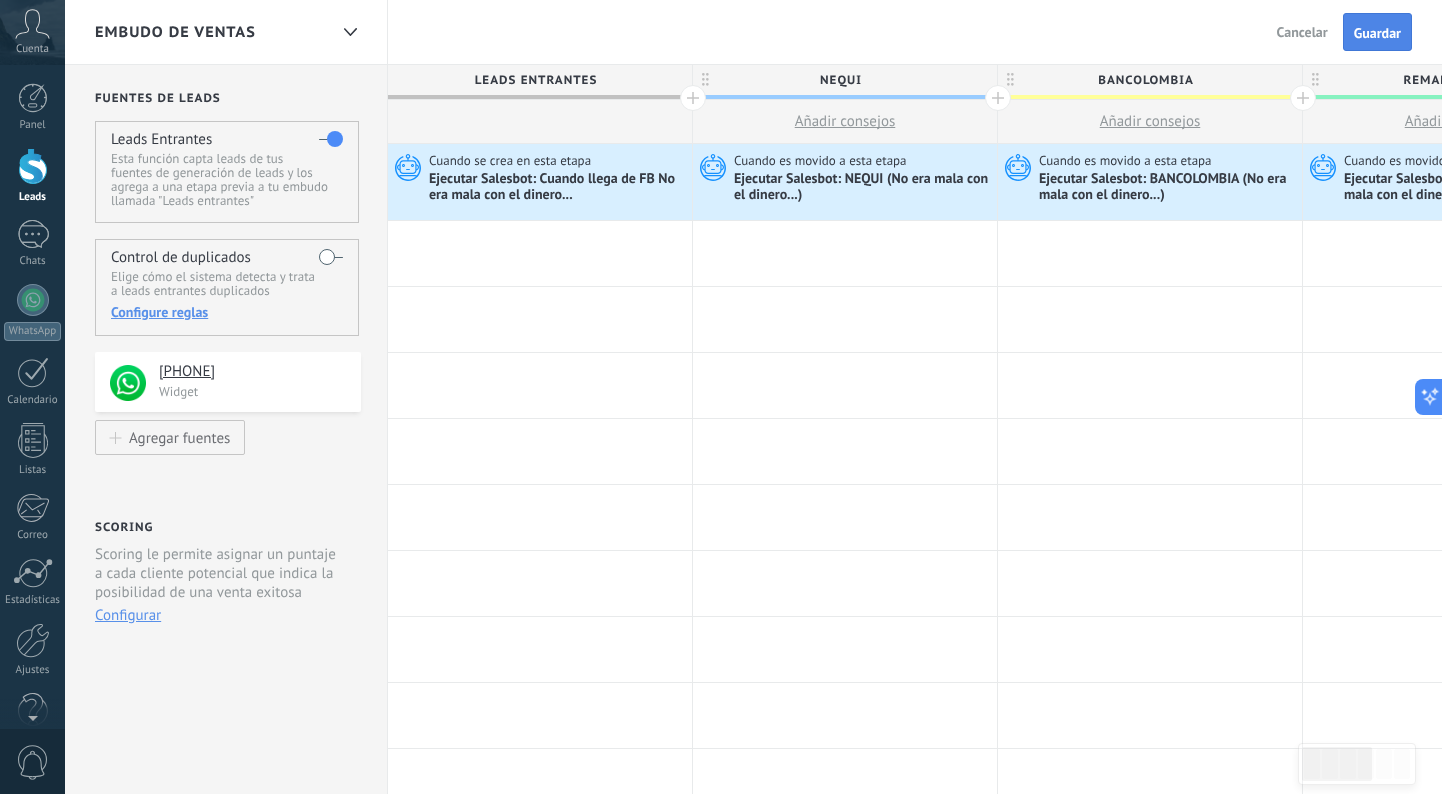 click on "Guardar" at bounding box center [1377, 33] 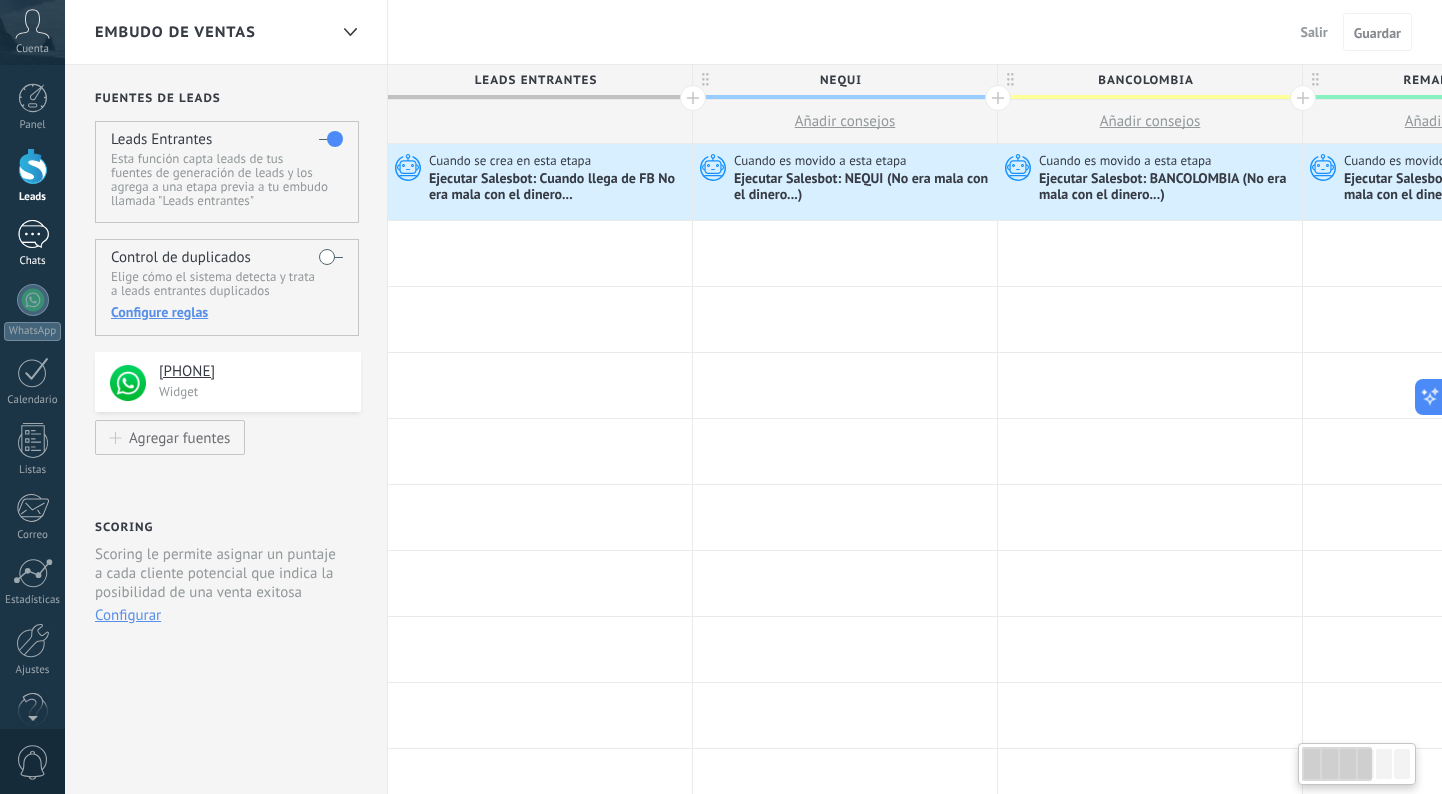 click at bounding box center [33, 234] 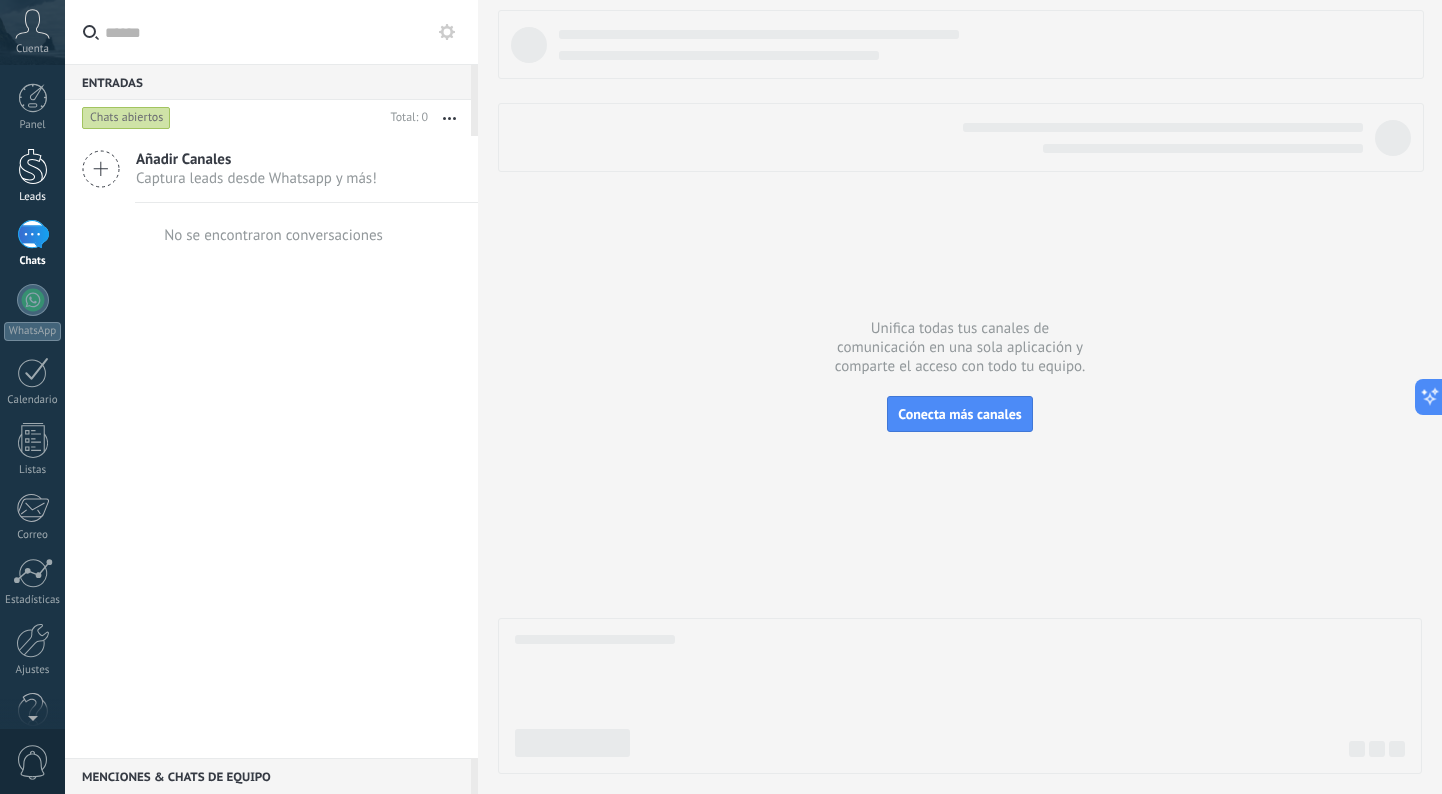 click at bounding box center [33, 166] 